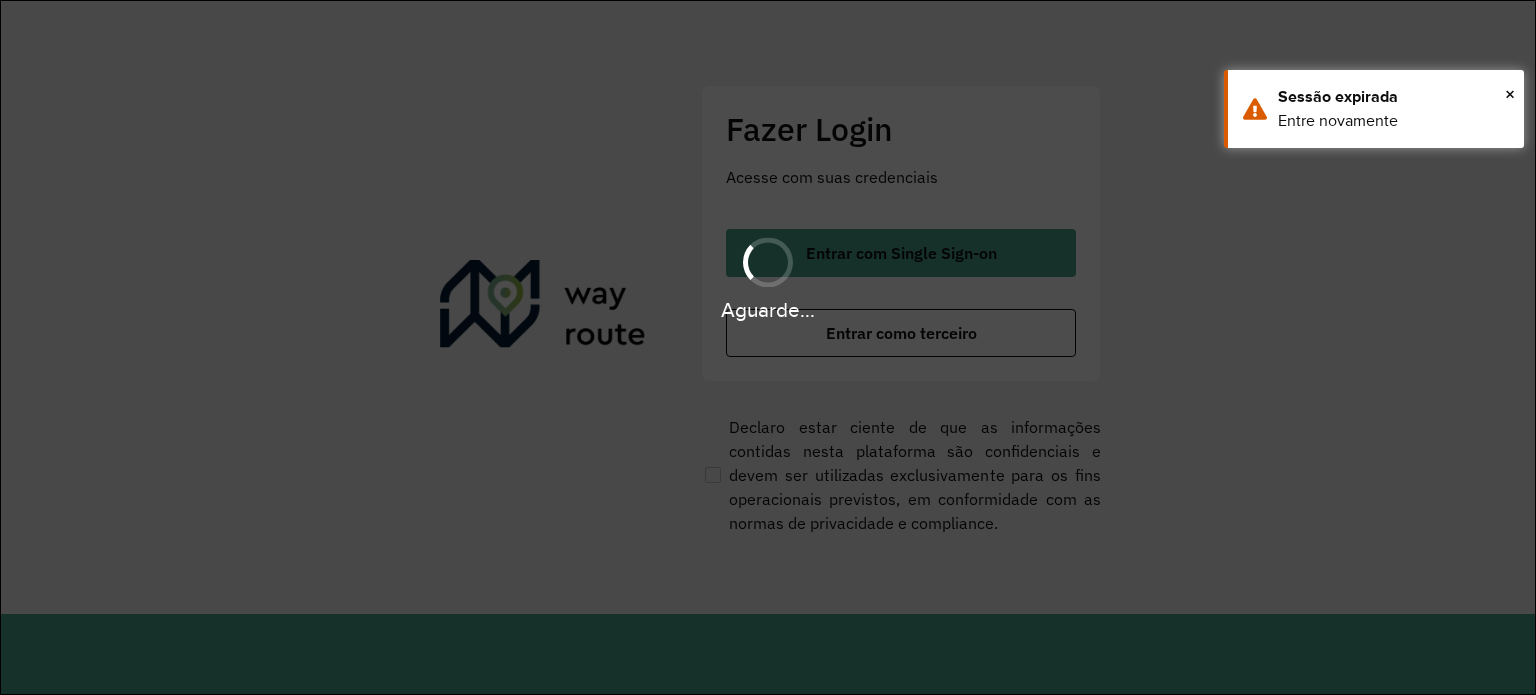 scroll, scrollTop: 0, scrollLeft: 0, axis: both 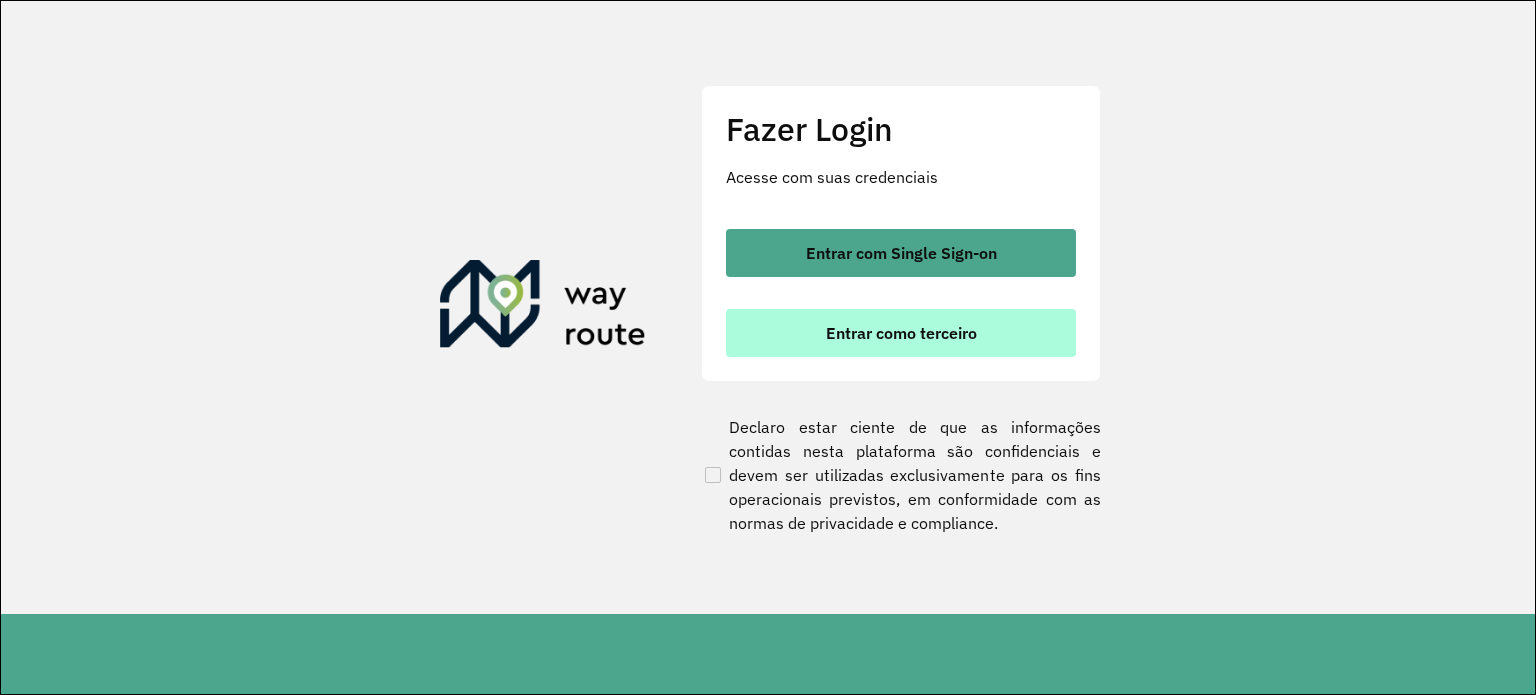 click on "Entrar como terceiro" at bounding box center (901, 333) 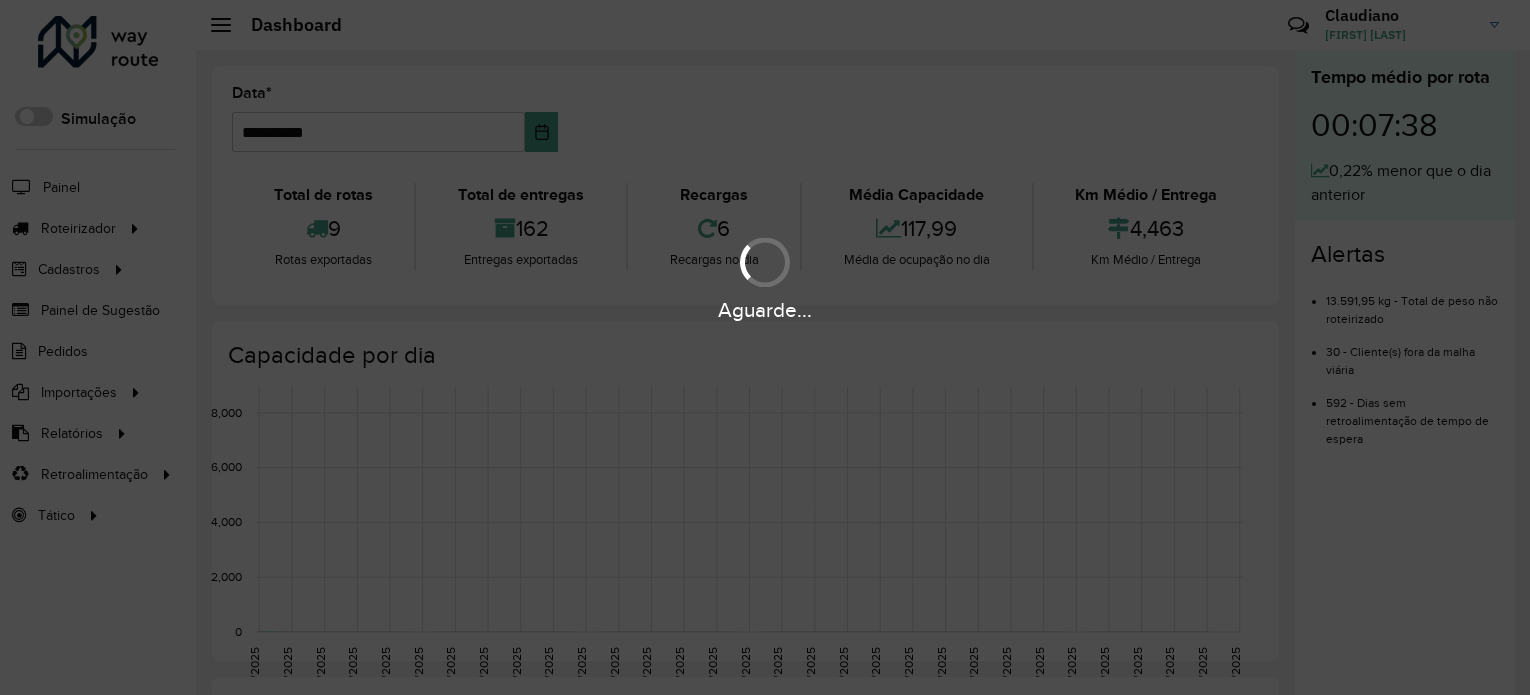 scroll, scrollTop: 0, scrollLeft: 0, axis: both 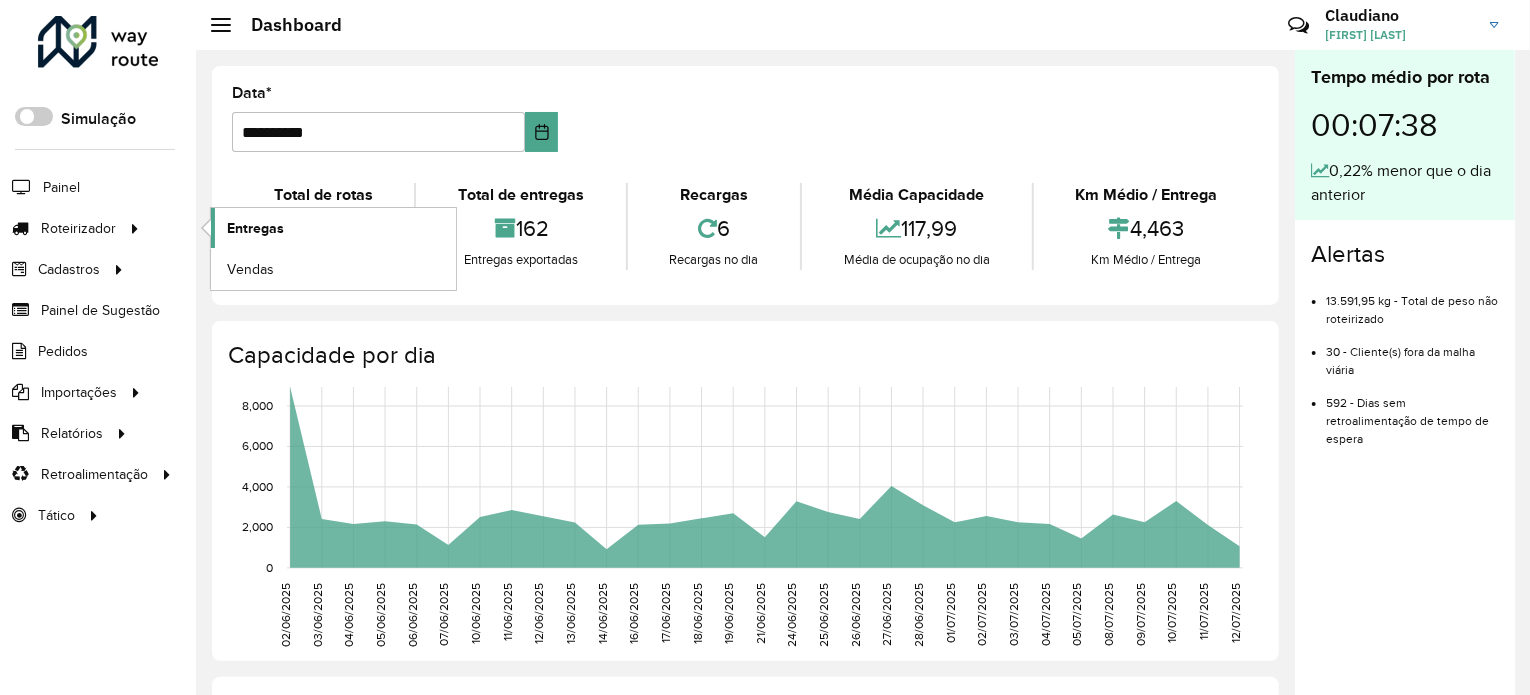 click on "Entregas" 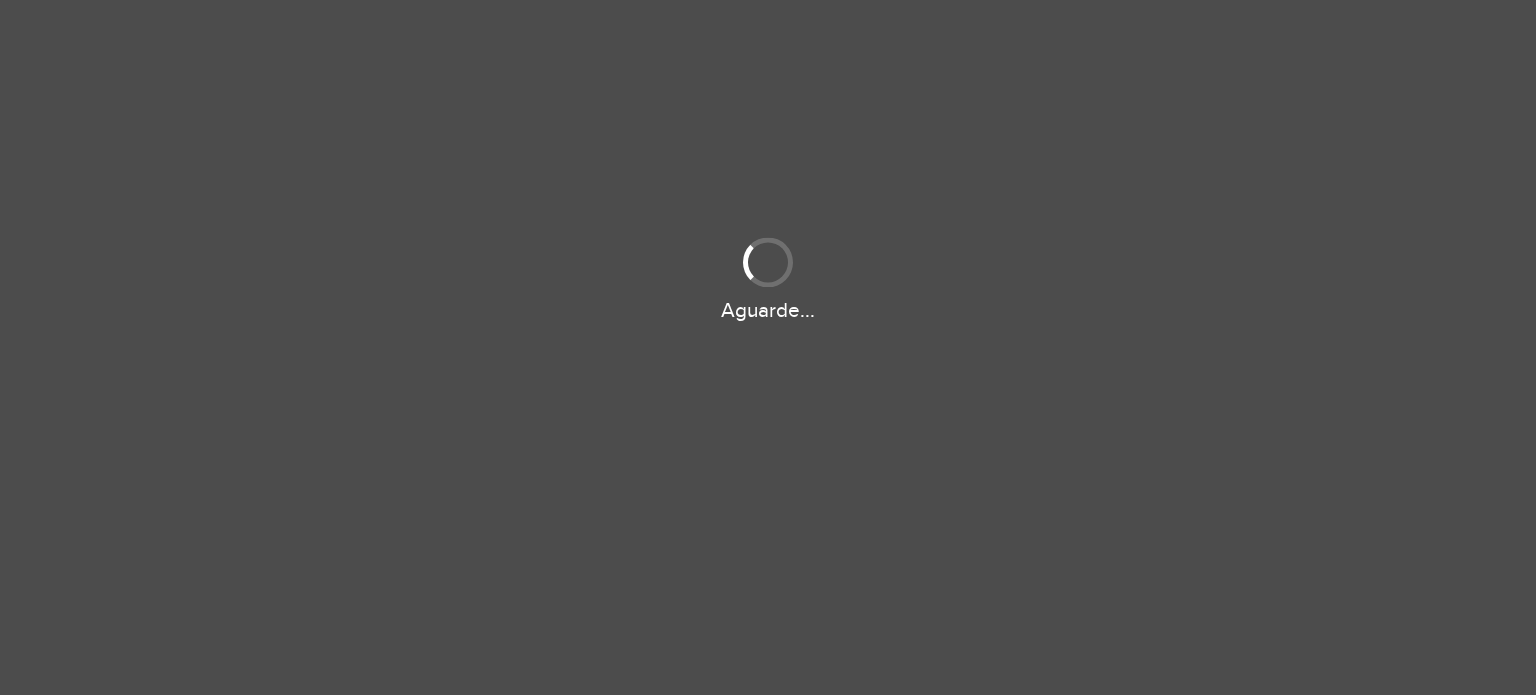 scroll, scrollTop: 0, scrollLeft: 0, axis: both 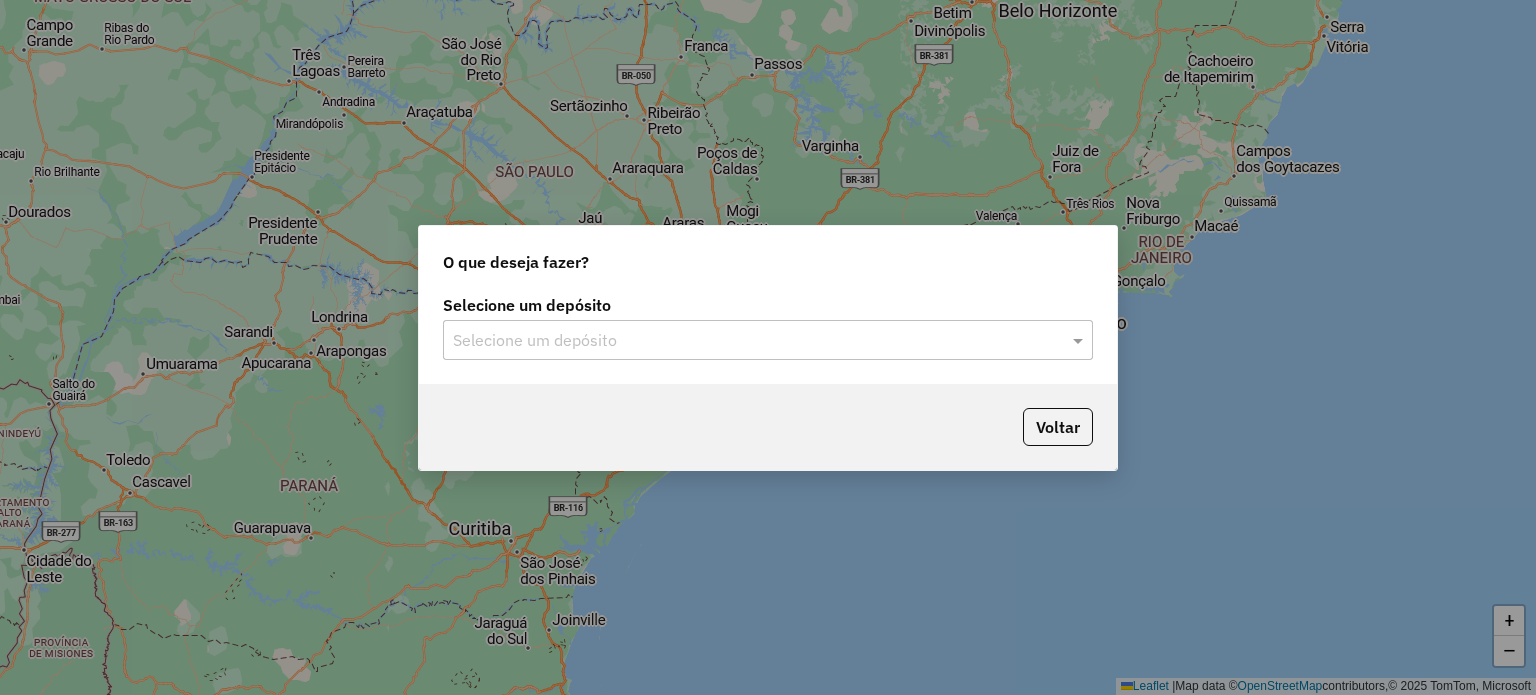 click 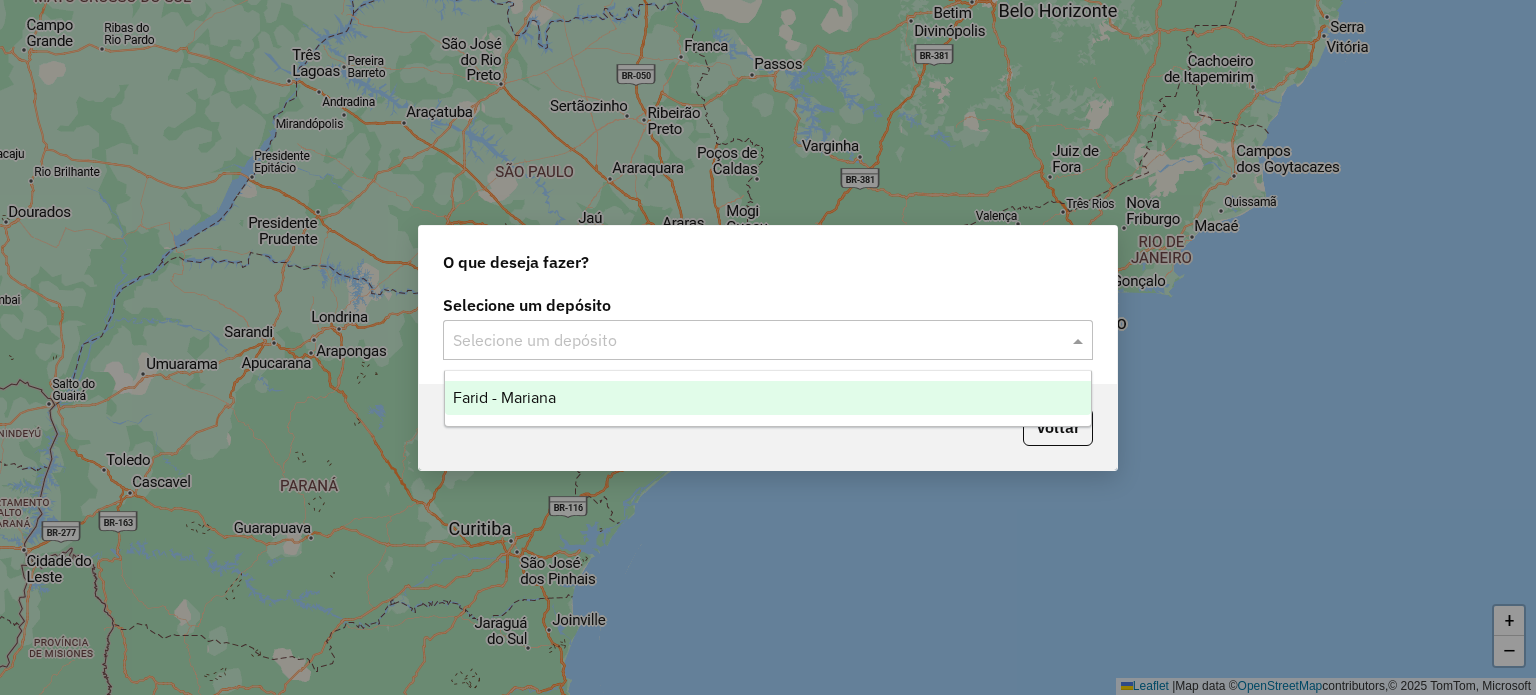 click on "Farid - Mariana" at bounding box center [768, 398] 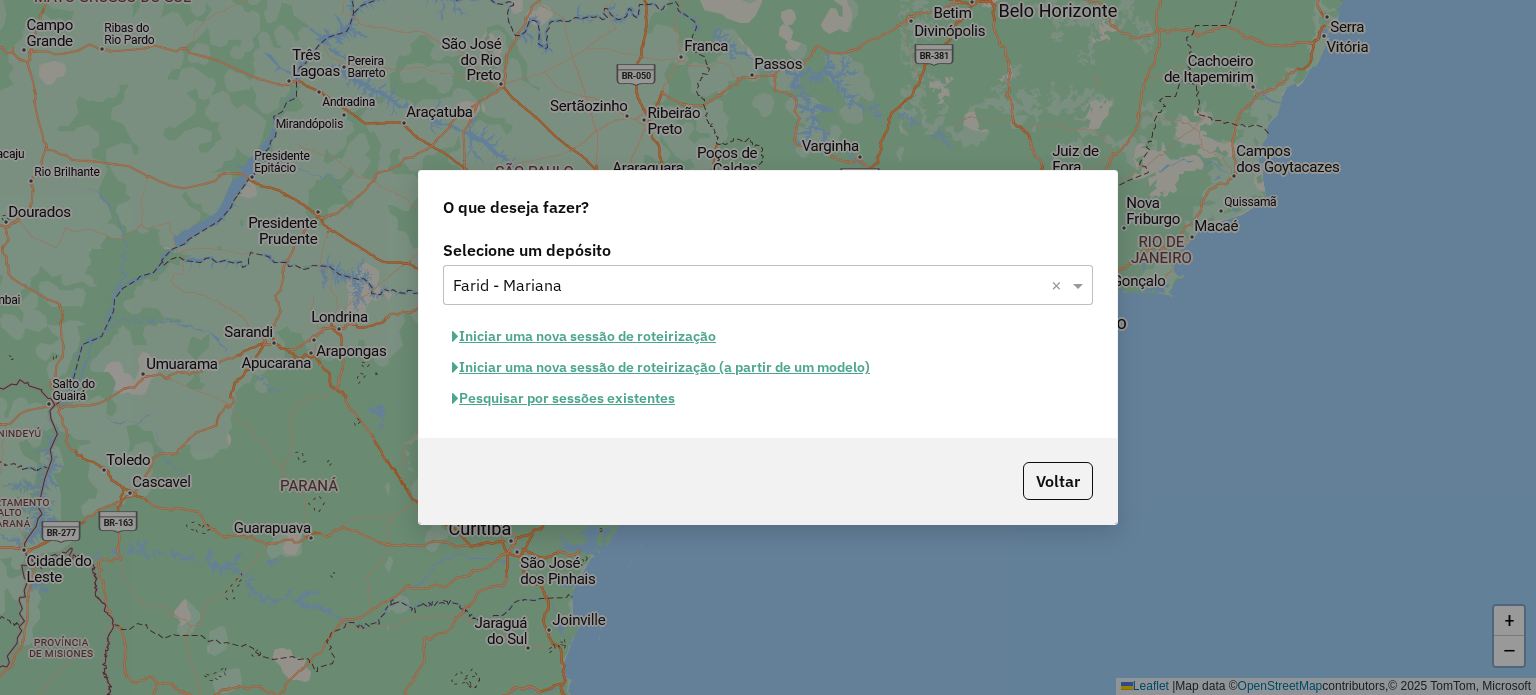 click on "Pesquisar por sessões existentes" 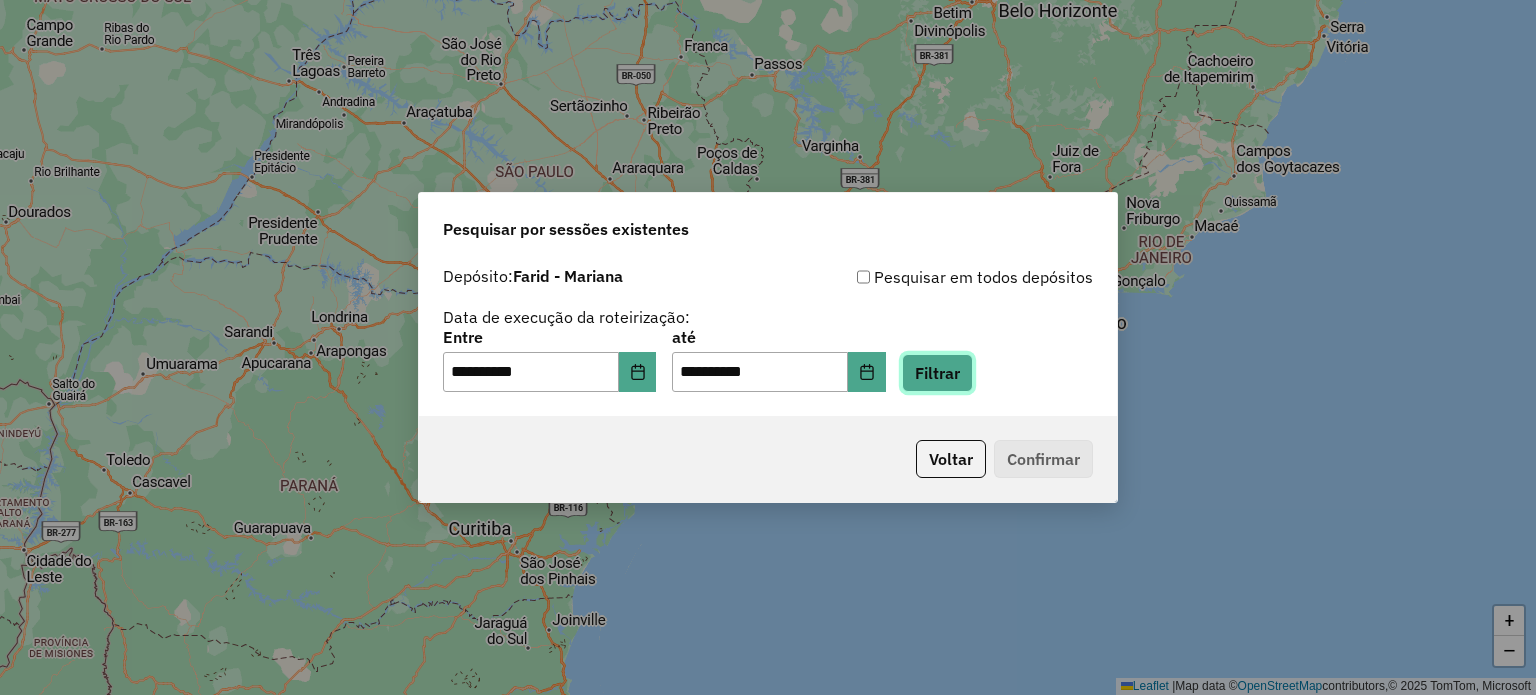click on "Filtrar" 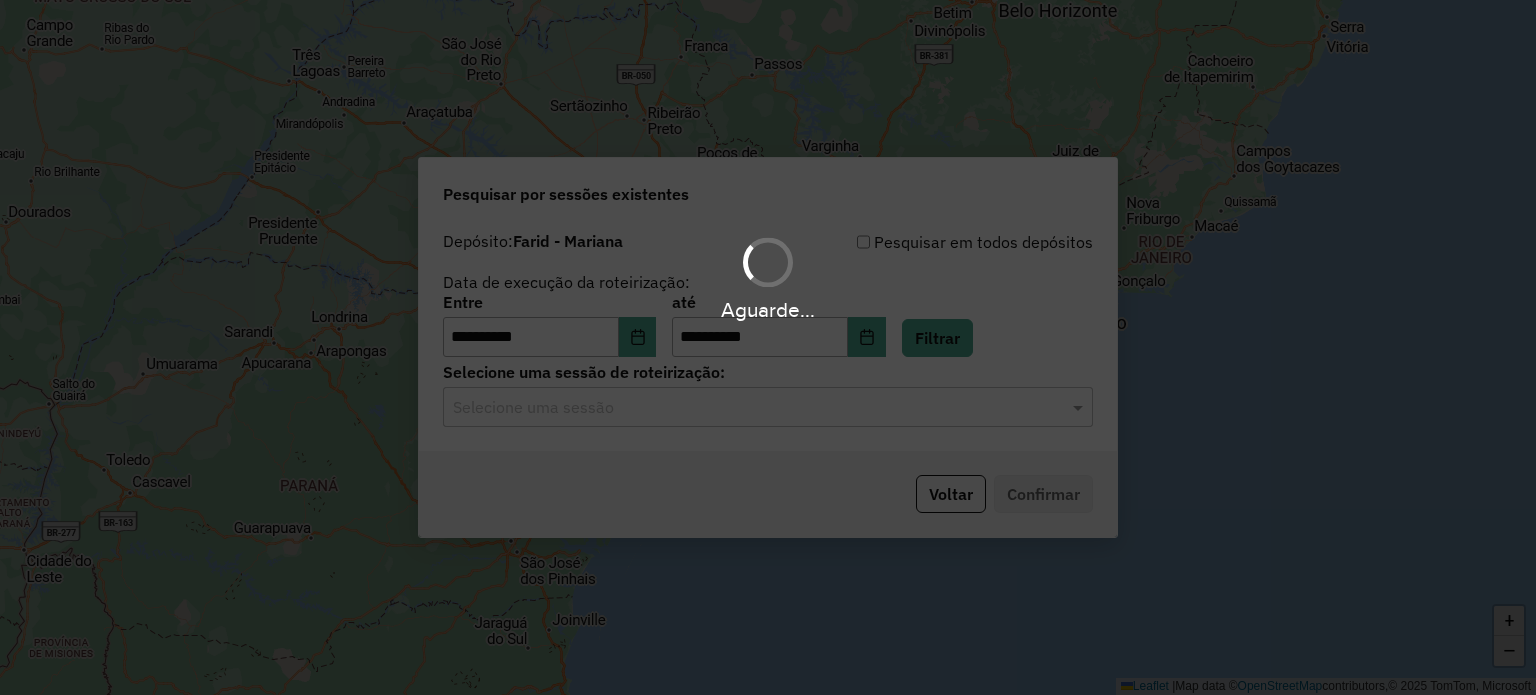click on "Aguarde..." at bounding box center (768, 347) 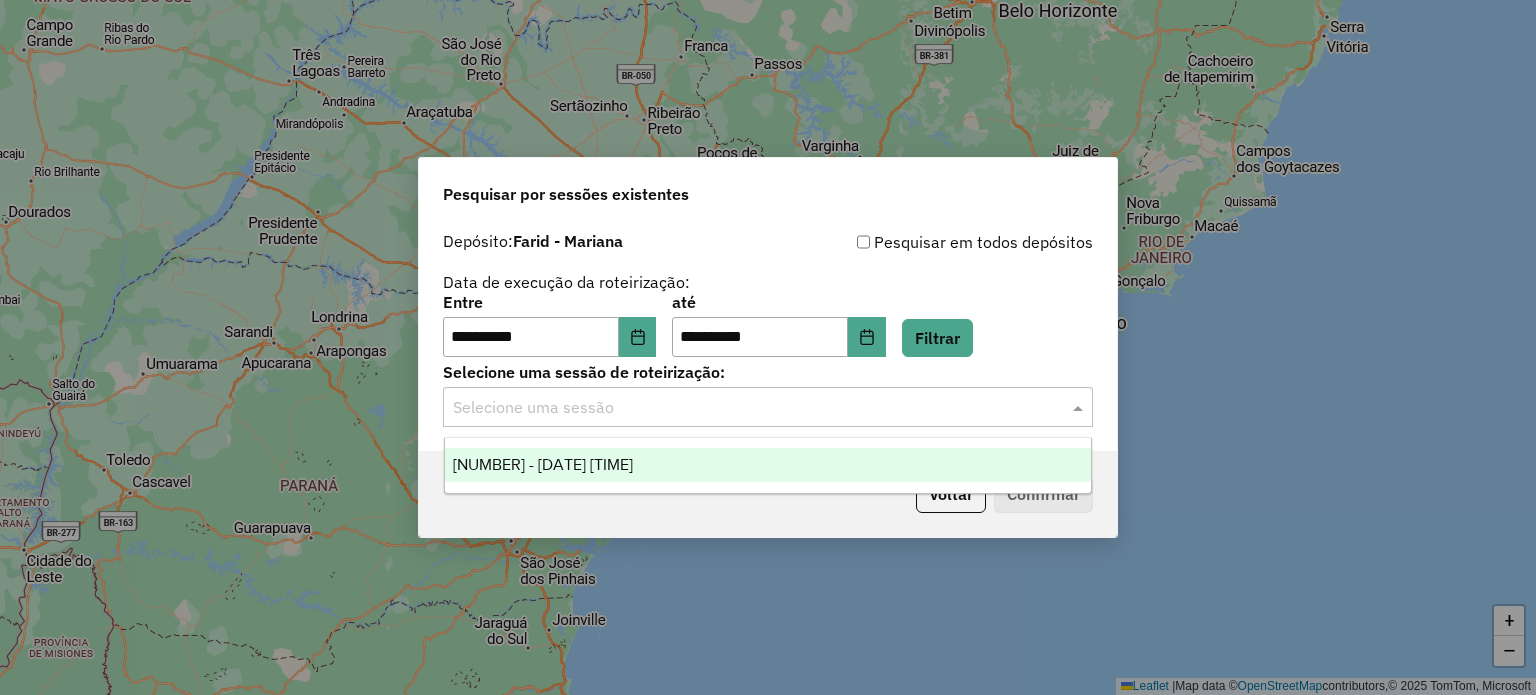 click 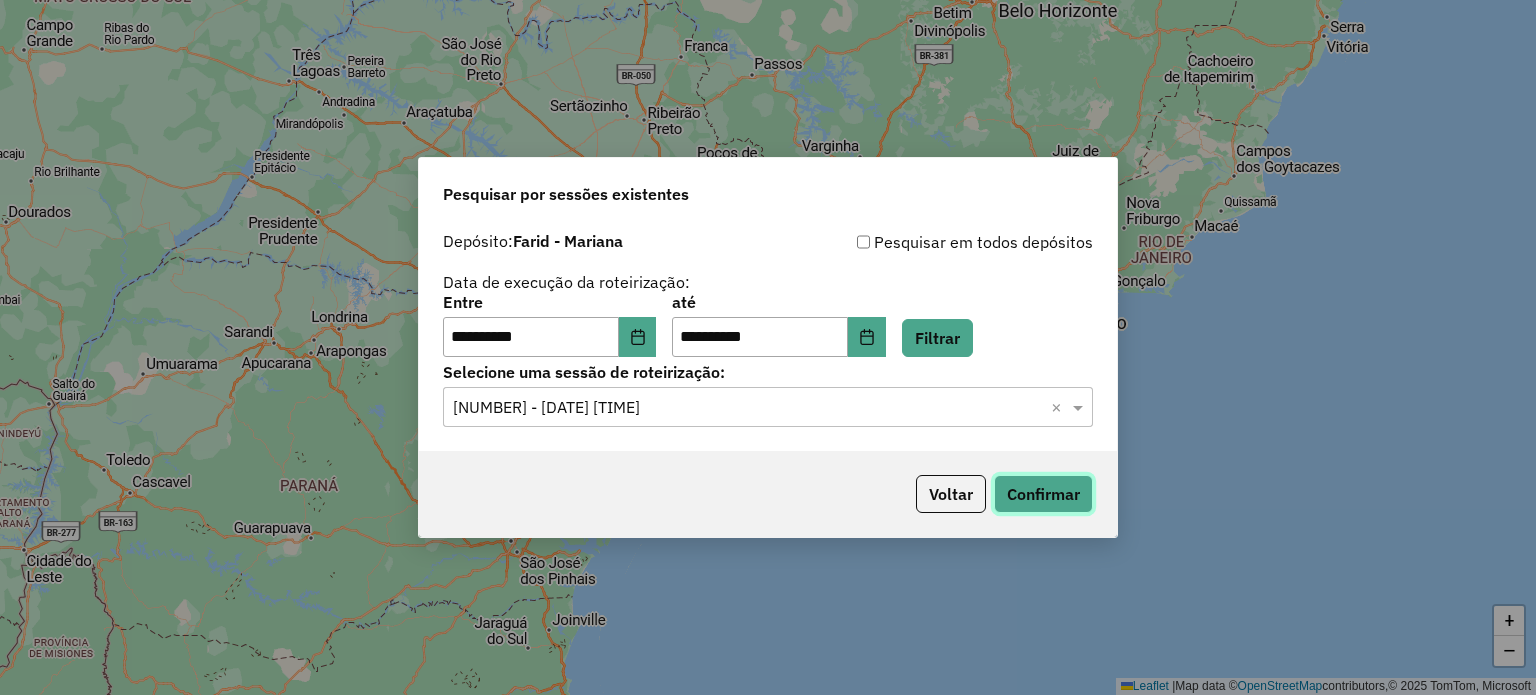 click on "Confirmar" 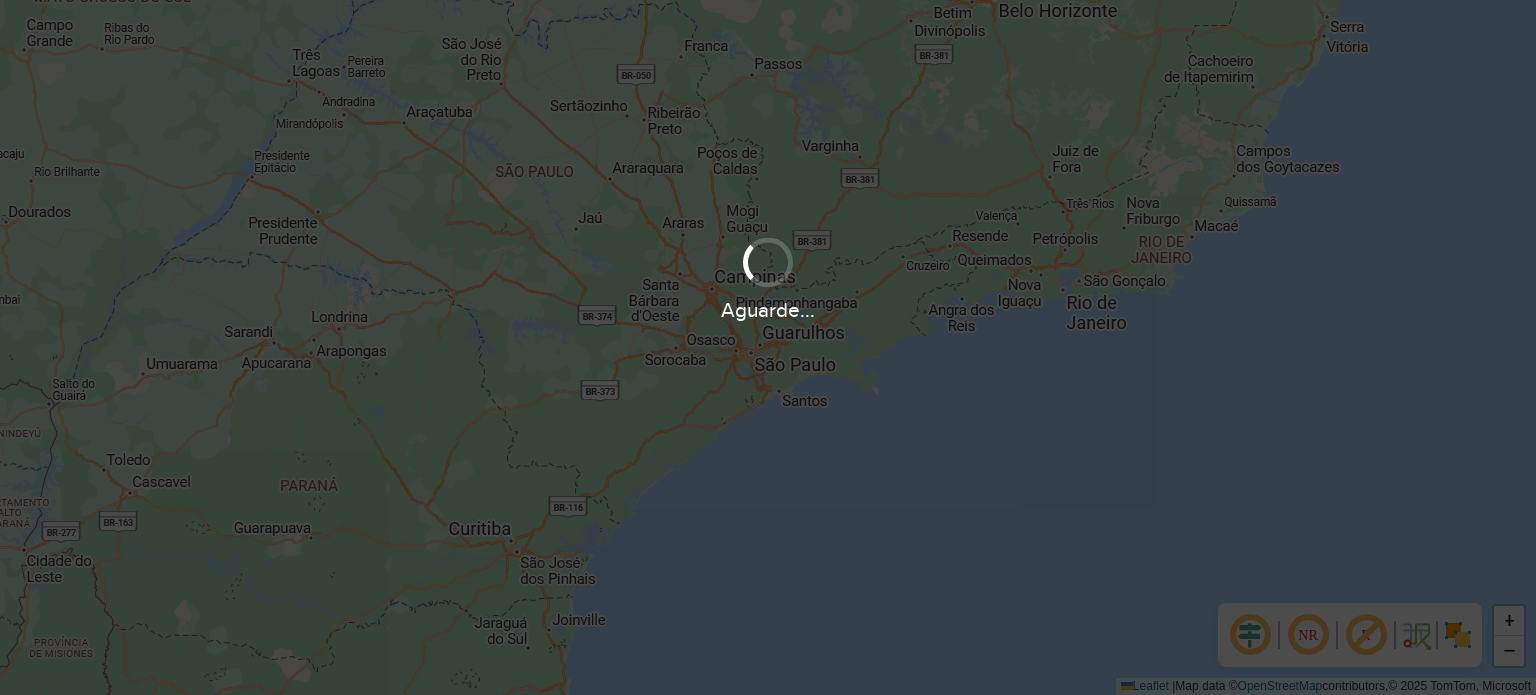 scroll, scrollTop: 0, scrollLeft: 0, axis: both 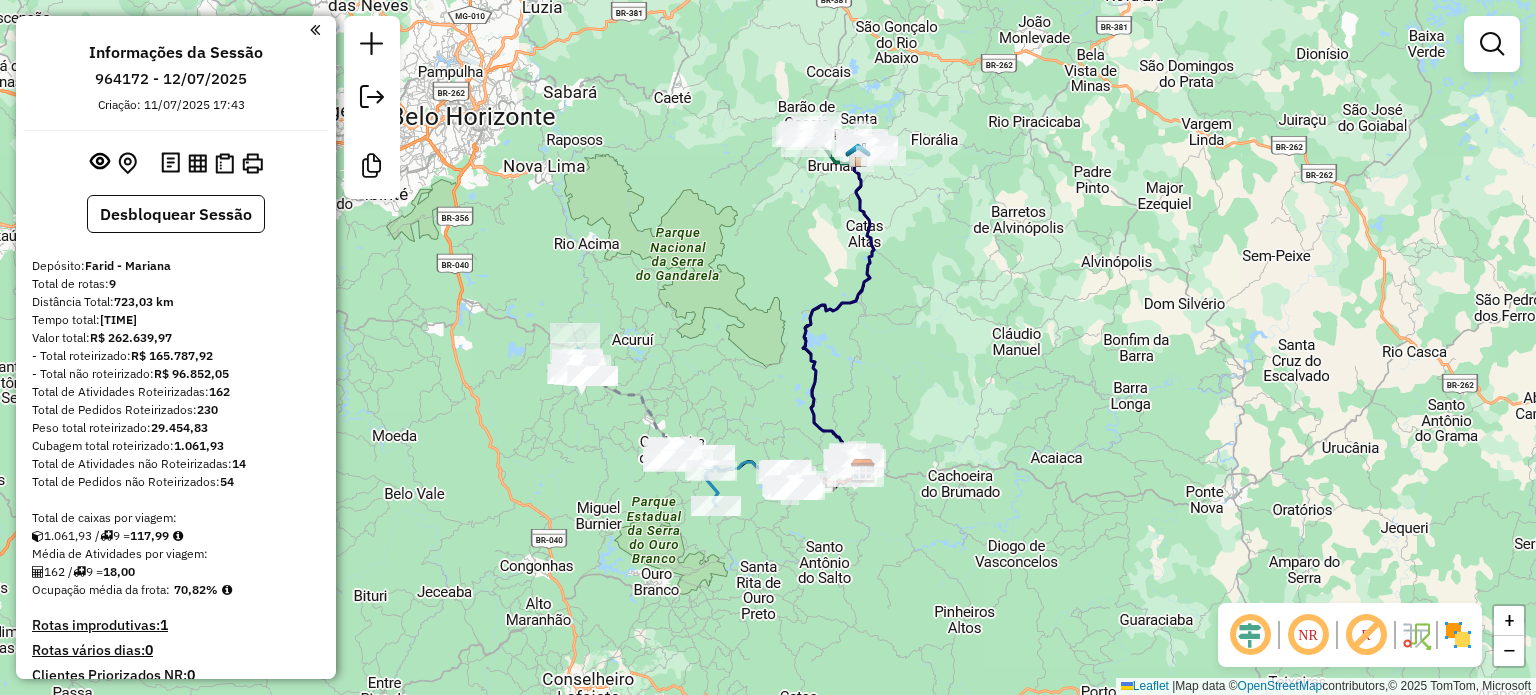 drag, startPoint x: 848, startPoint y: 180, endPoint x: 984, endPoint y: 343, distance: 212.28519 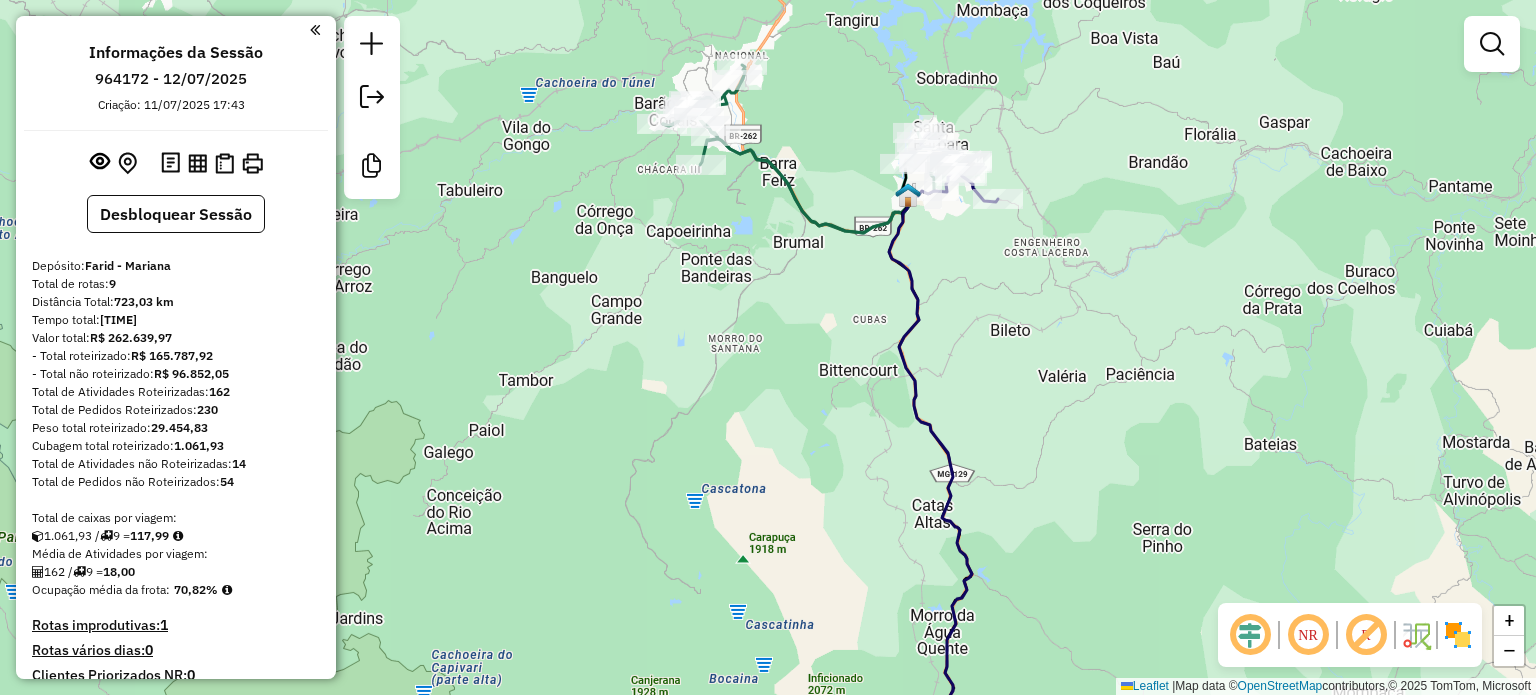drag, startPoint x: 830, startPoint y: 243, endPoint x: 852, endPoint y: 409, distance: 167.45149 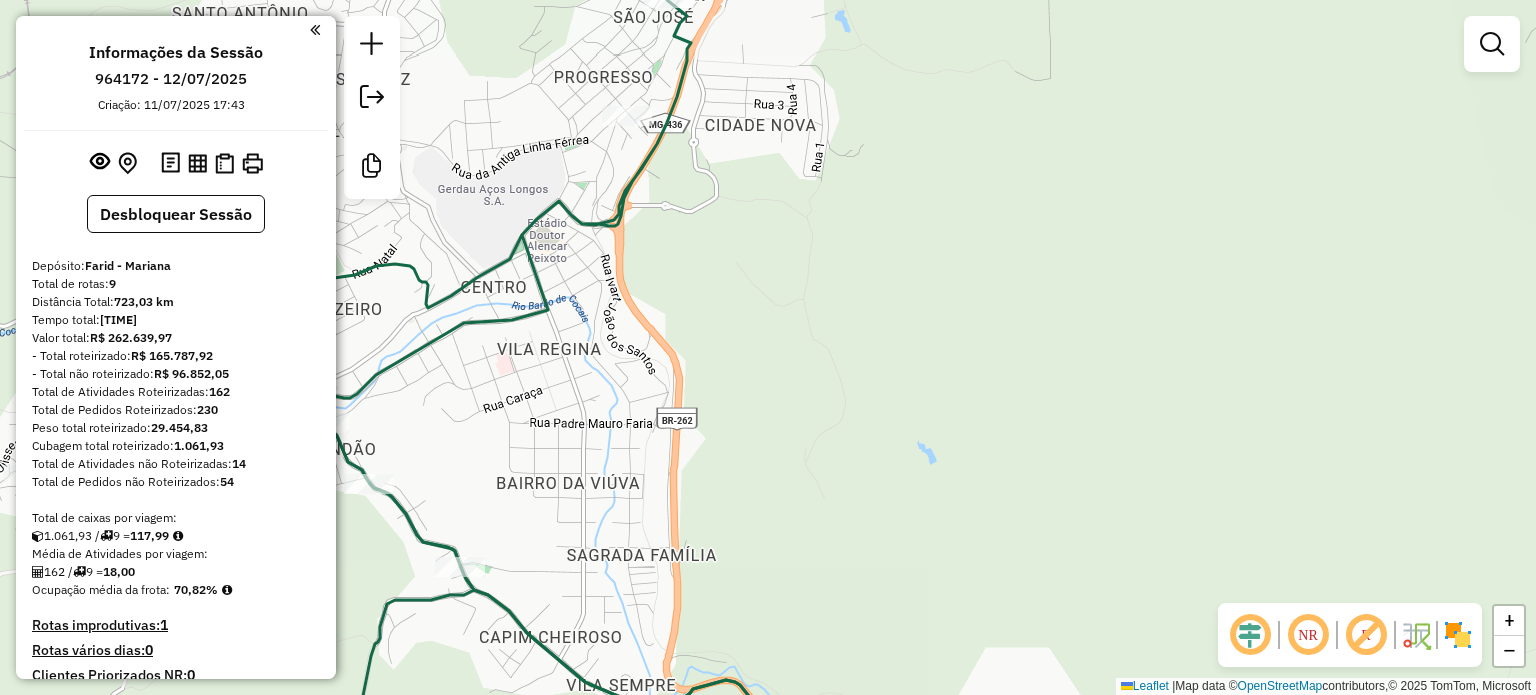 click 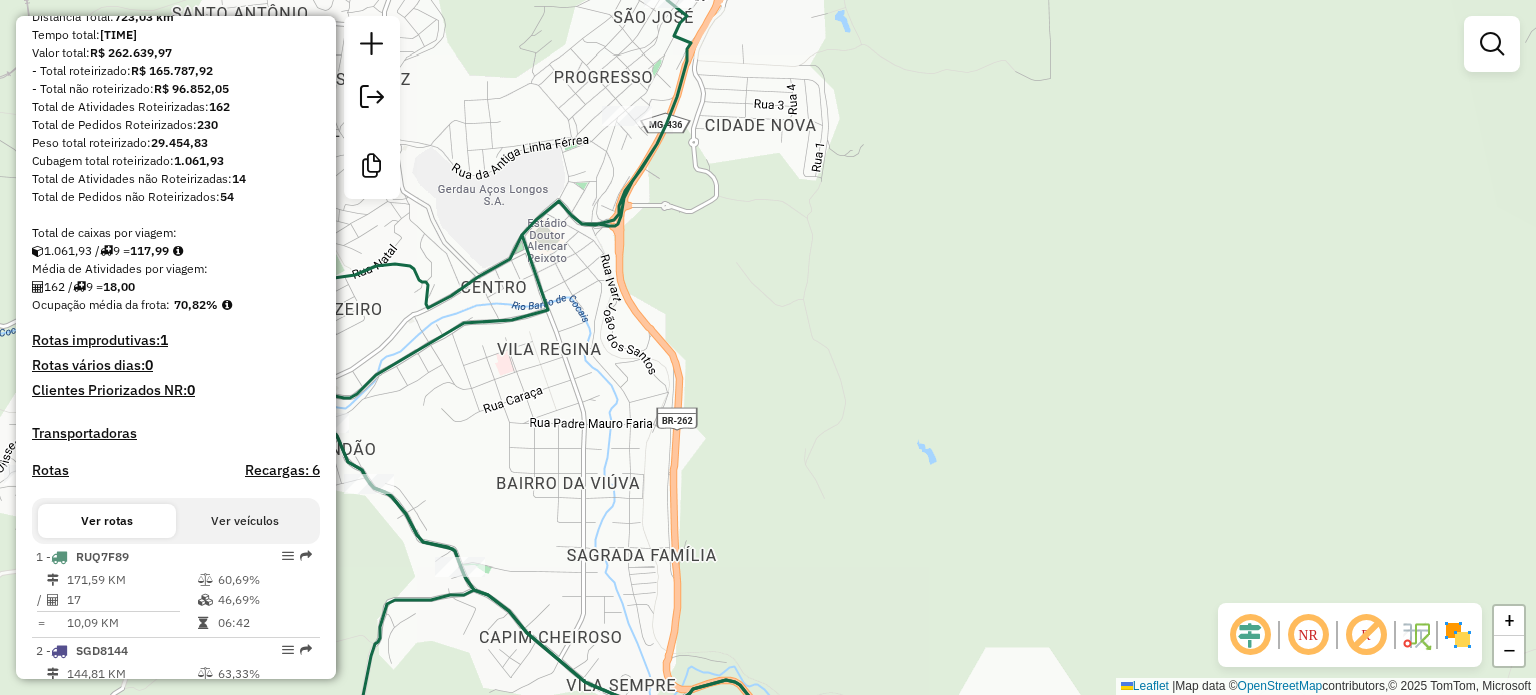 select on "**********" 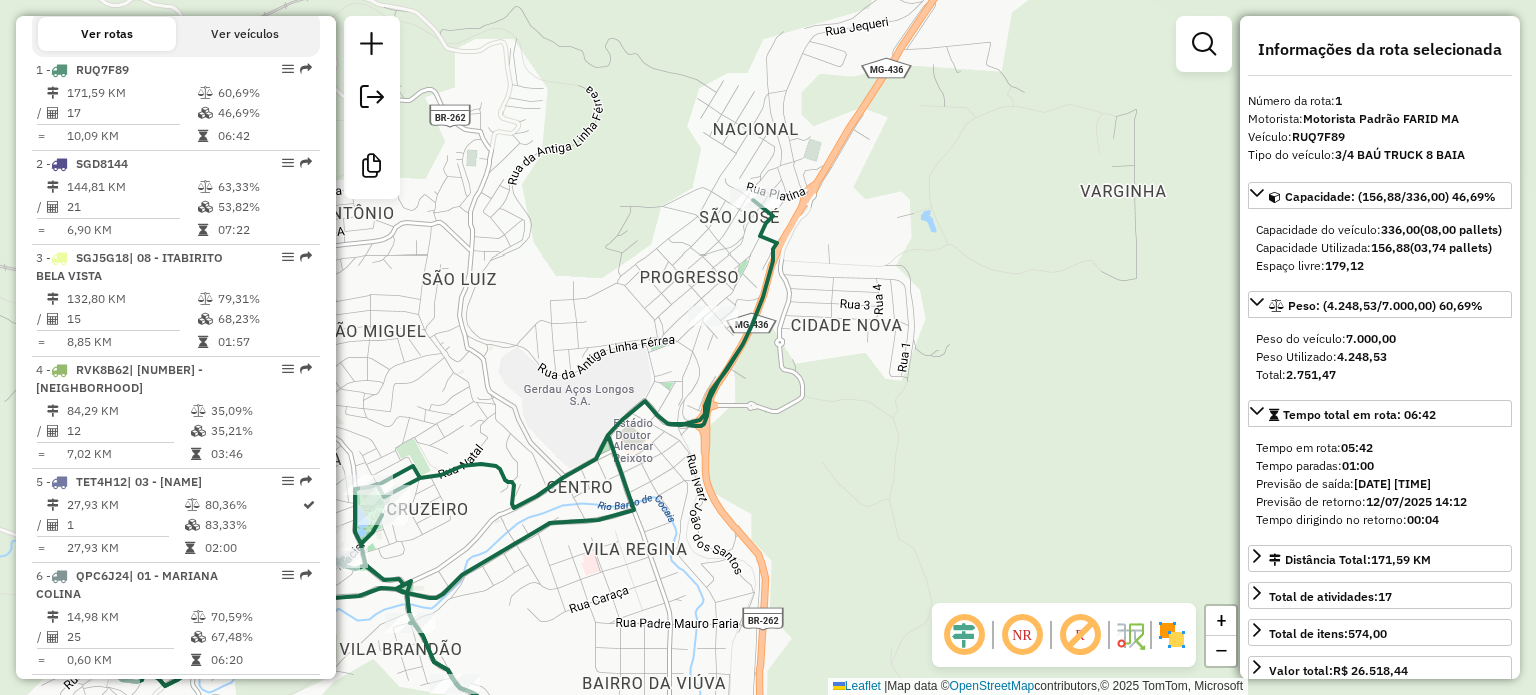 drag, startPoint x: 748, startPoint y: 176, endPoint x: 833, endPoint y: 375, distance: 216.39316 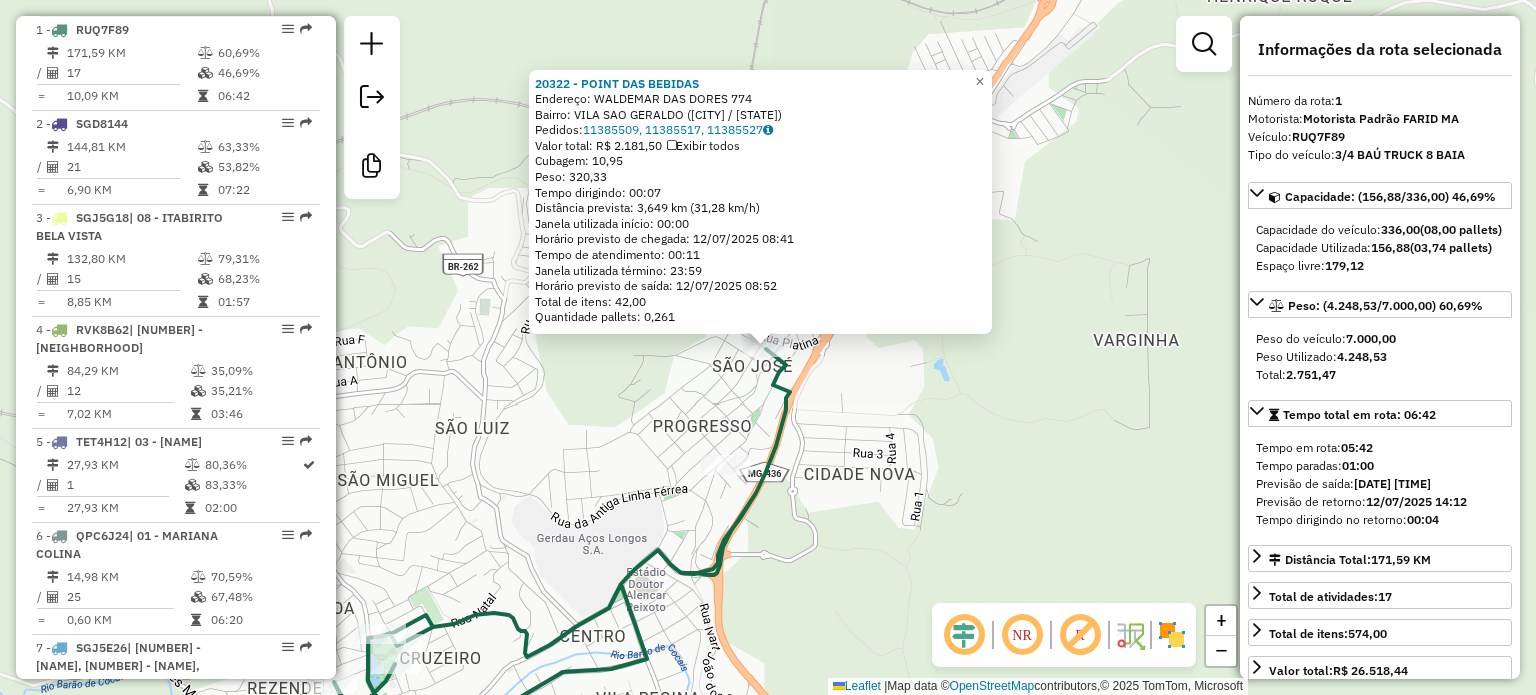 click on "[NUMBER] - [NAME] Endereço: [STREET] [NUMBER] Bairro: [NAME] ([CITY] / [STATE]) Pedidos: [NUMBER], [NUMBER], [NUMBER] Valor total: [CURRENCY] [NUMBER] Exibir todos Cubagem: [NUMBER] Peso: [NUMBER] Tempo dirigindo: [TIME] Distância prevista: [NUMBER] km ([NUMBER] km/h) Janela utilizada início: [TIME] Horário previsto de chegada: [DATE] [TIME] Tempo de atendimento: [TIME] Janela utilizada término: [TIME] Horário previsto de saída: [DATE] [TIME] Total de itens: [NUMBER] Quantidade pallets: [NUMBER] × Janela de atendimento Grade de atendimento Capacidade Transportadoras Veículos Cliente Pedidos Rotas Selecione os dias de semana para filtrar as janelas de atendimento Seg Ter Qua Qui Sex Sáb Dom Informe o período da janela de atendimento: De: Até: Filtrar exatamente a janela do cliente Considerar janela de atendimento padrão Selecione os dias de semana para filtrar as grades de atendimento Seg Ter Qua Qui Sex Sáb Dom Peso mínimo: +" 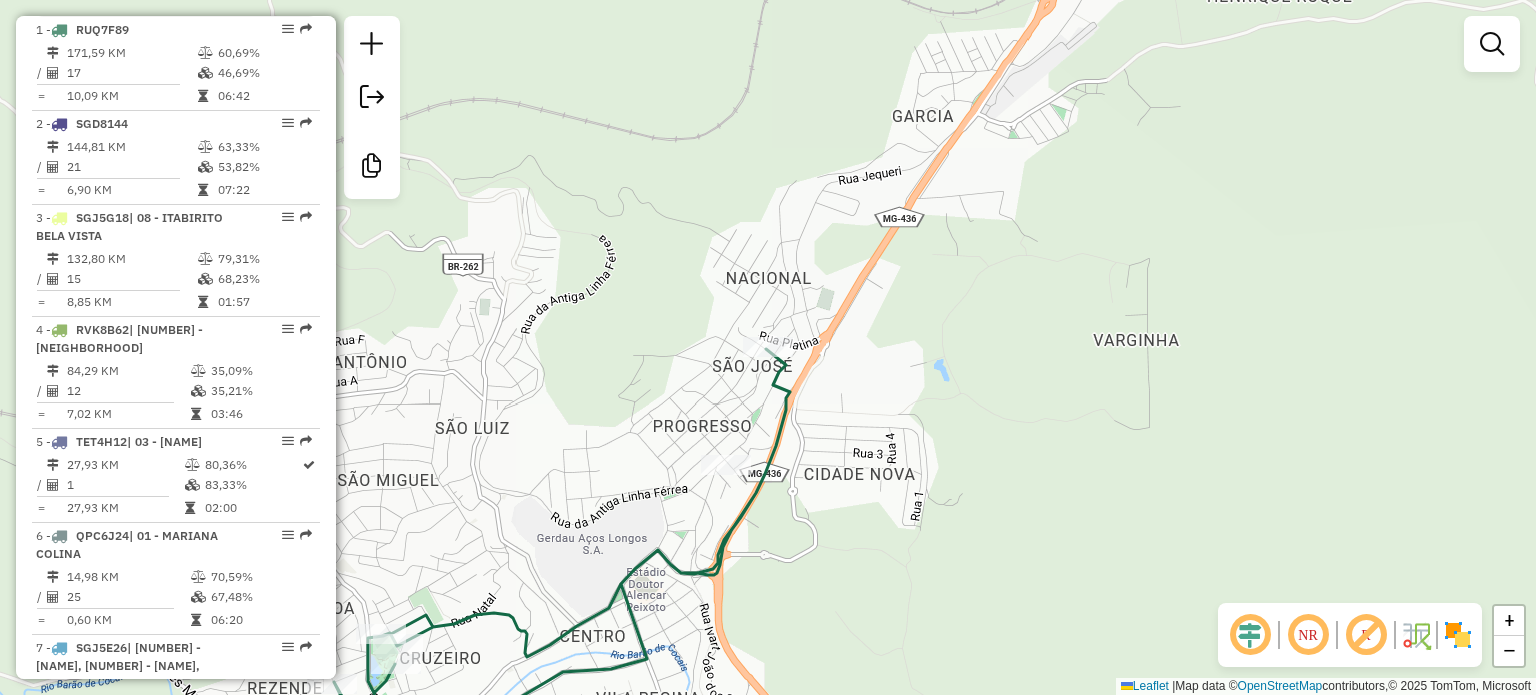 click on "[NUMBER] - [NAME] Endereço: [STREET] [NUMBER] Bairro: [NAME] ([CITY] / [STATE]) Pedidos: [NUMBER], [NUMBER], [NUMBER] Valor total: [CURRENCY] [NUMBER] Exibir todos Cubagem: [NUMBER] Peso: [NUMBER] Tempo dirigindo: [TIME] Distância prevista: [NUMBER] km ([NUMBER] km/h) Janela utilizada início: [TIME] Horário previsto de chegada: [DATE] [TIME] Tempo de atendimento: [TIME] Janela utilizada término: [TIME] Horário previsto de saída: [DATE] [TIME] Total de itens: [NUMBER] Quantidade pallets: [NUMBER] × Janela de atendimento Grade de atendimento Capacidade Transportadoras Veículos Cliente Pedidos Rotas Selecione os dias de semana para filtrar as janelas de atendimento Seg Ter Qua Qui Sex Sáb Dom Informe o período da janela de atendimento: De: Até: Filtrar exatamente a janela do cliente Considerar janela de atendimento padrão Selecione os dias de semana para filtrar as grades de atendimento Seg Ter Qua Qui Sex Sáb Dom Peso mínimo: +" 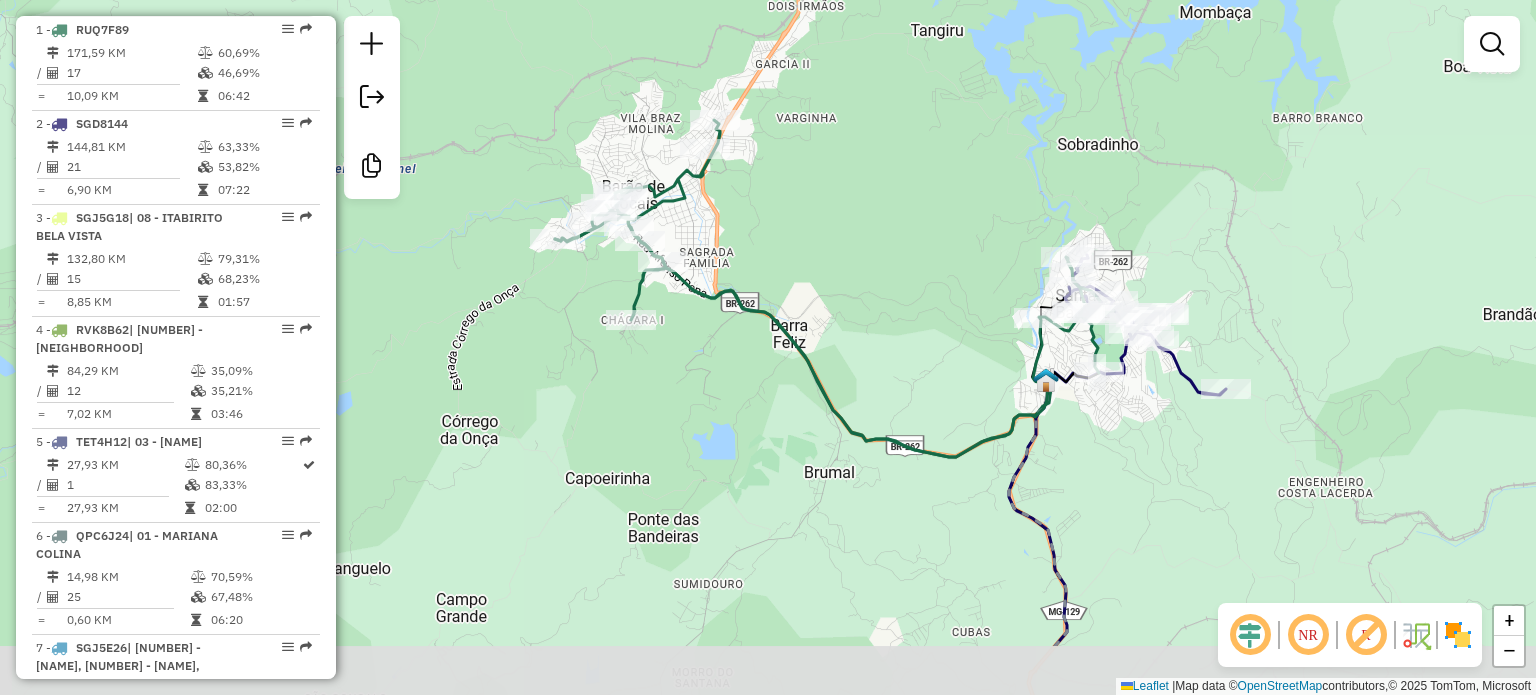 drag, startPoint x: 905, startPoint y: 349, endPoint x: 830, endPoint y: 209, distance: 158.8238 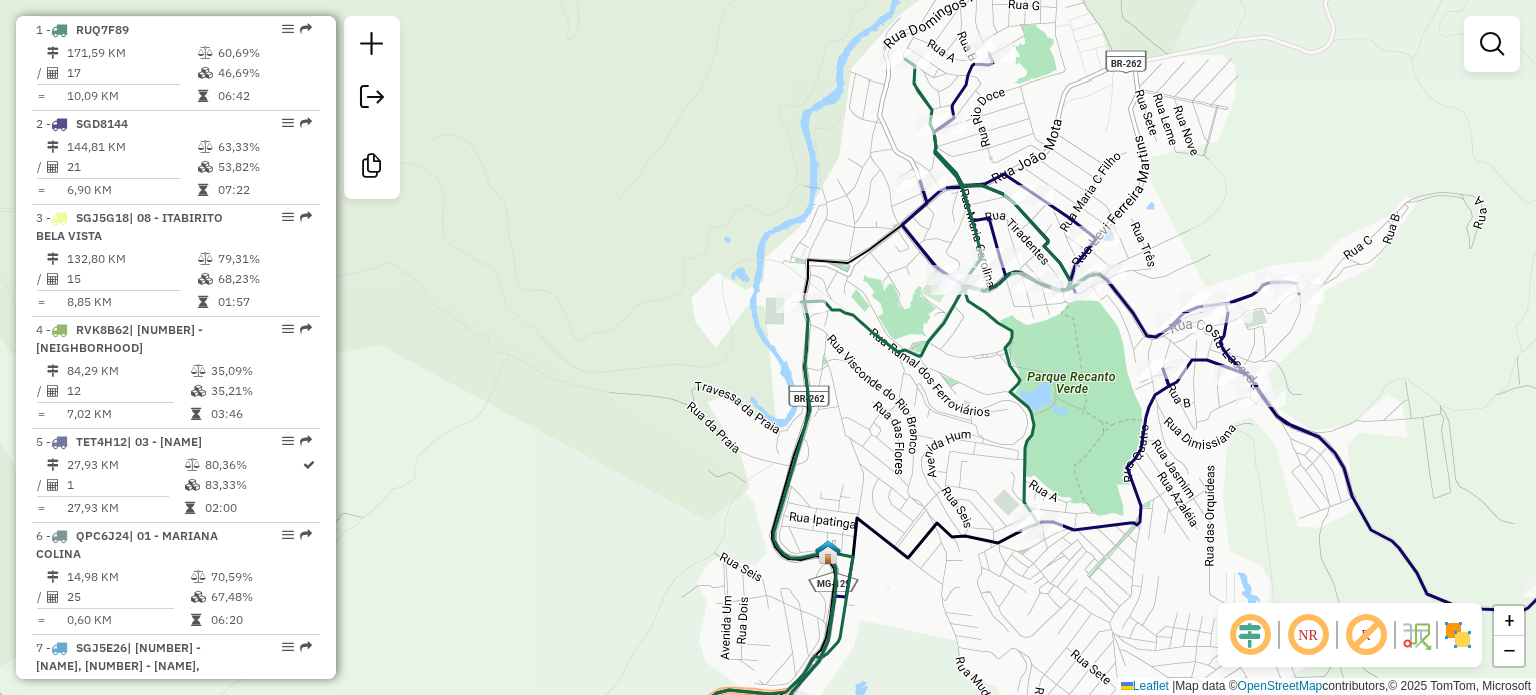click 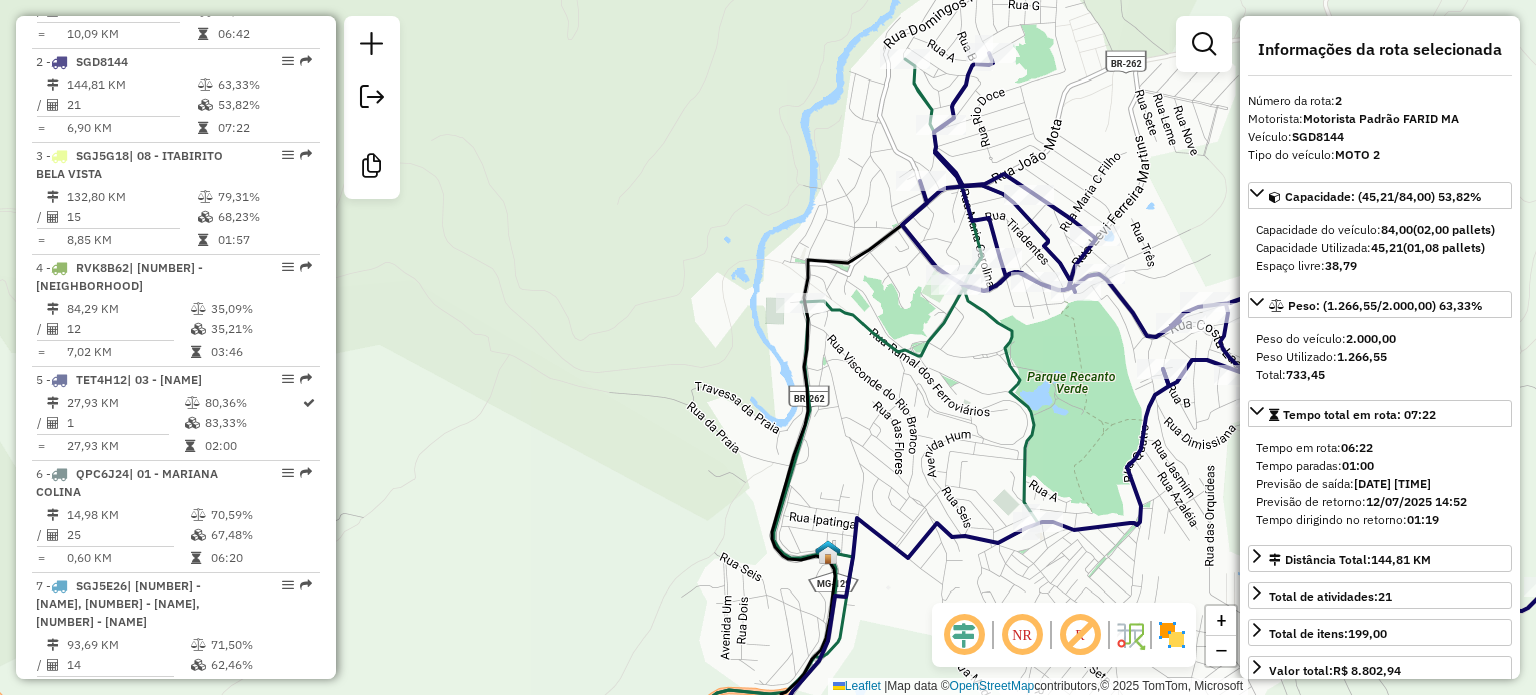 scroll, scrollTop: 906, scrollLeft: 0, axis: vertical 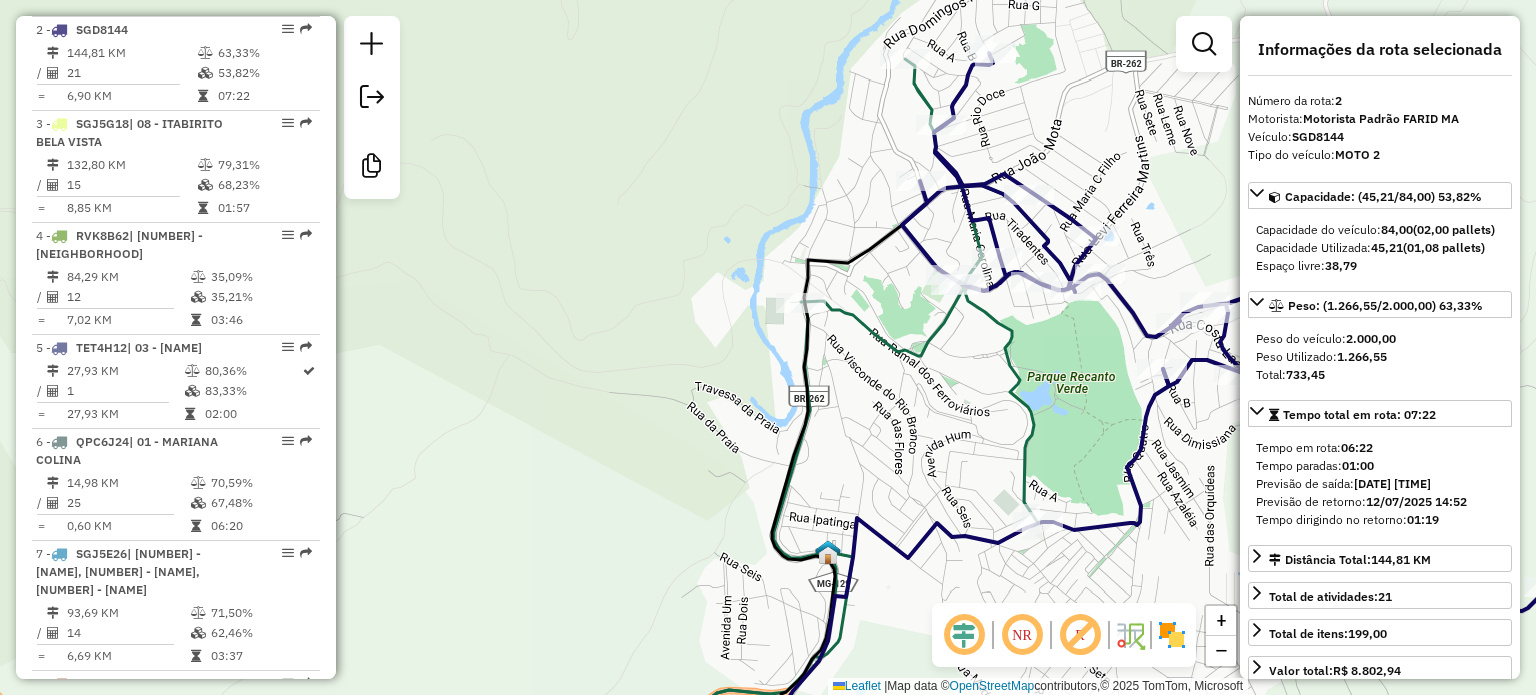 drag, startPoint x: 1064, startPoint y: 423, endPoint x: 926, endPoint y: 298, distance: 186.19614 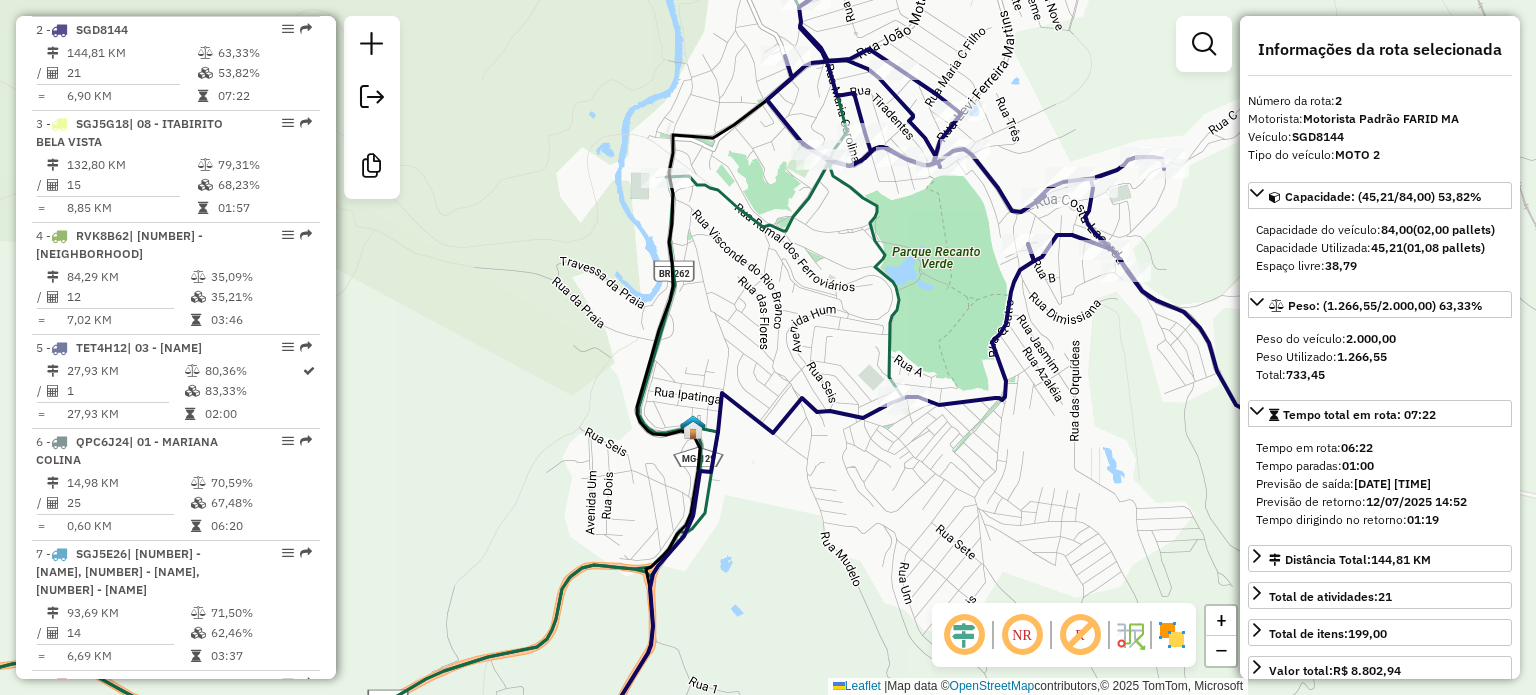 click on "Janela de atendimento Grade de atendimento Capacidade Transportadoras Veículos Cliente Pedidos  Rotas Selecione os dias de semana para filtrar as janelas de atendimento  Seg   Ter   Qua   Qui   Sex   Sáb   Dom  Informe o período da janela de atendimento: De: Até:  Filtrar exatamente a janela do cliente  Considerar janela de atendimento padrão  Selecione os dias de semana para filtrar as grades de atendimento  Seg   Ter   Qua   Qui   Sex   Sáb   Dom   Considerar clientes sem dia de atendimento cadastrado  Clientes fora do dia de atendimento selecionado Filtrar as atividades entre os valores definidos abaixo:  Peso mínimo:   Peso máximo:   Cubagem mínima:   Cubagem máxima:   De:   Até:  Filtrar as atividades entre o tempo de atendimento definido abaixo:  De:   Até:   Considerar capacidade total dos clientes não roteirizados Transportadora: Selecione um ou mais itens Tipo de veículo: Selecione um ou mais itens Veículo: Selecione um ou mais itens Motorista: Selecione um ou mais itens Nome: Rótulo:" 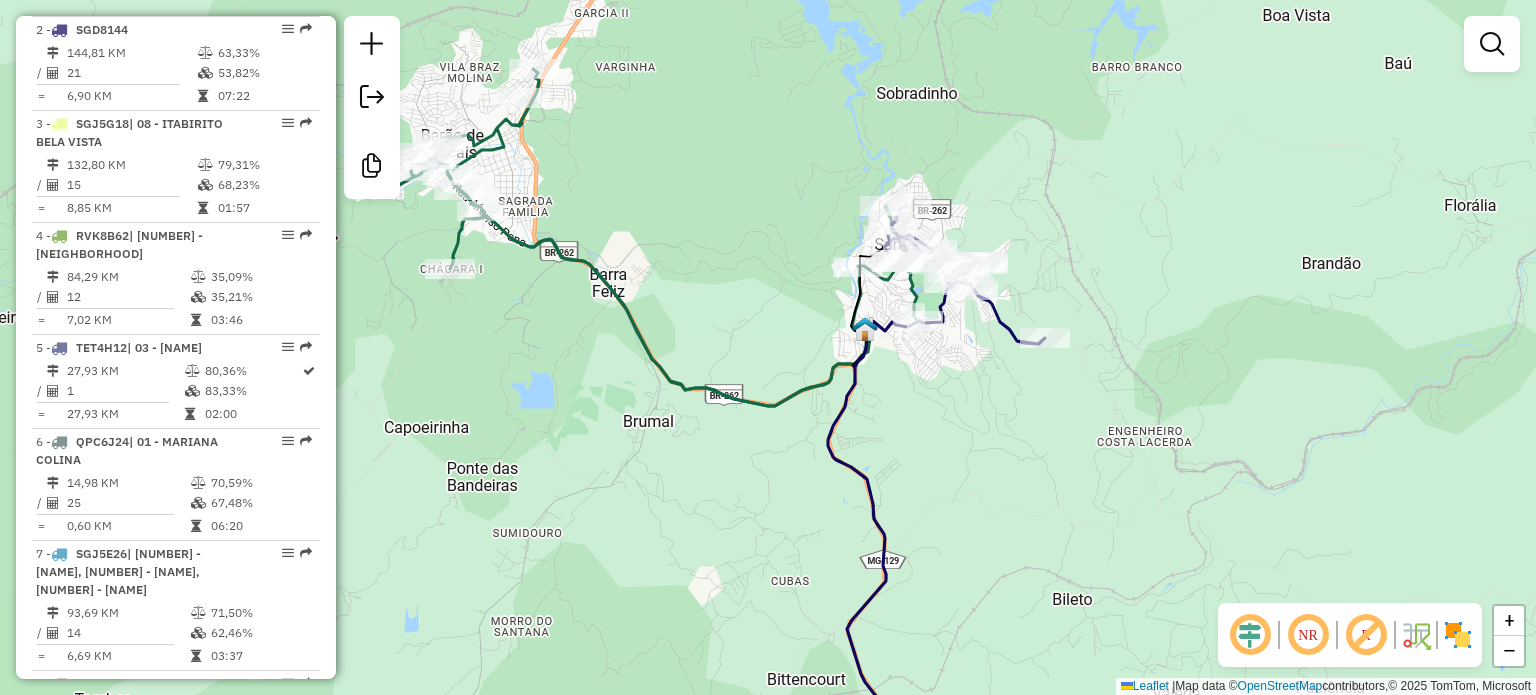 drag, startPoint x: 963, startPoint y: 235, endPoint x: 968, endPoint y: 208, distance: 27.45906 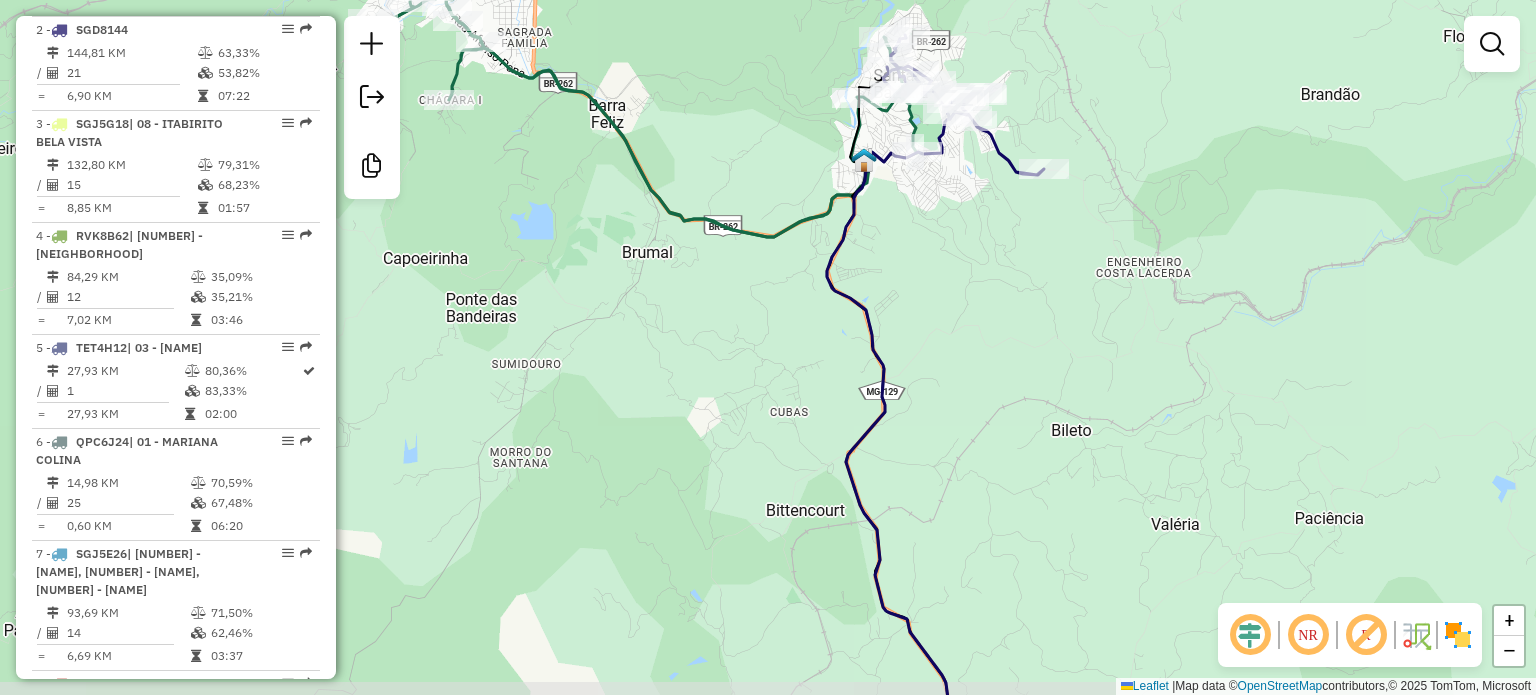 click on "Janela de atendimento Grade de atendimento Capacidade Transportadoras Veículos Cliente Pedidos  Rotas Selecione os dias de semana para filtrar as janelas de atendimento  Seg   Ter   Qua   Qui   Sex   Sáb   Dom  Informe o período da janela de atendimento: De: Até:  Filtrar exatamente a janela do cliente  Considerar janela de atendimento padrão  Selecione os dias de semana para filtrar as grades de atendimento  Seg   Ter   Qua   Qui   Sex   Sáb   Dom   Considerar clientes sem dia de atendimento cadastrado  Clientes fora do dia de atendimento selecionado Filtrar as atividades entre os valores definidos abaixo:  Peso mínimo:   Peso máximo:   Cubagem mínima:   Cubagem máxima:   De:   Até:  Filtrar as atividades entre o tempo de atendimento definido abaixo:  De:   Até:   Considerar capacidade total dos clientes não roteirizados Transportadora: Selecione um ou mais itens Tipo de veículo: Selecione um ou mais itens Veículo: Selecione um ou mais itens Motorista: Selecione um ou mais itens Nome: Rótulo:" 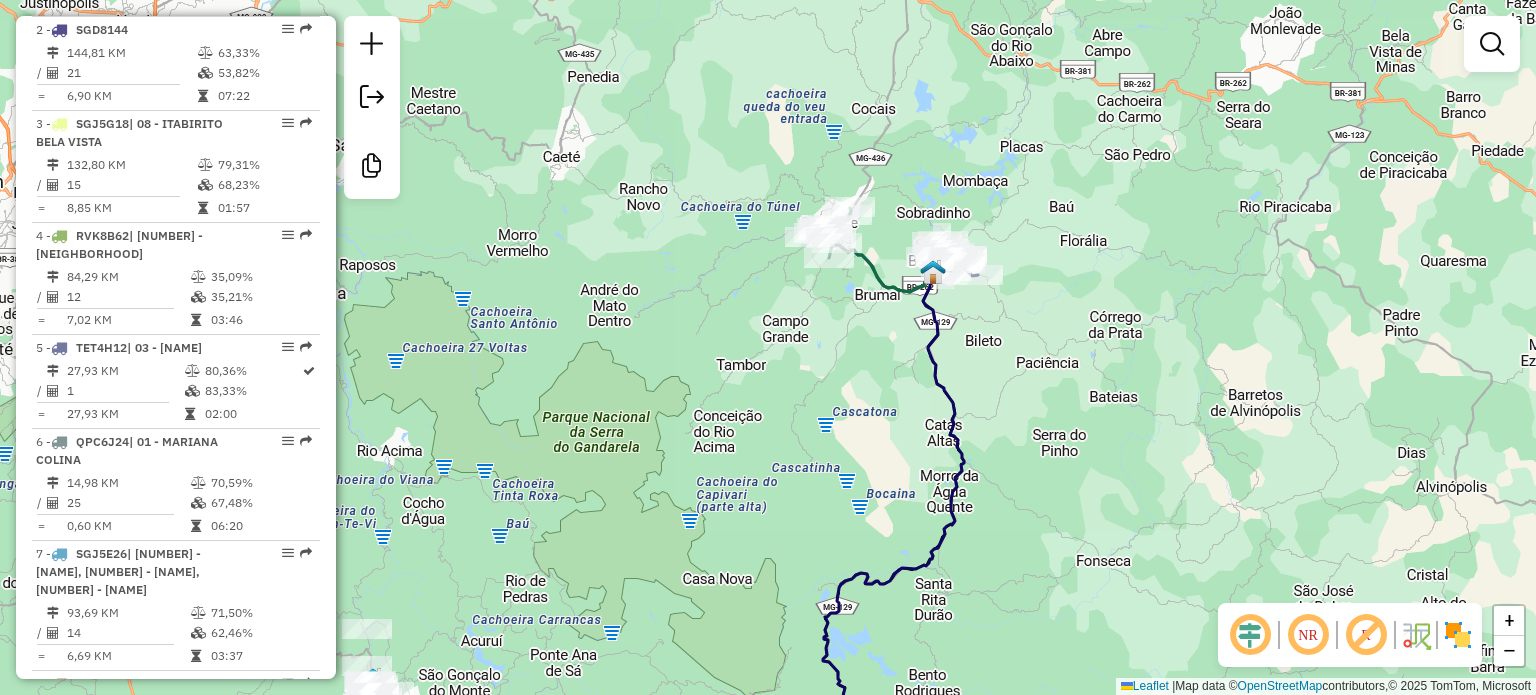 drag, startPoint x: 1035, startPoint y: 407, endPoint x: 998, endPoint y: 293, distance: 119.85408 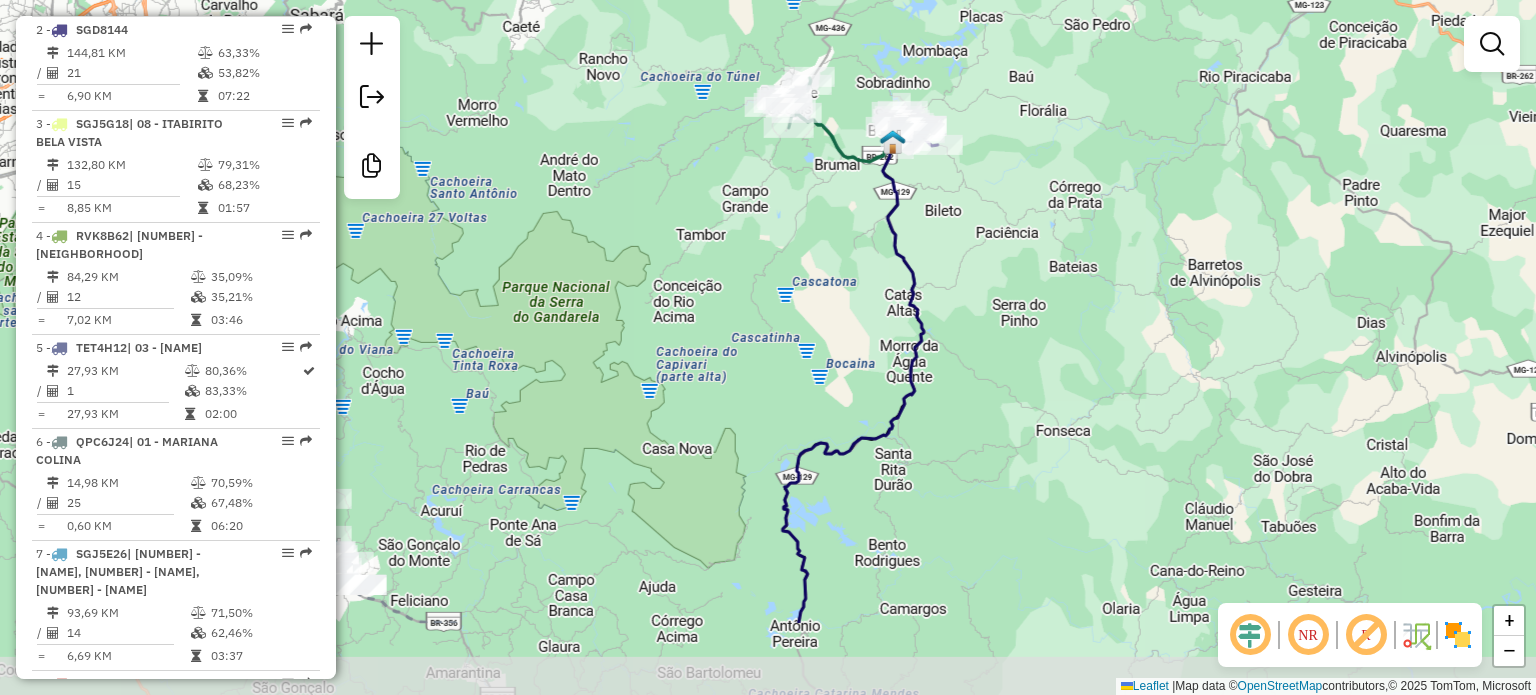 drag, startPoint x: 986, startPoint y: 466, endPoint x: 984, endPoint y: 299, distance: 167.01198 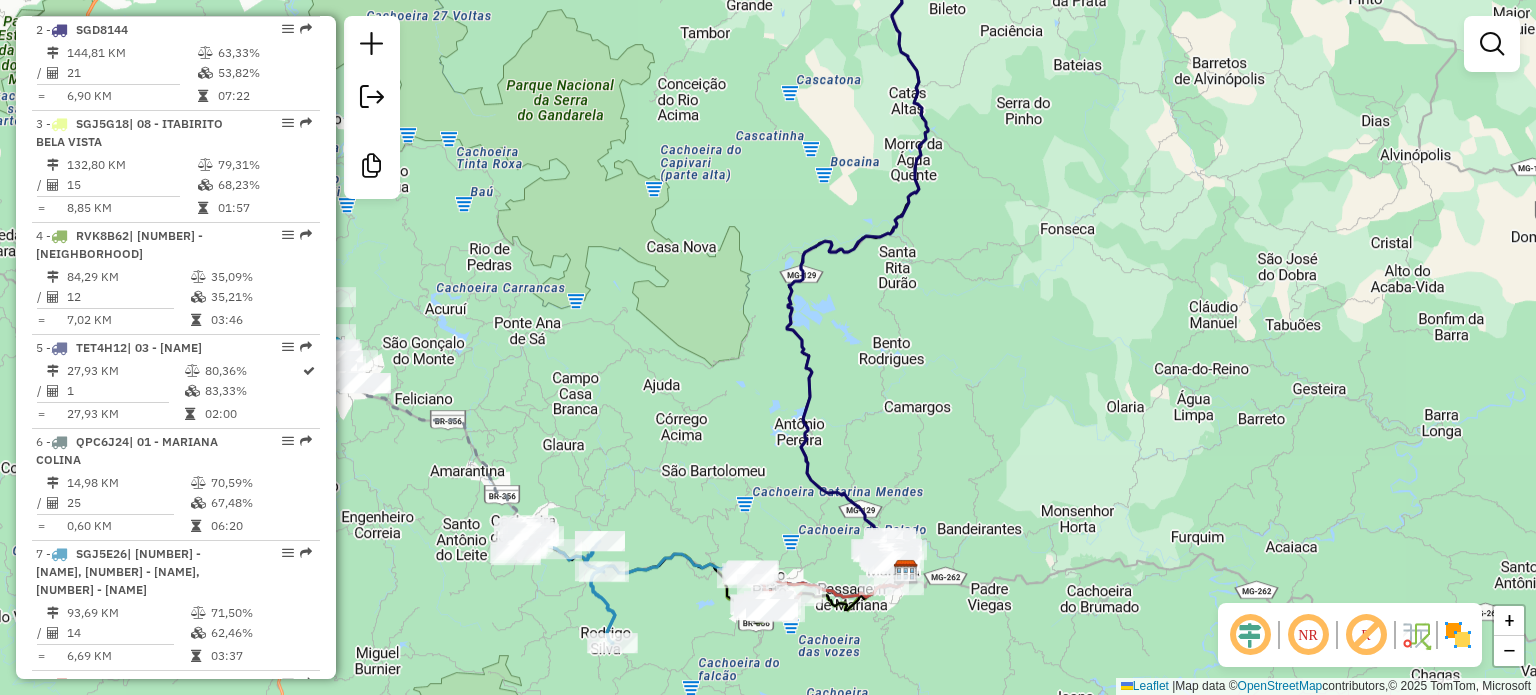 drag, startPoint x: 978, startPoint y: 458, endPoint x: 988, endPoint y: 416, distance: 43.174065 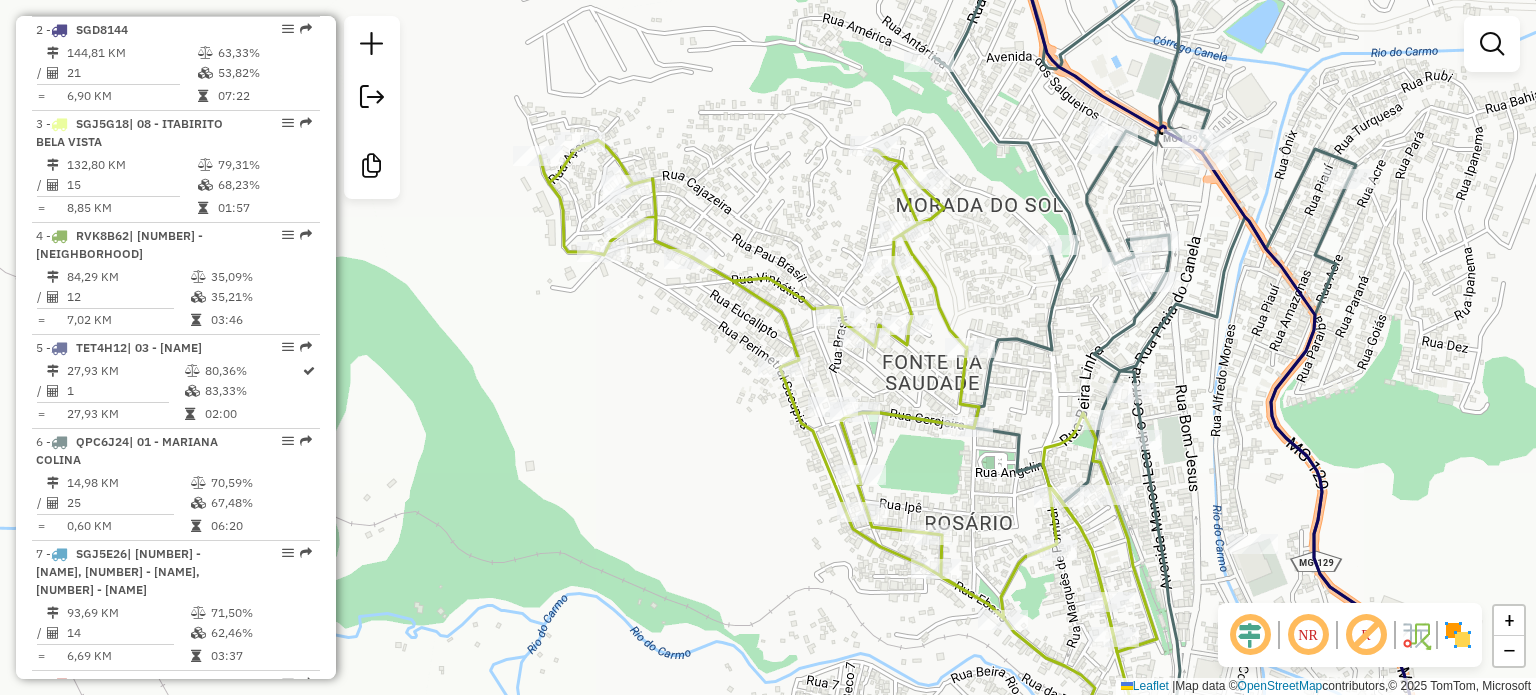 click 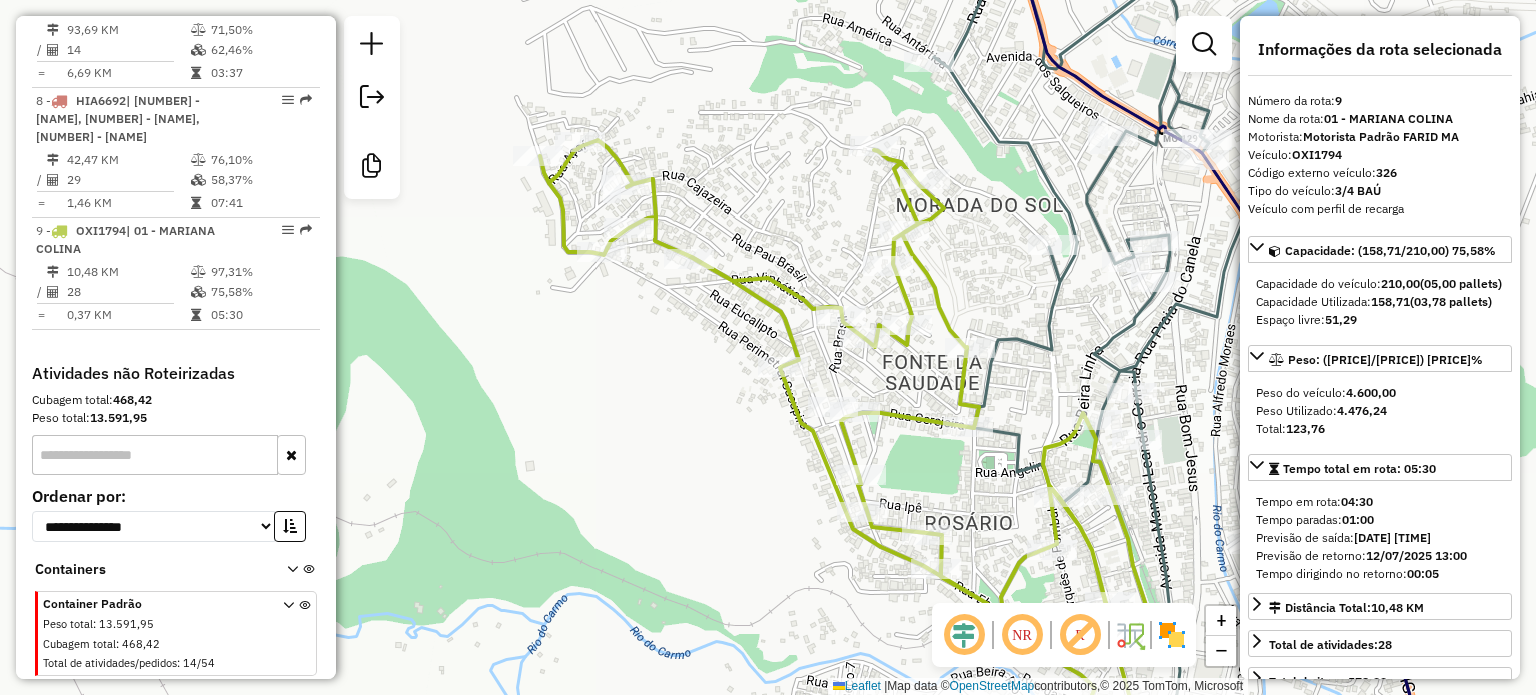 scroll, scrollTop: 1539, scrollLeft: 0, axis: vertical 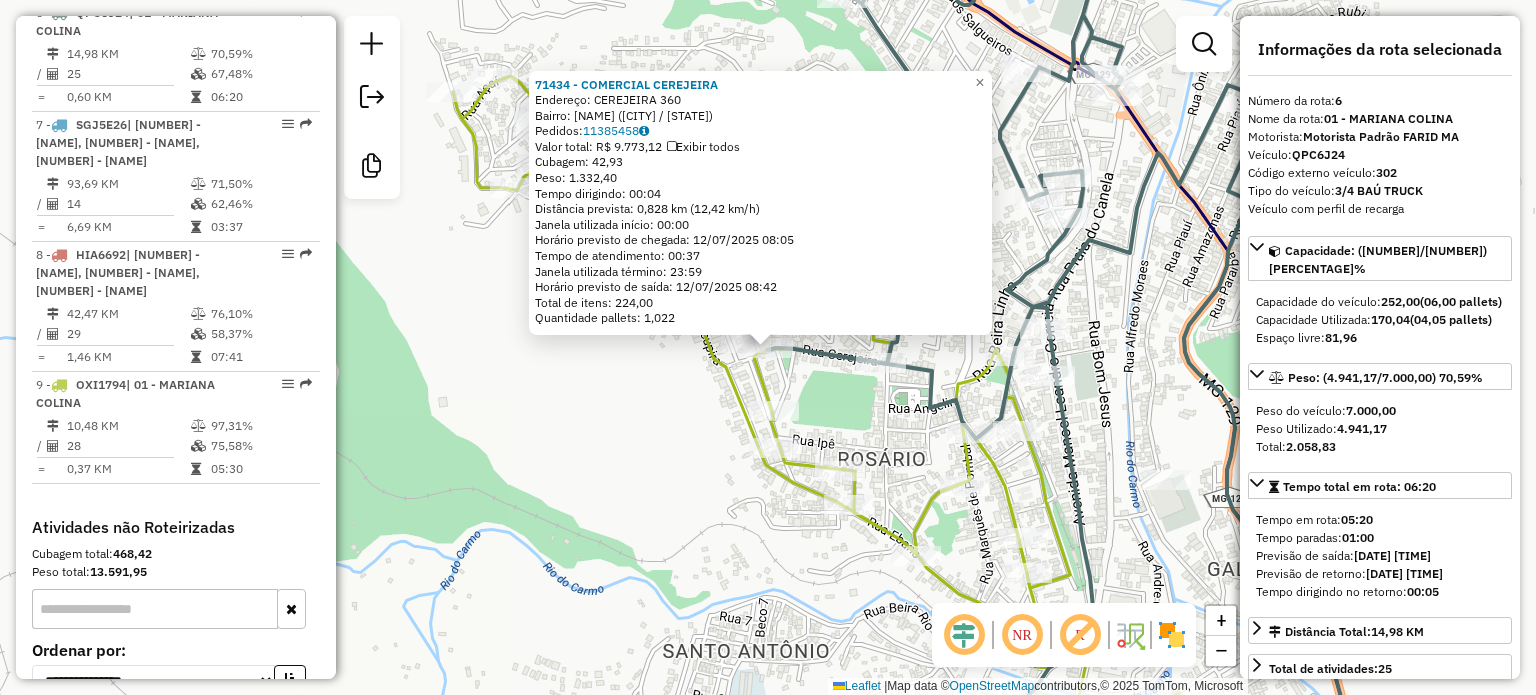 click on "71434 - COMERCIAL CEREJEIRA  Endereço:  CEREJEIRA [NUMBER]   Bairro: ROSARIO ([CITY] / [STATE])   Pedidos:  [PHONE]   Valor total: R$ 9.773,12   Exibir todos   Cubagem: 42,93  Peso: 1.332,40  Tempo dirigindo: 00:04   Distância prevista: 0,828 km (12,42 km/h)   Janela utilizada início: 00:00   Horário previsto de chegada: 12/07/2025 08:05   Tempo de atendimento: 00:37   Janela utilizada término: 23:59   Horário previsto de saída: 12/07/2025 08:42   Total de itens: 224,00   Quantidade pallets: 1,022  × Janela de atendimento Grade de atendimento Capacidade Transportadoras Veículos Cliente Pedidos  Rotas Selecione os dias de semana para filtrar as janelas de atendimento  Seg   Ter   Qua   Qui   Sex   Sáb   Dom  Informe o período da janela de atendimento: De: Até:  Filtrar exatamente a janela do cliente  Considerar janela de atendimento padrão  Selecione os dias de semana para filtrar as grades de atendimento  Seg   Ter   Qua   Qui   Sex   Sáb   Dom   Considerar clientes sem dia de atendimento cadastrado De:" 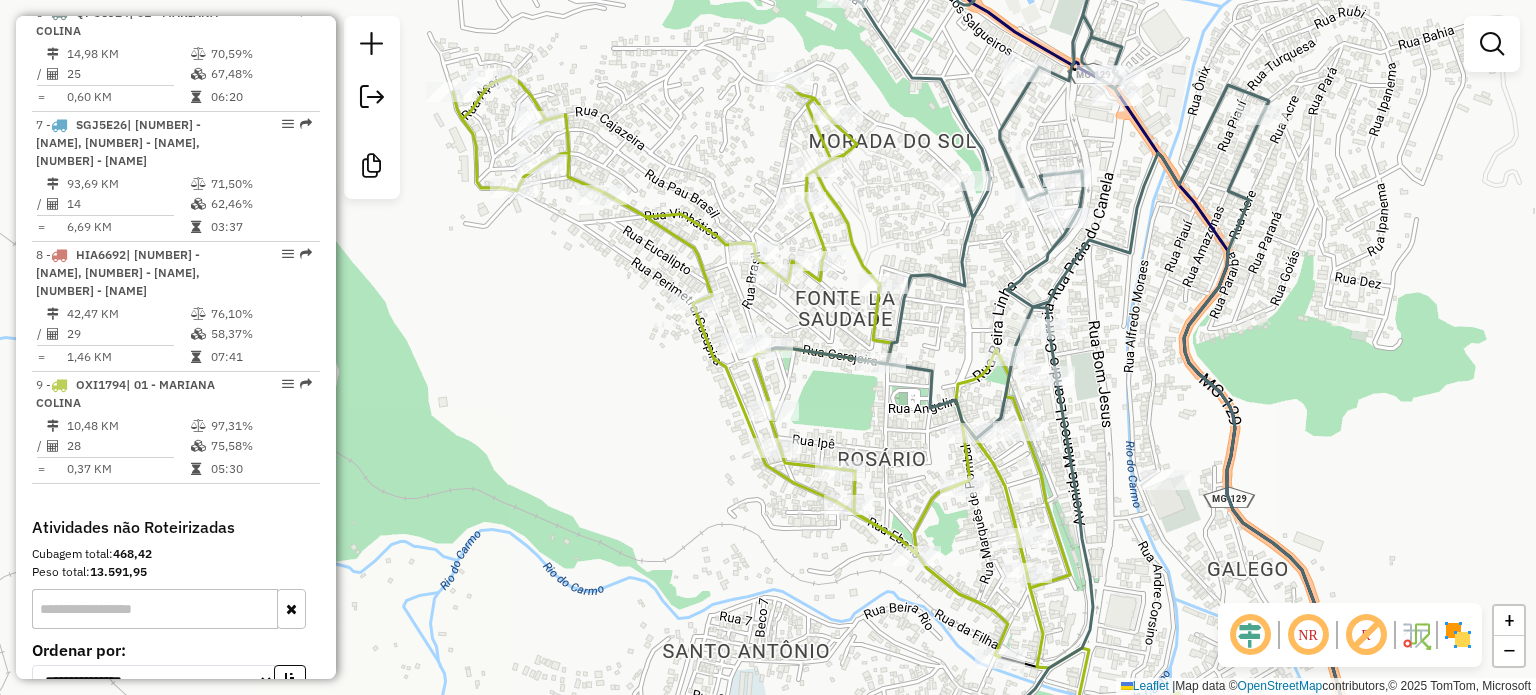 click 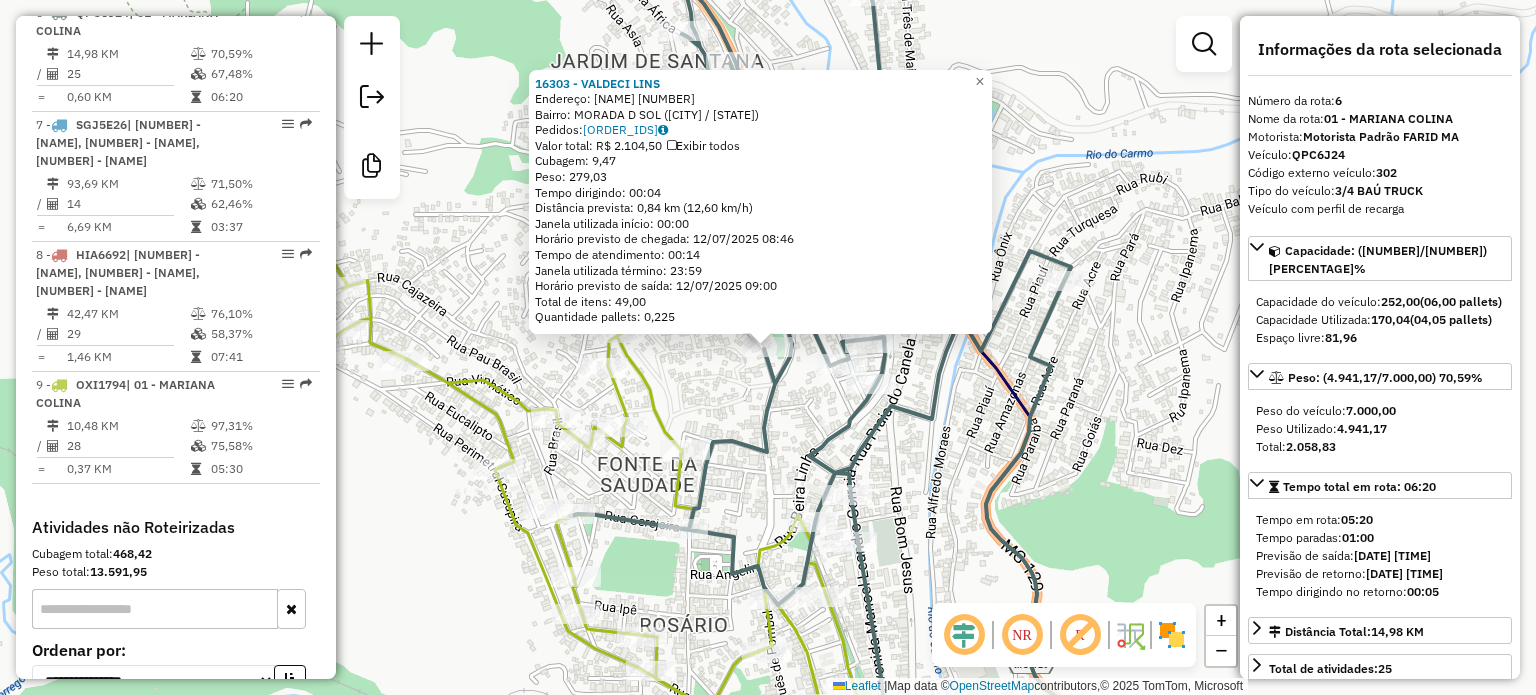 click 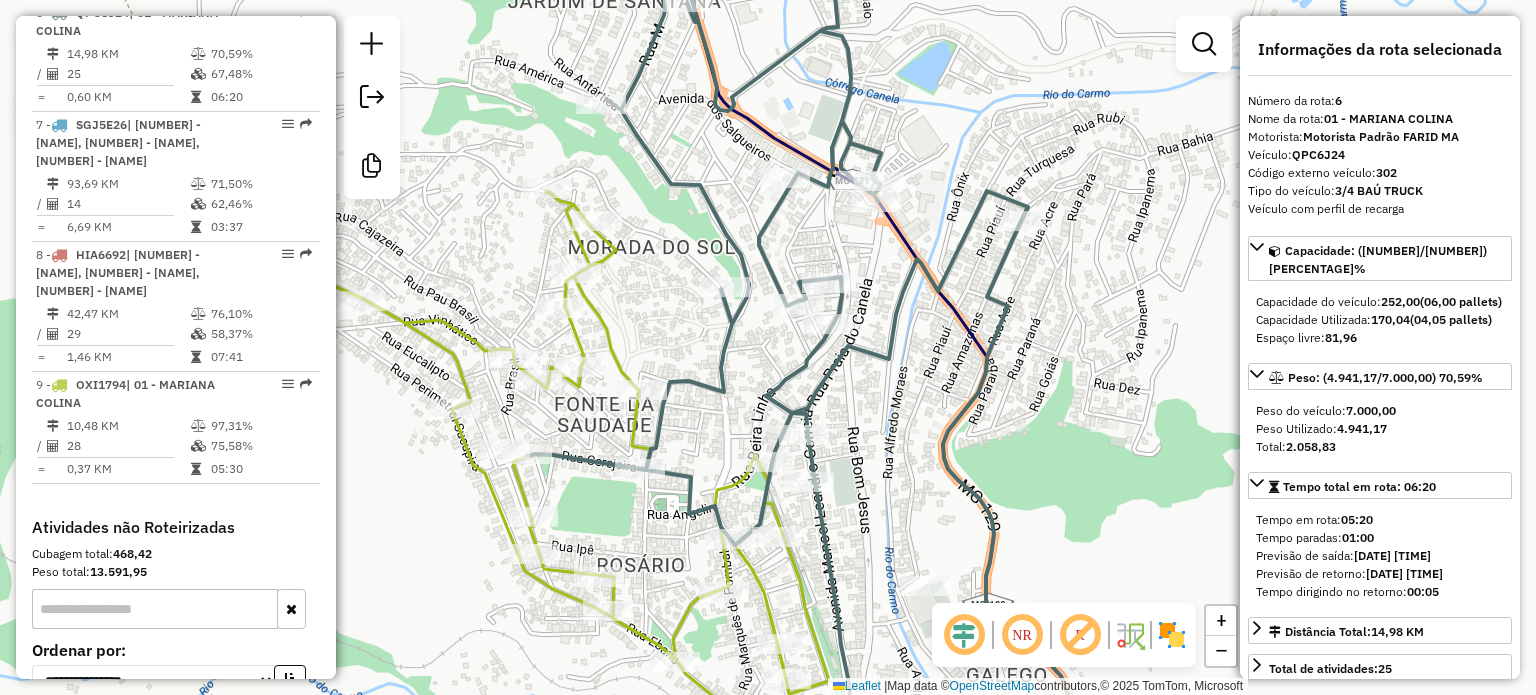 drag, startPoint x: 923, startPoint y: 434, endPoint x: 820, endPoint y: 331, distance: 145.664 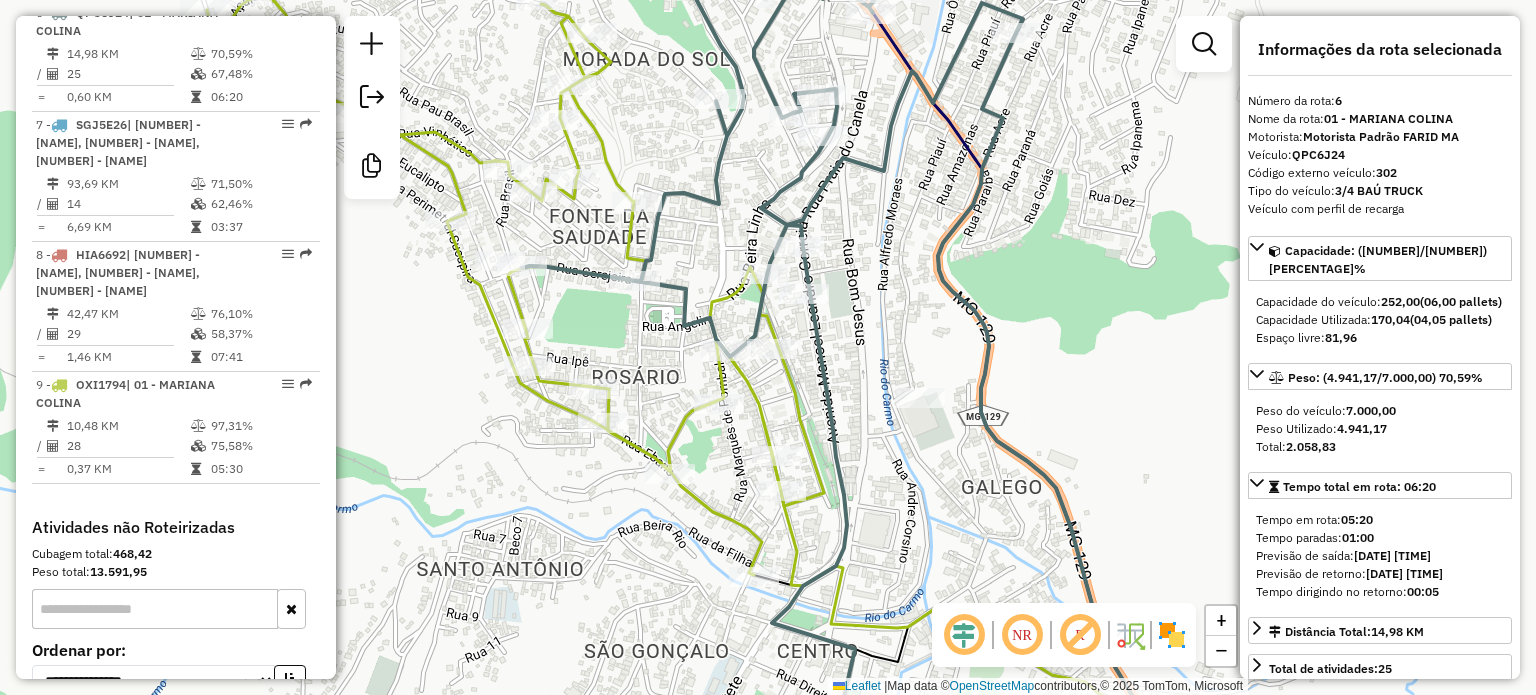 click 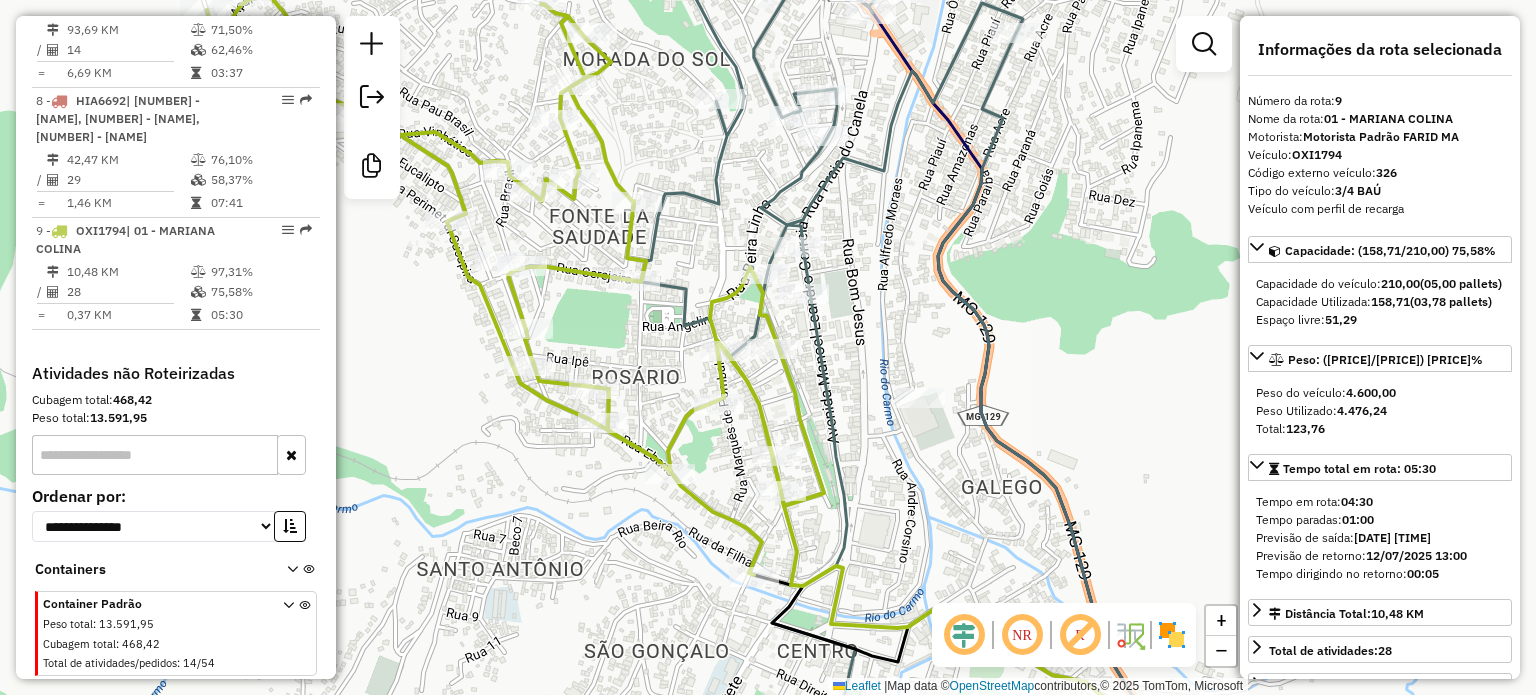 scroll, scrollTop: 1539, scrollLeft: 0, axis: vertical 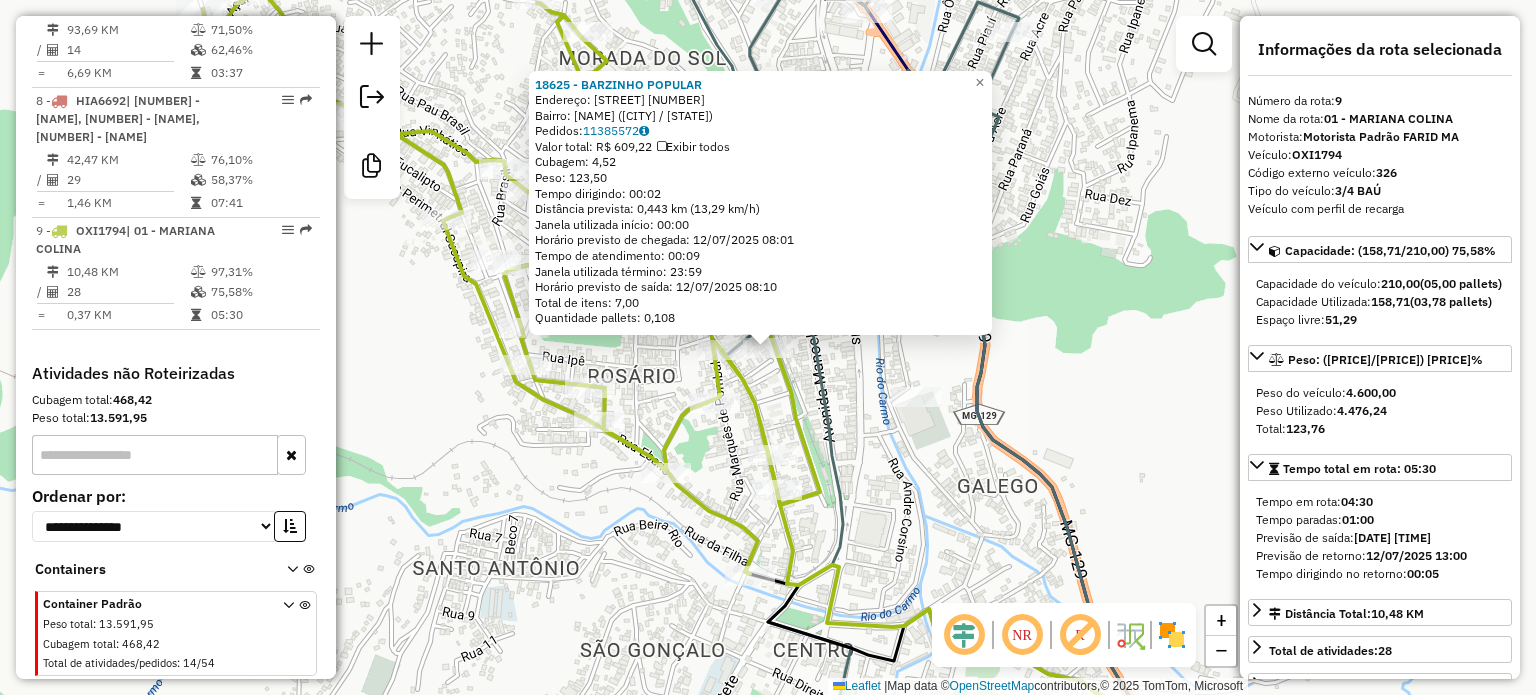 click 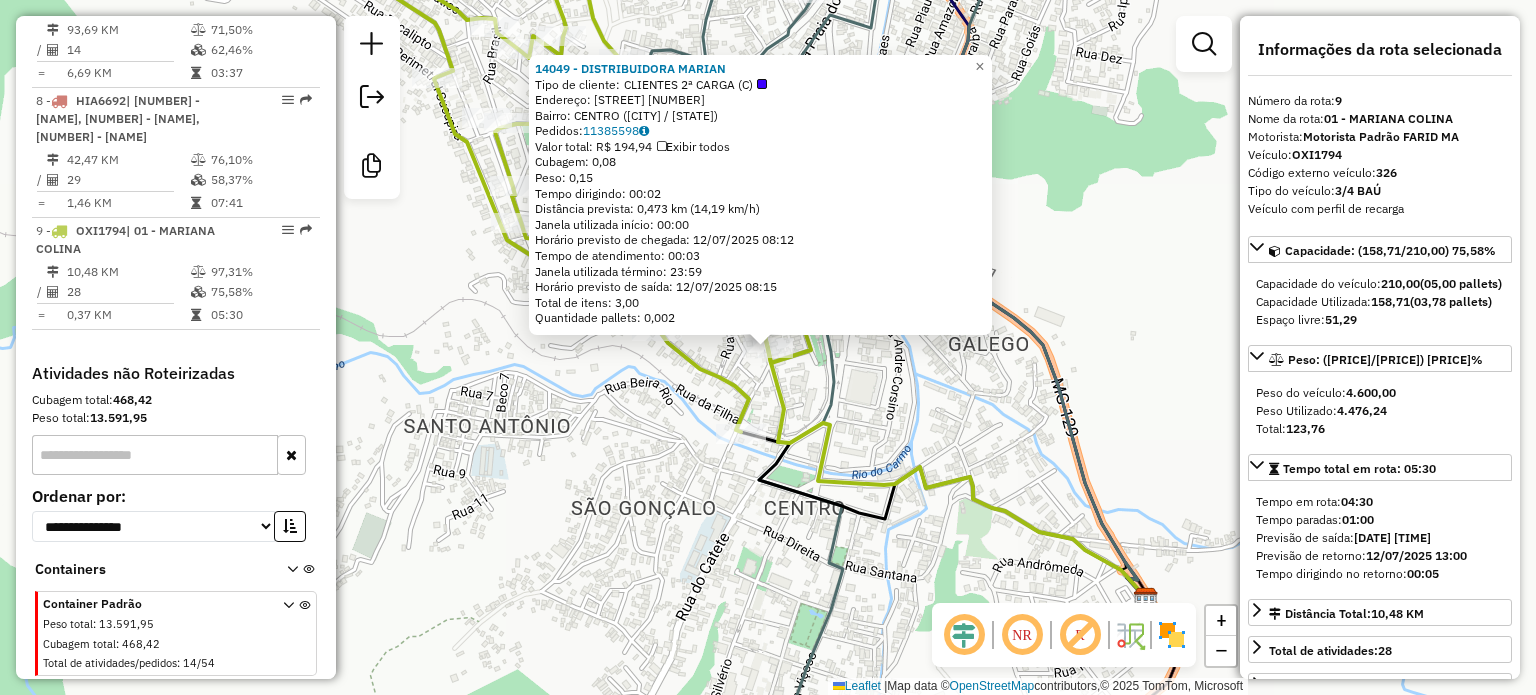click on "14049 - DISTRIBUIDORA MARIAN  Tipo de cliente:   CLIENTES 2ª CARGA (C)   Endereço:  WENCESLAU BRAZ 185   Bairro: CENTRO ([CITY] / [STATE])   Pedidos:  11385598   Valor total: R$ 194,94   Exibir todos   Cubagem: 0,08  Peso: 0,15  Tempo dirigindo: 00:02   Distância prevista: 0,473 km (14,19 km/h)   Janela utilizada início: 00:00   Horário previsto de chegada: 12/07/2025 08:12   Tempo de atendimento: 00:03   Janela utilizada término: 23:59   Horário previsto de saída: 12/07/2025 08:15   Total de itens: 3,00   Quantidade pallets: 0,002  × Janela de atendimento Grade de atendimento Capacidade Transportadoras Veículos Cliente Pedidos  Rotas Selecione os dias de semana para filtrar as janelas de atendimento  Seg   Ter   Qua   Qui   Sex   Sáb   Dom  Informe o período da janela de atendimento: De: Até:  Filtrar exatamente a janela do cliente  Considerar janela de atendimento padrão  Selecione os dias de semana para filtrar as grades de atendimento  Seg   Ter   Qua   Qui   Sex   Sáb   Dom   Peso mínimo:  +" 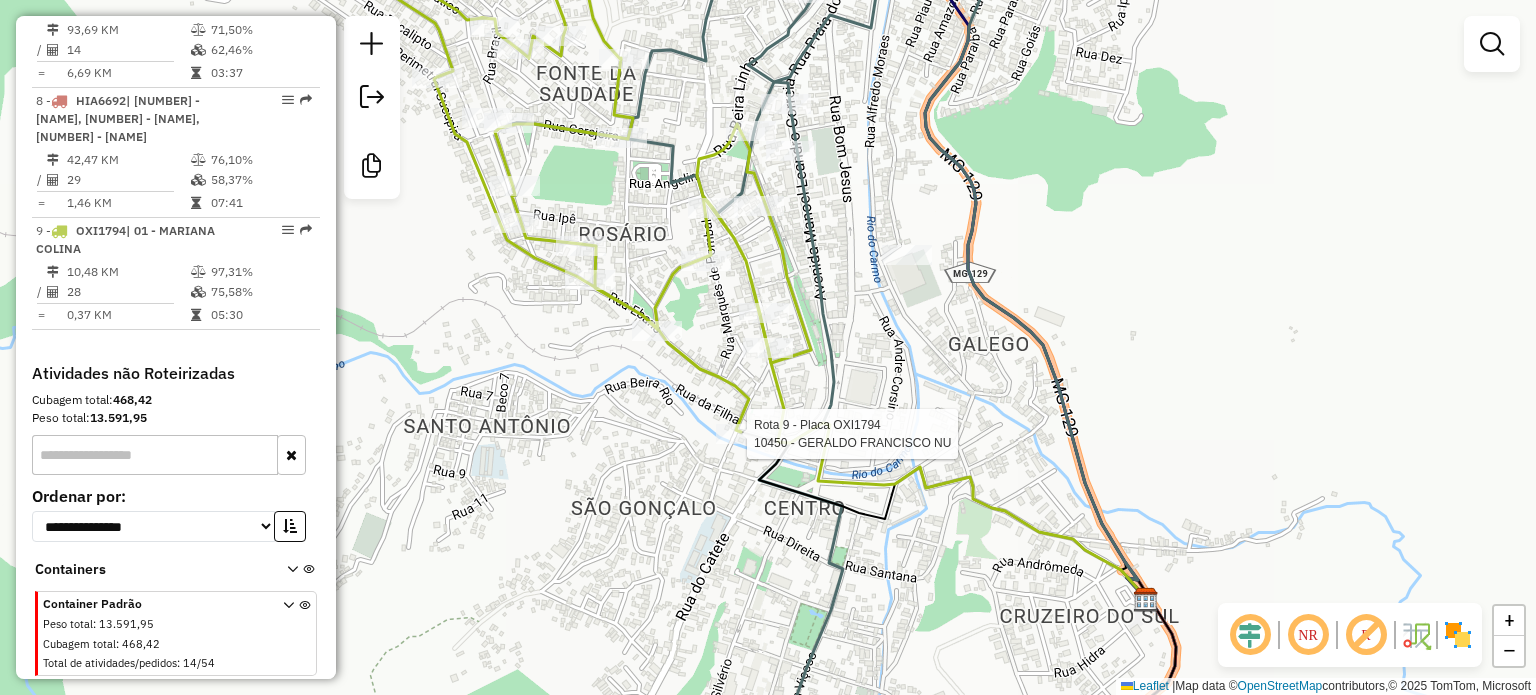 click 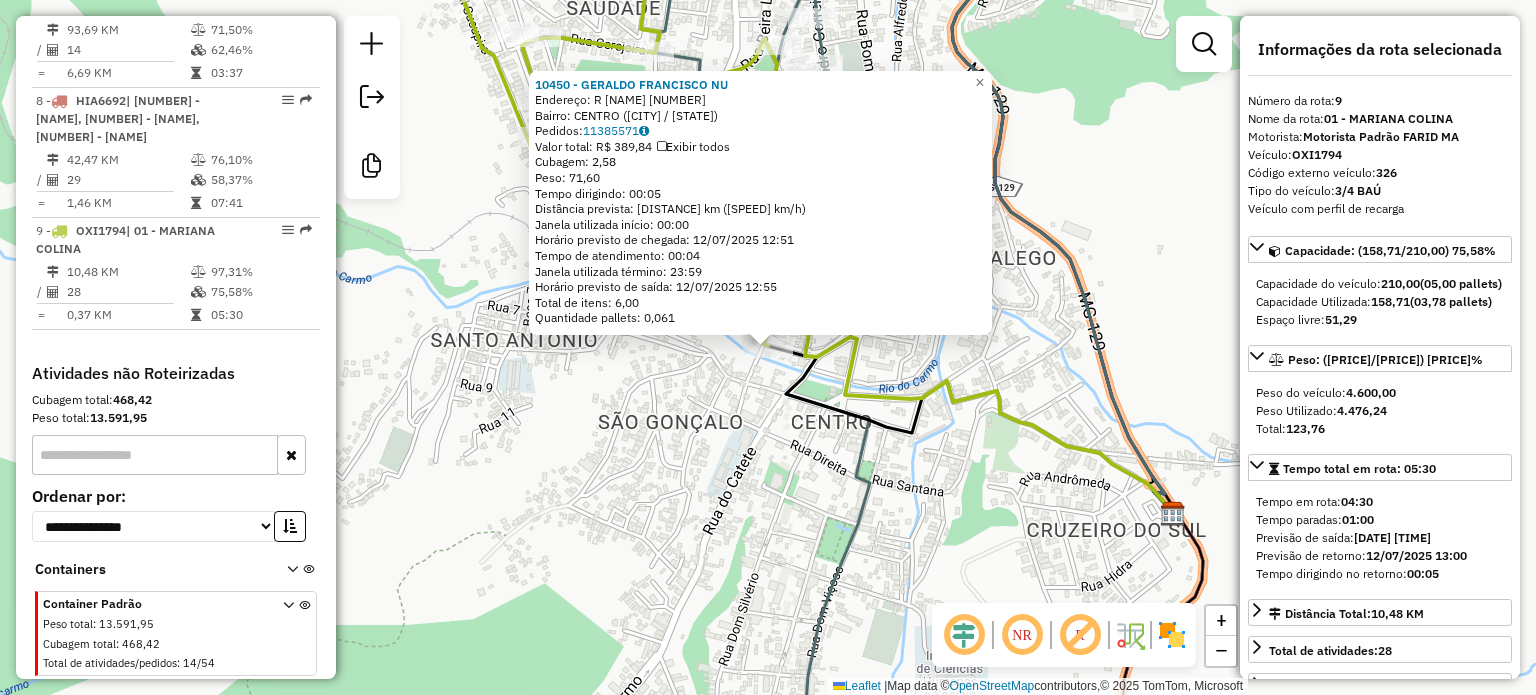 click on "[NUMBER] - [NAME] Endereço: [STREET] [NUMBER] Bairro: [NAME] ([CITY] / [STATE]) Pedidos: [NUMBER] Valor total: [CURRENCY] [NUMBER] Exibir todos Cubagem: [NUMBER] Peso: [NUMBER] Tempo dirigindo: [TIME] Distância prevista: [NUMBER] km ([NUMBER] km/h) Janela utilizada início: [TIME] Horário previsto de chegada: [DATE] [TIME] Tempo de atendimento: [TIME] Janela utilizada término: [TIME] Horário previsto de saída: [DATE] [TIME] Total de itens: [NUMBER] Quantidade pallets: [NUMBER] × Janela de atendimento Grade de atendimento Capacidade Transportadoras Veículos Cliente Pedidos Rotas Selecione os dias de semana para filtrar as janelas de atendimento Seg Ter Qua Qui Sex Sáb Dom Informe o período da janela de atendimento: De: Até: Filtrar exatamente a janela do cliente Considerar janela de atendimento padrão Selecione os dias de semana para filtrar as grades de atendimento Seg Ter Qua Qui Sex Sáb Dom Peso mínimo: Peso máximo: De: De:" 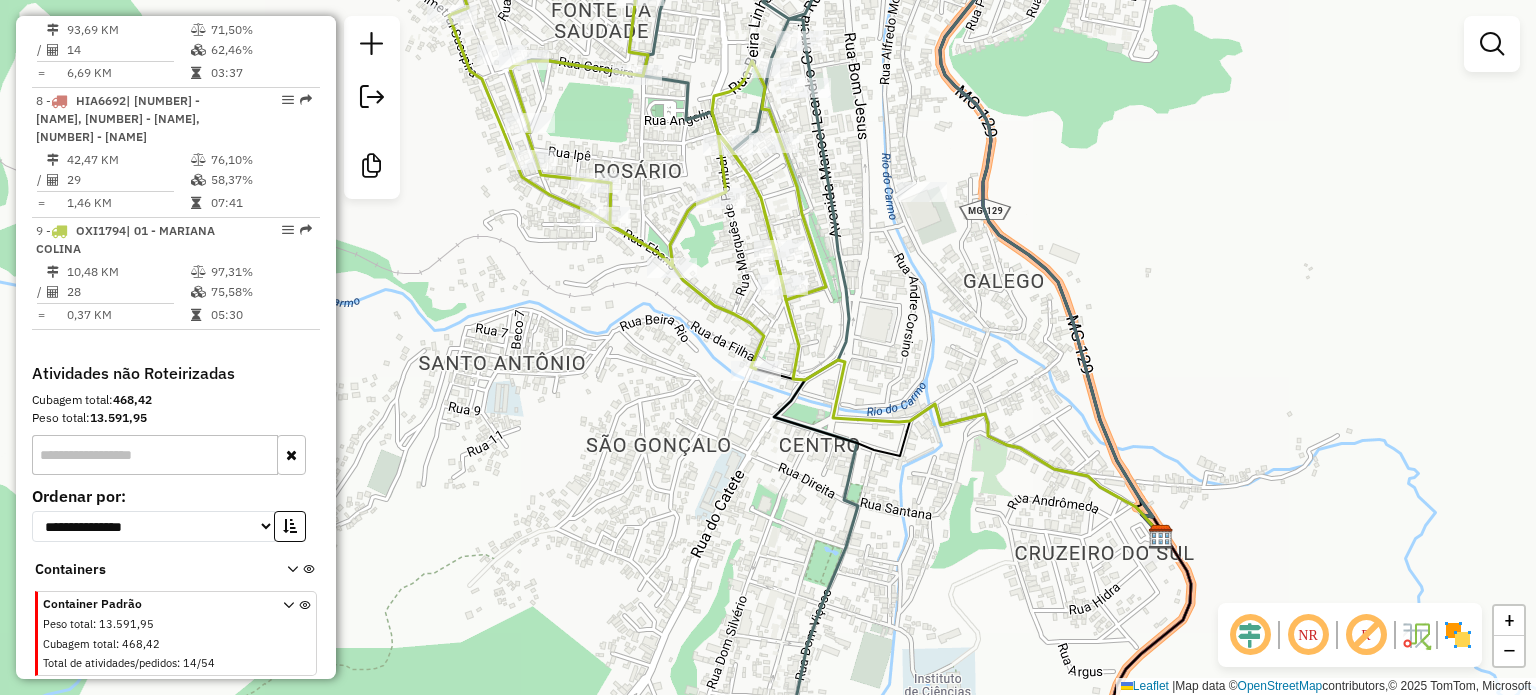 drag, startPoint x: 1018, startPoint y: 374, endPoint x: 916, endPoint y: 467, distance: 138.03261 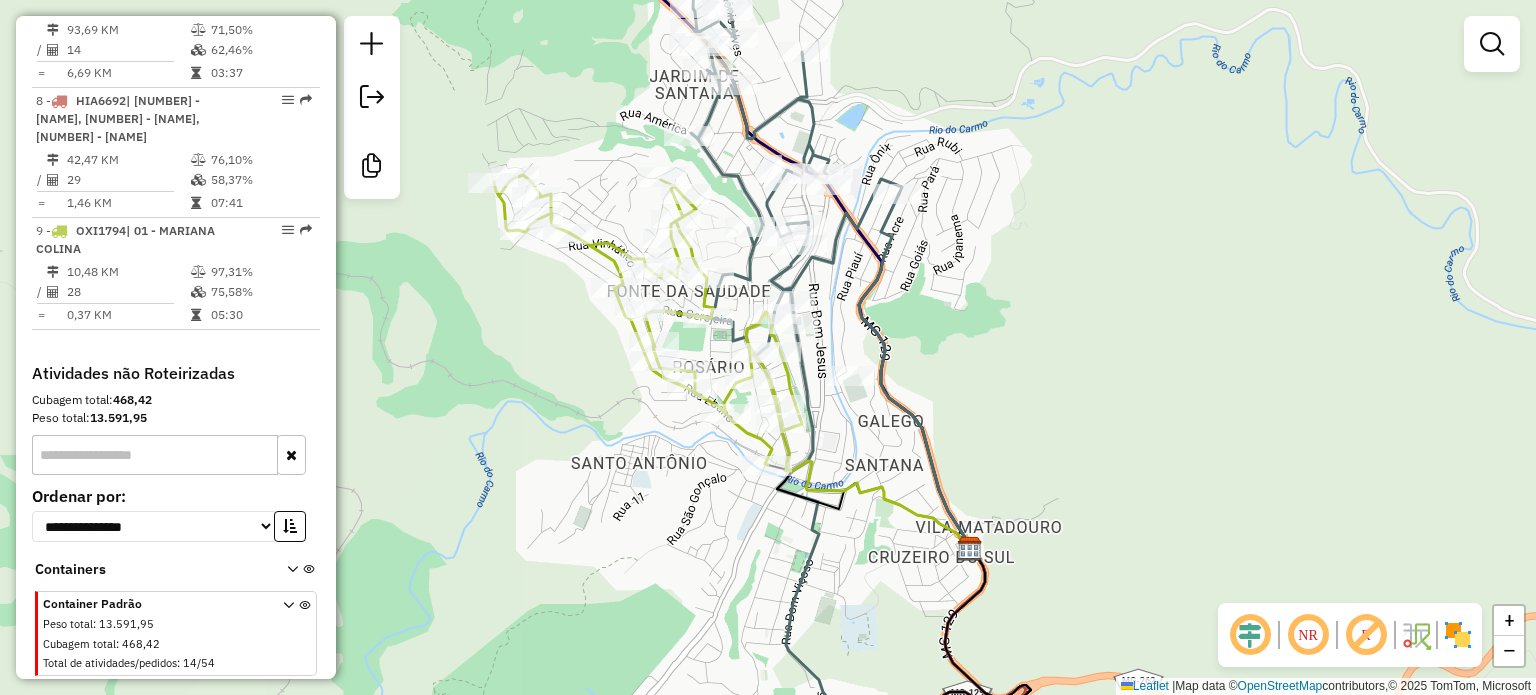 drag, startPoint x: 944, startPoint y: 385, endPoint x: 966, endPoint y: 527, distance: 143.69412 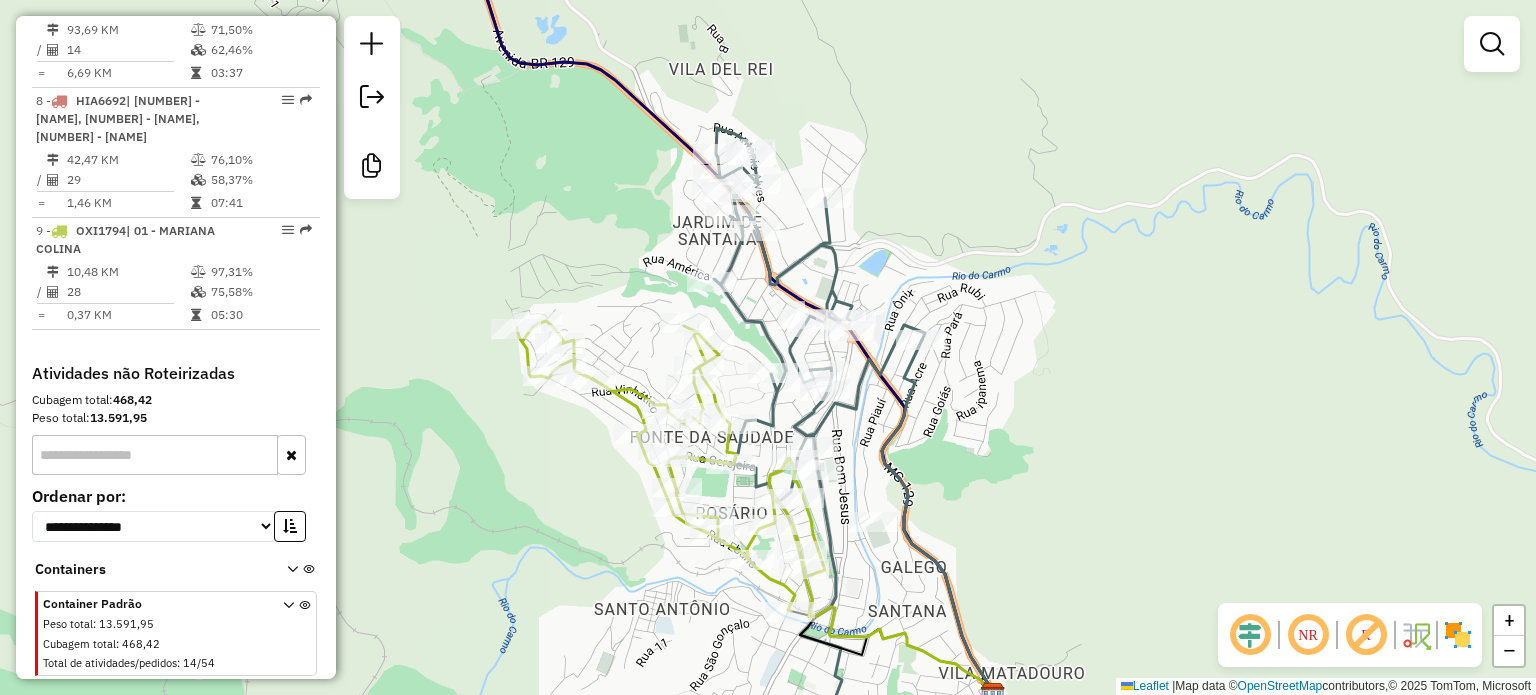 click 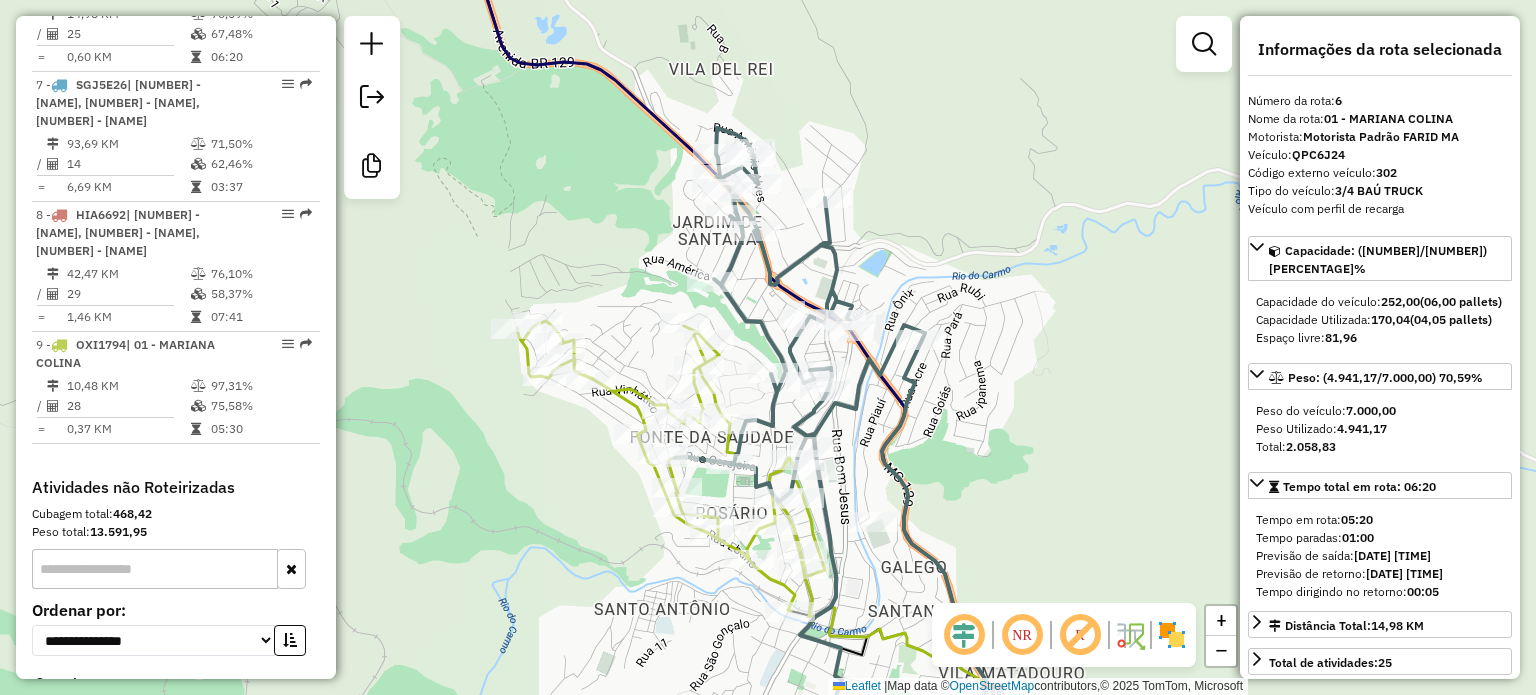 scroll, scrollTop: 1335, scrollLeft: 0, axis: vertical 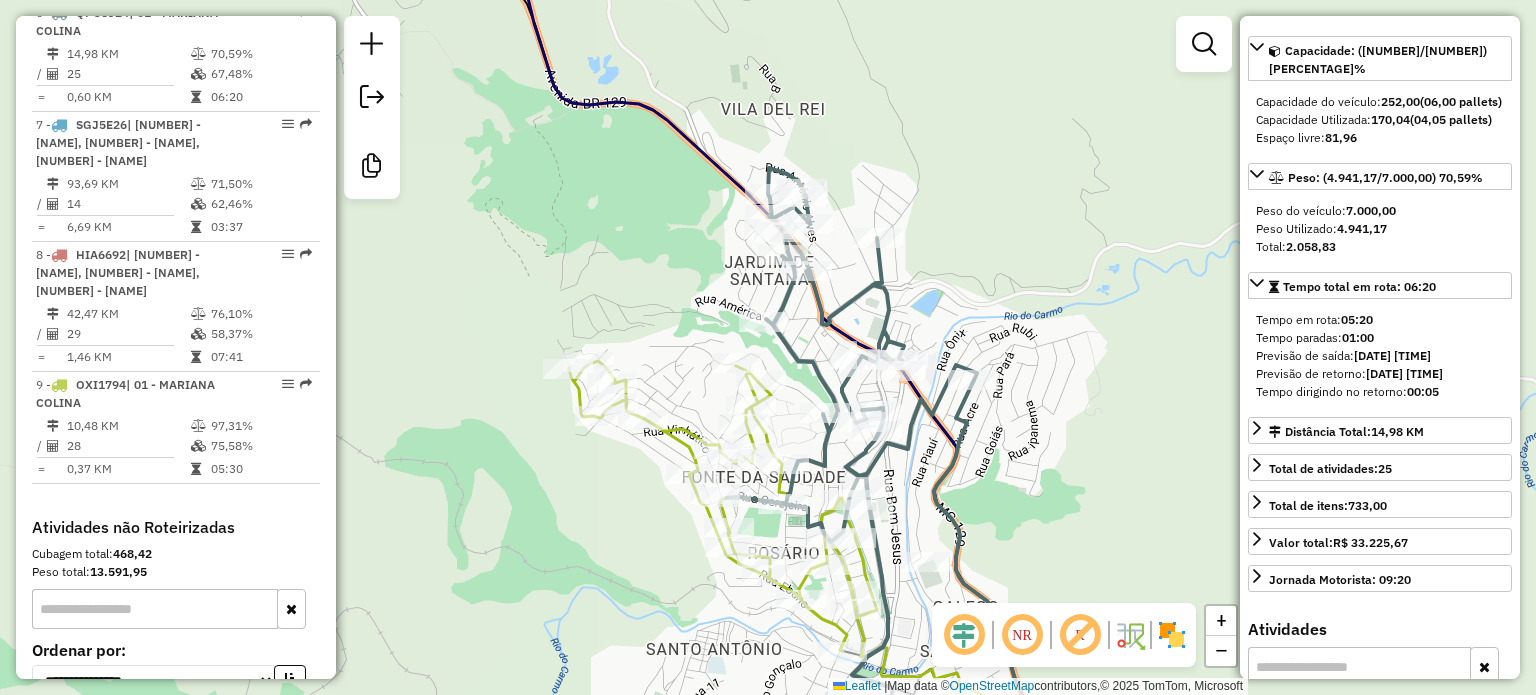 drag, startPoint x: 684, startPoint y: 271, endPoint x: 816, endPoint y: 367, distance: 163.21765 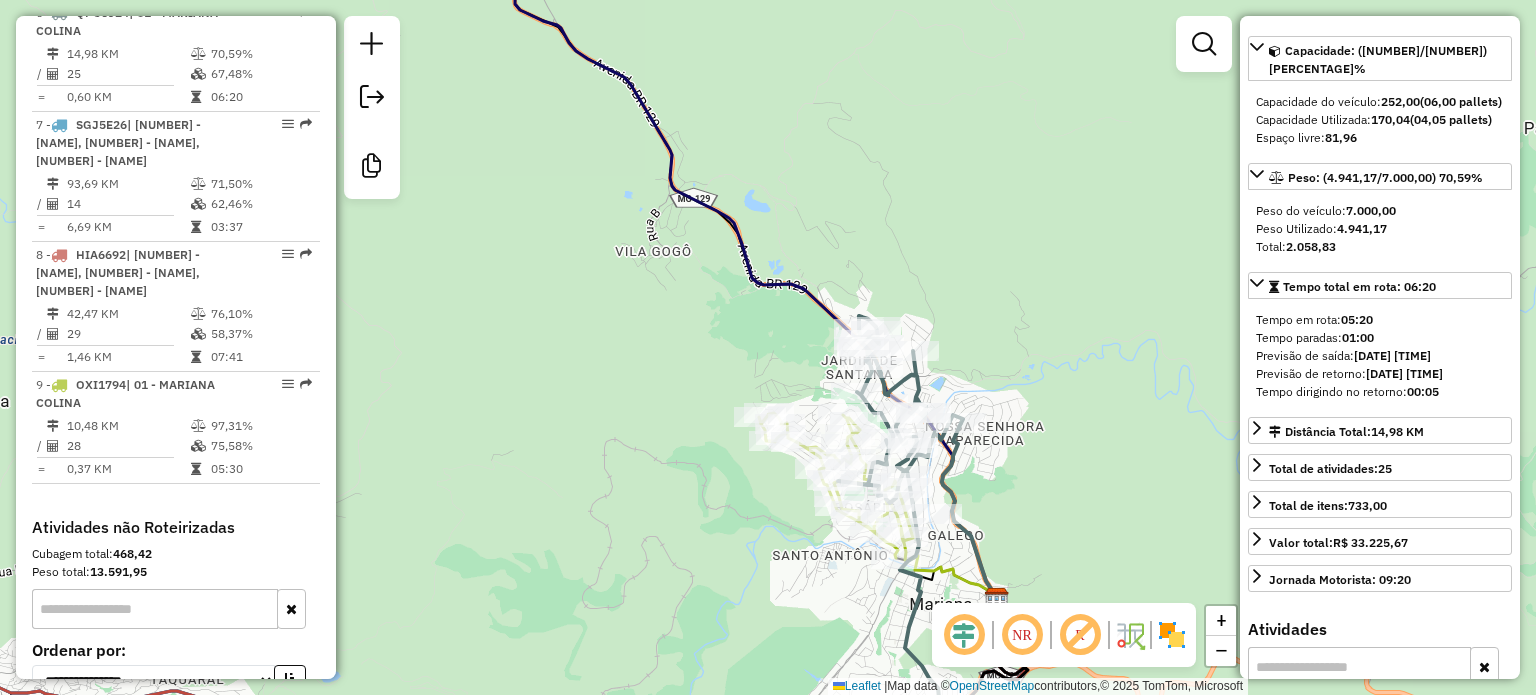 drag, startPoint x: 1068, startPoint y: 413, endPoint x: 888, endPoint y: 211, distance: 270.56238 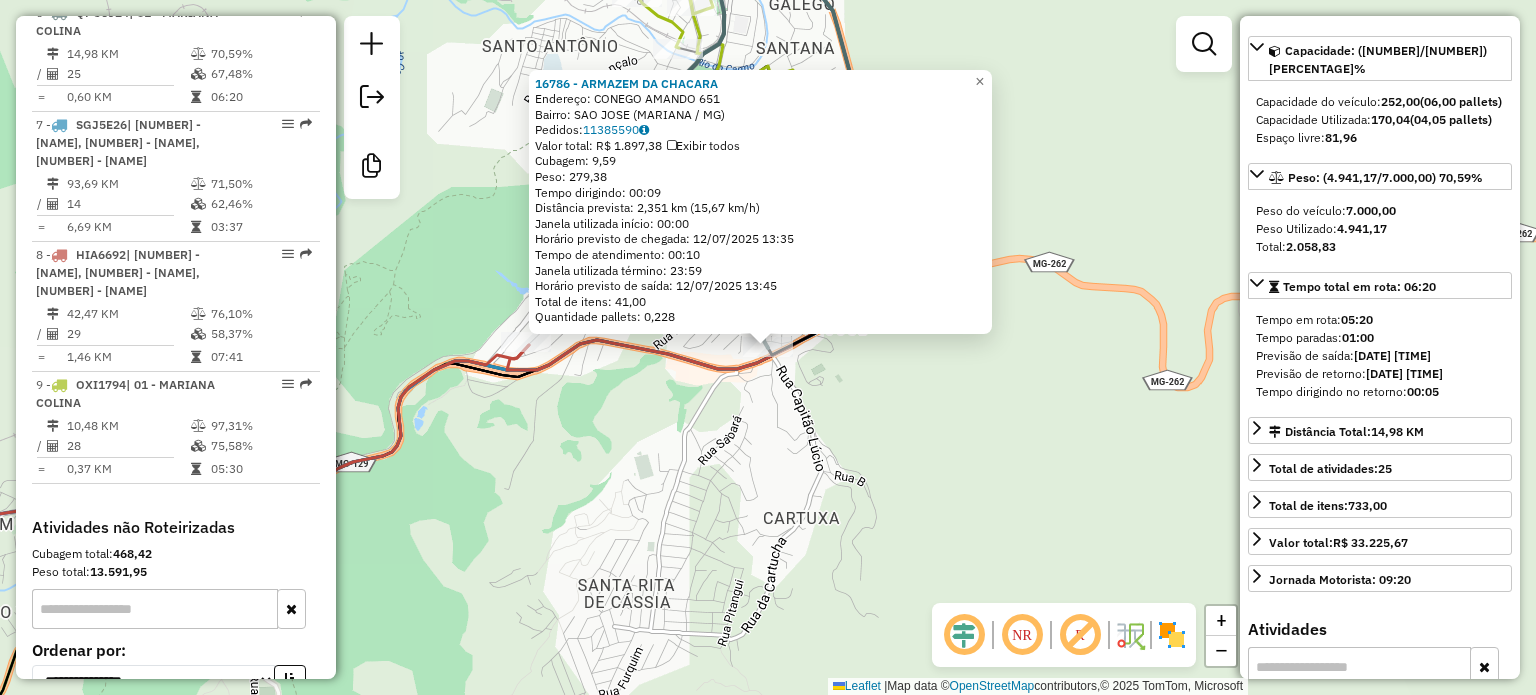 click on "[NUMBER] - [SUPPLIER]  Endereço:  [STREET] [NUMBER]   Bairro: [BAIRRO] ([CIDADE] / [STATE])   Pedidos:  [NUMBER]   Valor total: [CURRENCY] [PRICE]   Exibir todos   Cubagem: [PRICE]  Peso: [PRICE]  Tempo dirigindo: [TIME]   Distância prevista: [PRICE] km ([PRICE] km/h)   Janela utilizada início: [TIME]   Horário previsto de chegada: [DATE] [TIME]   Tempo de atendimento: [TIME]   Janela utilizada término: [TIME]   Horário previsto de saída: [DATE] [TIME]   Total de itens: [PRICE]   Quantidade pallets: [PRICE]  × Janela de atendimento Grade de atendimento Capacidade Transportadoras Veículos Cliente Pedidos  Rotas Selecione os dias de semana para filtrar as janelas de atendimento  Seg   Ter   Qua   Qui   Sex   Sáb   Dom  Informe o período da janela de atendimento: De: Até:  Filtrar exatamente a janela do cliente  Considerar janela de atendimento padrão  Selecione os dias de semana para filtrar as grades de atendimento  Seg   Ter   Qua   Qui   Sex   Sáb   Dom   Considerar clientes sem dia de atendimento cadastrado De:" 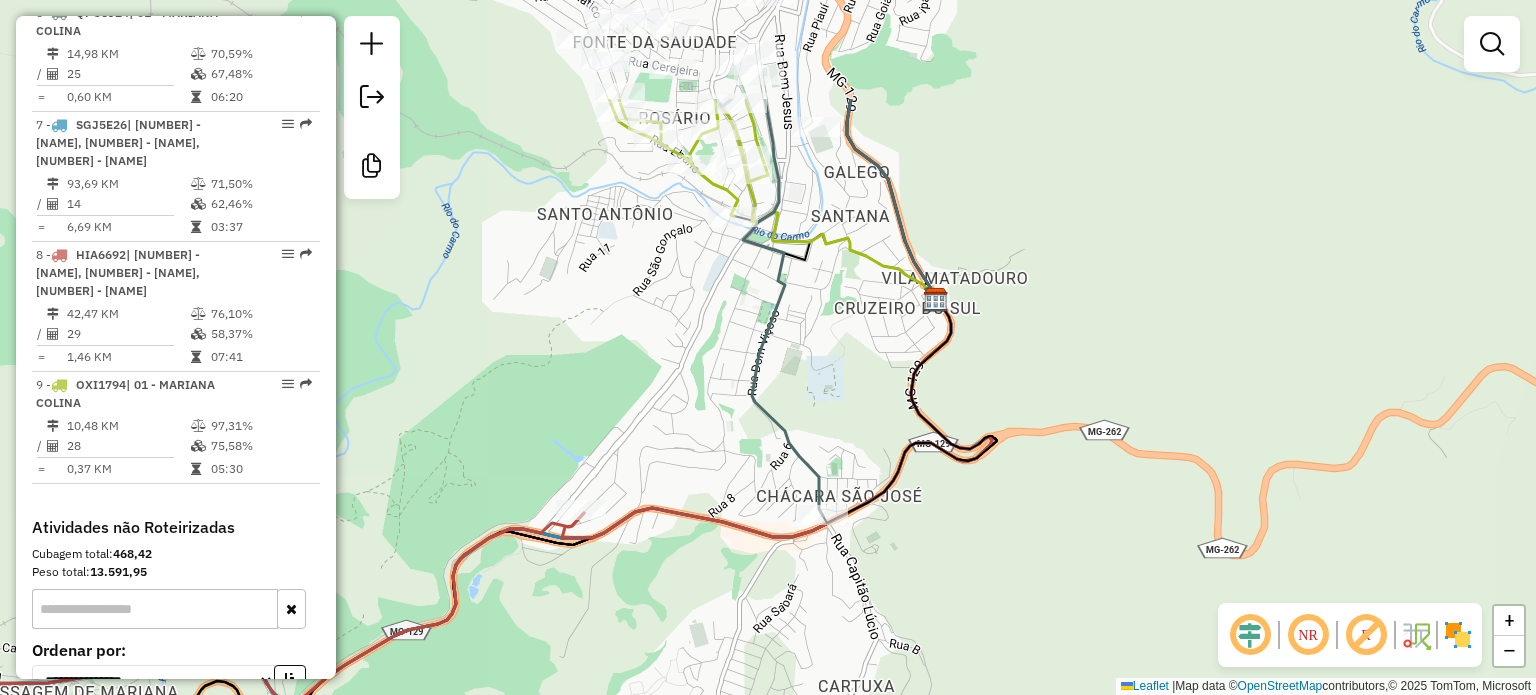 drag, startPoint x: 752, startPoint y: 228, endPoint x: 802, endPoint y: 363, distance: 143.9618 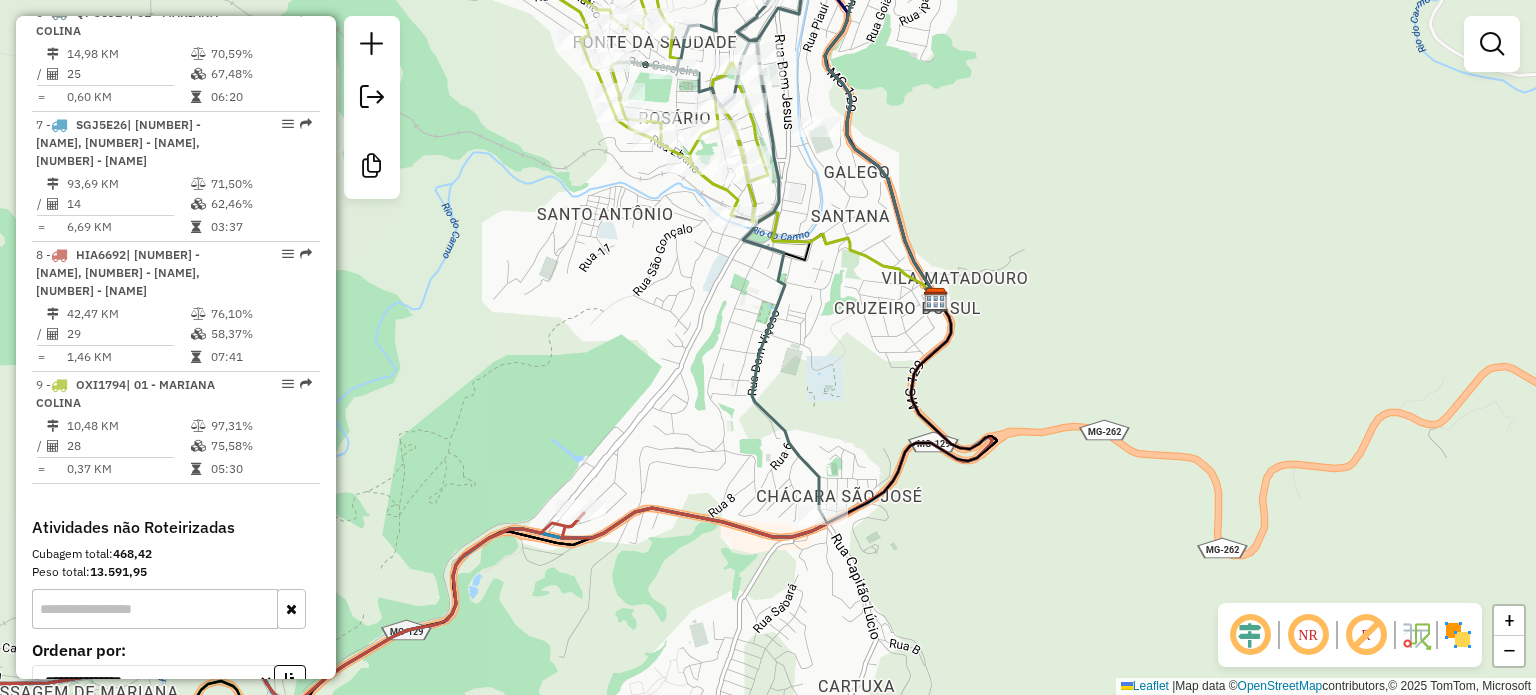 click 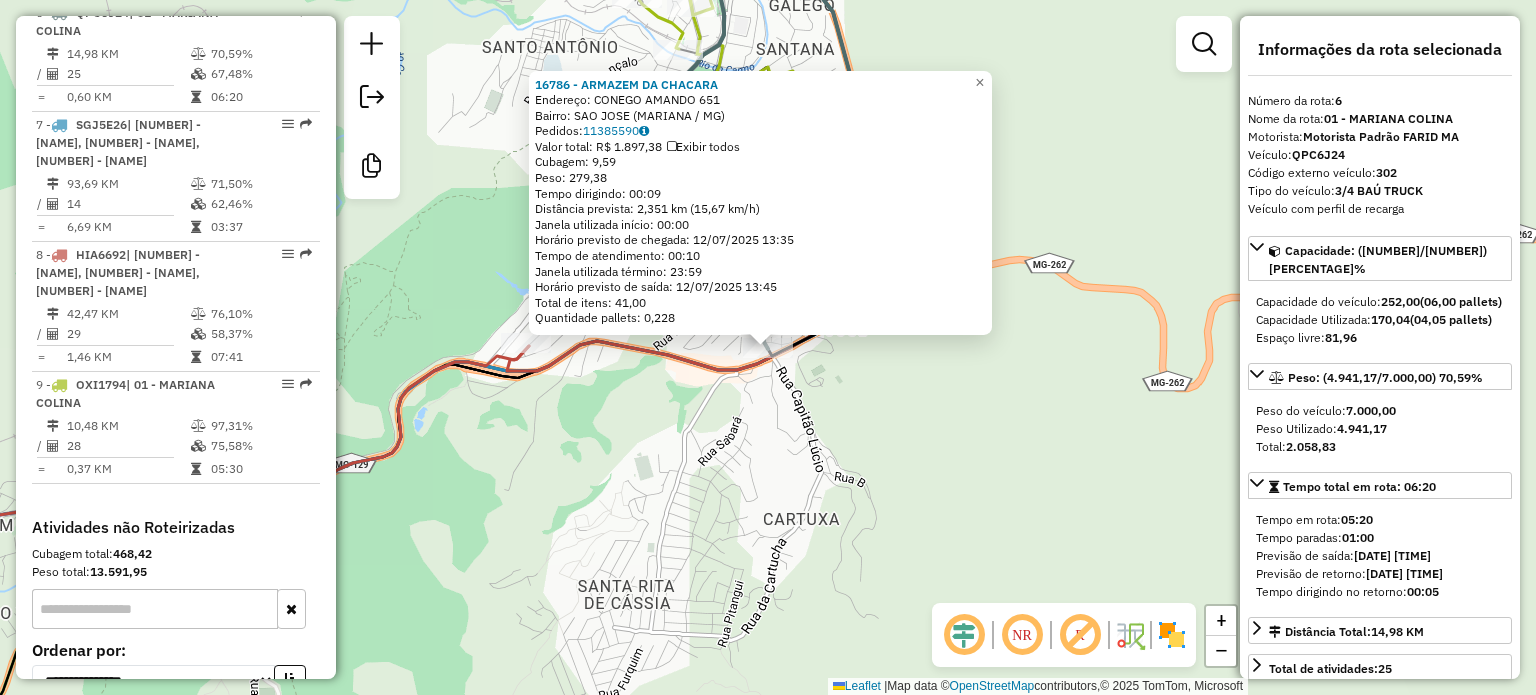 click on "[NUMBER] - [SUPPLIER]  Endereço:  [STREET] [NUMBER]   Bairro: [BAIRRO] ([CIDADE] / [STATE])   Pedidos:  [NUMBER]   Valor total: [CURRENCY] [PRICE]   Exibir todos   Cubagem: [PRICE]  Peso: [PRICE]  Tempo dirigindo: [TIME]   Distância prevista: [PRICE] km ([PRICE] km/h)   Janela utilizada início: [TIME]   Horário previsto de chegada: [DATE] [TIME]   Tempo de atendimento: [TIME]   Janela utilizada término: [TIME]   Horário previsto de saída: [DATE] [TIME]   Total de itens: [PRICE]   Quantidade pallets: [PRICE]  × Janela de atendimento Grade de atendimento Capacidade Transportadoras Veículos Cliente Pedidos  Rotas Selecione os dias de semana para filtrar as janelas de atendimento  Seg   Ter   Qua   Qui   Sex   Sáb   Dom  Informe o período da janela de atendimento: De: Até:  Filtrar exatamente a janela do cliente  Considerar janela de atendimento padrão  Selecione os dias de semana para filtrar as grades de atendimento  Seg   Ter   Qua   Qui   Sex   Sáb   Dom   Considerar clientes sem dia de atendimento cadastrado De:" 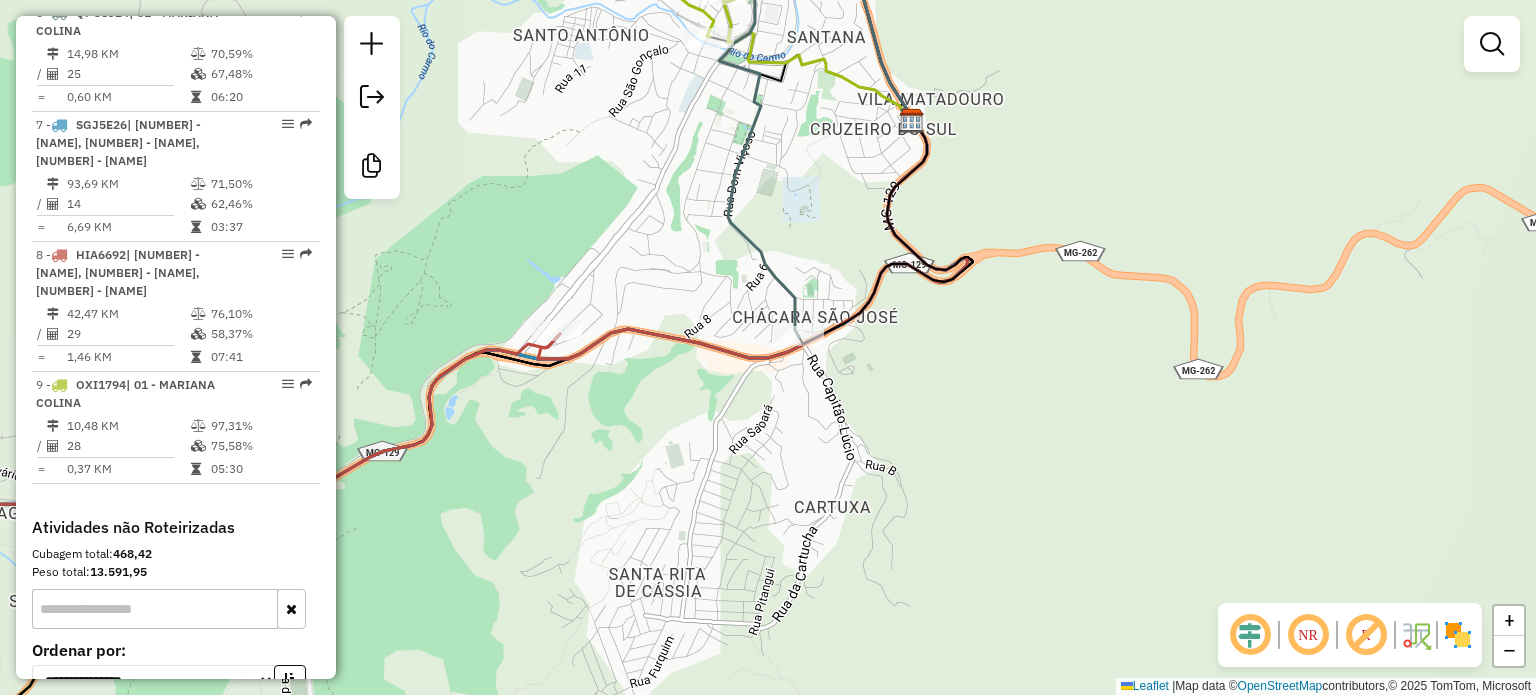 drag, startPoint x: 618, startPoint y: 477, endPoint x: 916, endPoint y: 402, distance: 307.29303 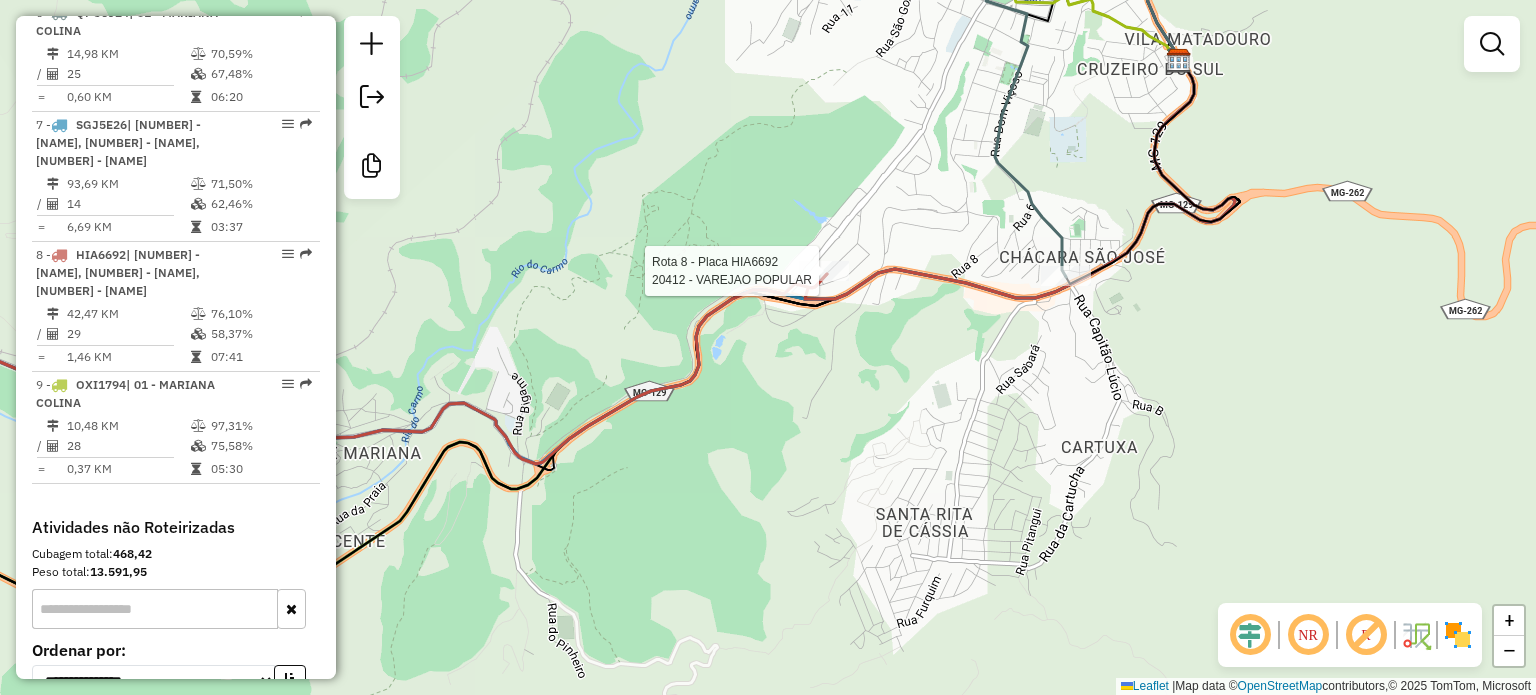 select on "**********" 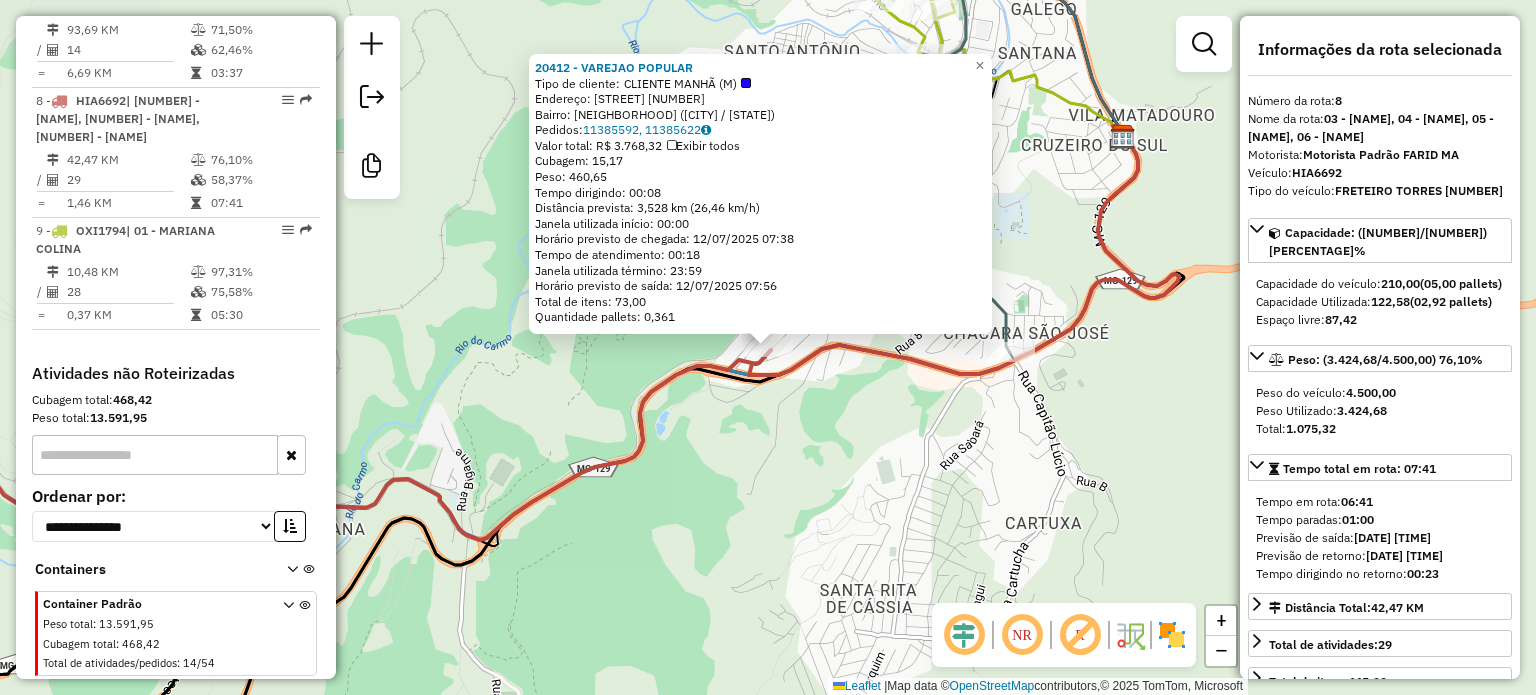 scroll, scrollTop: 1539, scrollLeft: 0, axis: vertical 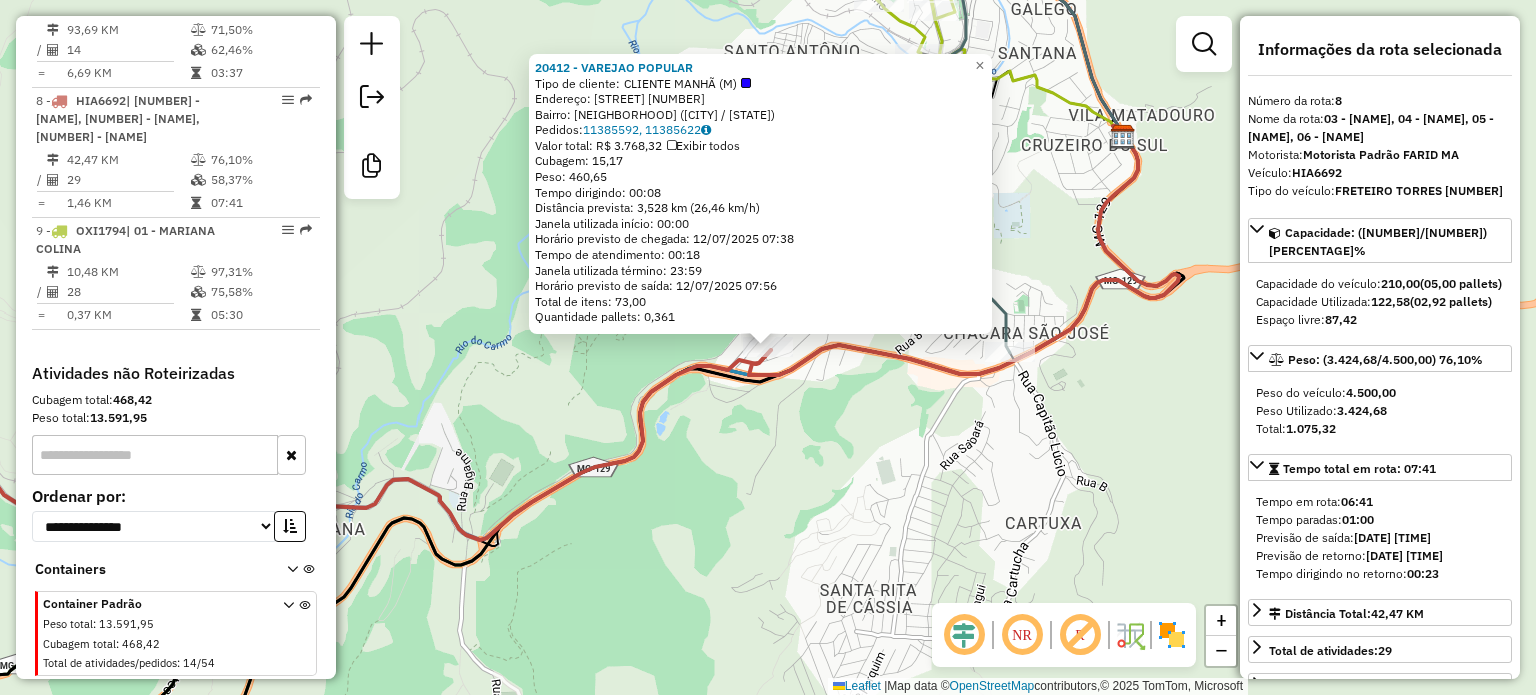 click on "[NUMBER] - [NAME]  Tipo de cliente:   CLIENTE MANHÃ (M)   Endereço:  [NAME] [NUMBER]   Bairro: [NEIGHBORHOOD] ([CITY] / [STATE])   Pedidos:  [ORDER_IDS]   Valor total: R$ [PRICE]   Exibir todos   Cubagem: [CUBAGE]  Peso: [WEIGHT]  Tempo dirigindo: [TIME]   Distância prevista: [DISTANCE] km ([SPEED] km/h)   Janela utilizada início: [TIME]   Horário previsto de chegada: [DATE] [TIME]   Tempo de atendimento: [TIME]   Janela utilizada término: [TIME]   Horário previsto de saída: [DATE] [TIME]   Total de itens: [ITEMS]   Quantidade pallets: [PALLETS]  × Janela de atendimento Grade de atendimento Capacidade Transportadoras Veículos Cliente Pedidos  Rotas Selecione os dias de semana para filtrar as janelas de atendimento  Seg   Ter   Qua   Qui   Sex   Sáb   Dom  Informe o período da janela de atendimento: De: Até:  Filtrar exatamente a janela do cliente  Considerar janela de atendimento padrão  Selecione os dias de semana para filtrar as grades de atendimento  Seg   Ter   Qua   Qui   Sex   Sáb  De:" 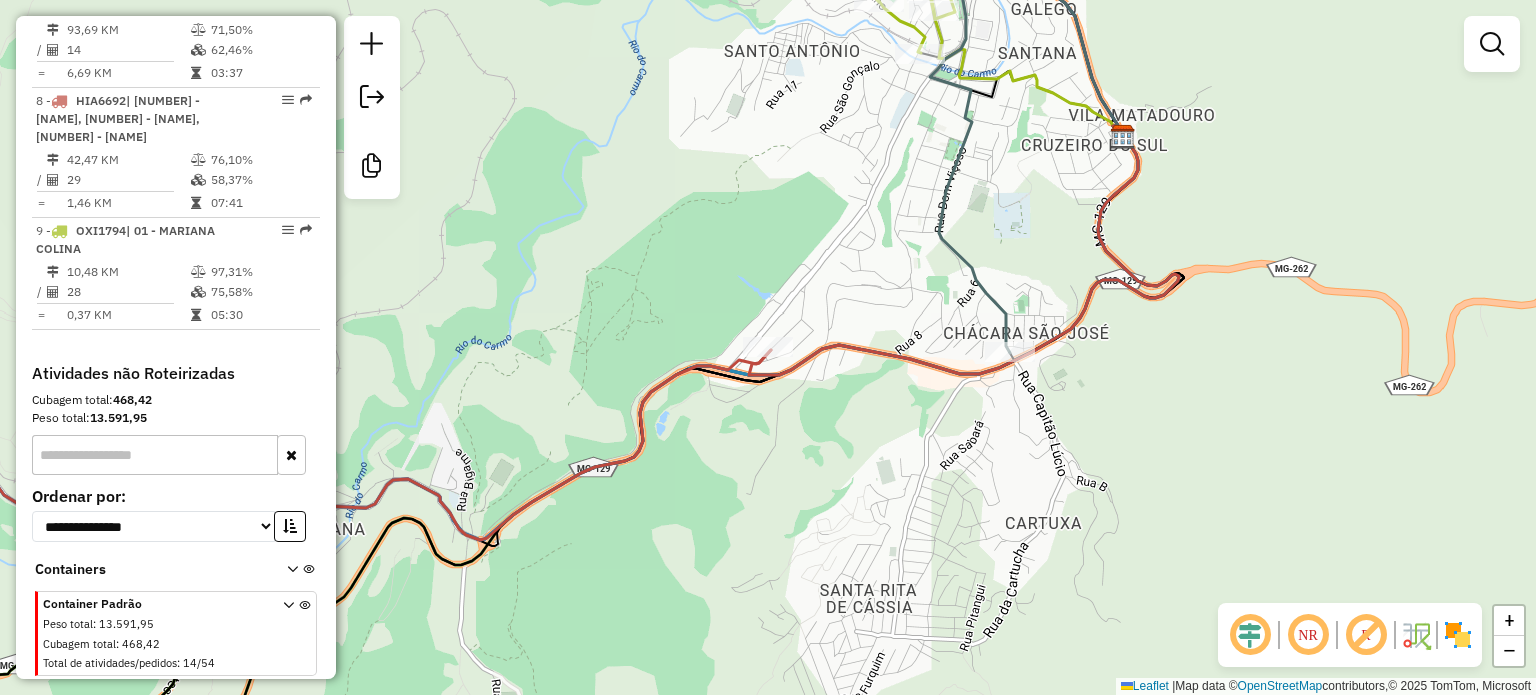 click 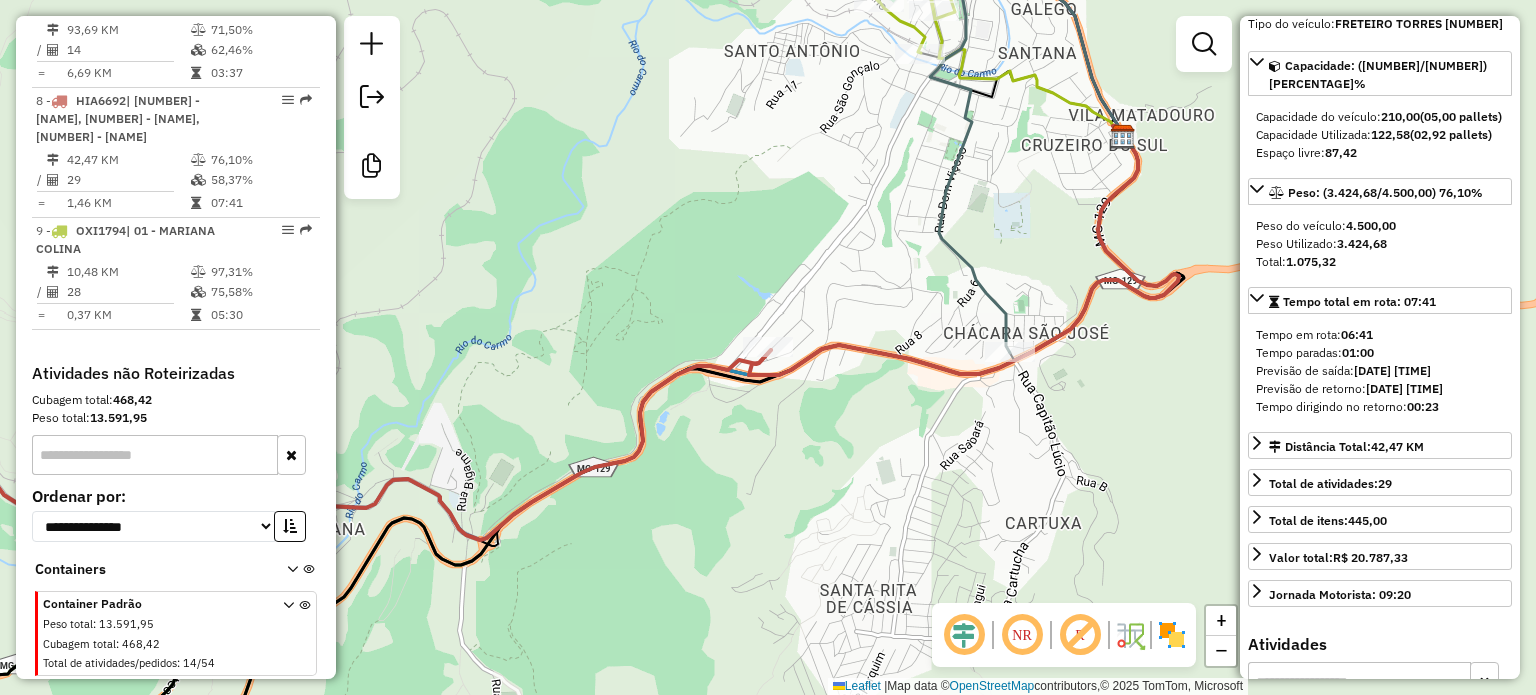scroll, scrollTop: 200, scrollLeft: 0, axis: vertical 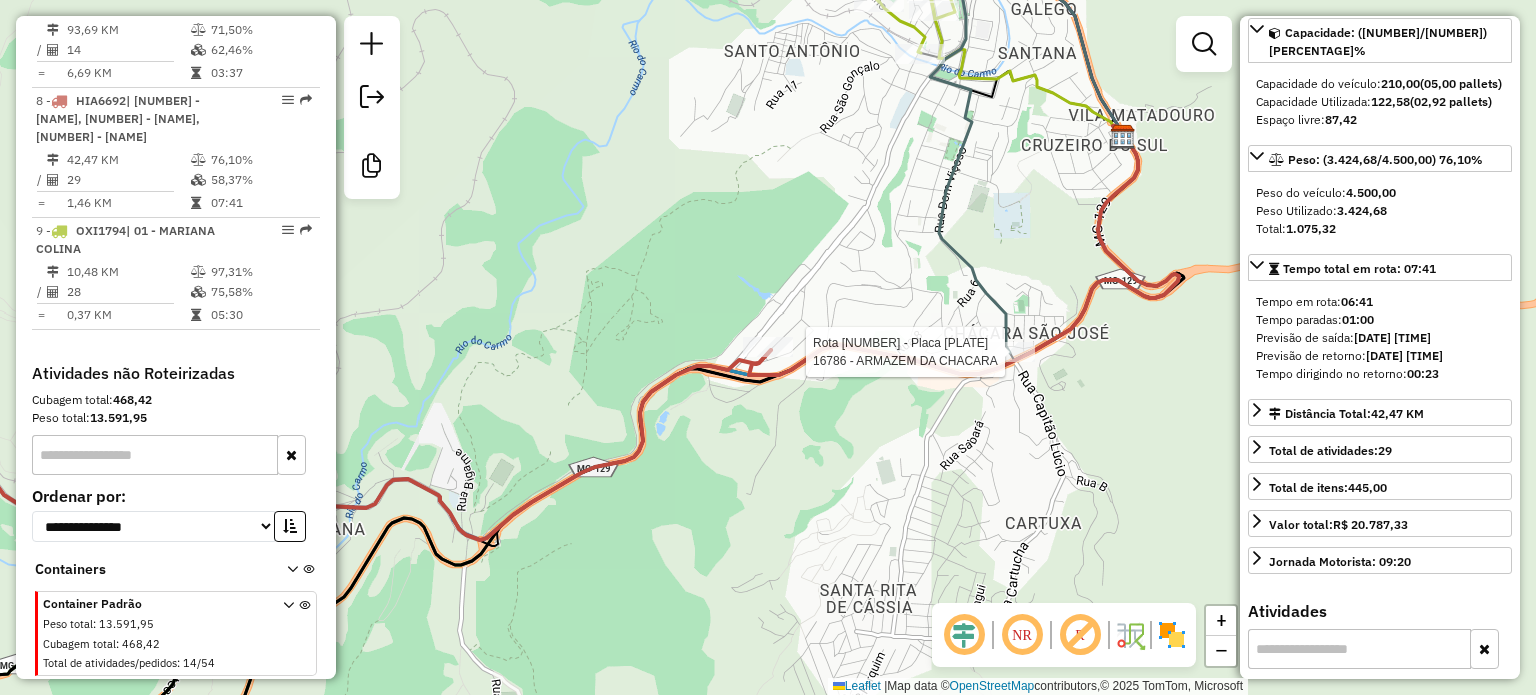click 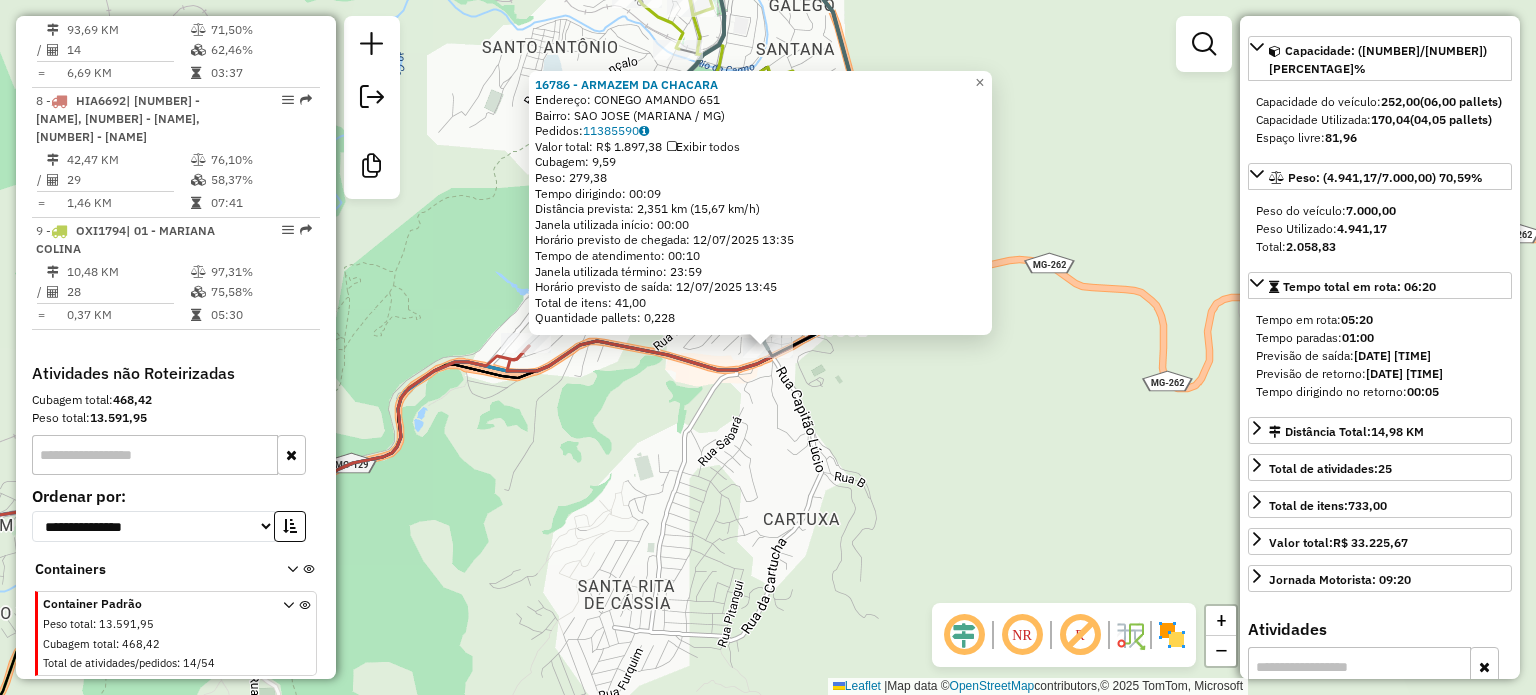 scroll, scrollTop: 146, scrollLeft: 0, axis: vertical 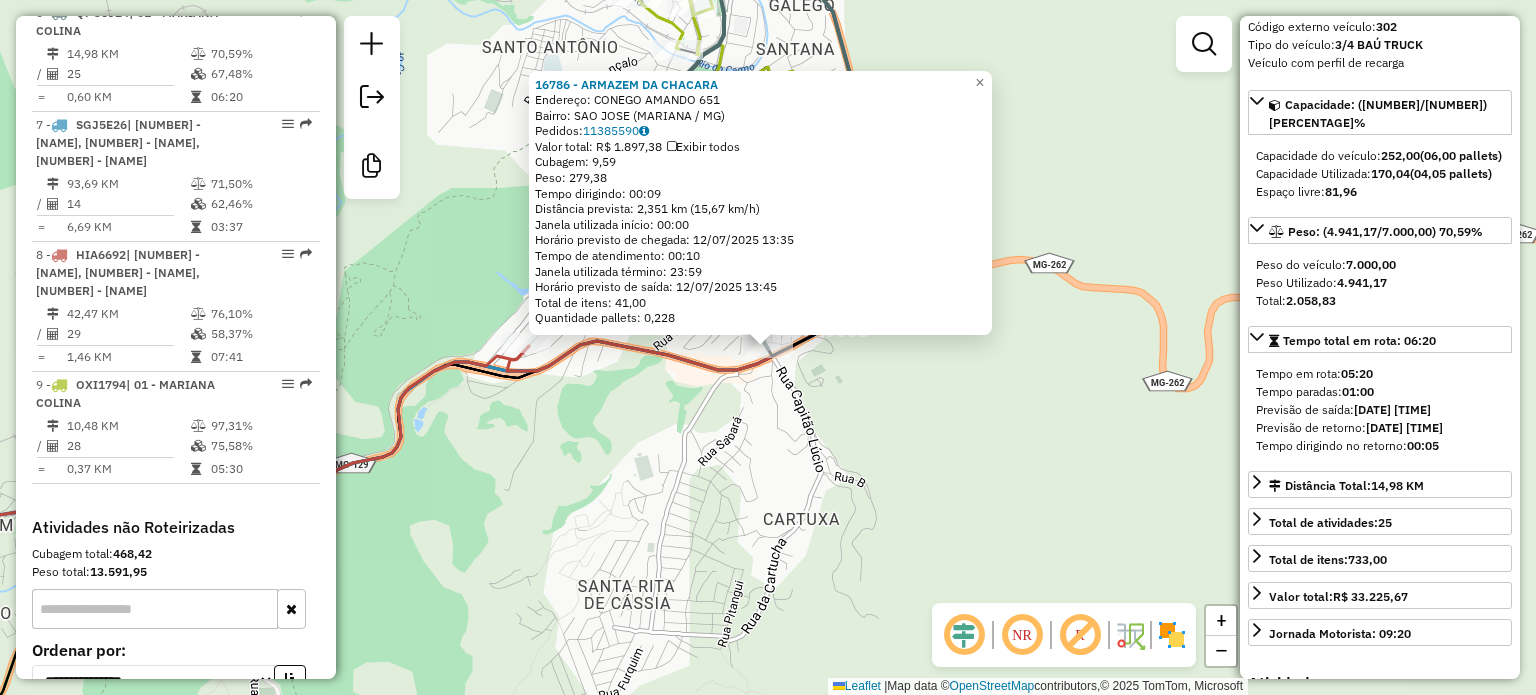 click on "[NUMBER] - [SUPPLIER]  Endereço:  [STREET] [NUMBER]   Bairro: [BAIRRO] ([CIDADE] / [STATE])   Pedidos:  [NUMBER]   Valor total: [CURRENCY] [PRICE]   Exibir todos   Cubagem: [PRICE]  Peso: [PRICE]  Tempo dirigindo: [TIME]   Distância prevista: [PRICE] km ([PRICE] km/h)   Janela utilizada início: [TIME]   Horário previsto de chegada: [DATE] [TIME]   Tempo de atendimento: [TIME]   Janela utilizada término: [TIME]   Horário previsto de saída: [DATE] [TIME]   Total de itens: [PRICE]   Quantidade pallets: [PRICE]  × Janela de atendimento Grade de atendimento Capacidade Transportadoras Veículos Cliente Pedidos  Rotas Selecione os dias de semana para filtrar as janelas de atendimento  Seg   Ter   Qua   Qui   Sex   Sáb   Dom  Informe o período da janela de atendimento: De: Até:  Filtrar exatamente a janela do cliente  Considerar janela de atendimento padrão  Selecione os dias de semana para filtrar as grades de atendimento  Seg   Ter   Qua   Qui   Sex   Sáb   Dom   Considerar clientes sem dia de atendimento cadastrado De:" 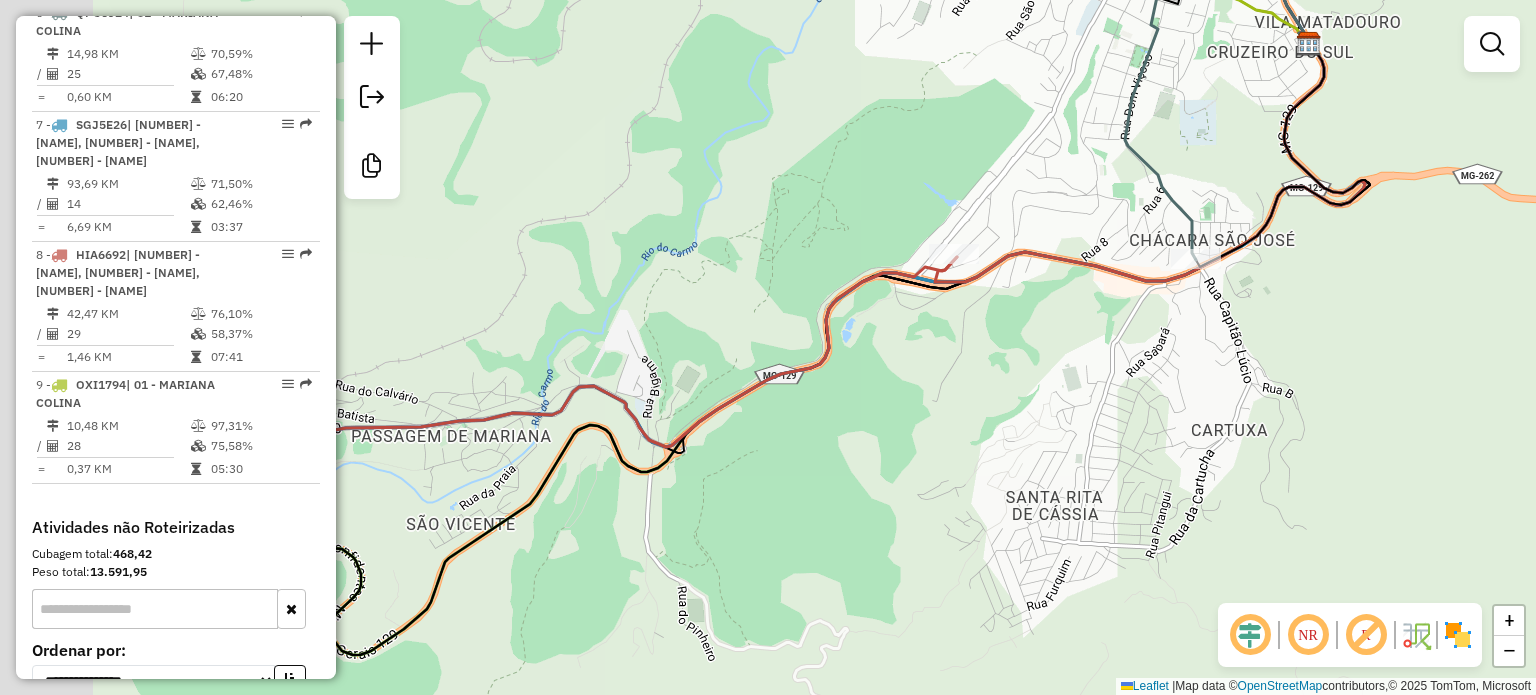 drag, startPoint x: 756, startPoint y: 499, endPoint x: 1275, endPoint y: 386, distance: 531.1591 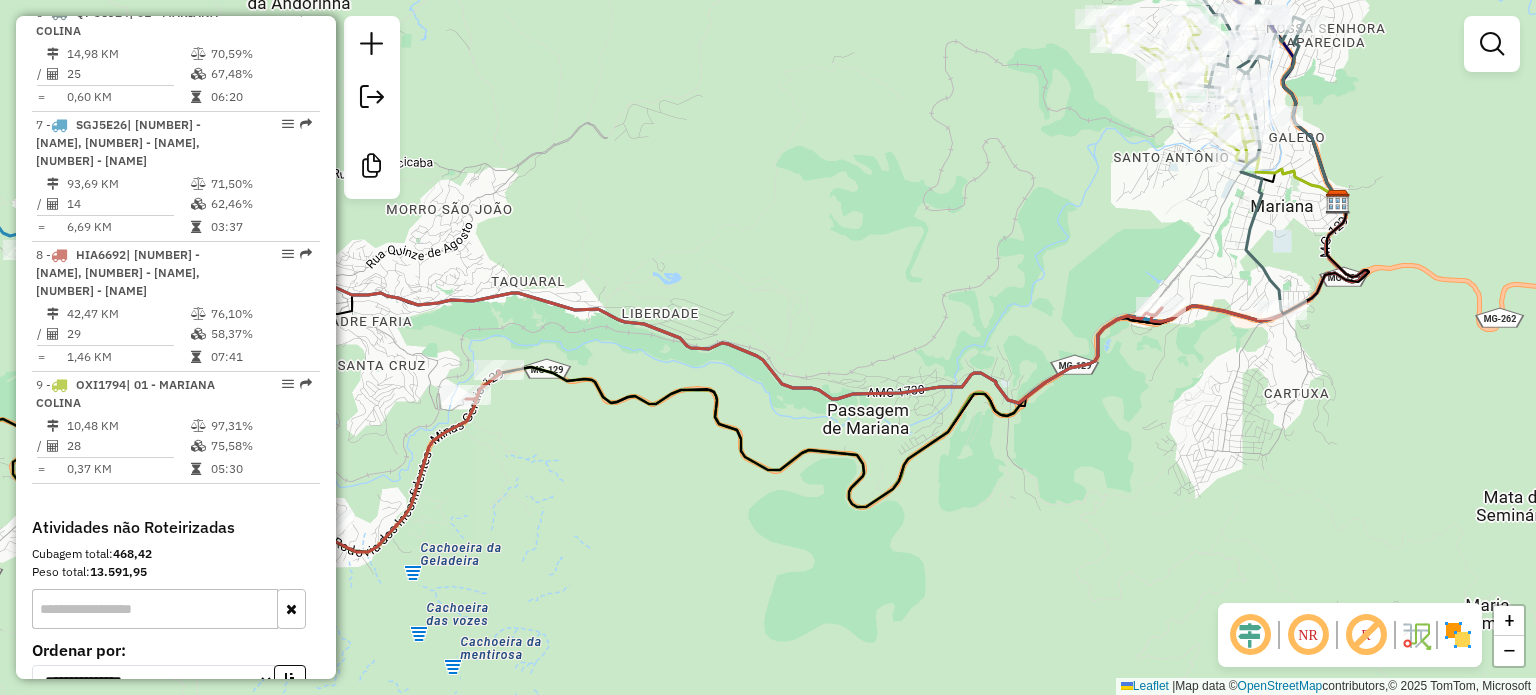 click 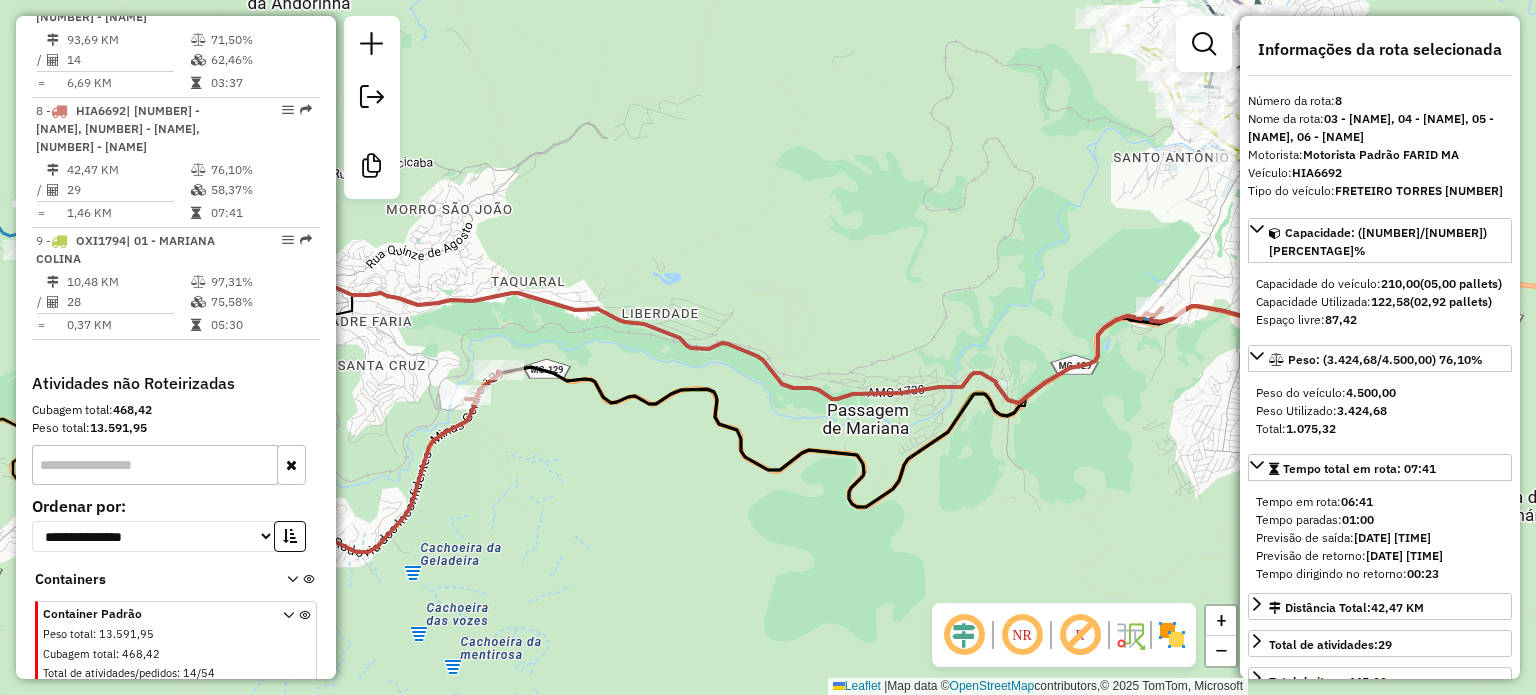 scroll, scrollTop: 1539, scrollLeft: 0, axis: vertical 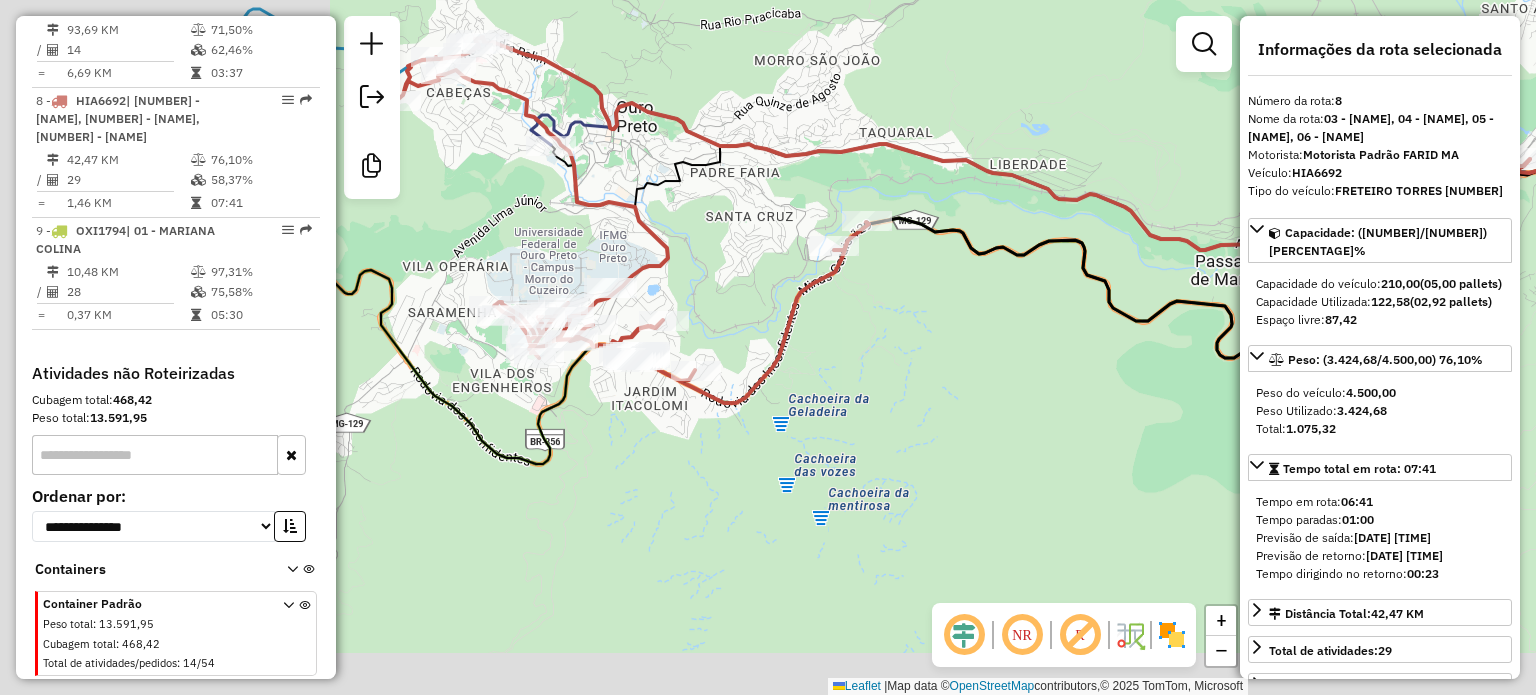 drag, startPoint x: 1072, startPoint y: 287, endPoint x: 1273, endPoint y: 216, distance: 213.1713 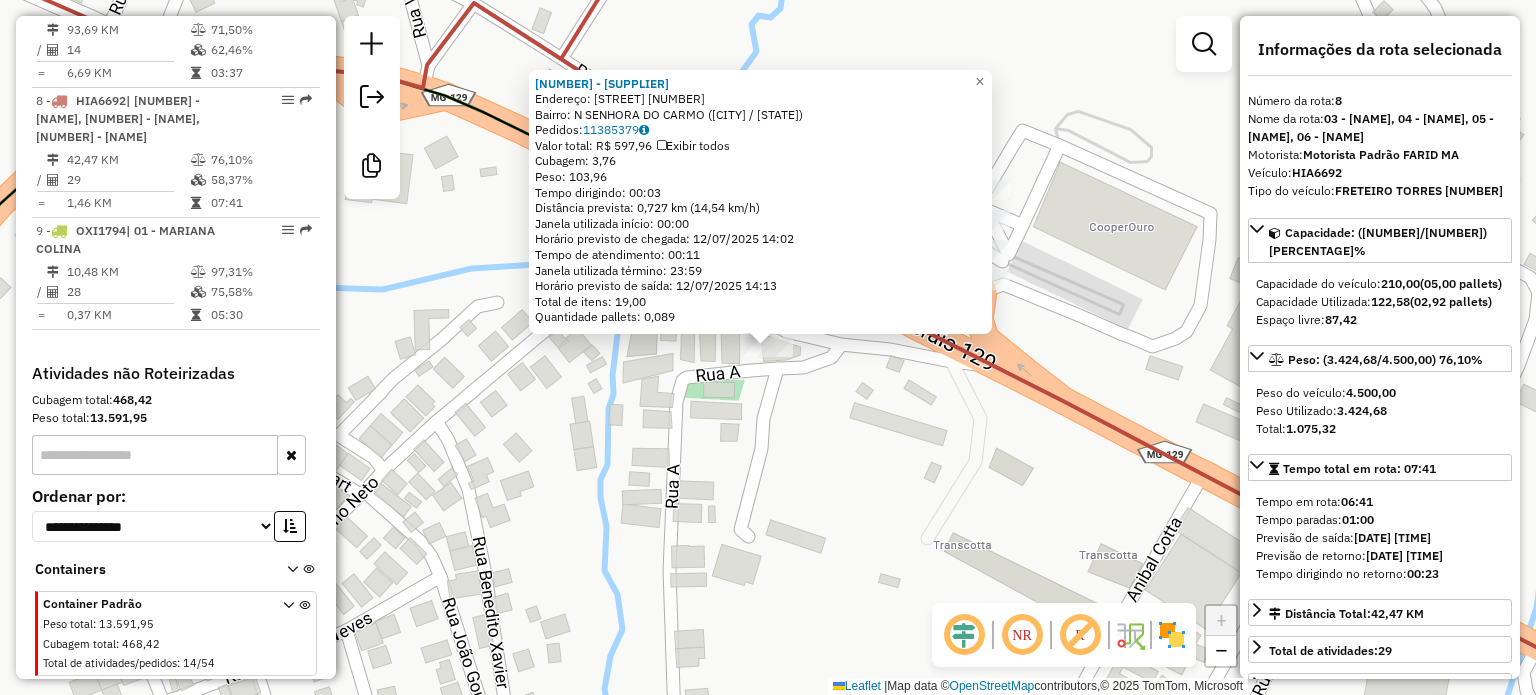 click on "[NUMBER] - [NAME] Endereço: [STREET] [NUMBER] Bairro: [NAME] ([CITY] / [STATE]) Pedidos: [NUMBER] Valor total: [CURRENCY] [NUMBER] Exibir todos Cubagem: [NUMBER] Peso: [NUMBER] Tempo dirigindo: [TIME] Distância prevista: [NUMBER] km ([NUMBER] km/h) Janela utilizada início: [TIME] Horário previsto de chegada: [DATE] [TIME] Tempo de atendimento: [TIME] Janela utilizada término: [TIME] Horário previsto de saída: [DATE] [TIME] Total de itens: [NUMBER] Quantidade pallets: [NUMBER] × Janela de atendimento Grade de atendimento Capacidade Transportadoras Veículos Cliente Pedidos Rotas Selecione os dias de semana para filtrar as janelas de atendimento Seg Ter Qua Qui Sex Sáb Dom Informe o período da janela de atendimento: De: Até: Filtrar exatamente a janela do cliente Considerar janela de atendimento padrão Selecione os dias de semana para filtrar as grades de atendimento Seg Ter Qua Qui Sex Sáb Dom Peso mínimo: Peso máximo:" 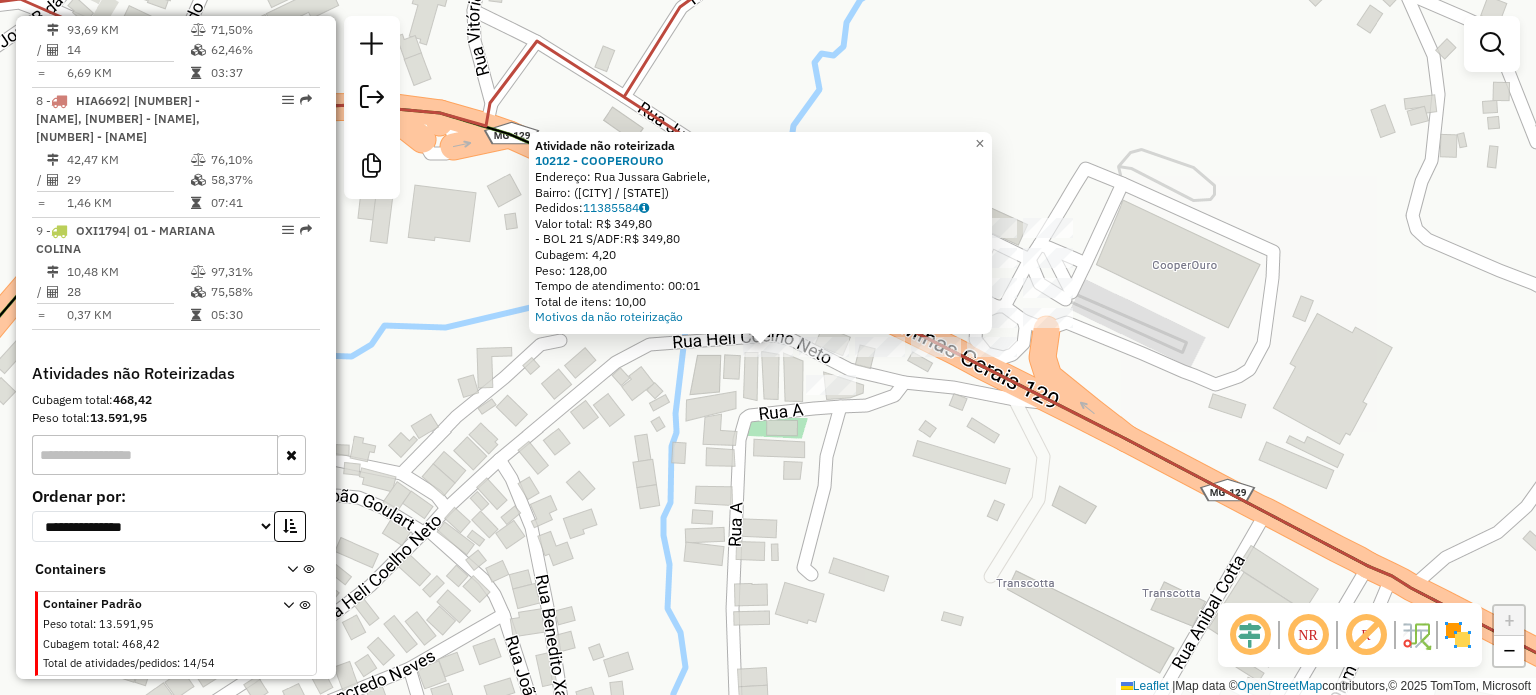 click on "Atividade não roteirizada [NUMBER] - [NAME] Endereço: [STREET] Bairro: ([CITY] / [STATE]) Pedidos: [NUMBER] Valor total: [CURRENCY] [NUMBER] -BOL [NUMBER] S/ADF: [CURRENCY] [NUMBER] Cubagem: [NUMBER] Peso: [NUMBER] Tempo de atendimento: [TIME] Total de itens: [NUMBER] Motivos da não roteirização × Janela de atendimento Grade de atendimento Capacidade Transportadoras Veículos Cliente Pedidos Rotas Selecione os dias de semana para filtrar as janelas de atendimento Seg Ter Qua Qui Sex Sáb Dom Informe o período da janela de atendimento: De: Até: Filtrar exatamente a janela do cliente Considerar janela de atendimento padrão Selecione os dias de semana para filtrar as grades de atendimento Seg Ter Qua Qui Sex Sáb Dom Considerar clientes sem dia de atendimento cadastrado Clientes fora do dia de atendimento selecionado Filtrar as atividades entre os valores definidos abaixo: Peso mínimo: Peso máximo: Cubagem mínima: Cubagem máxima: De: Até: De: Até:" 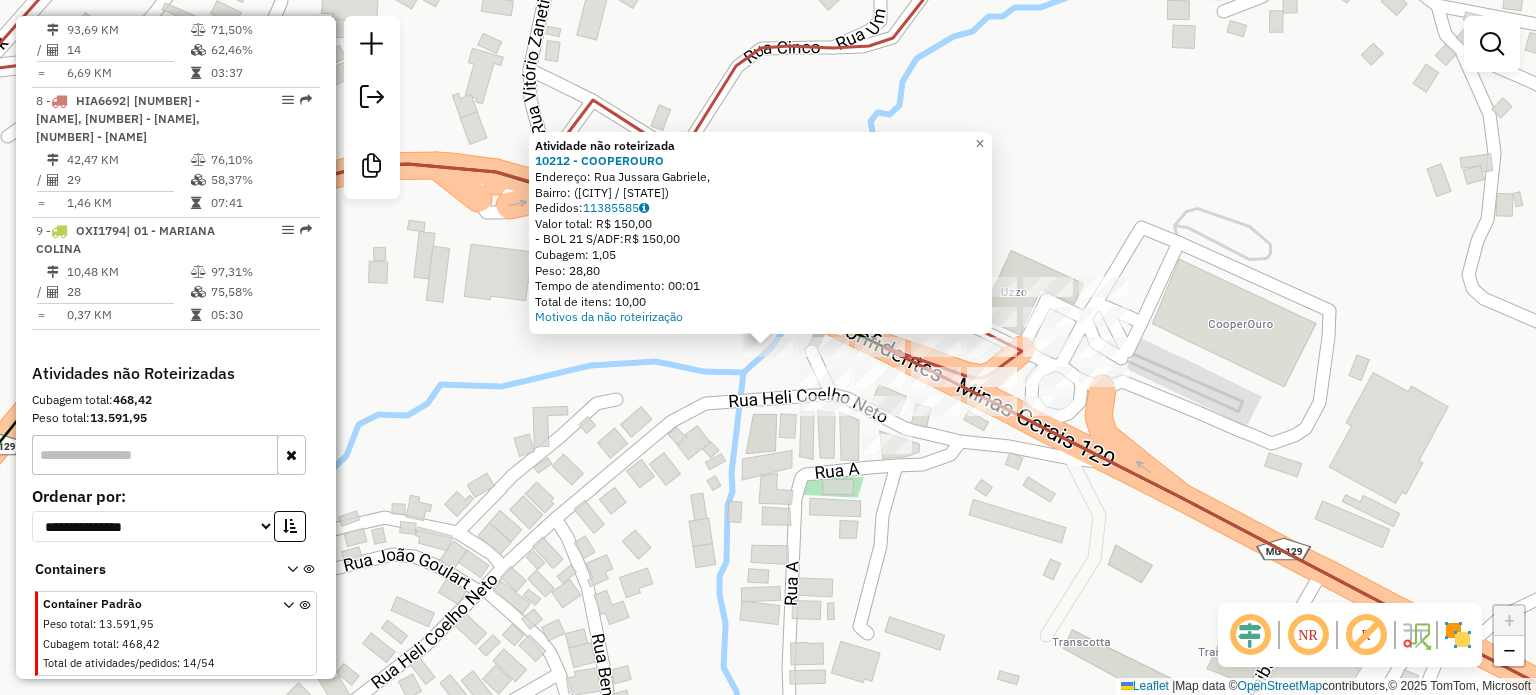 click on "Atividade não roteirizada [NUMBER] - [SUPPLIER]  Endereço: [STREET],    Bairro:  ([CIDADE] / [STATE])   Pedidos:  [NUMBER]   Valor total: [CURRENCY] [PRICE]   - BOL [PRICE]   Cubagem: [PRICE]   Peso: [PRICE]   Tempo de atendimento: [TIME]   Total de itens: [PRICE]  Motivos da não roteirização × Janela de atendimento Grade de atendimento Capacidade Transportadoras Veículos Cliente Pedidos  Rotas Selecione os dias de semana para filtrar as janelas de atendimento  Seg   Ter   Qua   Qui   Sex   Sáb   Dom  Informe o período da janela de atendimento: De: Até:  Filtrar exatamente a janela do cliente  Considerar janela de atendimento padrão  Selecione os dias de semana para filtrar as grades de atendimento  Seg   Ter   Qua   Qui   Sex   Sáb   Dom   Considerar clientes sem dia de atendimento cadastrado  Clientes fora do dia de atendimento selecionado Filtrar as atividades entre os valores definidos abaixo:  Peso mínimo:   Peso máximo:   Cubagem mínima:   Cubagem máxima:   De:   Até:  +" 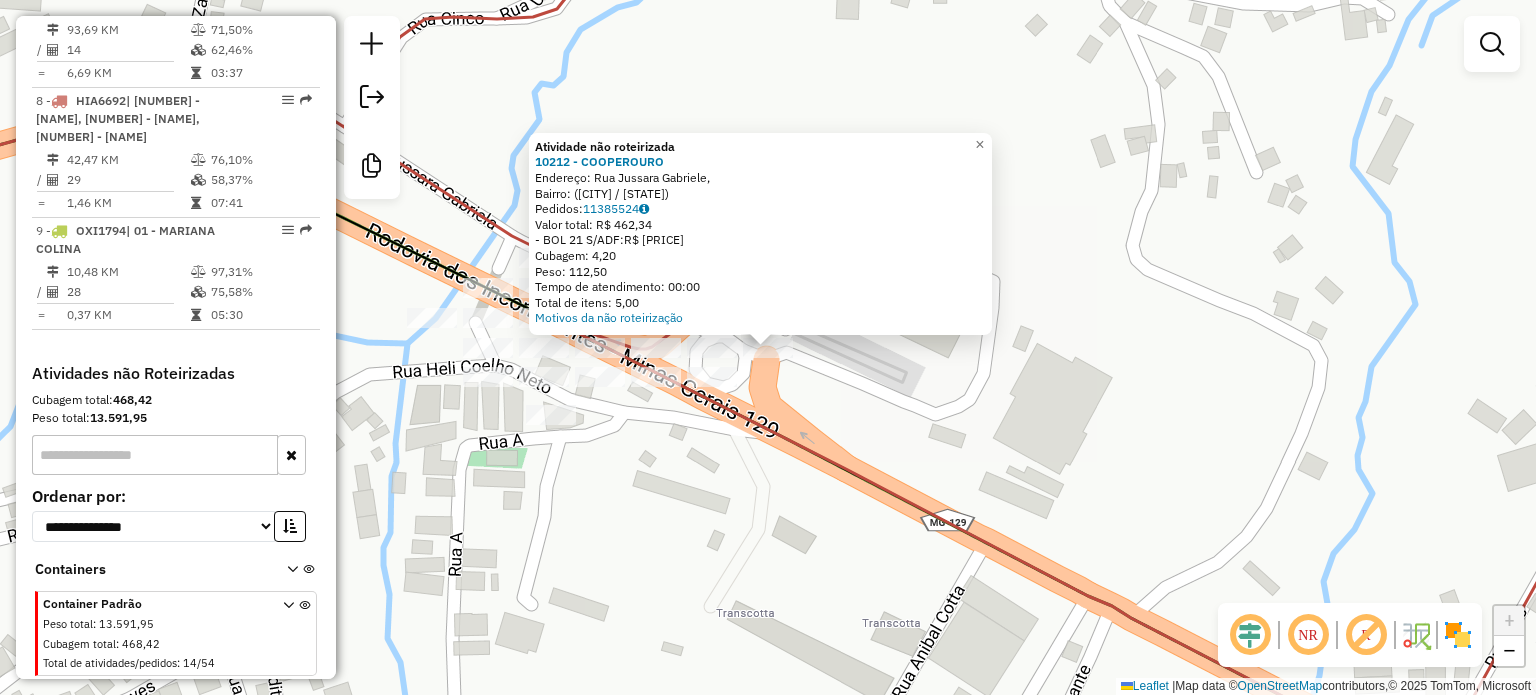 click on "Atividade não roteirizada 10212 - COOPEROURO  Endereço: Rua Jussara Gabriele,    Bairro:  ([CITY] / [STATE])   Pedidos:  11385524   Valor total: R$ 462,34   -BOL 21 S/ADF:  R$ 462,34   Cubagem: 4,20   Peso: 112,50   Tempo de atendimento: 00:00   Total de itens: 5,00  Motivos da não roteirização × Janela de atendimento Grade de atendimento Capacidade Transportadoras Veículos Cliente Pedidos  Rotas Selecione os dias de semana para filtrar as janelas de atendimento  Seg   Ter   Qua   Qui   Sex   Sáb   Dom  Informe o período da janela de atendimento: De: Até:  Filtrar exatamente a janela do cliente  Considerar janela de atendimento padrão  Selecione os dias de semana para filtrar as grades de atendimento  Seg   Ter   Qua   Qui   Sex   Sáb   Dom   Considerar clientes sem dia de atendimento cadastrado  Clientes fora do dia de atendimento selecionado Filtrar as atividades entre os valores definidos abaixo:  Peso mínimo:   Peso máximo:   Cubagem mínima:   Cubagem máxima:   De:   Até:   De:   Até:  +" 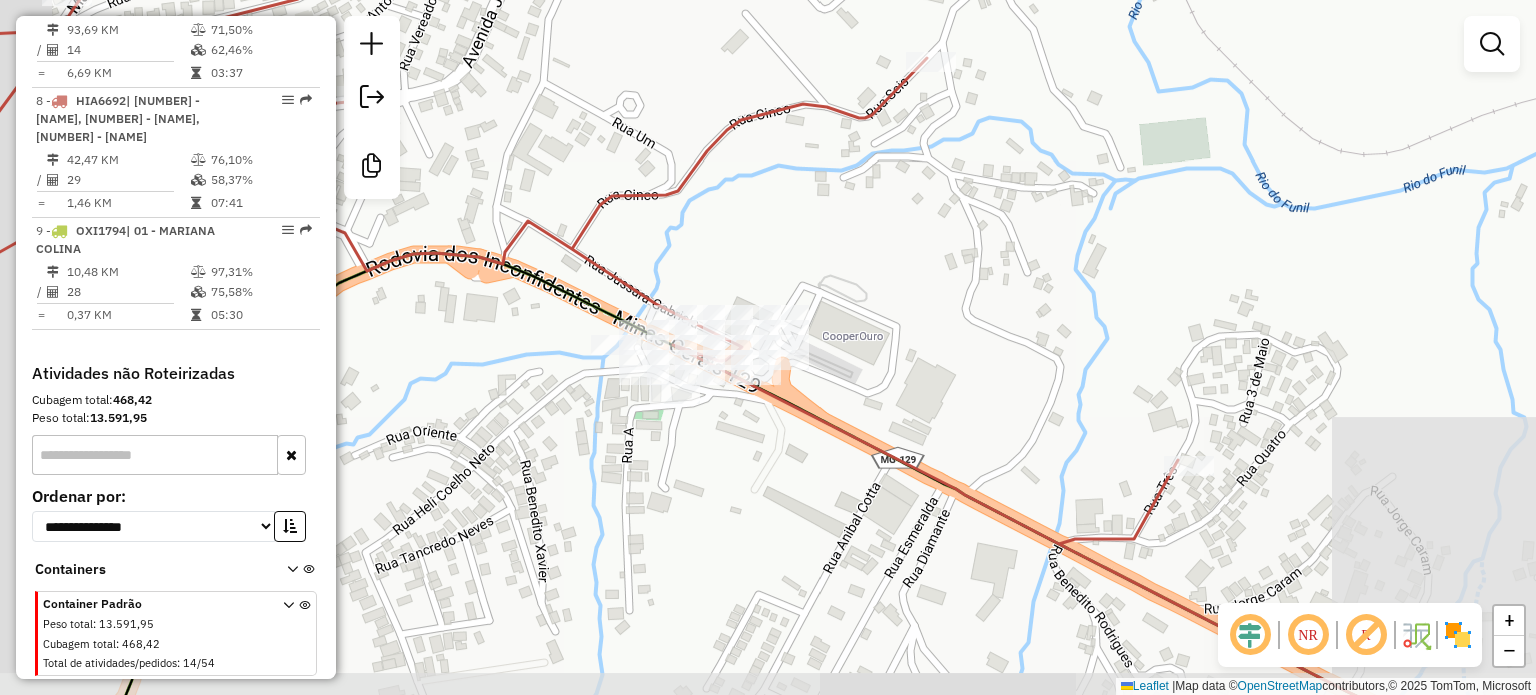drag, startPoint x: 1020, startPoint y: 386, endPoint x: 913, endPoint y: 315, distance: 128.41339 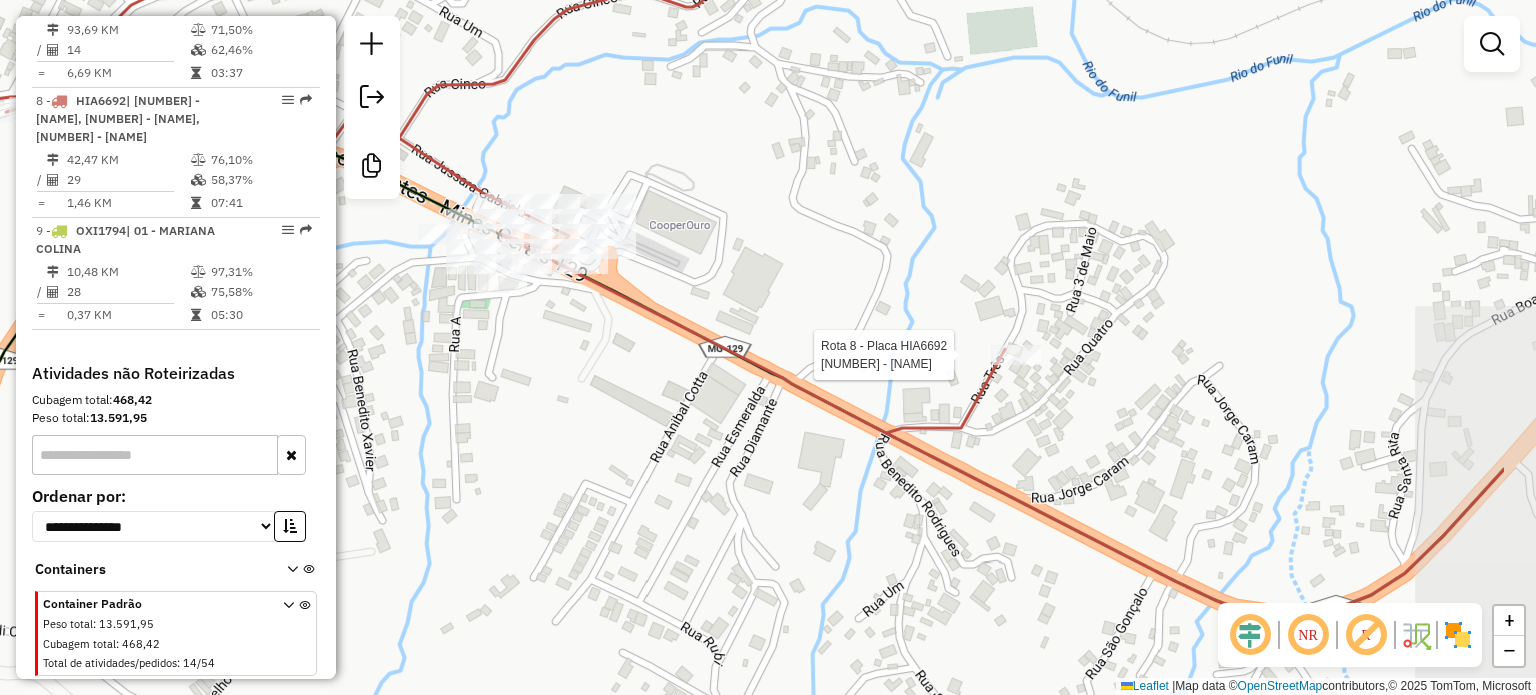 select on "**********" 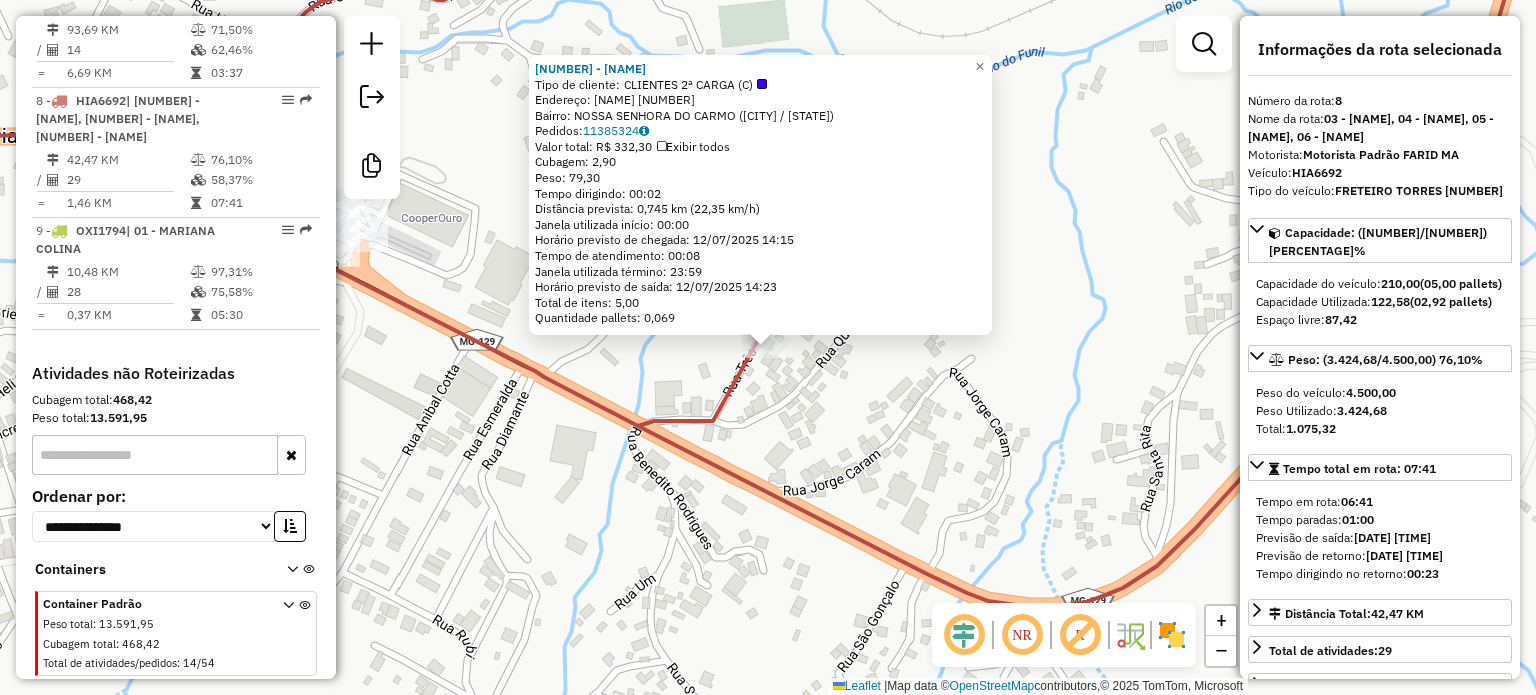 click on "[NUMBER] - [NAME] Tipo de cliente: CLIENTES 2ª CARGA (C) Endereço: [NAME] [NUMBER] Bairro: [NAME] ([CITY] / [STATE]) Pedidos: [NUMBER] Valor total: [CURRENCY] [NUMBER] Exibir todos Cubagem: [NUMBER] Peso: [NUMBER] Tempo dirigindo: [TIME] Distância prevista: [NUMBER] km ([NUMBER] km/h) Janela utilizada início: [TIME] Horário previsto de chegada: [DATE] [TIME] Tempo de atendimento: [TIME] Janela utilizada término: [TIME] Horário previsto de saída: [DATE] [TIME] Total de itens: [NUMBER] Quantidade pallets: [NUMBER] × Janela de atendimento Grade de atendimento Capacidade Transportadoras Veículos Cliente Pedidos Rotas Selecione os dias de semana para filtrar as janelas de atendimento Seg Ter Qua Qui Sex Sáb Dom Informe o período da janela de atendimento: De: Até: Filtrar exatamente a janela do cliente Considerar janela de atendimento padrão Selecione os dias de semana para filtrar as grades de atendimento Seg Ter Qua Qui Sex Sáb" 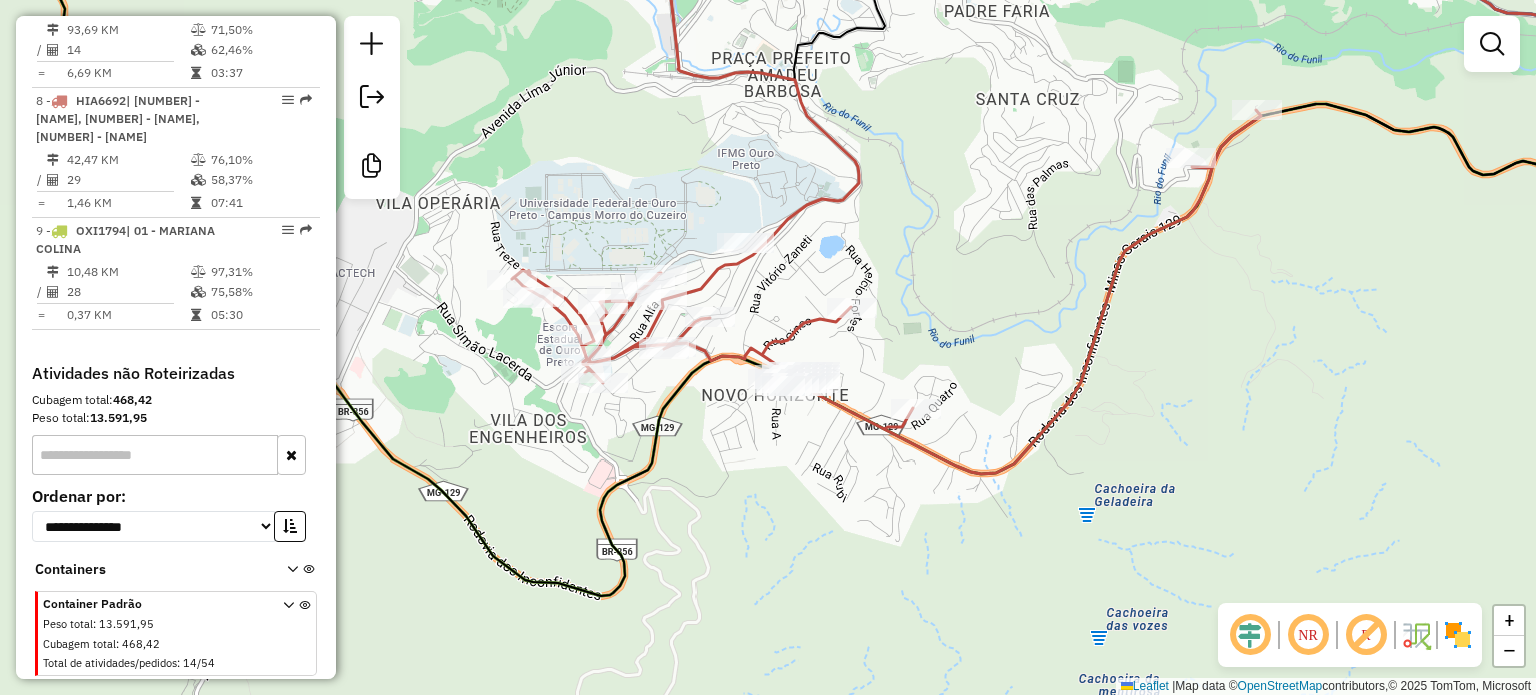 click 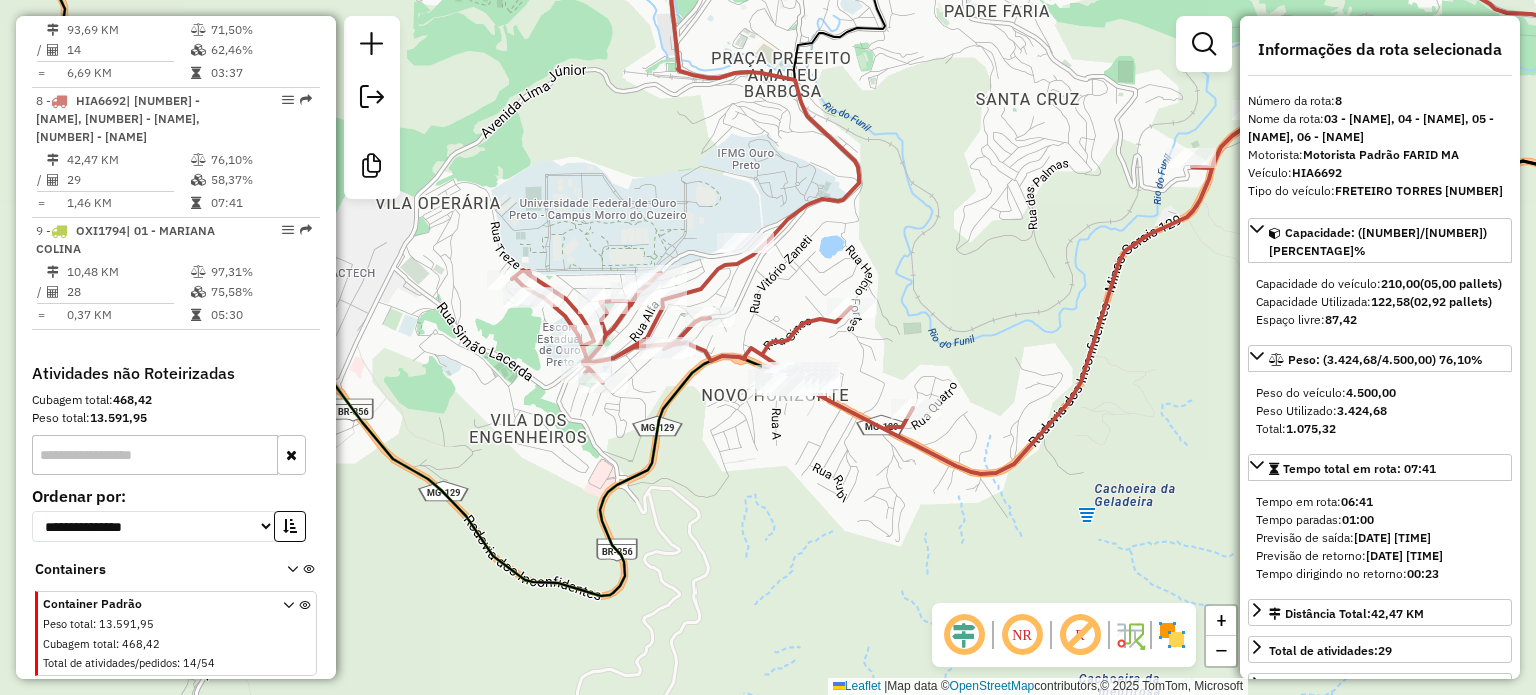 drag, startPoint x: 866, startPoint y: 229, endPoint x: 816, endPoint y: 239, distance: 50.990196 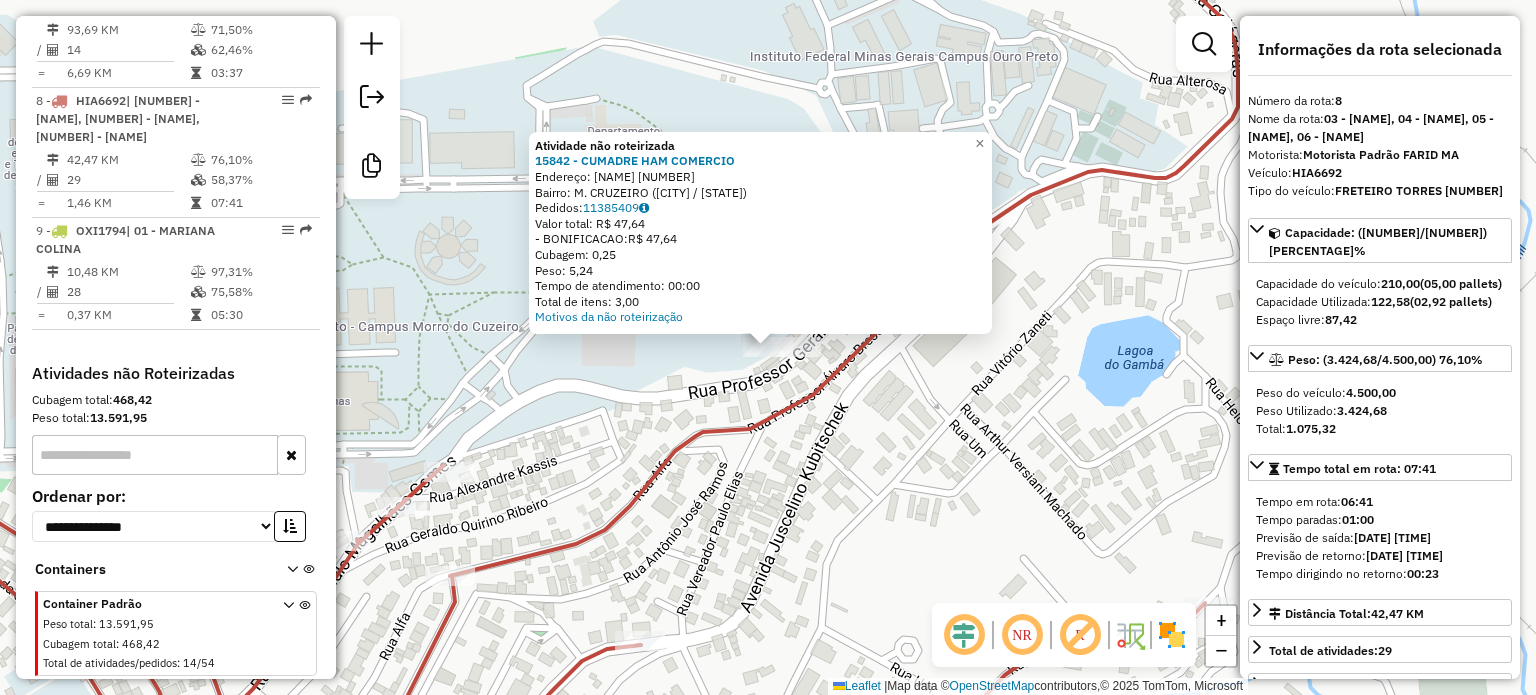 click on "Atividade não roteirizada [NUMBER] - [NAME] Endereço: [STREET] Bairro: [NAME] ([CITY] / [STATE]) Pedidos: [NUMBER] Valor total: [CURRENCY] [NUMBER] -BONIFICACAO: [CURRENCY] [NUMBER] Cubagem: [NUMBER] Peso: [NUMBER] Tempo de atendimento: [TIME] Total de itens: [NUMBER] Motivos da não roteirização × Janela de atendimento Grade de atendimento Capacidade Transportadoras Veículos Cliente Pedidos Rotas Selecione os dias de semana para filtrar as janelas de atendimento Seg Ter Qua Qui Sex Sáb Dom Informe o período da janela de atendimento: De: Até: Filtrar exatamente a janela do cliente Considerar janela de atendimento padrão Selecione os dias de semana para filtrar as grades de atendimento Seg Ter Qua Qui Sex Sáb Dom Considerar clientes sem dia de atendimento cadastrado Clientes fora do dia de atendimento selecionado Filtrar as atividades entre os valores definidos abaixo: Peso mínimo: Peso máximo: Cubagem mínima: Cubagem máxima: De: +" 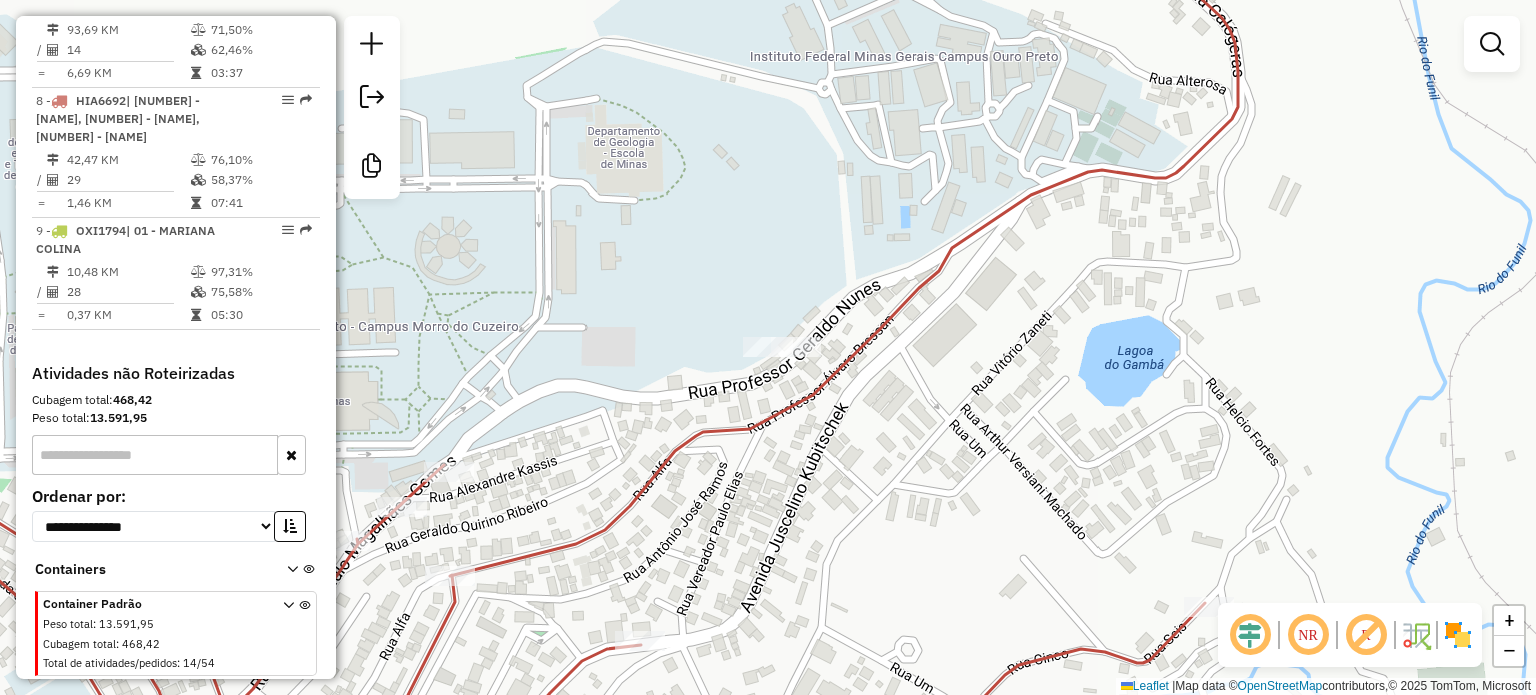 click on "Janela de atendimento Grade de atendimento Capacidade Transportadoras Veículos Cliente Pedidos  Rotas Selecione os dias de semana para filtrar as janelas de atendimento  Seg   Ter   Qua   Qui   Sex   Sáb   Dom  Informe o período da janela de atendimento: De: Até:  Filtrar exatamente a janela do cliente  Considerar janela de atendimento padrão  Selecione os dias de semana para filtrar as grades de atendimento  Seg   Ter   Qua   Qui   Sex   Sáb   Dom   Considerar clientes sem dia de atendimento cadastrado  Clientes fora do dia de atendimento selecionado Filtrar as atividades entre os valores definidos abaixo:  Peso mínimo:   Peso máximo:   Cubagem mínima:   Cubagem máxima:   De:   Até:  Filtrar as atividades entre o tempo de atendimento definido abaixo:  De:   Até:   Considerar capacidade total dos clientes não roteirizados Transportadora: Selecione um ou mais itens Tipo de veículo: Selecione um ou mais itens Veículo: Selecione um ou mais itens Motorista: Selecione um ou mais itens Nome: Rótulo:" 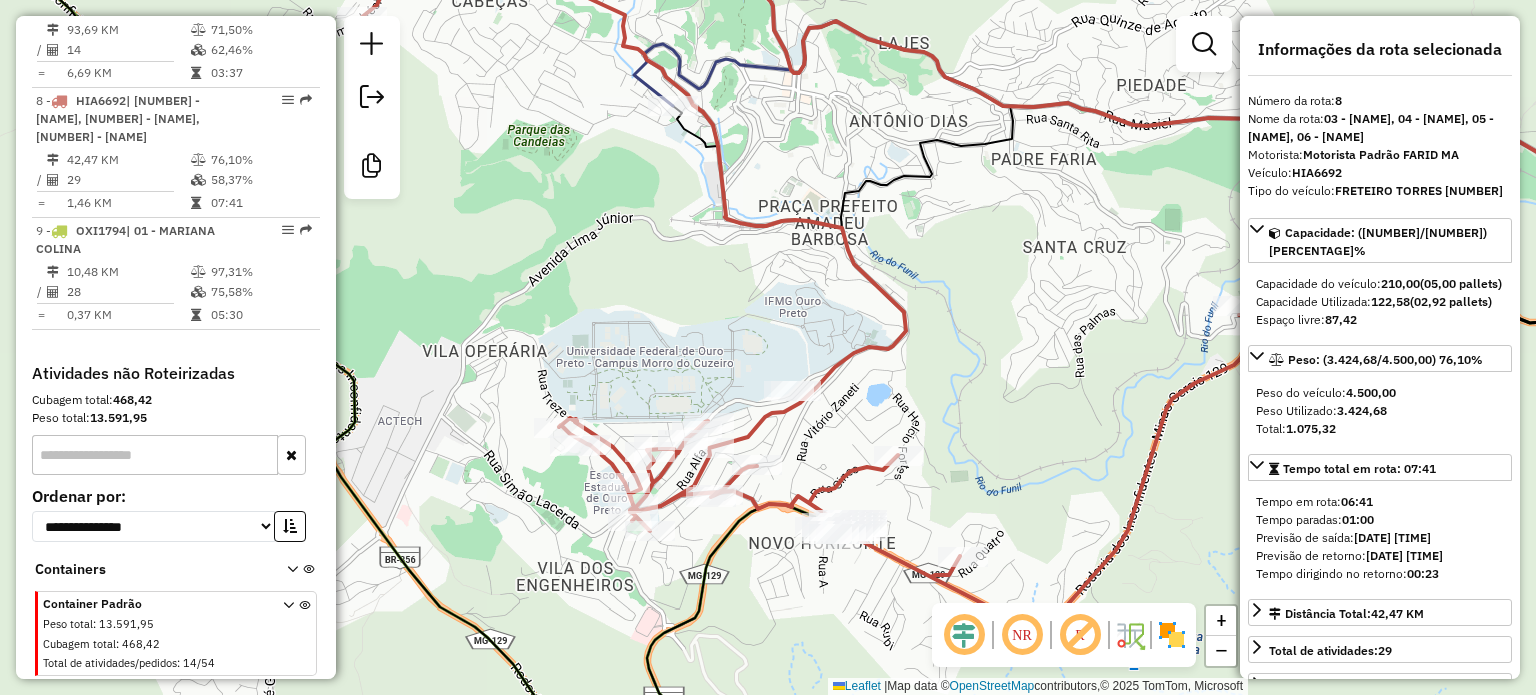 drag, startPoint x: 1024, startPoint y: 403, endPoint x: 893, endPoint y: 359, distance: 138.1919 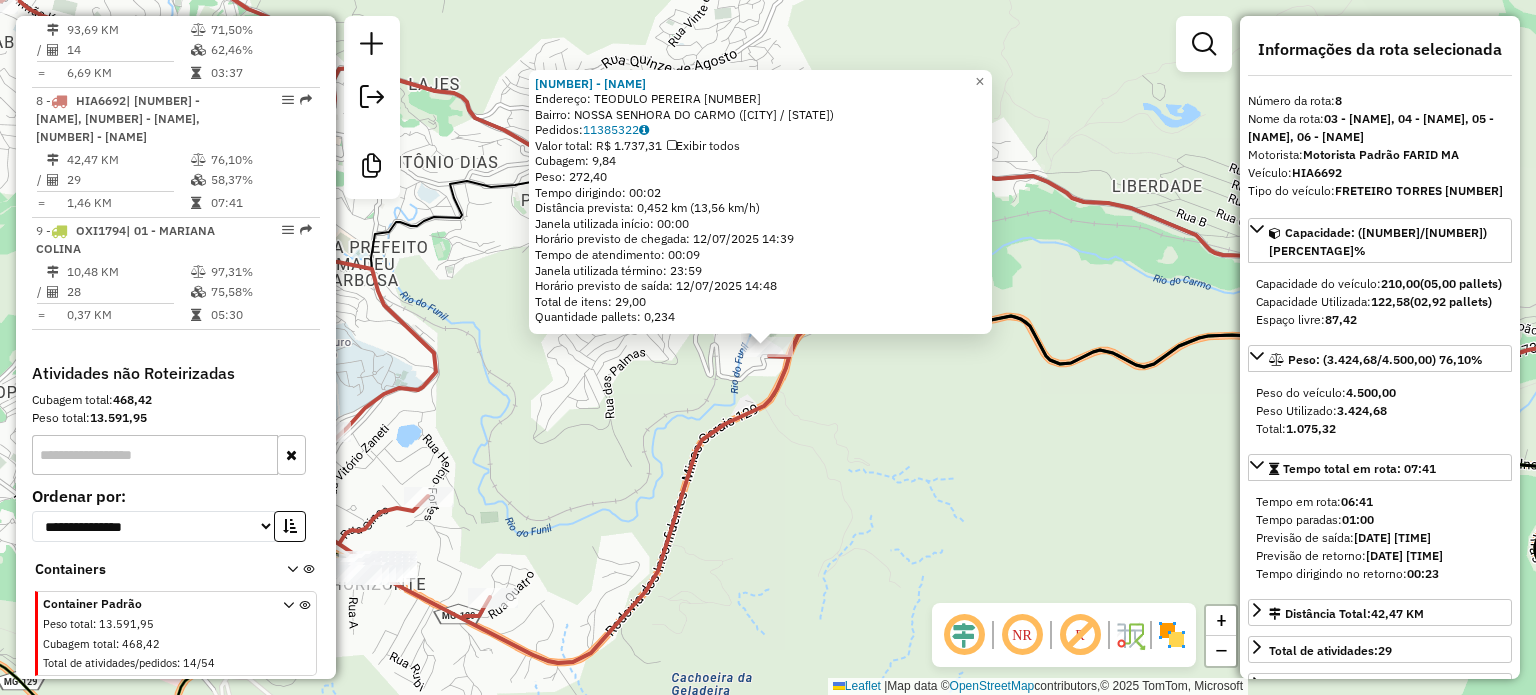 click on "[NUMBER] - [NAME]  Endereço:  [STREET] [NUMBER]   Bairro: [BAIRRO] ([CIDADE] / [STATE])   Pedidos:  [NUMBER]   Valor total: [CURRENCY] [PRICE]   Exibir todos   Cubagem: [PRICE]  Peso: [PRICE]  Tempo dirigindo: [TIME]   Distância prevista: [PRICE] km ([PRICE] km/h)   Janela utilizada início: [TIME]   Horário previsto de chegada: [DATE] [TIME]   Tempo de atendimento: [TIME]   Janela utilizada término: [TIME]   Horário previsto de saída: [DATE] [TIME]   Total de itens: [PRICE]   Quantidade pallets: [PRICE]  × Janela de atendimento Grade de atendimento Capacidade Transportadoras Veículos Cliente Pedidos  Rotas Selecione os dias de semana para filtrar as janelas de atendimento  Seg   Ter   Qua   Qui   Sex   Sáb   Dom  Informe o período da janela de atendimento: De: Até:  Filtrar exatamente a janela do cliente  Considerar janela de atendimento padrão  Selecione os dias de semana para filtrar as grades de atendimento  Seg   Ter   Qua   Qui   Sex   Sáb   Dom   Peso mínimo:   Peso máximo:   De:  De:" 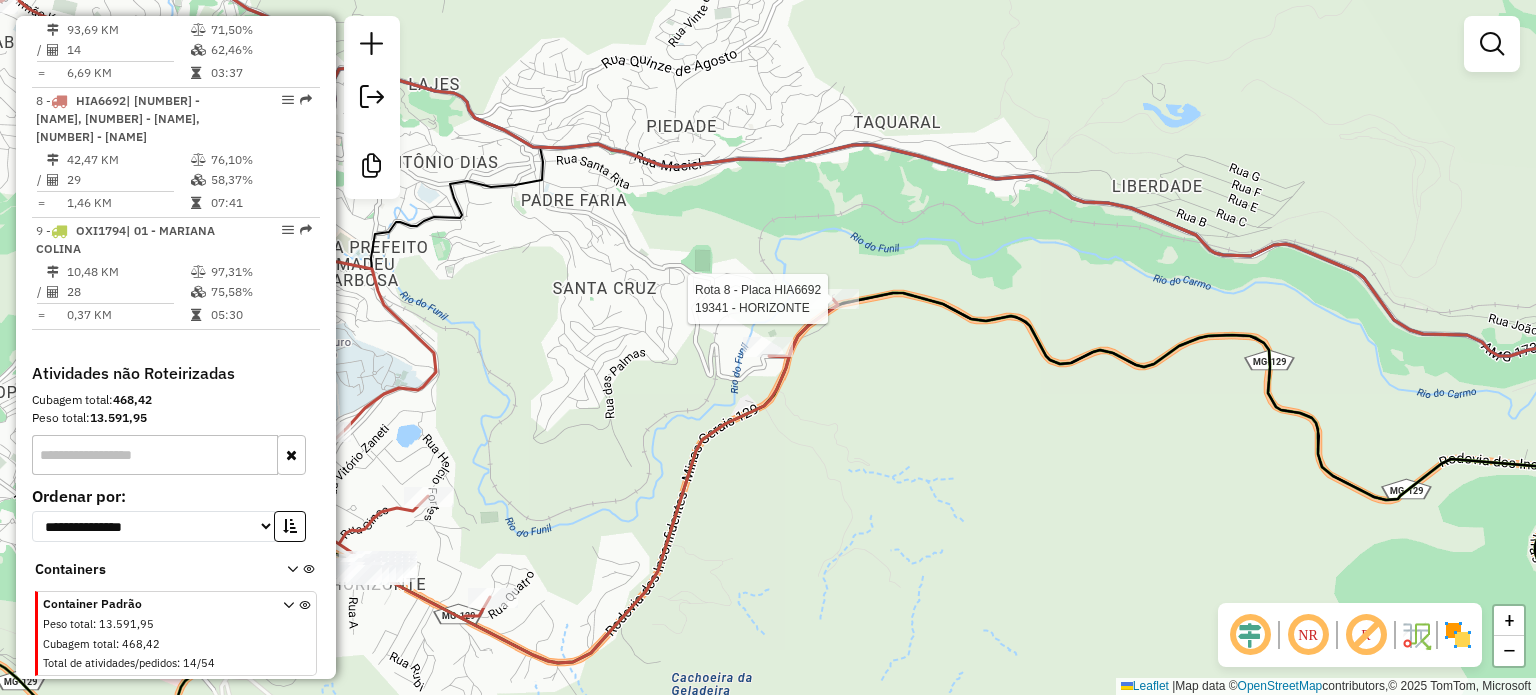 select on "**********" 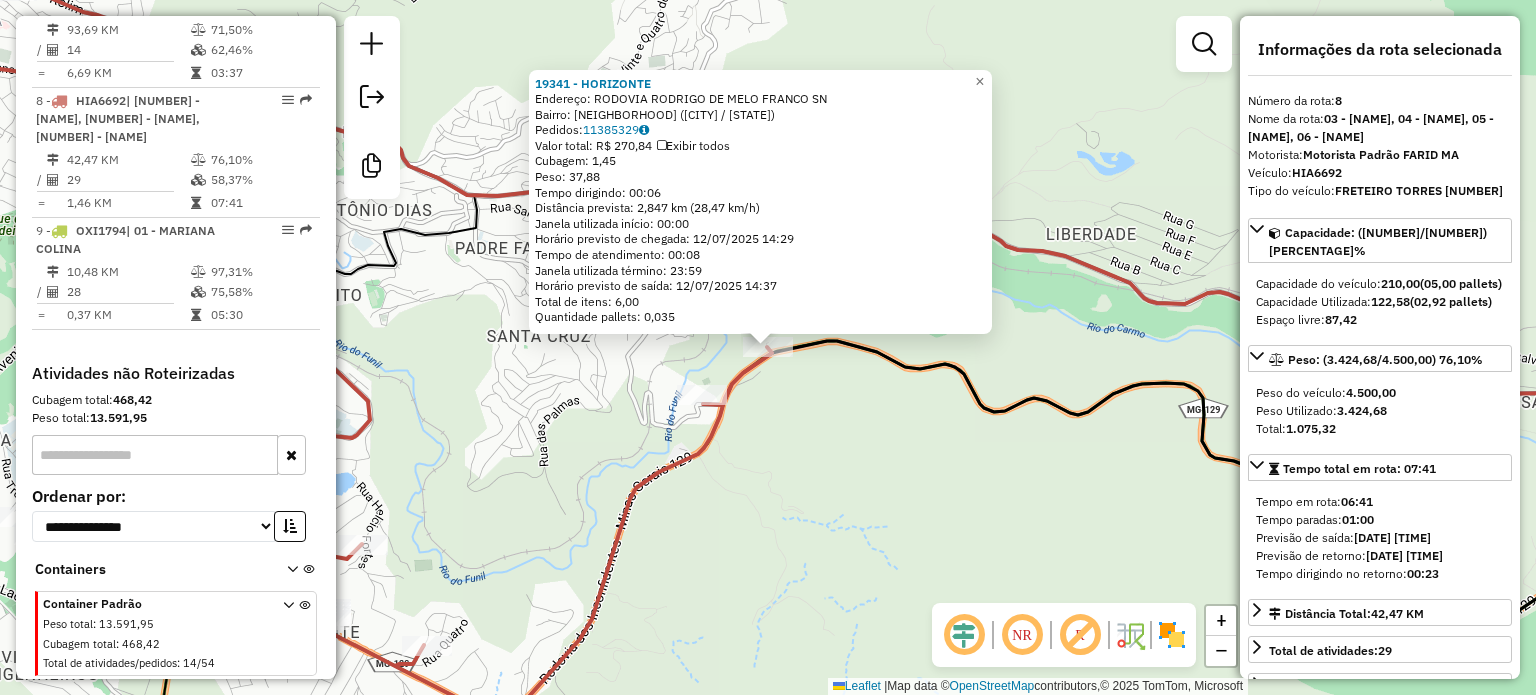 click on "19341 - HORIZONTE  Endereço:  RODOVIA RODRIGO DE MELO FRANCO SN   Bairro: CENTRO ([CITY] / [STATE])   Pedidos:  11385329   Valor total: R$ 270,84   Exibir todos   Cubagem: 1,45  Peso: 37,88  Tempo dirigindo: 00:06   Distância prevista: 2,847 km (28,47 km/h)   Janela utilizada início: 00:00   Horário previsto de chegada: 12/07/2025 14:29   Tempo de atendimento: 00:08   Janela utilizada término: 23:59   Horário previsto de saída: 12/07/2025 14:37   Total de itens: 6,00   Quantidade pallets: 0,035  × Janela de atendimento Grade de atendimento Capacidade Transportadoras Veículos Cliente Pedidos  Rotas Selecione os dias de semana para filtrar as janelas de atendimento  Seg   Ter   Qua   Qui   Sex   Sáb   Dom  Informe o período da janela de atendimento: De: Até:  Filtrar exatamente a janela do cliente  Considerar janela de atendimento padrão  Selecione os dias de semana para filtrar as grades de atendimento  Seg   Ter   Qua   Qui   Sex   Sáb   Dom   Considerar clientes sem dia de atendimento cadastrado" 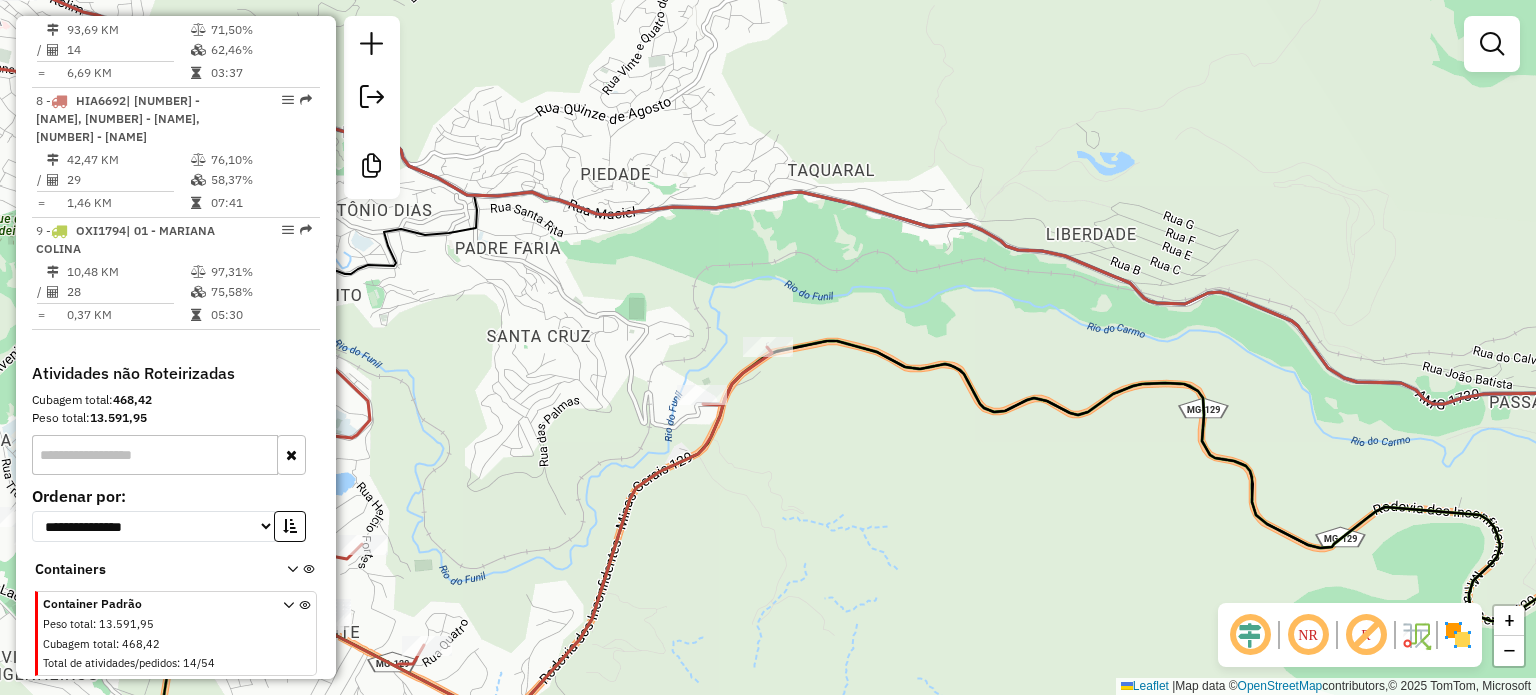 click 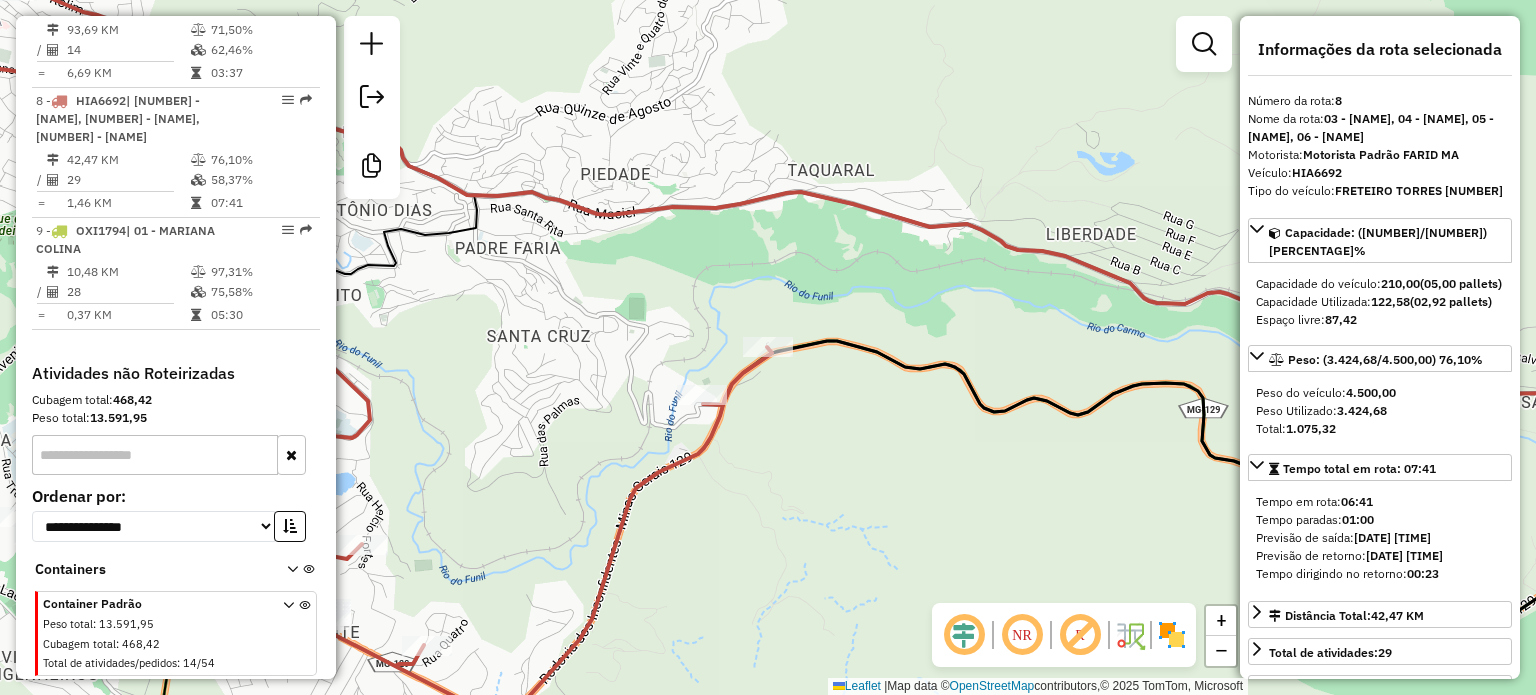 drag, startPoint x: 944, startPoint y: 277, endPoint x: 748, endPoint y: 235, distance: 200.4495 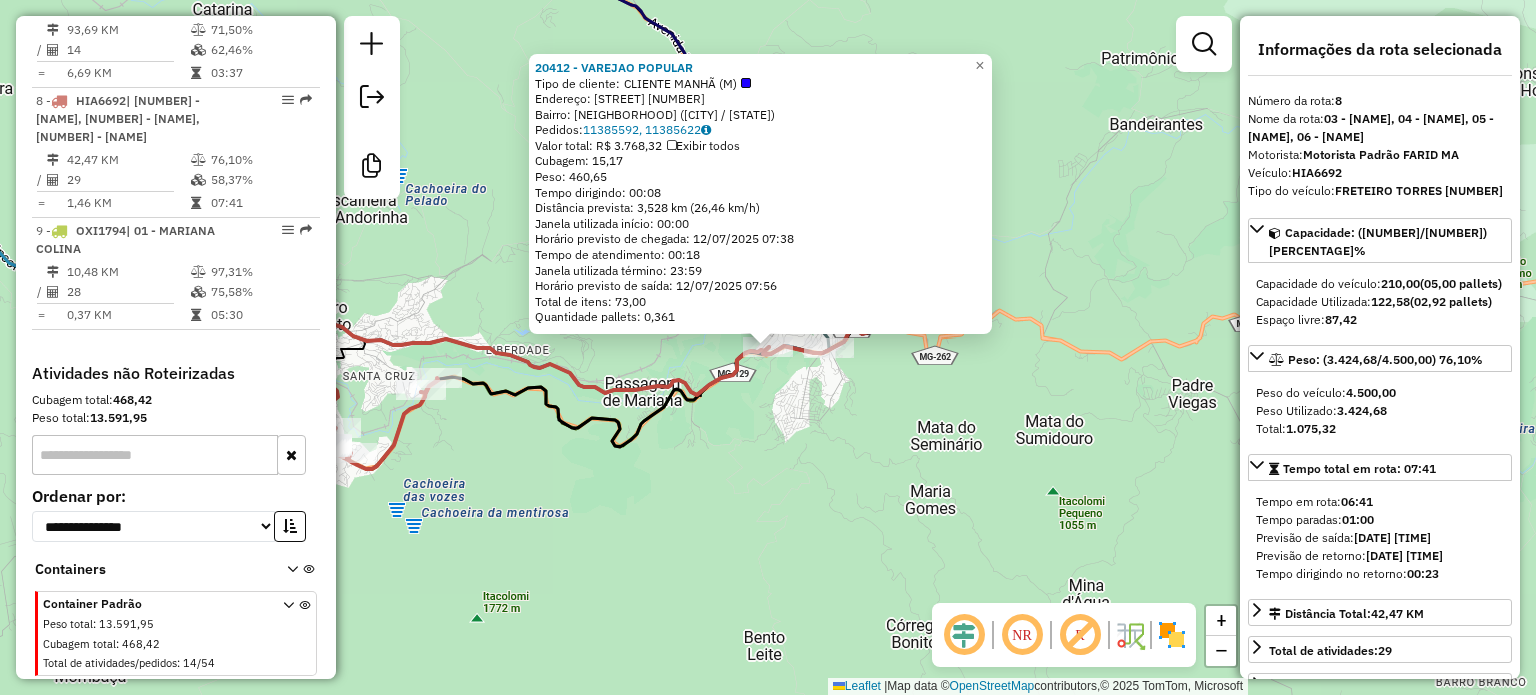 click on "[NUMBER] - [NAME]  Tipo de cliente:   CLIENTE MANHÃ (M)   Endereço:  [NAME] [NUMBER]   Bairro: [NEIGHBORHOOD] ([CITY] / [STATE])   Pedidos:  [ORDER_IDS]   Valor total: R$ [PRICE]   Exibir todos   Cubagem: [CUBAGE]  Peso: [WEIGHT]  Tempo dirigindo: [TIME]   Distância prevista: [DISTANCE] km ([SPEED] km/h)   Janela utilizada início: [TIME]   Horário previsto de chegada: [DATE] [TIME]   Tempo de atendimento: [TIME]   Janela utilizada término: [TIME]   Horário previsto de saída: [DATE] [TIME]   Total de itens: [ITEMS]   Quantidade pallets: [PALLETS]  × Janela de atendimento Grade de atendimento Capacidade Transportadoras Veículos Cliente Pedidos  Rotas Selecione os dias de semana para filtrar as janelas de atendimento  Seg   Ter   Qua   Qui   Sex   Sáb   Dom  Informe o período da janela de atendimento: De: Até:  Filtrar exatamente a janela do cliente  Considerar janela de atendimento padrão  Selecione os dias de semana para filtrar as grades de atendimento  Seg   Ter   Qua   Qui   Sex   Sáb  De:" 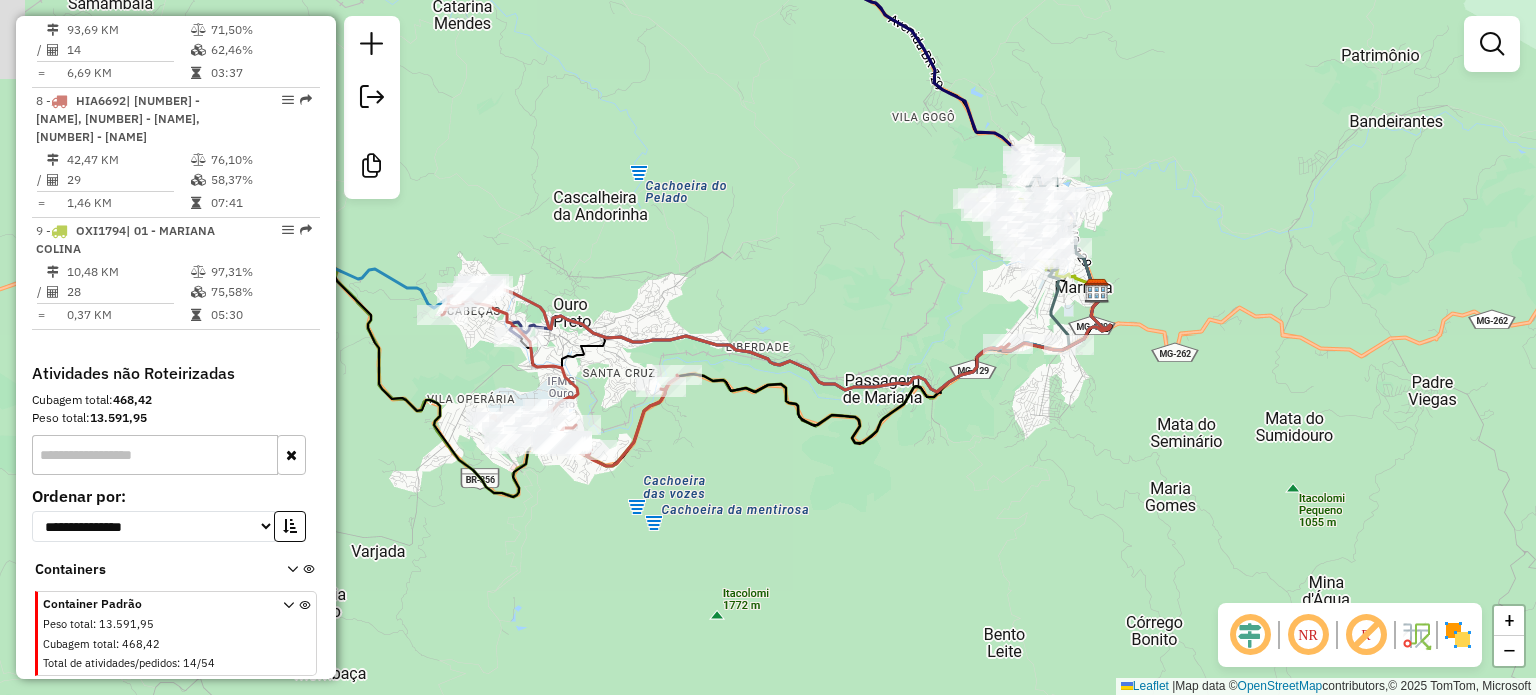 drag, startPoint x: 622, startPoint y: 391, endPoint x: 951, endPoint y: 379, distance: 329.21878 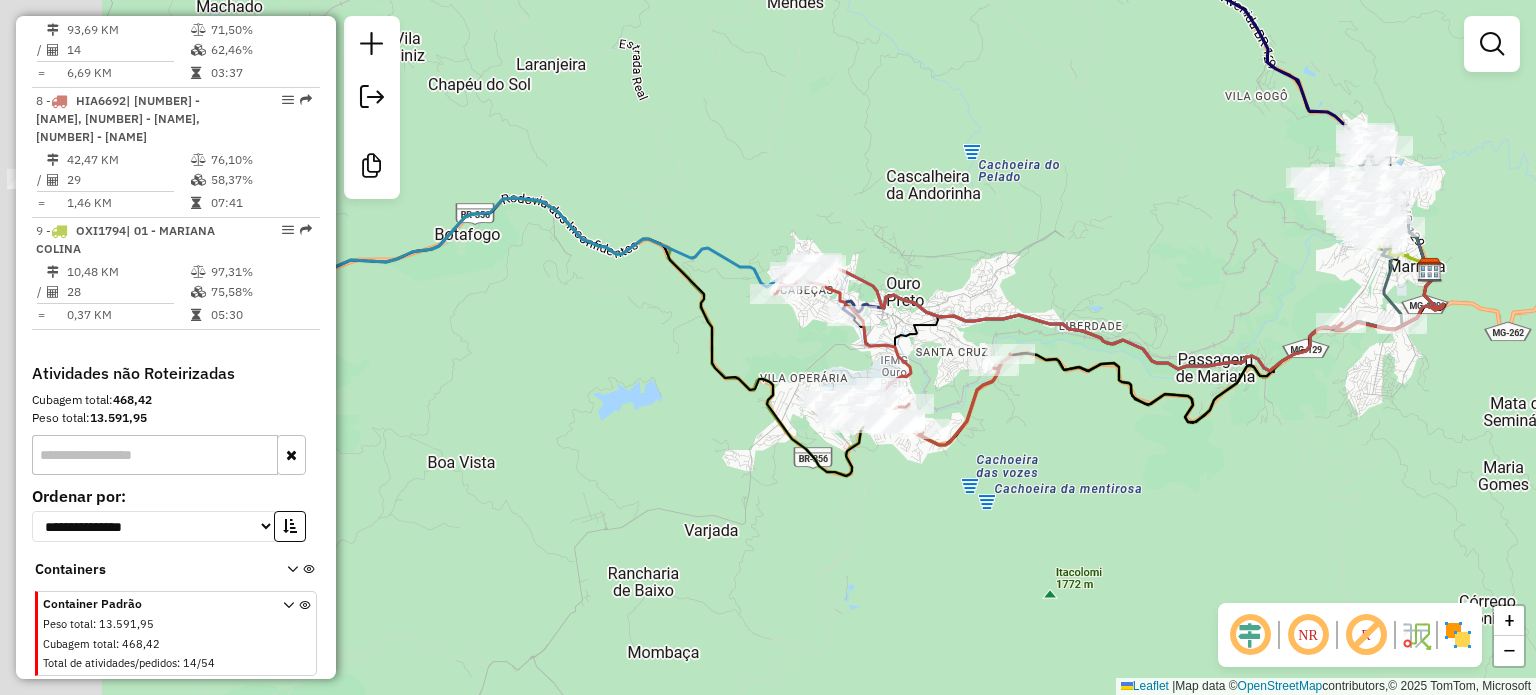drag, startPoint x: 833, startPoint y: 269, endPoint x: 1000, endPoint y: 258, distance: 167.36188 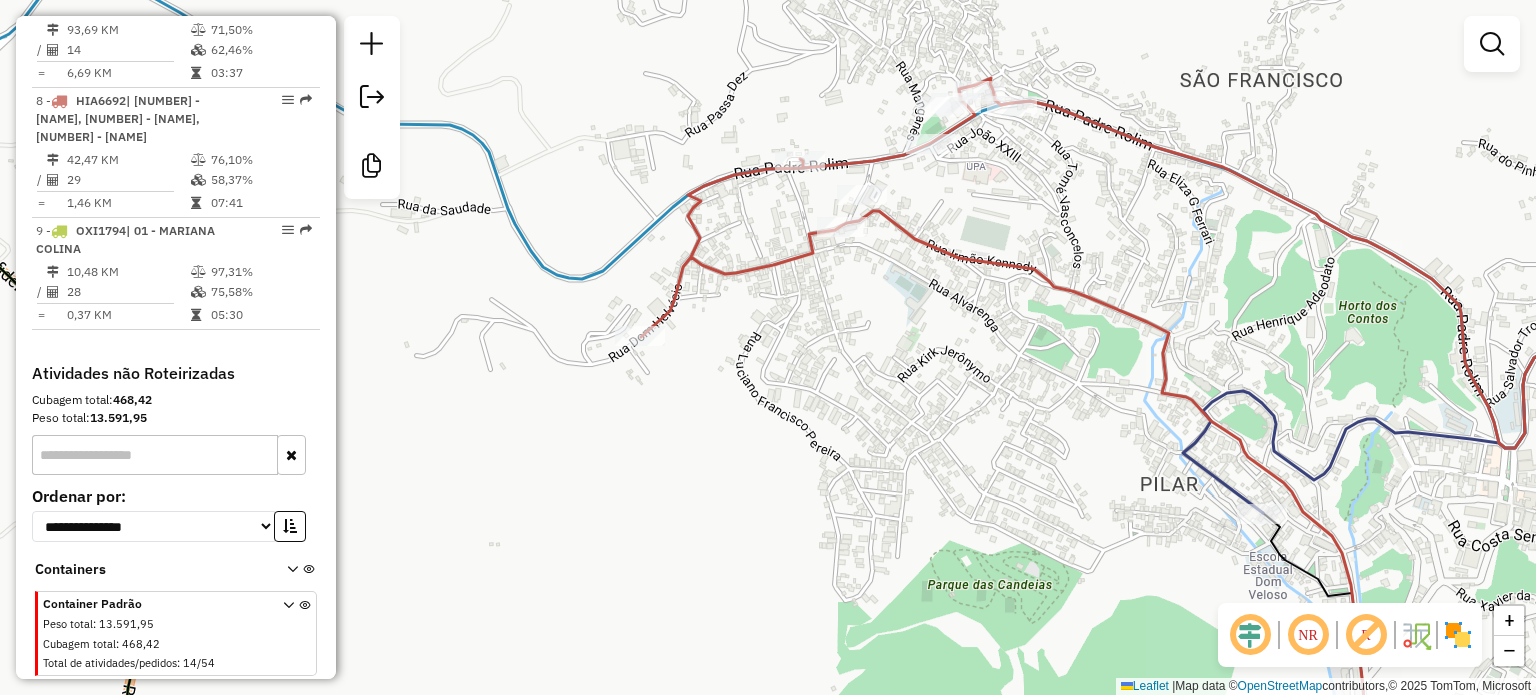 click 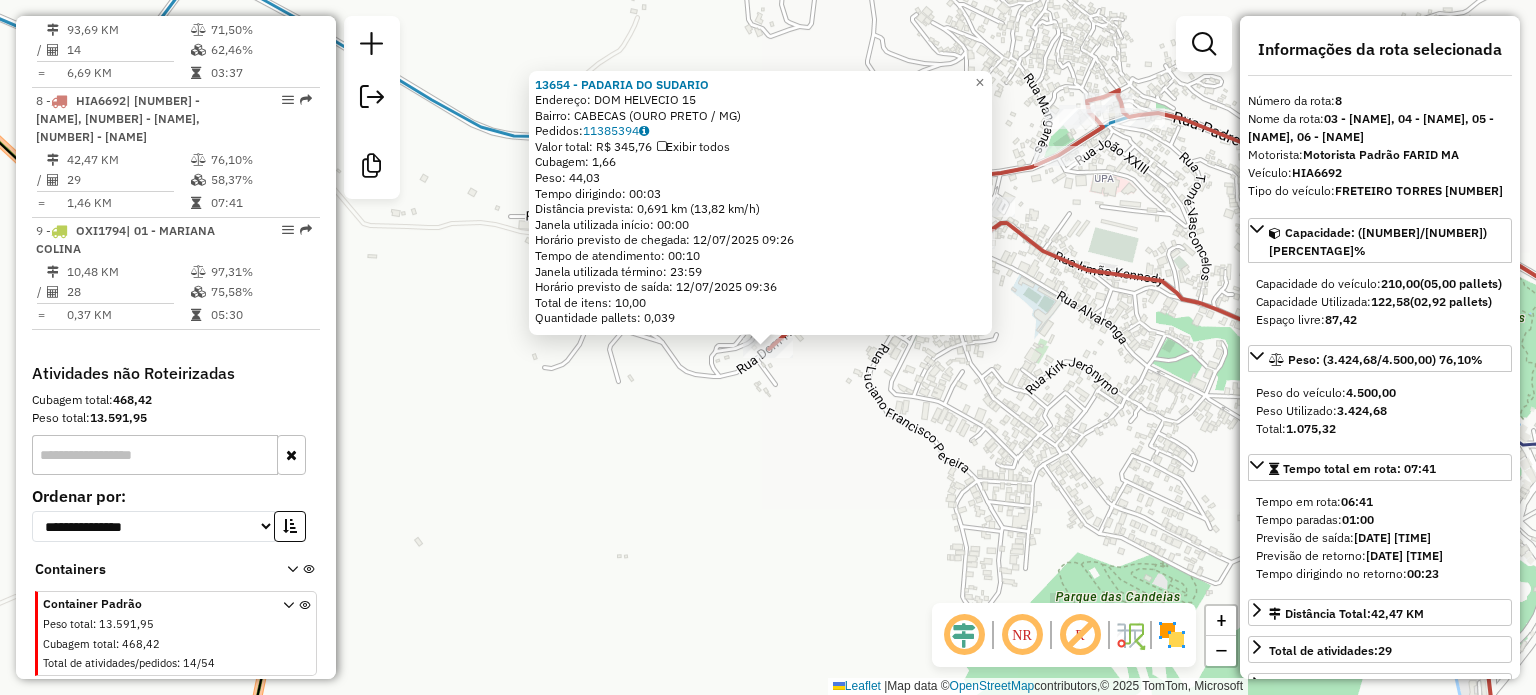 click on "13654 - PADARIA DO SUDARIO  Endereço:  DOM HELVECIO [NUMBER]   Bairro: CABECAS ([CITY] / [STATE])   Pedidos:  [PHONE]   Valor total: R$ 345,76   Exibir todos   Cubagem: 1,66  Peso: 44,03  Tempo dirigindo: 00:03   Distância prevista: 0,691 km (13,82 km/h)   Janela utilizada início: 00:00   Horário previsto de chegada: 12/07/2025 09:26   Tempo de atendimento: 00:10   Janela utilizada término: 23:59   Horário previsto de saída: 12/07/2025 09:36   Total de itens: 10,00   Quantidade pallets: 0,039  × Janela de atendimento Grade de atendimento Capacidade Transportadoras Veículos Cliente Pedidos  Rotas Selecione os dias de semana para filtrar as janelas de atendimento  Seg   Ter   Qua   Qui   Sex   Sáb   Dom  Informe o período da janela de atendimento: De: Até:  Filtrar exatamente a janela do cliente  Considerar janela de atendimento padrão  Selecione os dias de semana para filtrar as grades de atendimento  Seg   Ter   Qua   Qui   Sex   Sáb   Dom   Considerar clientes sem dia de atendimento cadastrado  De:" 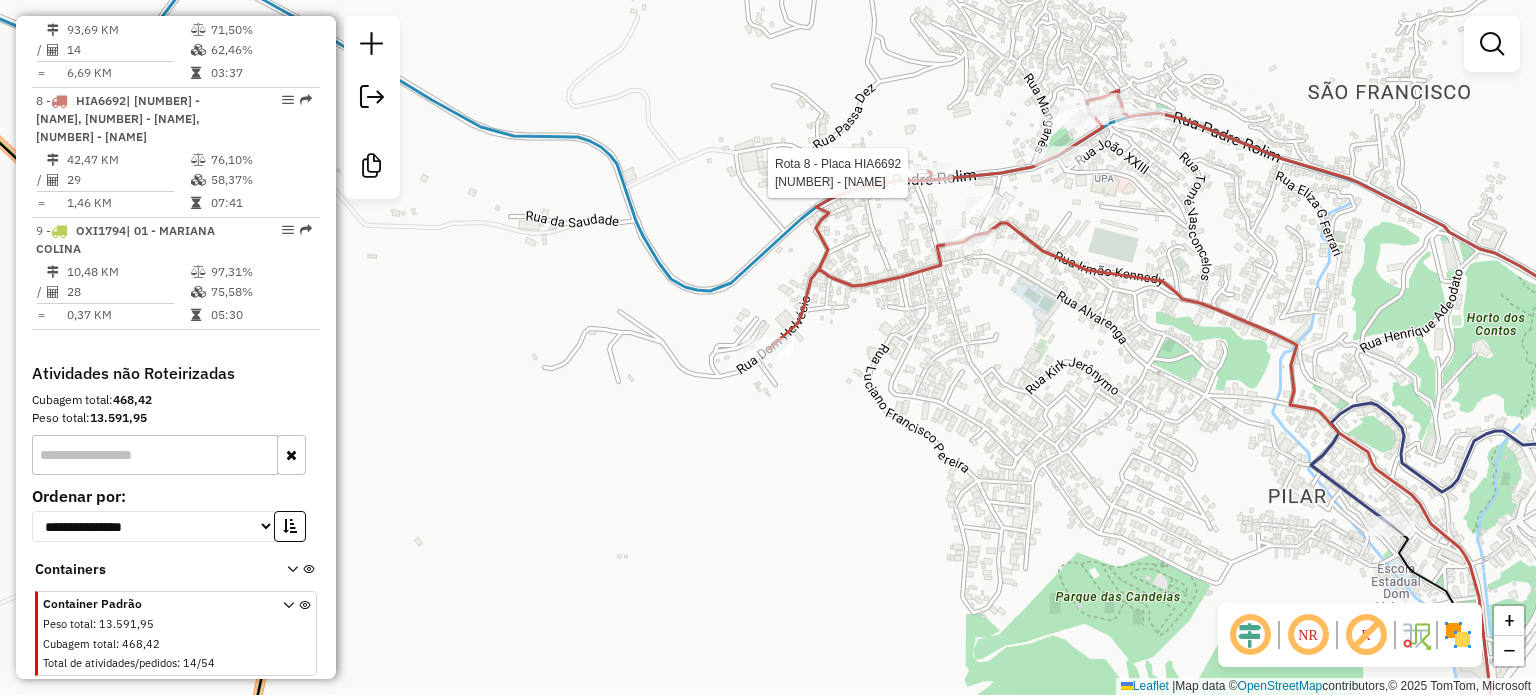 select on "**********" 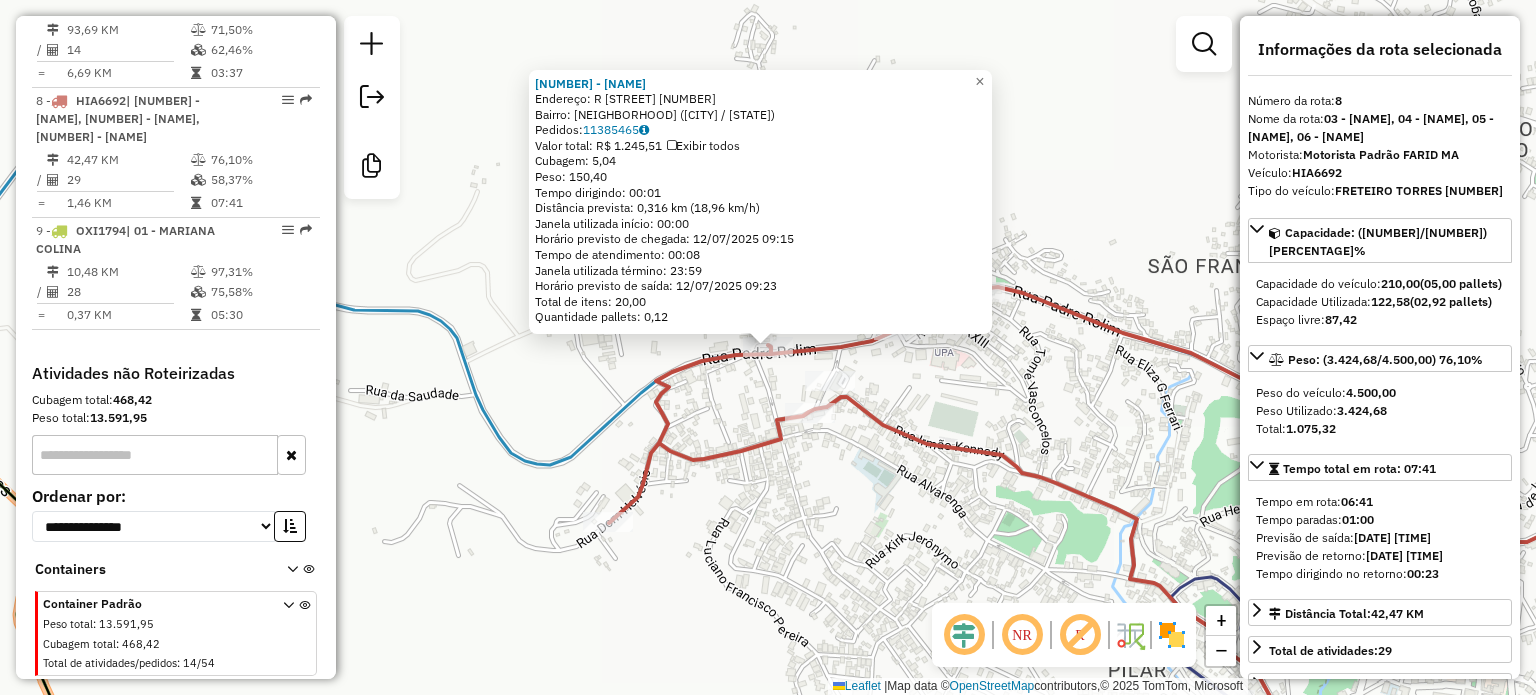 click on "71625 - CAFE E PROSAS  Endereço:  R   PADRE ROLIM 3000   Bairro: SAO CRITOVAO ([CITY] / [STATE])   Pedidos:  11385465   Valor total: R$ 1.245,51   Exibir todos   Cubagem: 5,04  Peso: 150,40  Tempo dirigindo: 00:01   Distância prevista: 0,316 km (18,96 km/h)   Janela utilizada início: 00:00   Horário previsto de chegada: 12/07/2025 09:15   Tempo de atendimento: 00:08   Janela utilizada término: 23:59   Horário previsto de saída: 12/07/2025 09:23   Total de itens: 20,00   Quantidade pallets: 0,12  × Janela de atendimento Grade de atendimento Capacidade Transportadoras Veículos Cliente Pedidos  Rotas Selecione os dias de semana para filtrar as janelas de atendimento  Seg   Ter   Qua   Qui   Sex   Sáb   Dom  Informe o período da janela de atendimento: De: Até:  Filtrar exatamente a janela do cliente  Considerar janela de atendimento padrão  Selecione os dias de semana para filtrar as grades de atendimento  Seg   Ter   Qua   Qui   Sex   Sáb   Dom   Considerar clientes sem dia de atendimento cadastrado" 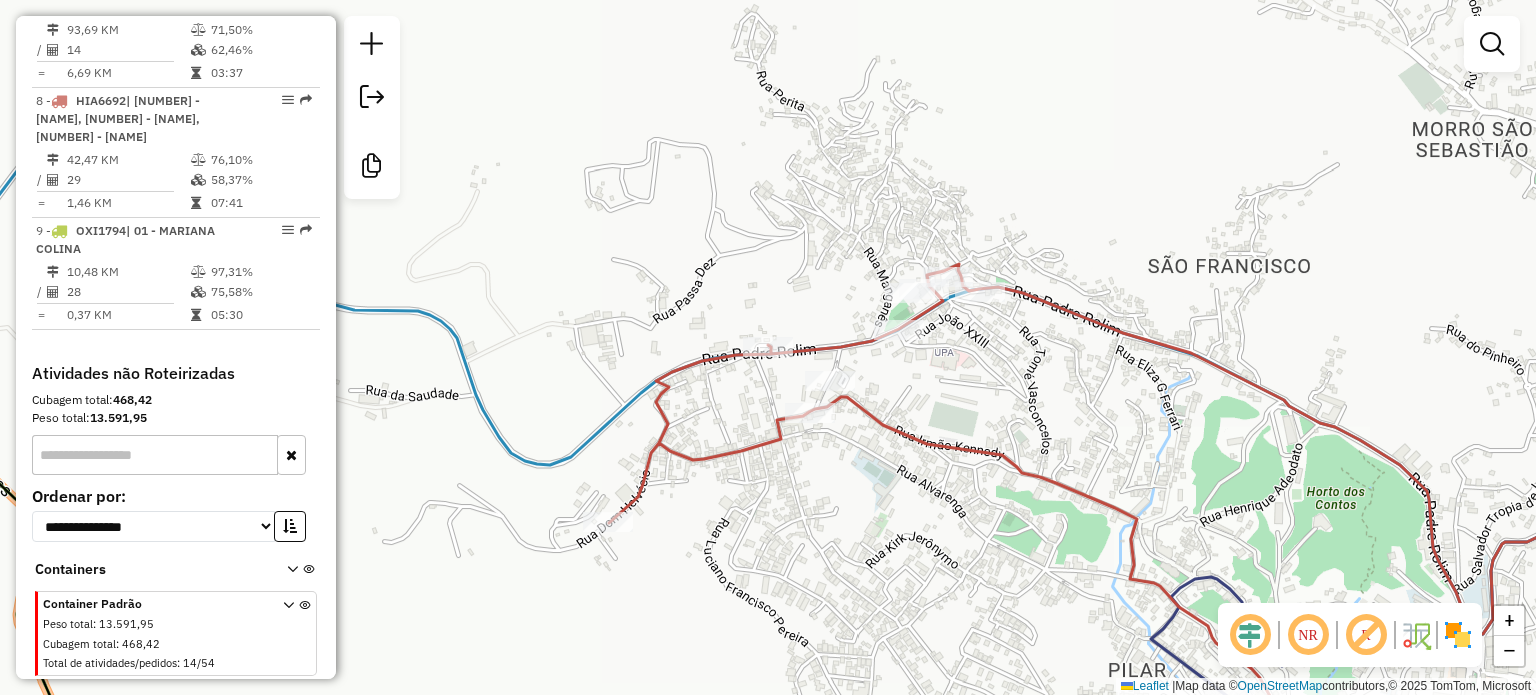 select on "**********" 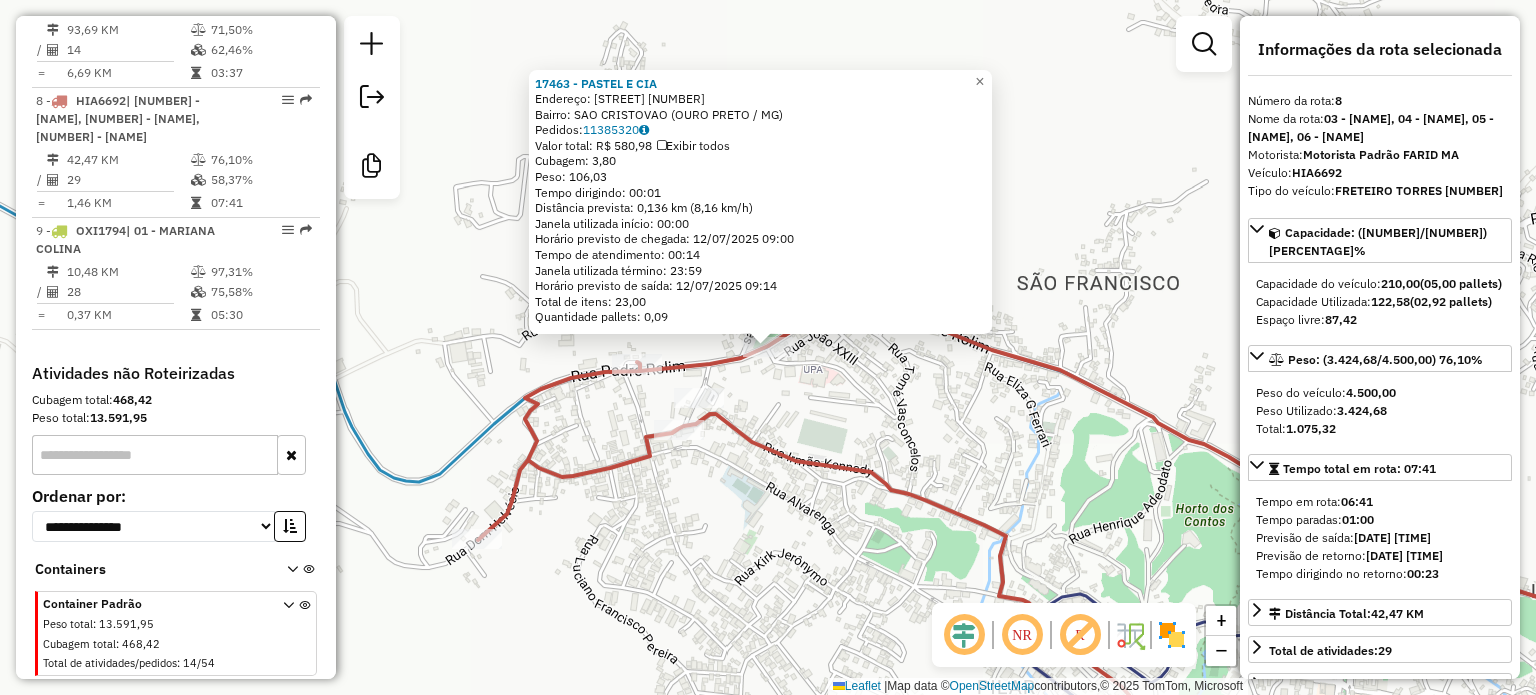 click on "17463 - PASTEL E CIA  Endereço:  PADRE ROLIN [NUMBER]   Bairro: SAO CRISTOVAO ([CITY] / [STATE])   Pedidos:  [PHONE]   Valor total: R$ 580,98   Exibir todos   Cubagem: 3,80  Peso: 106,03  Tempo dirigindo: 00:01   Distância prevista: 0,136 km (8,16 km/h)   Janela utilizada início: 00:00   Horário previsto de chegada: 12/07/2025 09:00   Tempo de atendimento: 00:14   Janela utilizada término: 23:59   Horário previsto de saída: 12/07/2025 09:14   Total de itens: 23,00   Quantidade pallets: 0,09  × Janela de atendimento Grade de atendimento Capacidade Transportadoras Veículos Cliente Pedidos  Rotas Selecione os dias de semana para filtrar as janelas de atendimento  Seg   Ter   Qua   Qui   Sex   Sáb   Dom  Informe o período da janela de atendimento: De: Até:  Filtrar exatamente a janela do cliente  Considerar janela de atendimento padrão  Selecione os dias de semana para filtrar as grades de atendimento  Seg   Ter   Qua   Qui   Sex   Sáb   Dom   Considerar clientes sem dia de atendimento cadastrado  De:" 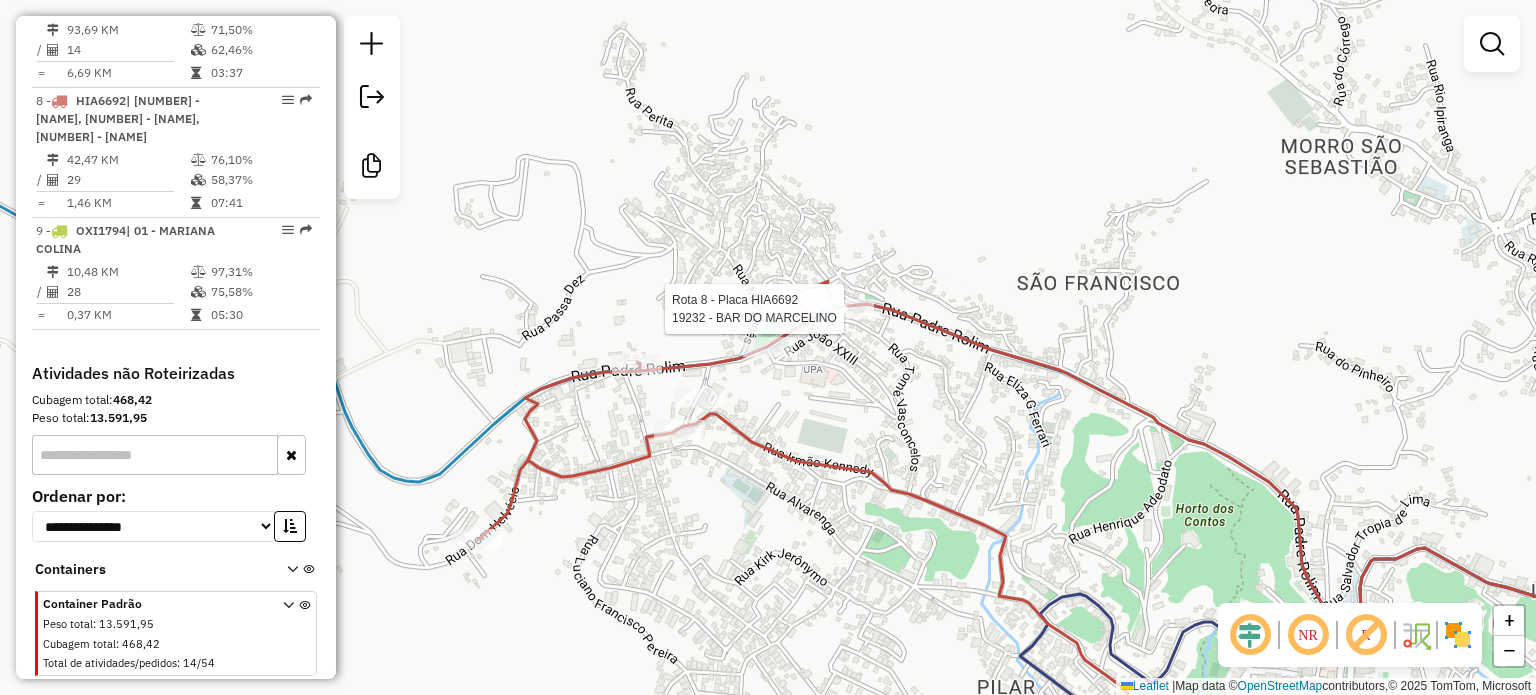 click 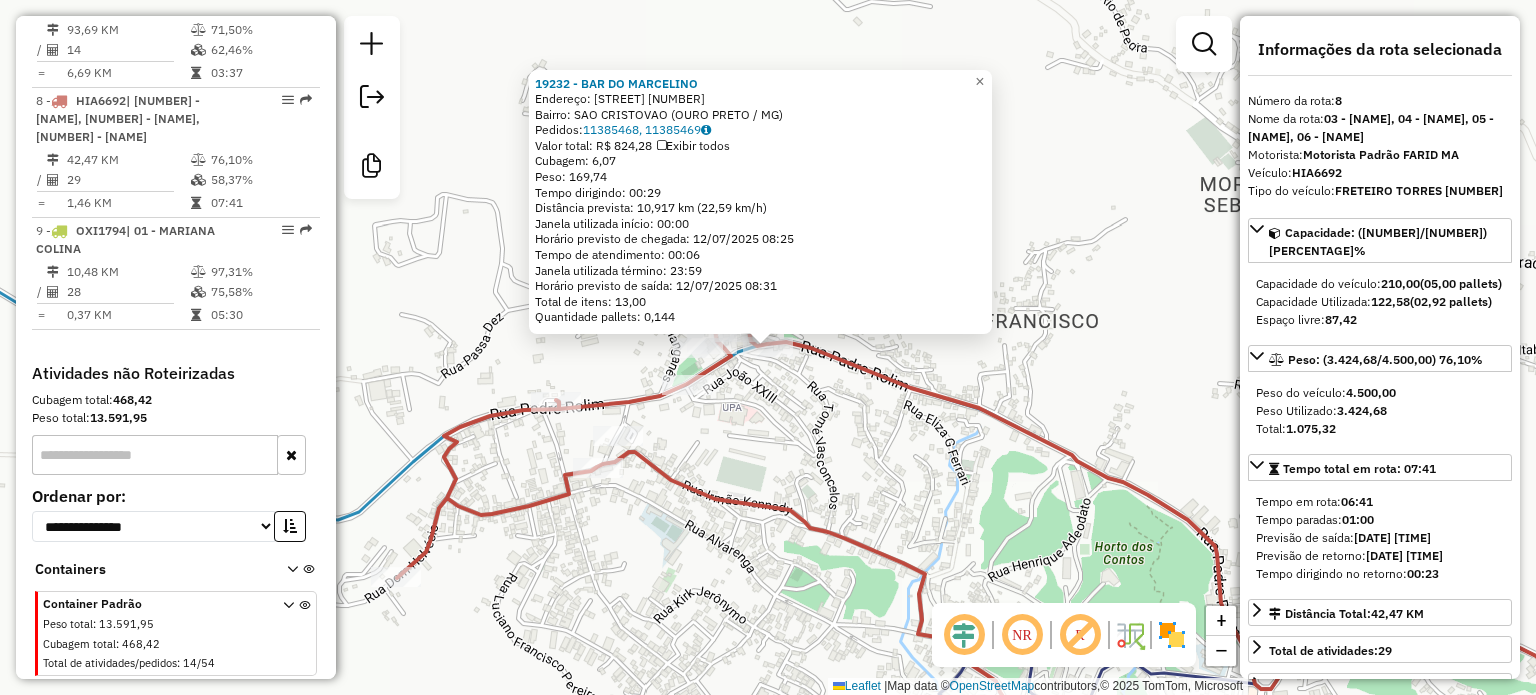 click on "[NUMBER] - [NAME]  Endereço:  [STREET] [NUMBER]   Bairro: [BAIRRO] ([CIDADE] / [STATE])   Pedidos:  [NUMBER], [NUMBER]   Valor total: [CURRENCY] [PRICE]   Exibir todos   Cubagem: [PRICE]  Peso: [PRICE]  Tempo dirigindo: [TIME]   Distância prevista: [PRICE] km ([PRICE] km/h)   Janela utilizada início: [TIME]   Horário previsto de chegada: [DATE] [TIME]   Tempo de atendimento: [TIME]   Janela utilizada término: [TIME]   Horário previsto de saída: [DATE] [TIME]   Total de itens: [PRICE]   Quantidade pallets: [PRICE]  × Janela de atendimento Grade de atendimento Capacidade Transportadoras Veículos Cliente Pedidos  Rotas Selecione os dias de semana para filtrar as janelas de atendimento  Seg   Ter   Qua   Qui   Sex   Sáb   Dom  Informe o período da janela de atendimento: De: Até:  Filtrar exatamente a janela do cliente  Considerar janela de atendimento padrão  Selecione os dias de semana para filtrar as grades de atendimento  Seg   Ter   Qua   Qui   Sex   Sáb   Dom   Peso mínimo:   Peso máximo:   De:  +" 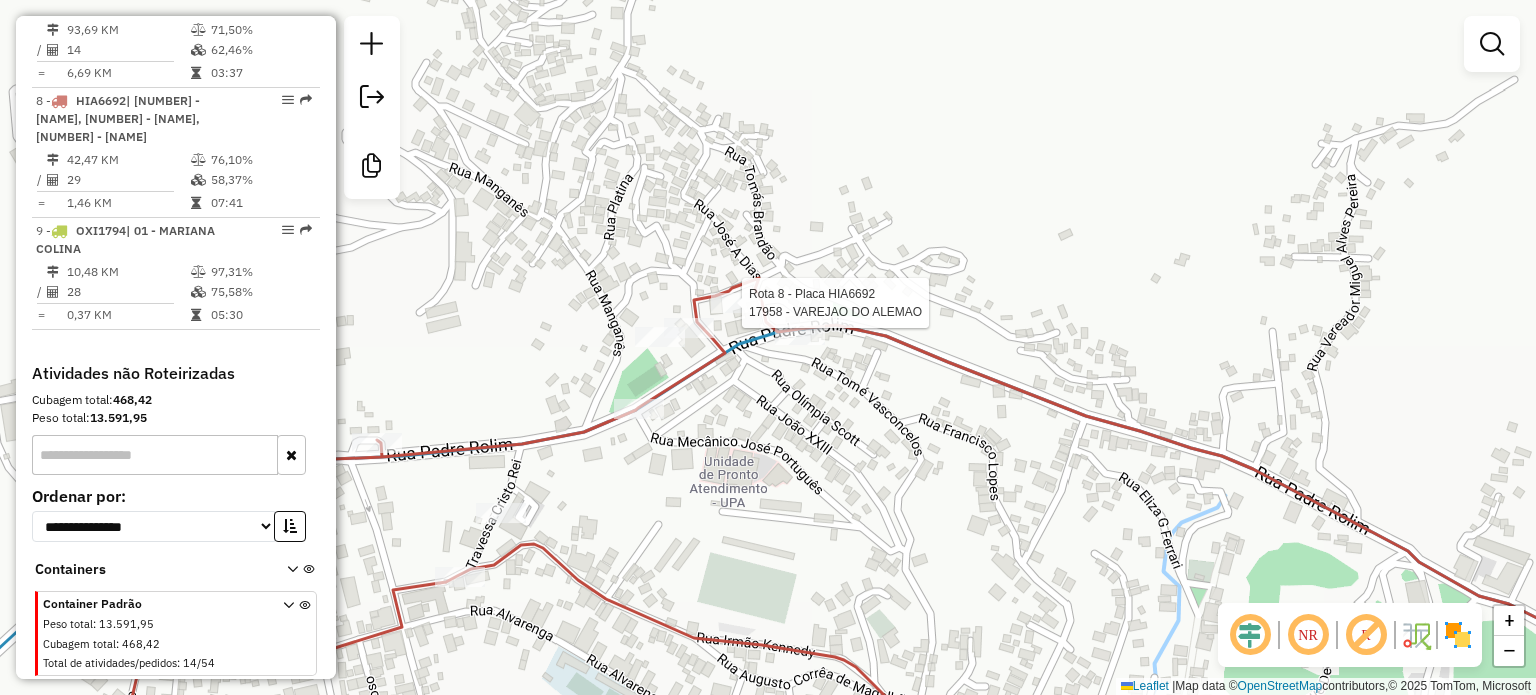 select on "**********" 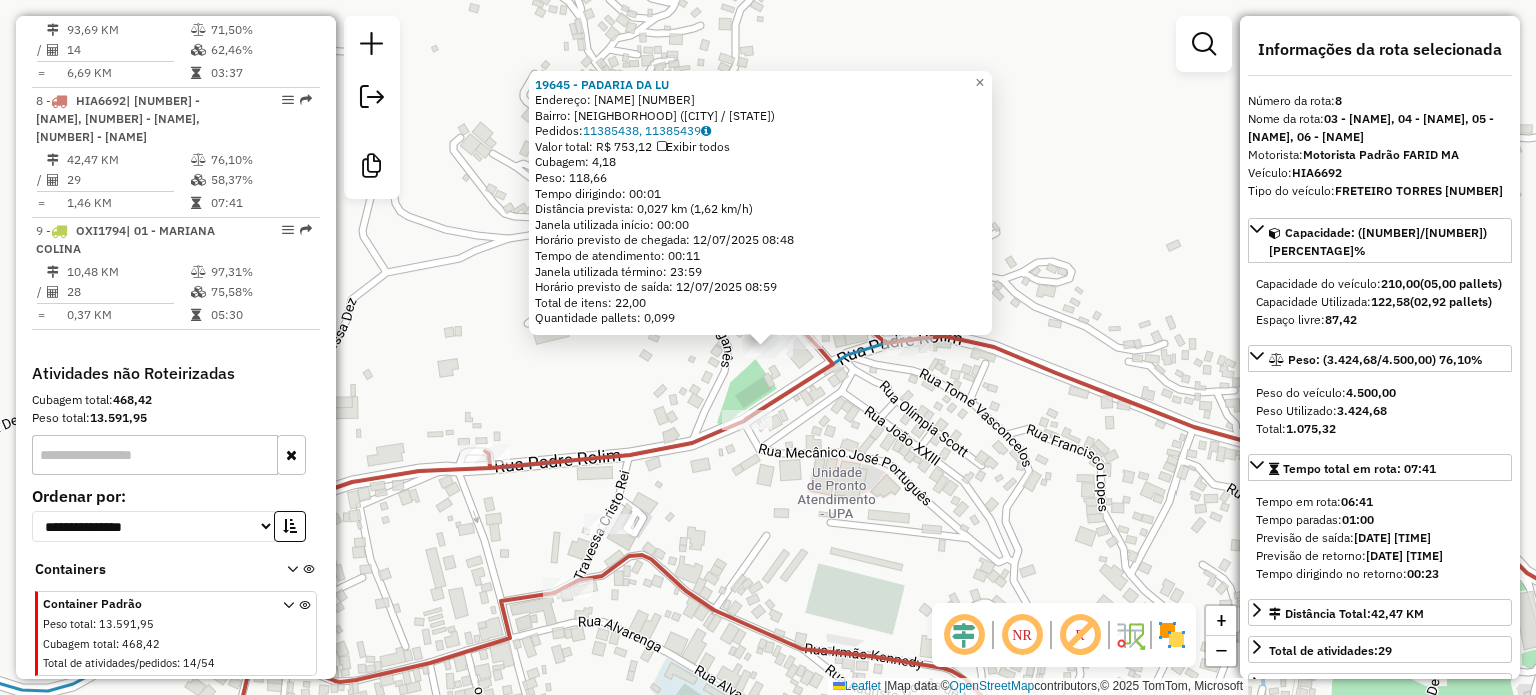 click on "[NUMBER] - [SUPPLIER]  Endereço: [STREET],    Bairro:  ([CIDADE] / [STATE])   Pedidos:  [NUMBER]   Valor total: [CURRENCY] [PRICE]   -BOL [NUMBER] S/ADF:  [CURRENCY] [PRICE]   Cubagem: [PRICE]   Peso: [PRICE]   Tempo de atendimento: [TIME]   Total de itens: [PRICE]  Motivos da não roteirização × Janela de atendimento Grade de atendimento Capacidade Transportadoras Veículos Cliente Pedidos  Rotas Selecione os dias de semana para filtrar as janelas de atendimento  Seg   Ter   Qua   Qui   Sex   Sáb   Dom  Informe o período da janela de atendimento: De: Até:  Filtrar exatamente a janela do cliente  Considerar janela de atendimento padrão  Selecione os dias de semana para filtrar as grades de atendimento  Seg   Ter   Qua   Qui   Sex   Sáb   Dom   Considerar clientes sem dia de atendimento cadastrado  Clientes fora do dia de atendimento selecionado Filtrar as atividades entre os valores definidos abaixo:  Peso mínimo:   Peso máximo:   Cubagem mínima:   Cubagem máxima:   De:   Até:  +" 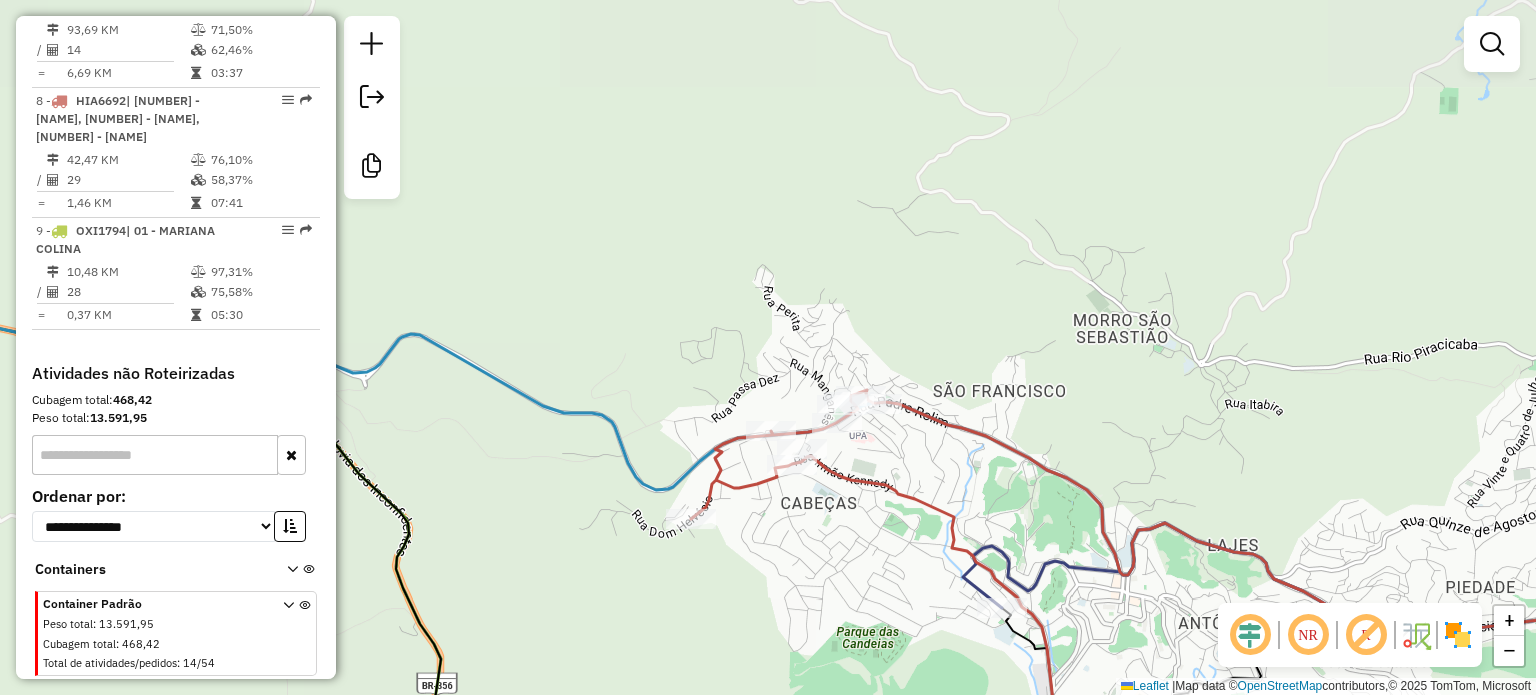 drag, startPoint x: 1052, startPoint y: 491, endPoint x: 848, endPoint y: 324, distance: 263.638 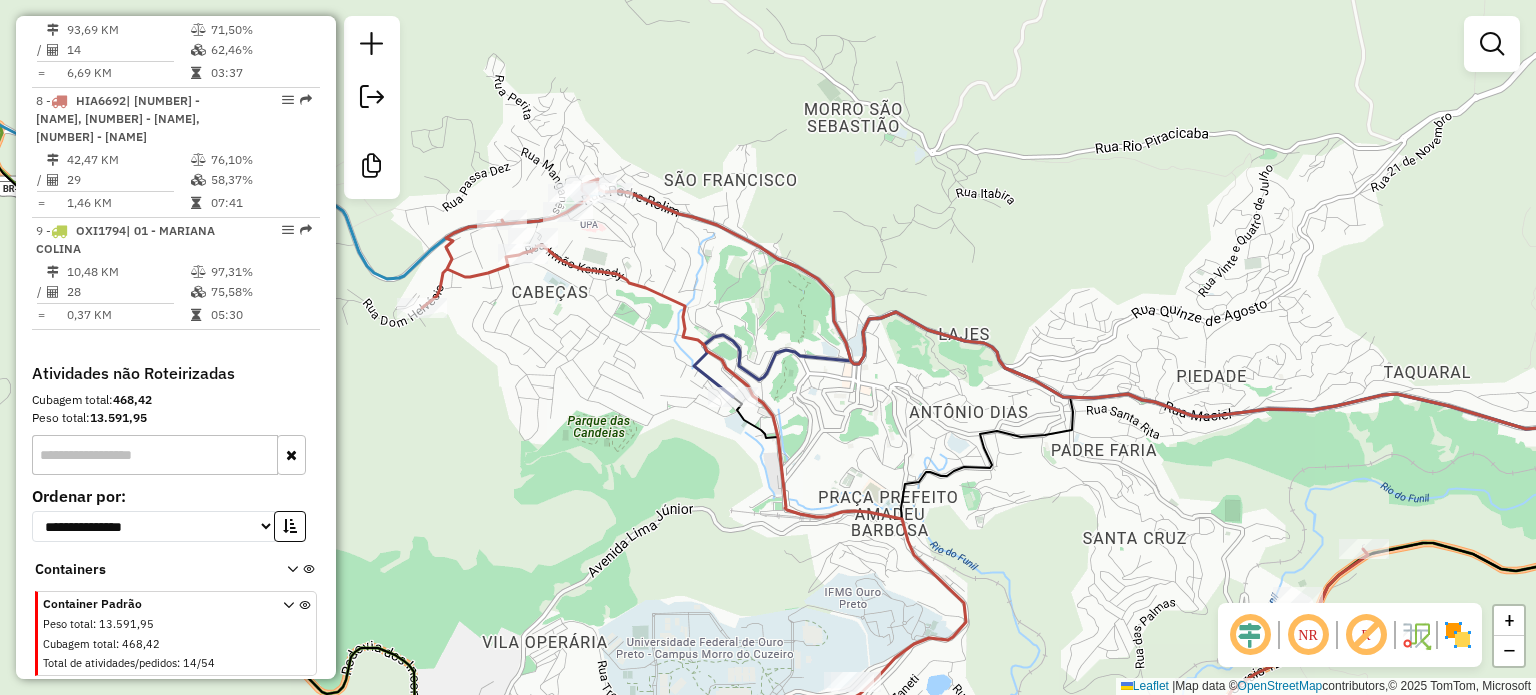 click 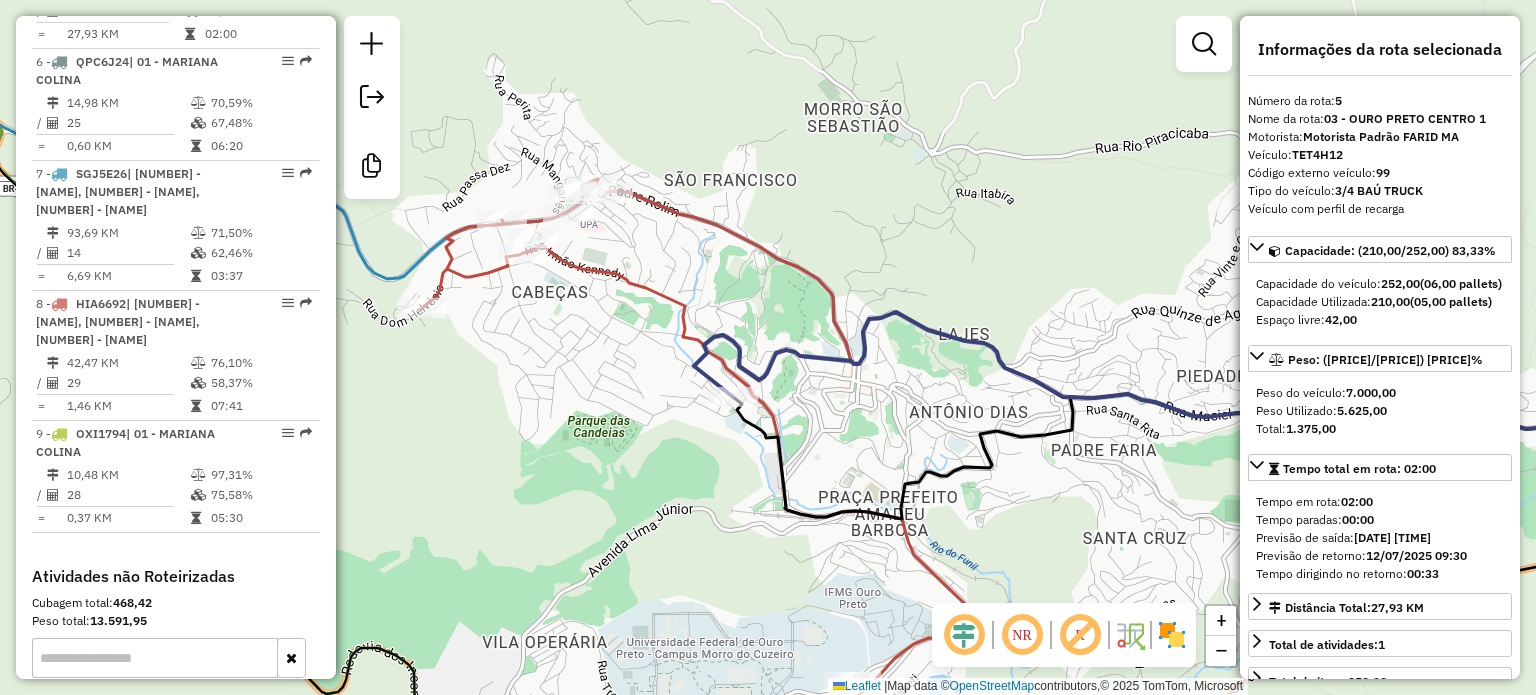 scroll, scrollTop: 1224, scrollLeft: 0, axis: vertical 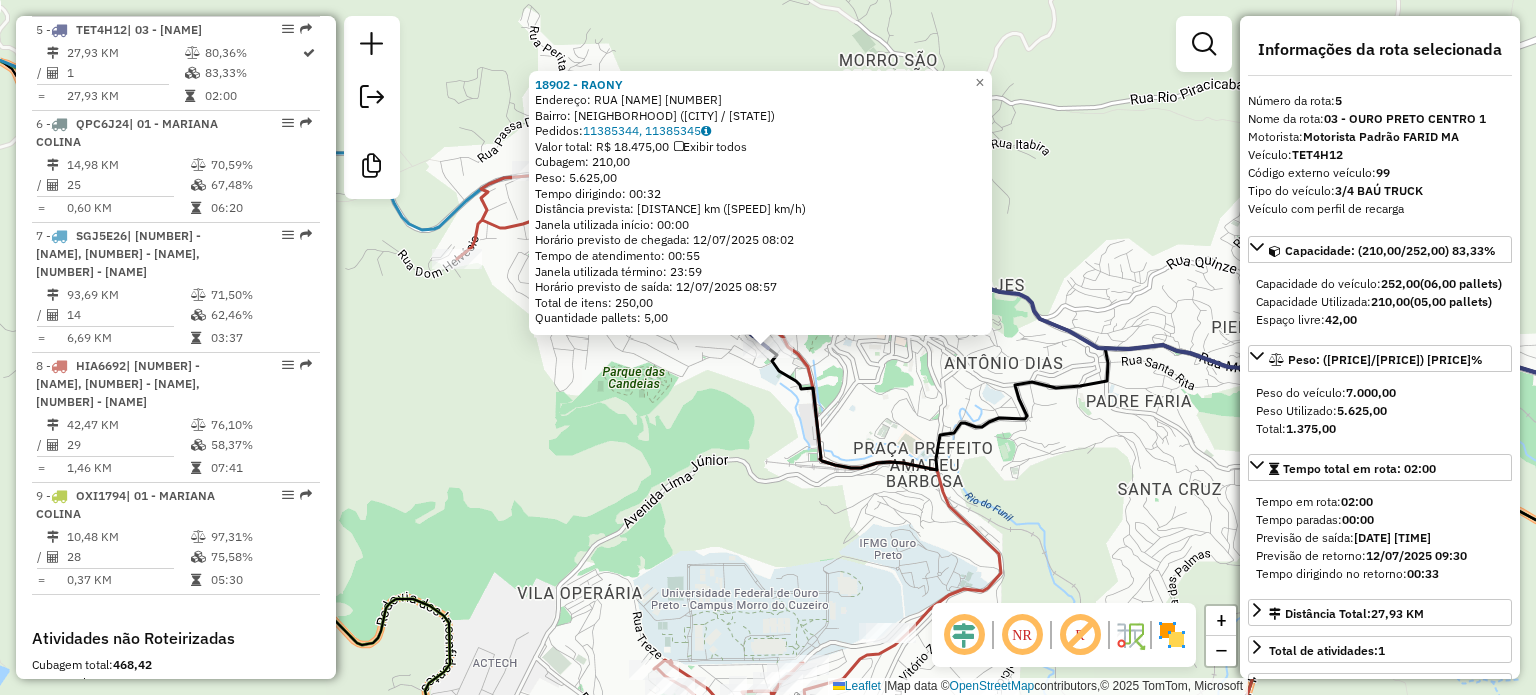 click on "[NUMBER] - [NAME] Endereço: [STREET] [NUMBER] Bairro: [NAME] ([CITY] / [STATE]) Pedidos: [NUMBER], [NUMBER] Valor total: [CURRENCY] [NUMBER] Exibir todos Cubagem: [NUMBER] Peso: [NUMBER] Tempo dirigindo: [TIME] Distância prevista: [NUMBER] km ([NUMBER] km/h) Janela utilizada início: [TIME] Horário previsto de chegada: [DATE] [TIME] Tempo de atendimento: [TIME] Janela utilizada término: [TIME] Horário previsto de saída: [DATE] [TIME] Total de itens: [NUMBER] Quantidade pallets: [NUMBER] × Janela de atendimento Grade de atendimento Capacidade Transportadoras Veículos Cliente Pedidos Rotas Selecione os dias de semana para filtrar as janelas de atendimento Seg Ter Qua Qui Sex Sáb Dom Informe o período da janela de atendimento: De: Até: Filtrar exatamente a janela do cliente Considerar janela de atendimento padrão Selecione os dias de semana para filtrar as grades de atendimento Seg Ter Qua Qui Sex Sáb Dom Peso mínimo: Peso máximo: De: Até:" 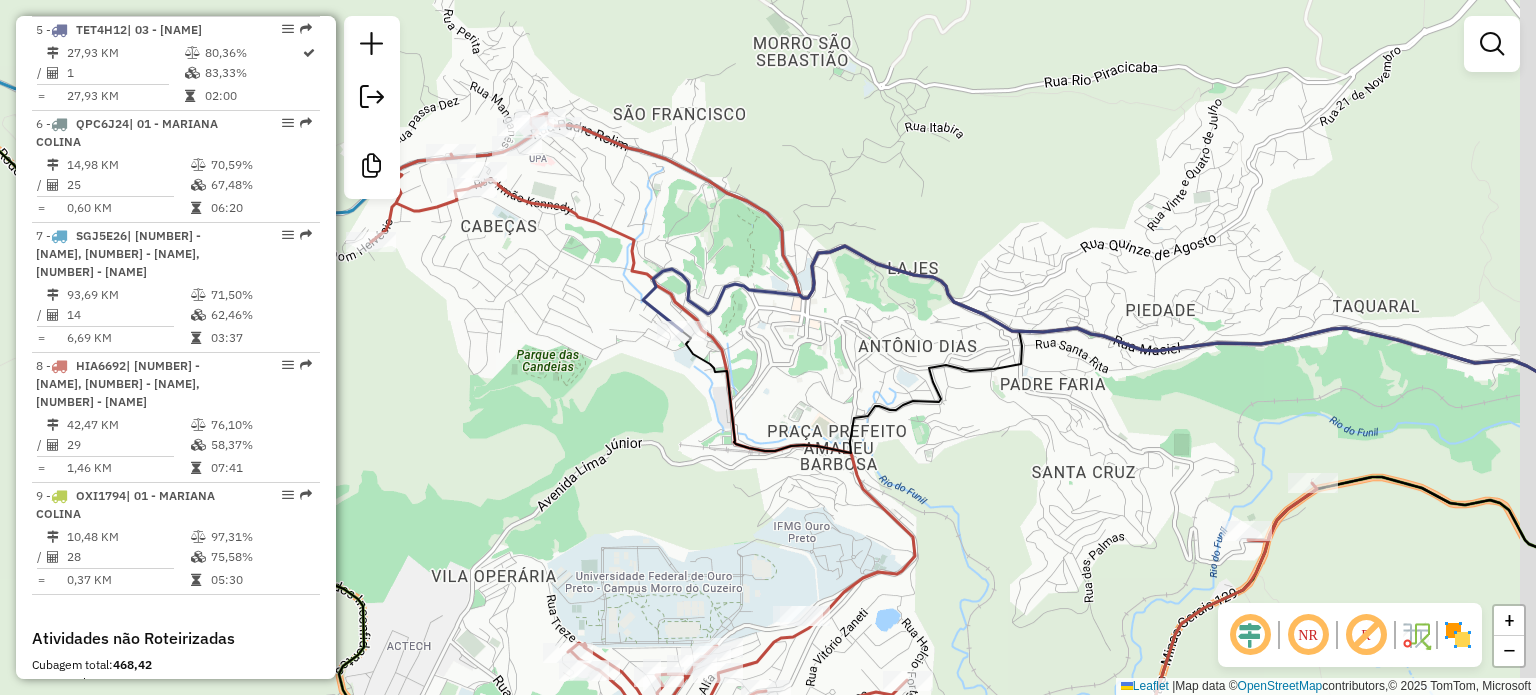 click on "Janela de atendimento Grade de atendimento Capacidade Transportadoras Veículos Cliente Pedidos  Rotas Selecione os dias de semana para filtrar as janelas de atendimento  Seg   Ter   Qua   Qui   Sex   Sáb   Dom  Informe o período da janela de atendimento: De: Até:  Filtrar exatamente a janela do cliente  Considerar janela de atendimento padrão  Selecione os dias de semana para filtrar as grades de atendimento  Seg   Ter   Qua   Qui   Sex   Sáb   Dom   Considerar clientes sem dia de atendimento cadastrado  Clientes fora do dia de atendimento selecionado Filtrar as atividades entre os valores definidos abaixo:  Peso mínimo:   Peso máximo:   Cubagem mínima:   Cubagem máxima:   De:   Até:  Filtrar as atividades entre o tempo de atendimento definido abaixo:  De:   Até:   Considerar capacidade total dos clientes não roteirizados Transportadora: Selecione um ou mais itens Tipo de veículo: Selecione um ou mais itens Veículo: Selecione um ou mais itens Motorista: Selecione um ou mais itens Nome: Rótulo:" 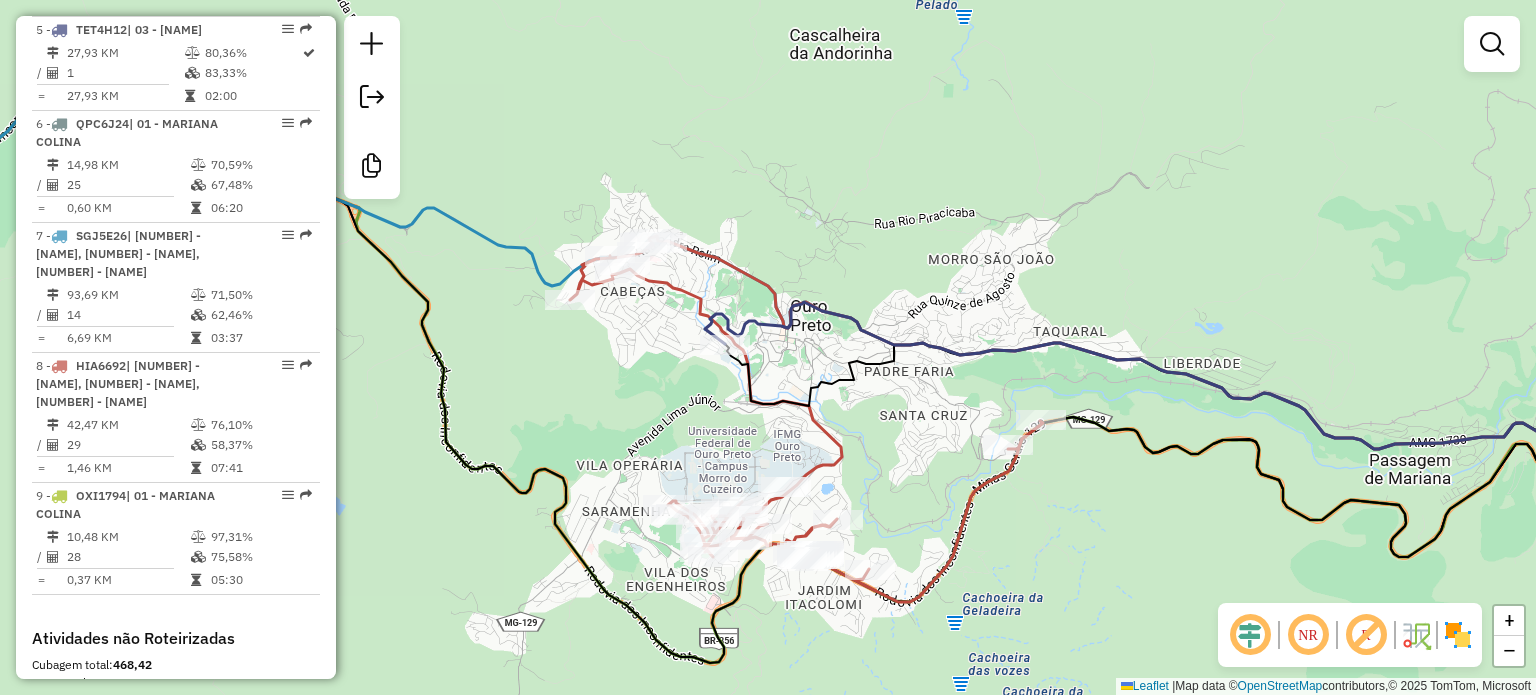 drag, startPoint x: 918, startPoint y: 407, endPoint x: 828, endPoint y: 381, distance: 93.680305 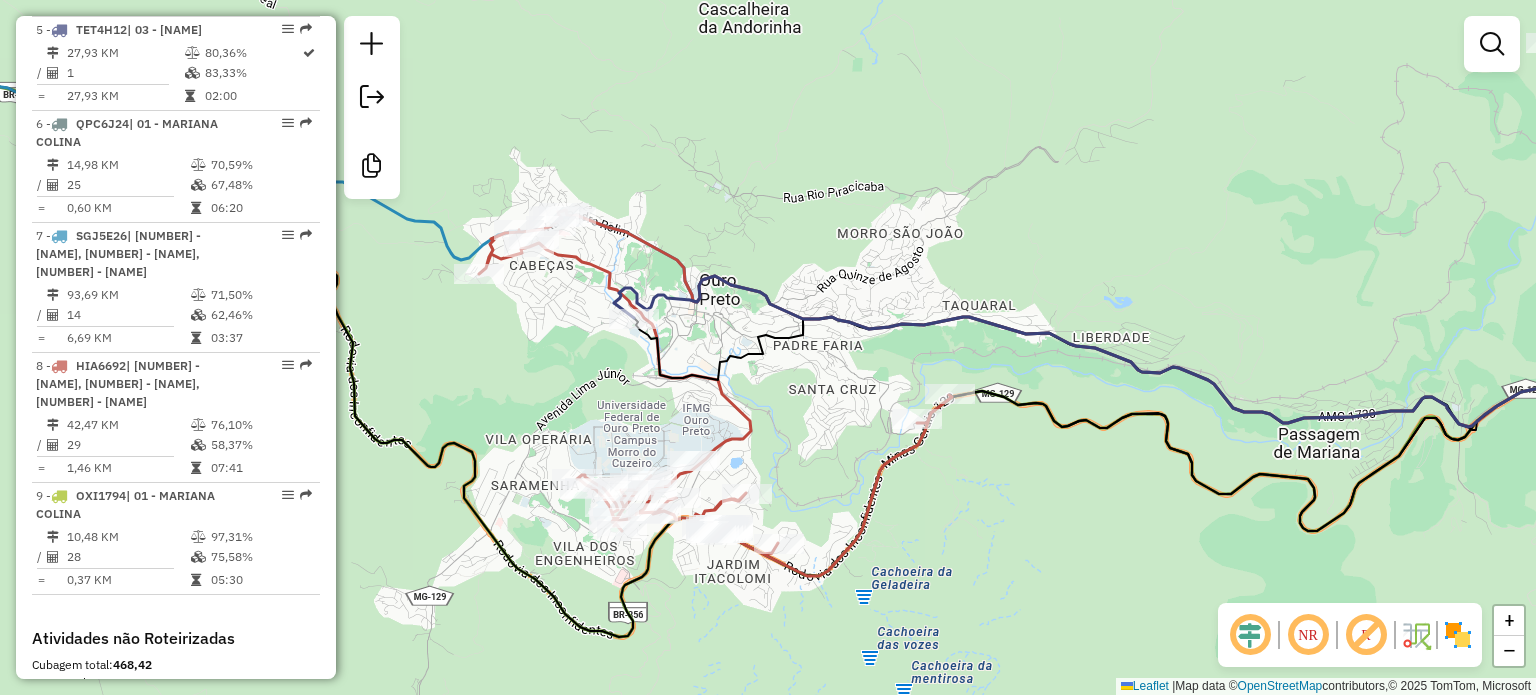 click on "Janela de atendimento Grade de atendimento Capacidade Transportadoras Veículos Cliente Pedidos  Rotas Selecione os dias de semana para filtrar as janelas de atendimento  Seg   Ter   Qua   Qui   Sex   Sáb   Dom  Informe o período da janela de atendimento: De: Até:  Filtrar exatamente a janela do cliente  Considerar janela de atendimento padrão  Selecione os dias de semana para filtrar as grades de atendimento  Seg   Ter   Qua   Qui   Sex   Sáb   Dom   Considerar clientes sem dia de atendimento cadastrado  Clientes fora do dia de atendimento selecionado Filtrar as atividades entre os valores definidos abaixo:  Peso mínimo:   Peso máximo:   Cubagem mínima:   Cubagem máxima:   De:   Até:  Filtrar as atividades entre o tempo de atendimento definido abaixo:  De:   Até:   Considerar capacidade total dos clientes não roteirizados Transportadora: Selecione um ou mais itens Tipo de veículo: Selecione um ou mais itens Veículo: Selecione um ou mais itens Motorista: Selecione um ou mais itens Nome: Rótulo:" 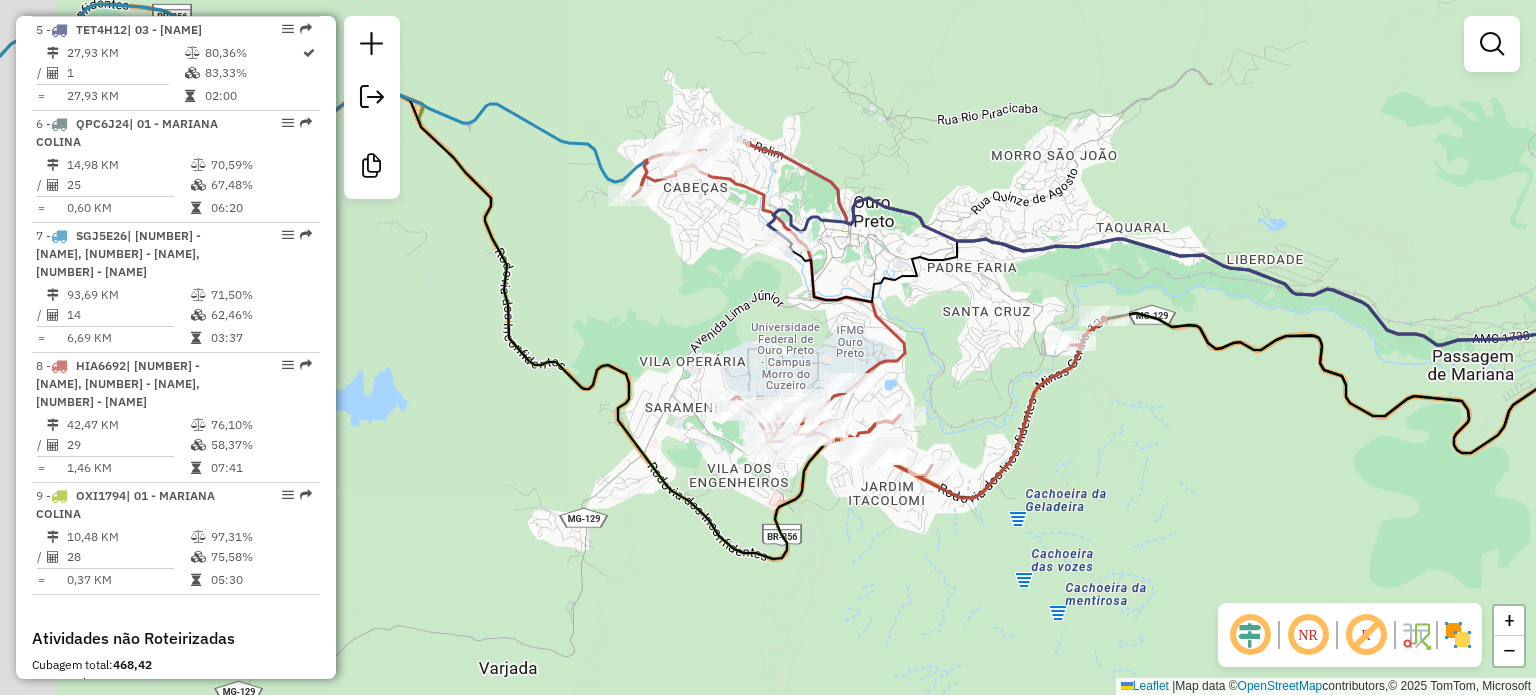 drag, startPoint x: 906, startPoint y: 153, endPoint x: 959, endPoint y: 125, distance: 59.94164 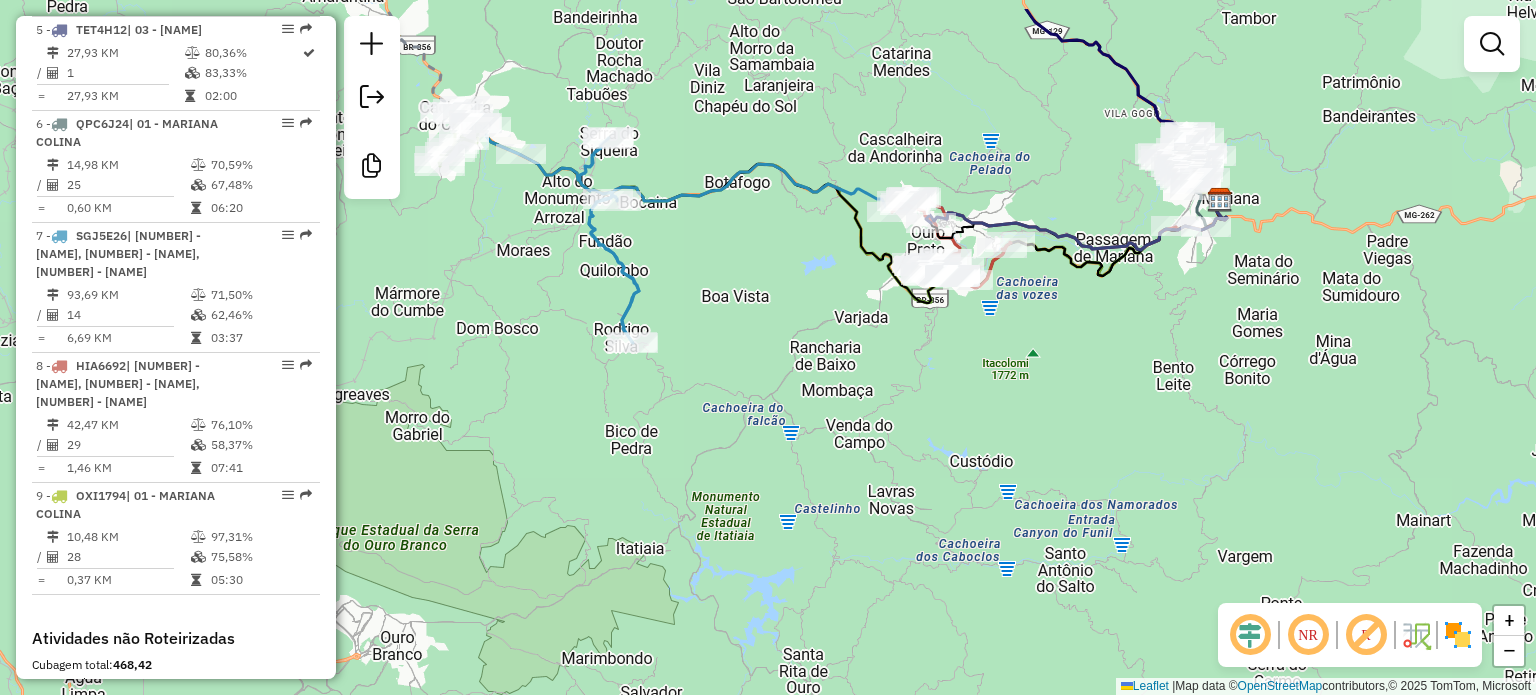 drag, startPoint x: 793, startPoint y: 332, endPoint x: 798, endPoint y: 387, distance: 55.226807 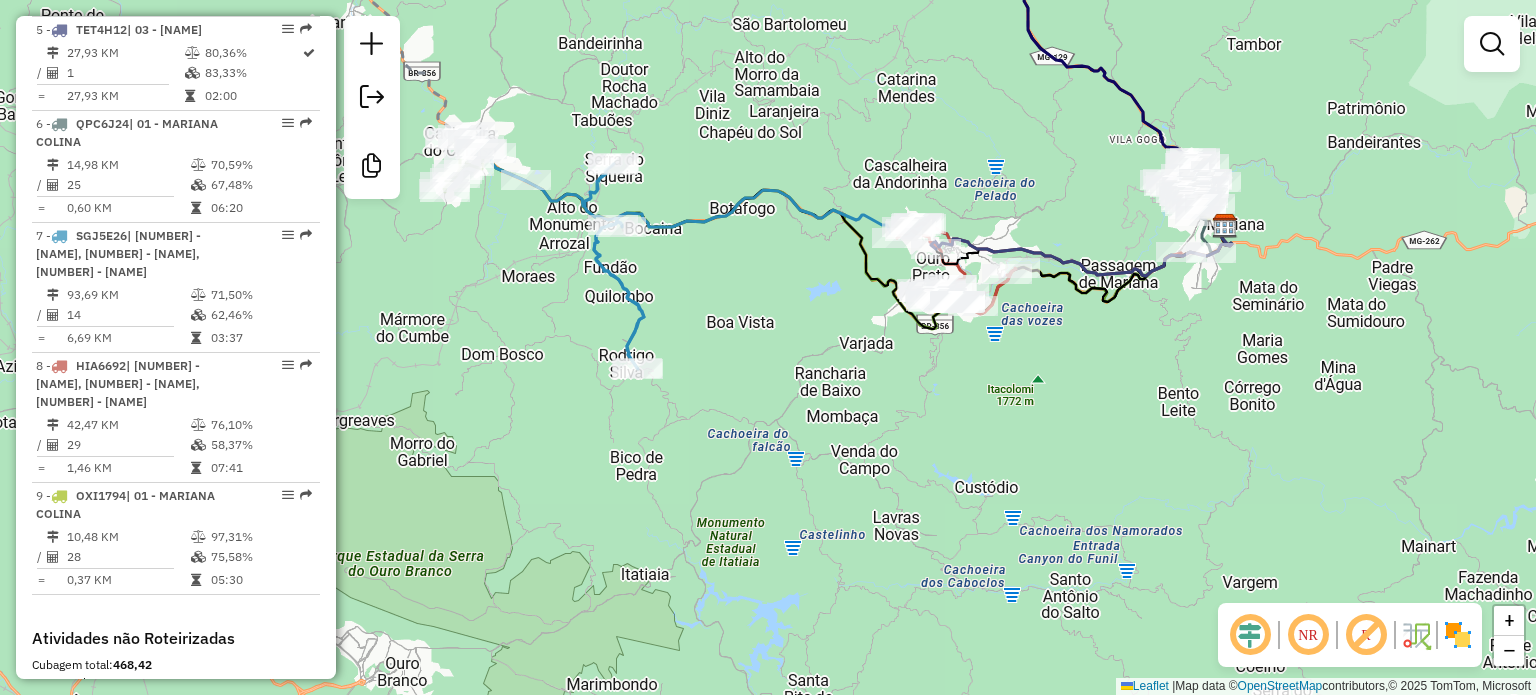 drag, startPoint x: 723, startPoint y: 360, endPoint x: 868, endPoint y: 449, distance: 170.13524 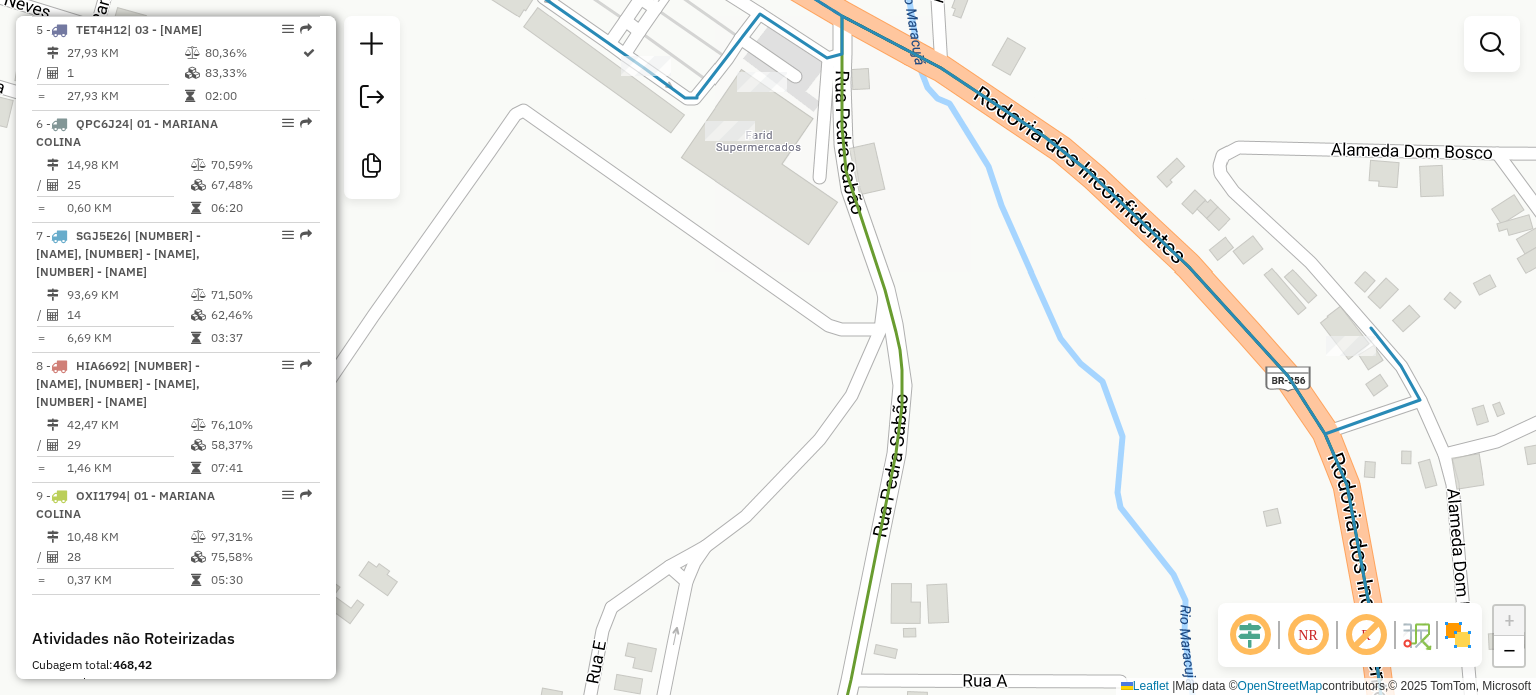 click 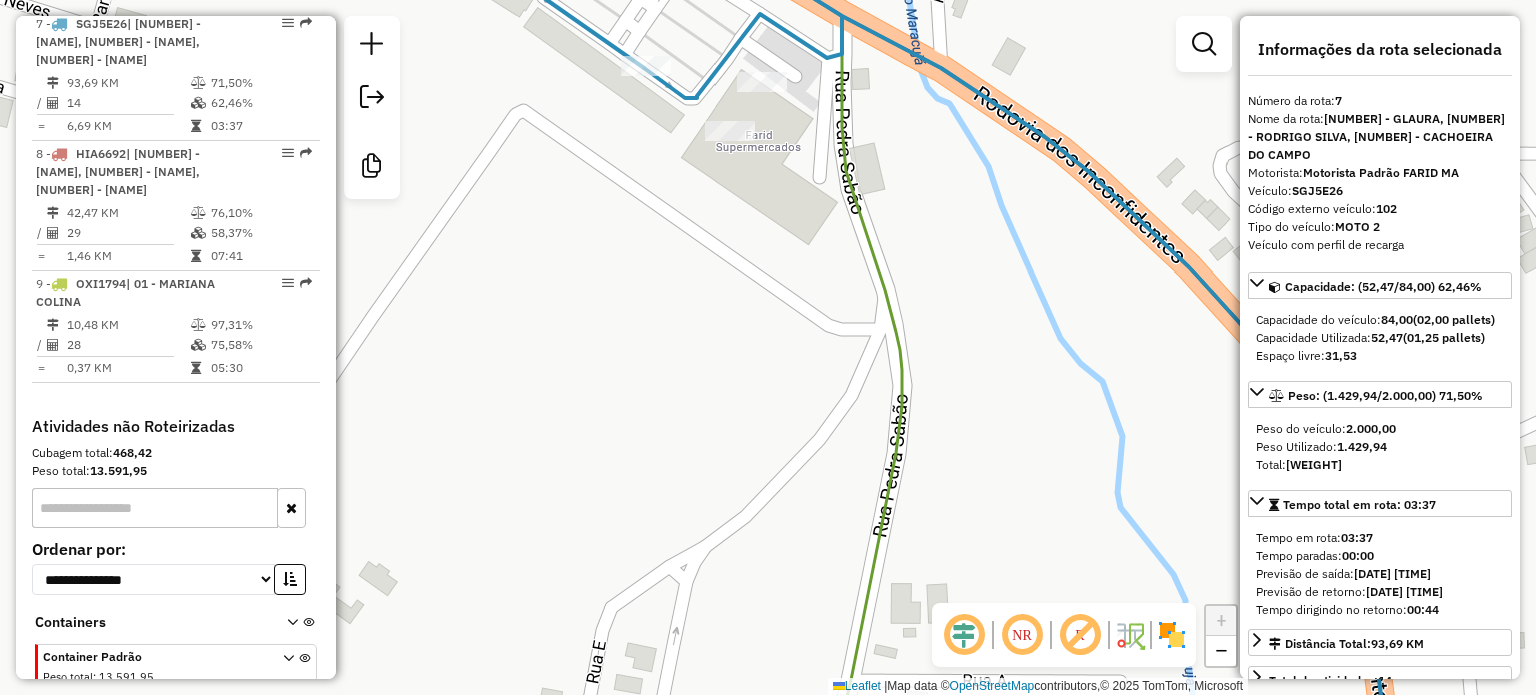 scroll, scrollTop: 1447, scrollLeft: 0, axis: vertical 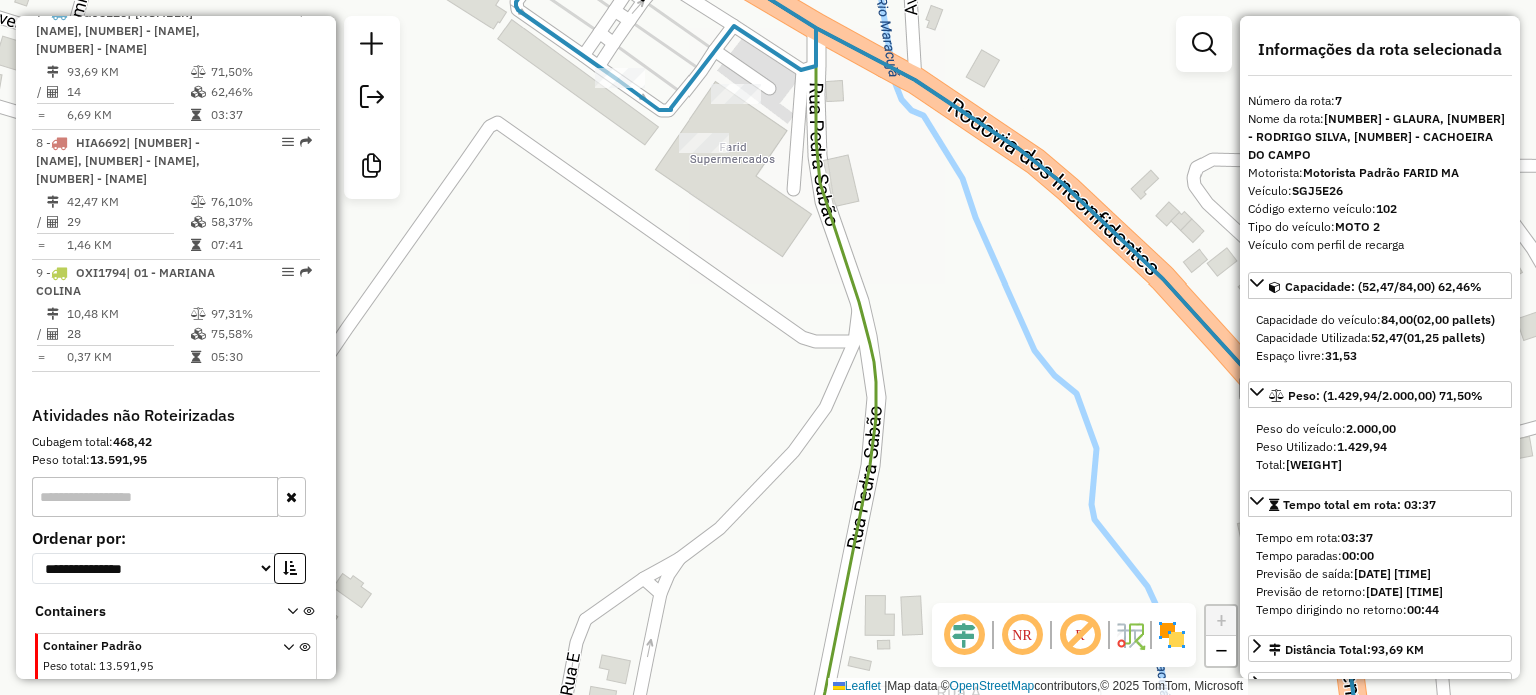 click on "Janela de atendimento Grade de atendimento Capacidade Transportadoras Veículos Cliente Pedidos  Rotas Selecione os dias de semana para filtrar as janelas de atendimento  Seg   Ter   Qua   Qui   Sex   Sáb   Dom  Informe o período da janela de atendimento: De: Até:  Filtrar exatamente a janela do cliente  Considerar janela de atendimento padrão  Selecione os dias de semana para filtrar as grades de atendimento  Seg   Ter   Qua   Qui   Sex   Sáb   Dom   Considerar clientes sem dia de atendimento cadastrado  Clientes fora do dia de atendimento selecionado Filtrar as atividades entre os valores definidos abaixo:  Peso mínimo:   Peso máximo:   Cubagem mínima:   Cubagem máxima:   De:   Até:  Filtrar as atividades entre o tempo de atendimento definido abaixo:  De:   Até:   Considerar capacidade total dos clientes não roteirizados Transportadora: Selecione um ou mais itens Tipo de veículo: Selecione um ou mais itens Veículo: Selecione um ou mais itens Motorista: Selecione um ou mais itens Nome: Rótulo:" 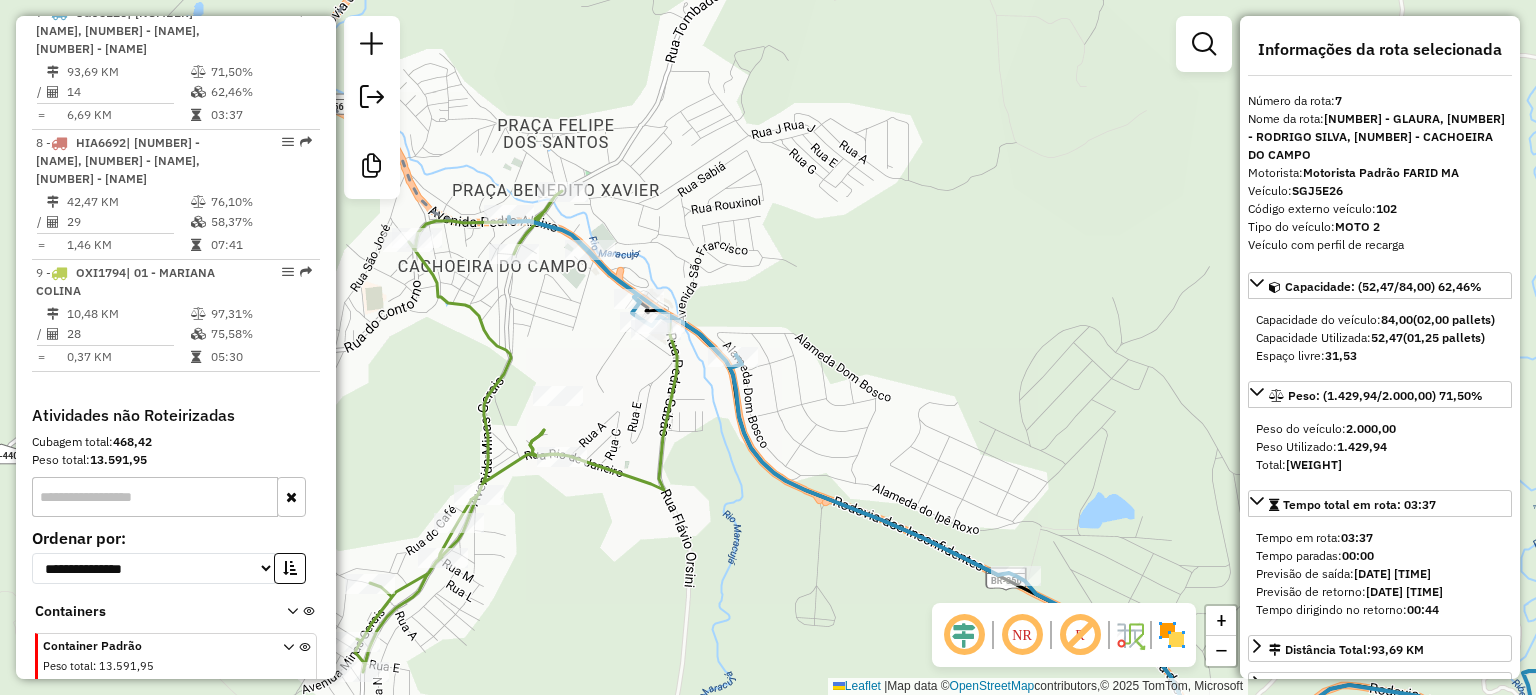 click 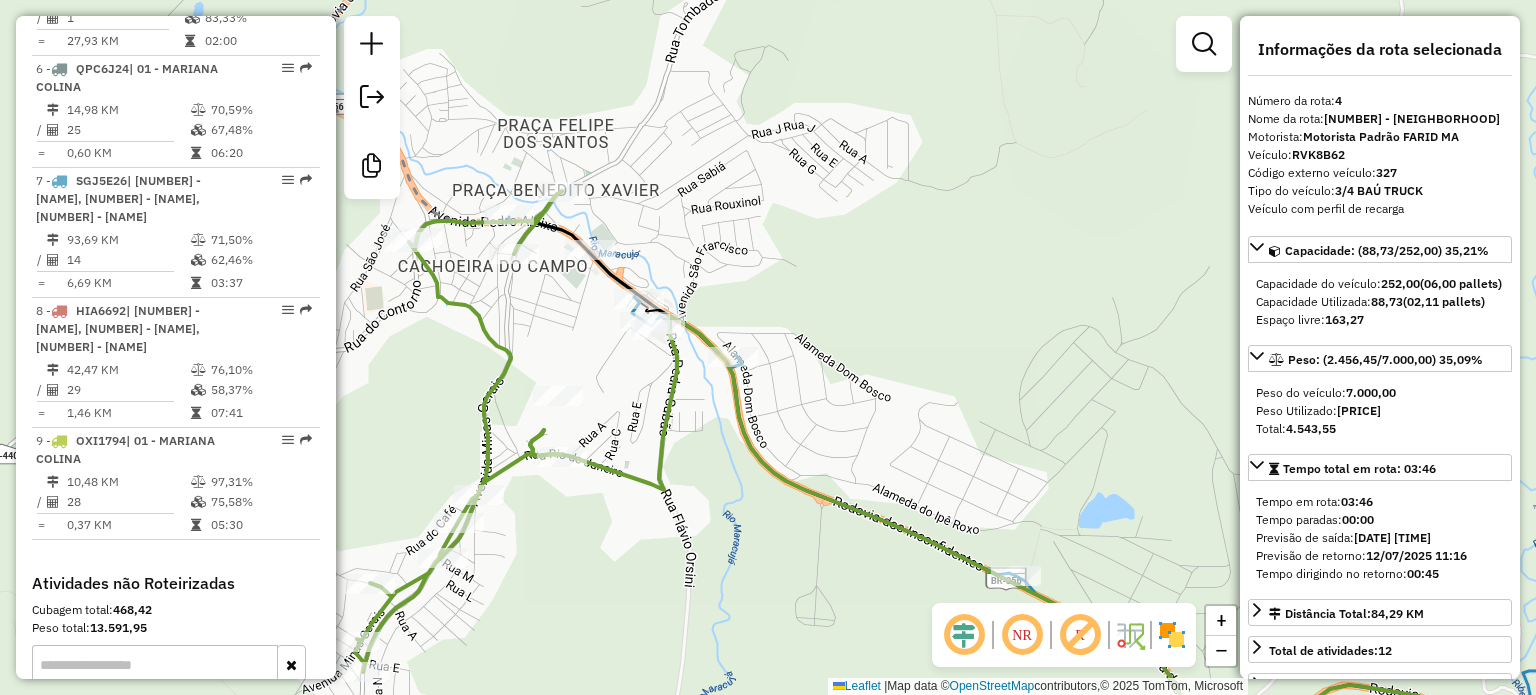 scroll, scrollTop: 1112, scrollLeft: 0, axis: vertical 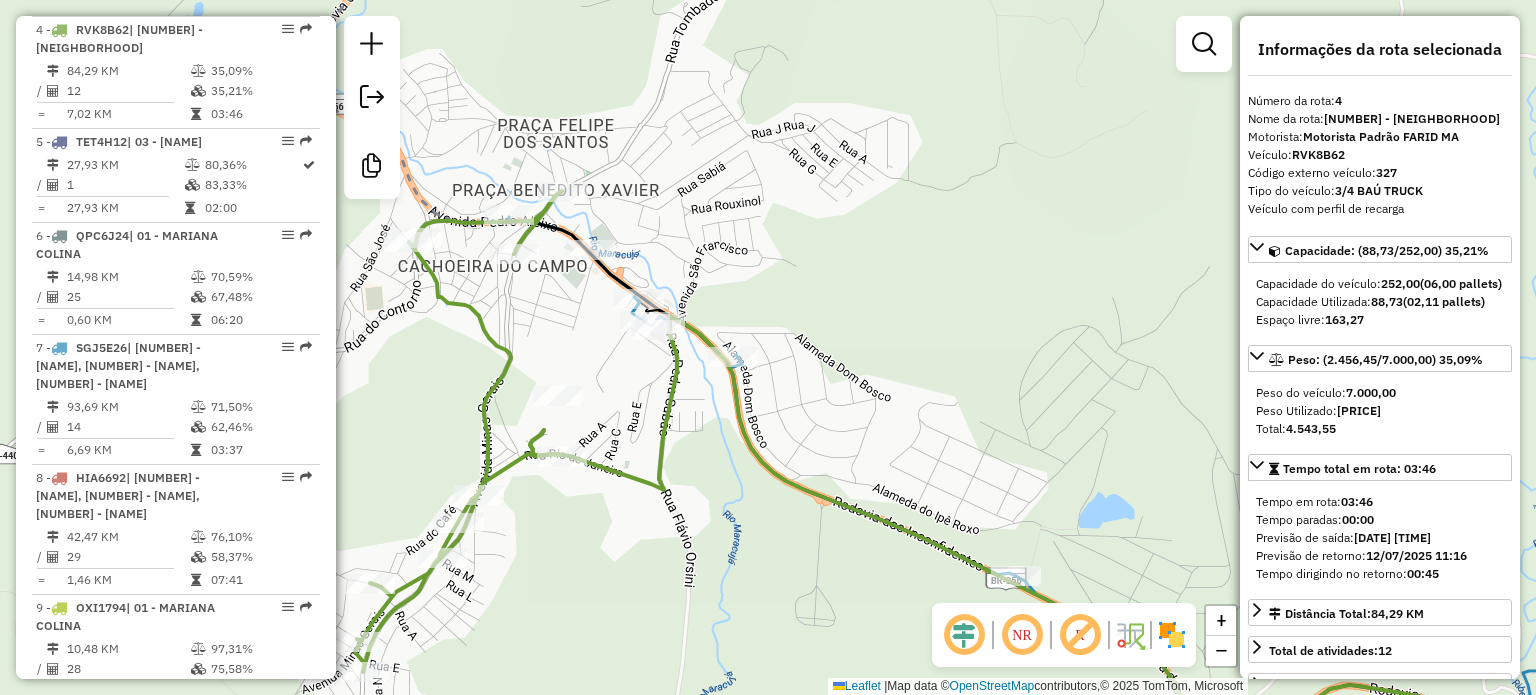 drag, startPoint x: 708, startPoint y: 480, endPoint x: 767, endPoint y: 356, distance: 137.32079 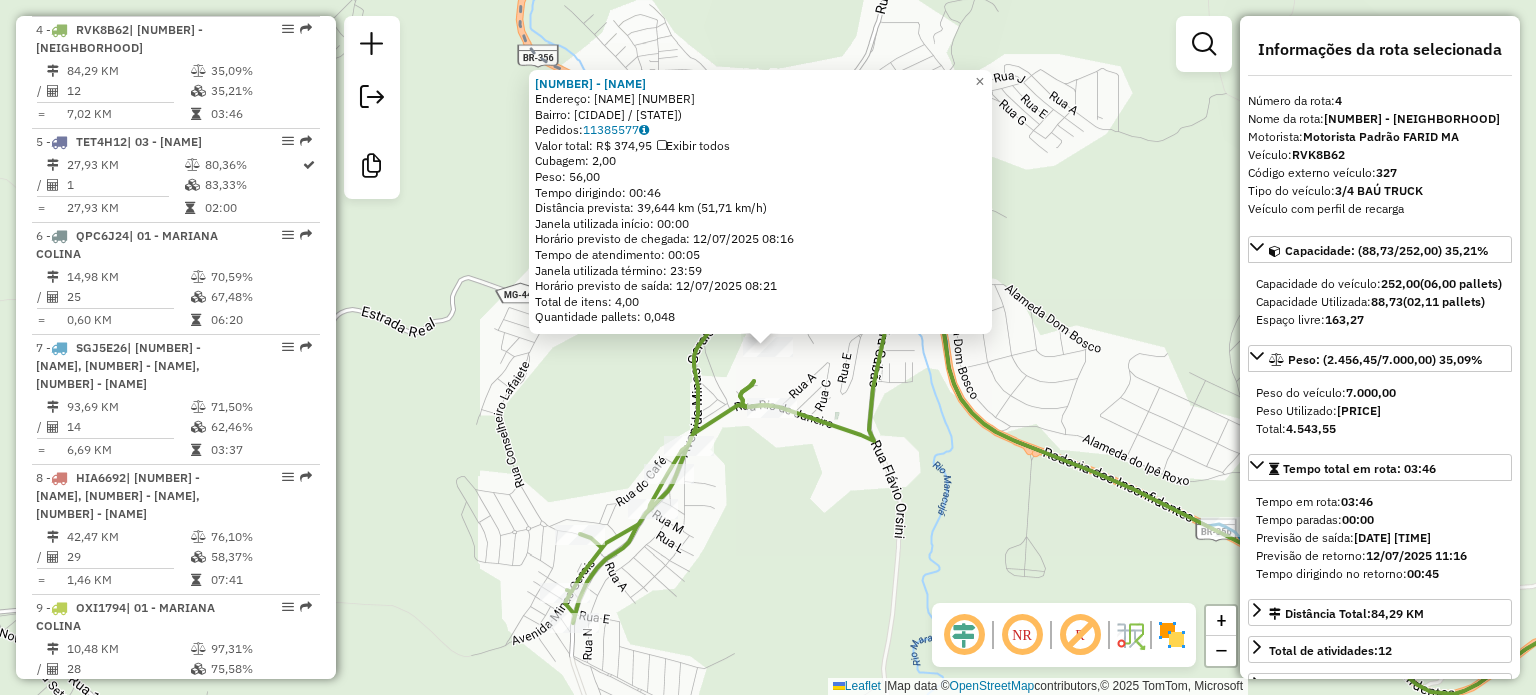 click on "21069 - RODRIGO GUSTAVO  Endereço:  AFONSO MAXIMINIANO [NUMBER]   Bairro: CACHOEIRA DO CAMPO ([CITY] / [STATE])   Pedidos:  [PHONE]   Valor total: R$ 374,95   Exibir todos   Cubagem: 2,00  Peso: 56,00  Tempo dirigindo: 00:46   Distância prevista: 39,644 km (51,71 km/h)   Janela utilizada início: 00:00   Horário previsto de chegada: 12/07/2025 08:16   Tempo de atendimento: 00:05   Janela utilizada término: 23:59   Horário previsto de saída: 12/07/2025 08:21   Total de itens: 4,00   Quantidade pallets: 0,048  × Janela de atendimento Grade de atendimento Capacidade Transportadoras Veículos Cliente Pedidos  Rotas Selecione os dias de semana para filtrar as janelas de atendimento  Seg   Ter   Qua   Qui   Sex   Sáb   Dom  Informe o período da janela de atendimento: De: Até:  Filtrar exatamente a janela do cliente  Considerar janela de atendimento padrão  Selecione os dias de semana para filtrar as grades de atendimento  Seg   Ter   Qua   Qui   Sex   Sáb   Dom   Peso mínimo:   Peso máximo:   De:   Até:" 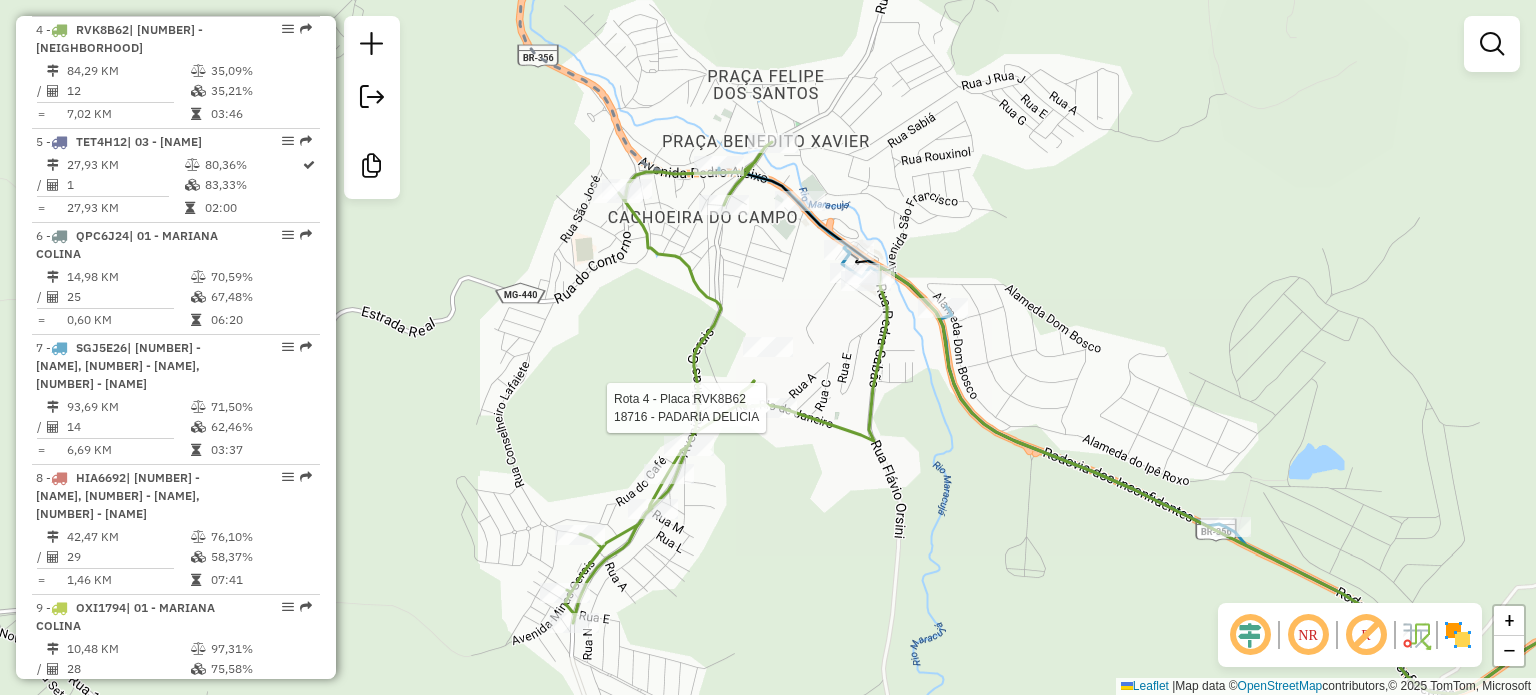 select on "**********" 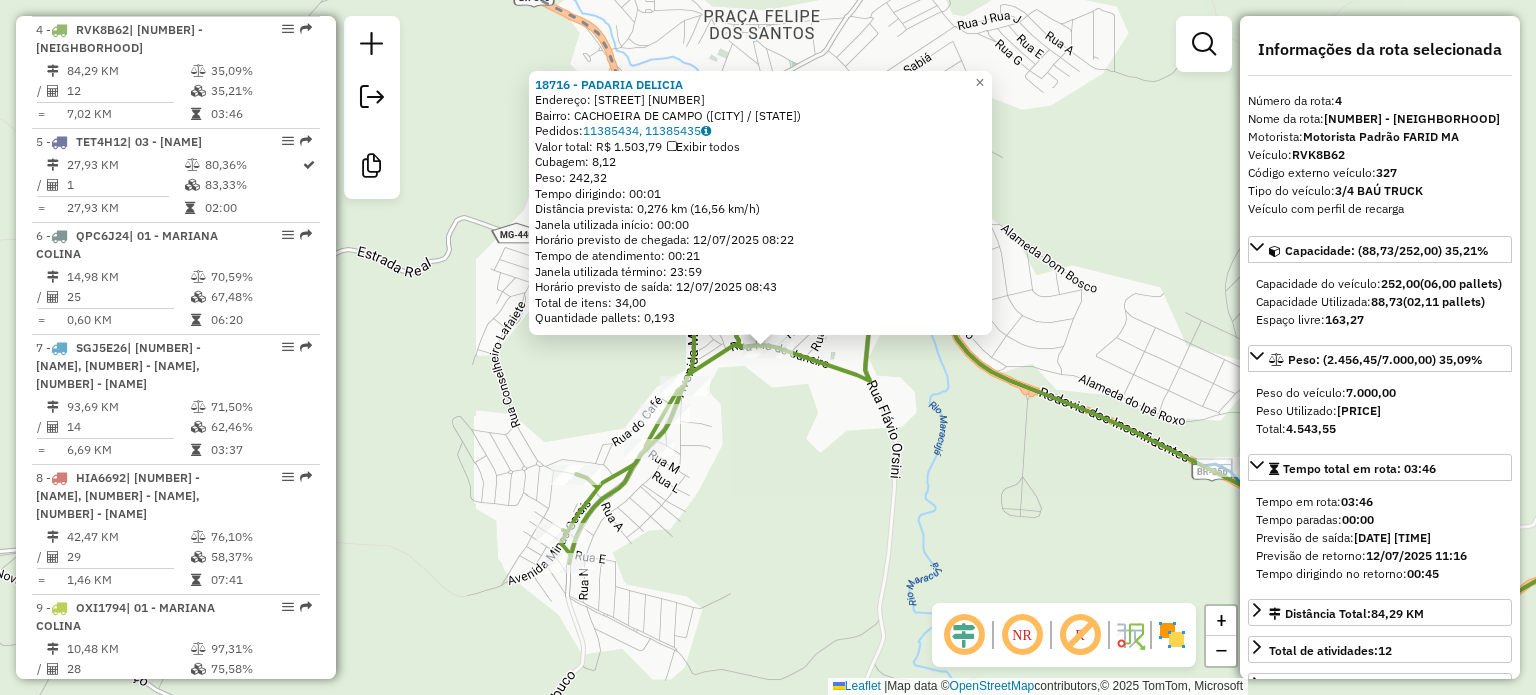 click on "[NUMBER] - [NAME]  Endereço:  [NAME] [NUMBER]   Bairro: [NEIGHBORHOOD] ([CITY] / [STATE])   Pedidos:  [ORDER_IDS]   Valor total: R$ [PRICE]   Exibir todos   Cubagem: [CUBAGE]  Peso: [WEIGHT]  Tempo dirigindo: [TIME]   Distância prevista: [DISTANCE] km ([SPEED] km/h)   Janela utilizada início: [TIME]   Horário previsto de chegada: [DATE] [TIME]   Tempo de atendimento: [TIME]   Janela utilizada término: [TIME]   Horário previsto de saída: [DATE] [TIME]   Total de itens: [ITEMS]   Quantidade pallets: [PALLETS]  × Janela de atendimento Grade de atendimento Capacidade Transportadoras Veículos Cliente Pedidos  Rotas Selecione os dias de semana para filtrar as janelas de atendimento  Seg   Ter   Qua   Qui   Sex   Sáb   Dom  Informe o período da janela de atendimento: De: Até:  Filtrar exatamente a janela do cliente  Considerar janela de atendimento padrão  Selecione os dias de semana para filtrar as grades de atendimento  Seg   Ter   Qua   Qui   Sex   Sáb   Dom   Clientes fora do dia de atendimento selecionado" 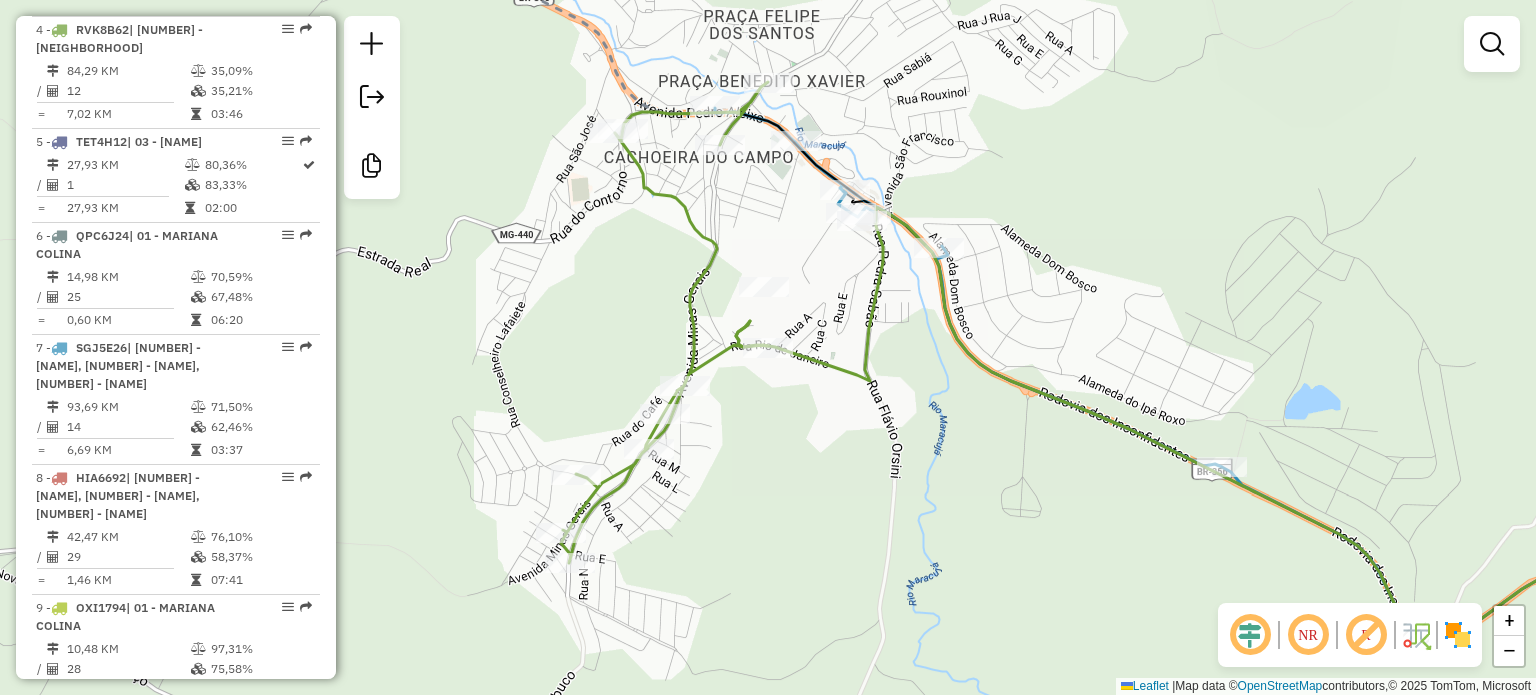 click on "Janela de atendimento Grade de atendimento Capacidade Transportadoras Veículos Cliente Pedidos  Rotas Selecione os dias de semana para filtrar as janelas de atendimento  Seg   Ter   Qua   Qui   Sex   Sáb   Dom  Informe o período da janela de atendimento: De: Até:  Filtrar exatamente a janela do cliente  Considerar janela de atendimento padrão  Selecione os dias de semana para filtrar as grades de atendimento  Seg   Ter   Qua   Qui   Sex   Sáb   Dom   Considerar clientes sem dia de atendimento cadastrado  Clientes fora do dia de atendimento selecionado Filtrar as atividades entre os valores definidos abaixo:  Peso mínimo:   Peso máximo:   Cubagem mínima:   Cubagem máxima:   De:   Até:  Filtrar as atividades entre o tempo de atendimento definido abaixo:  De:   Até:   Considerar capacidade total dos clientes não roteirizados Transportadora: Selecione um ou mais itens Tipo de veículo: Selecione um ou mais itens Veículo: Selecione um ou mais itens Motorista: Selecione um ou mais itens Nome: Rótulo:" 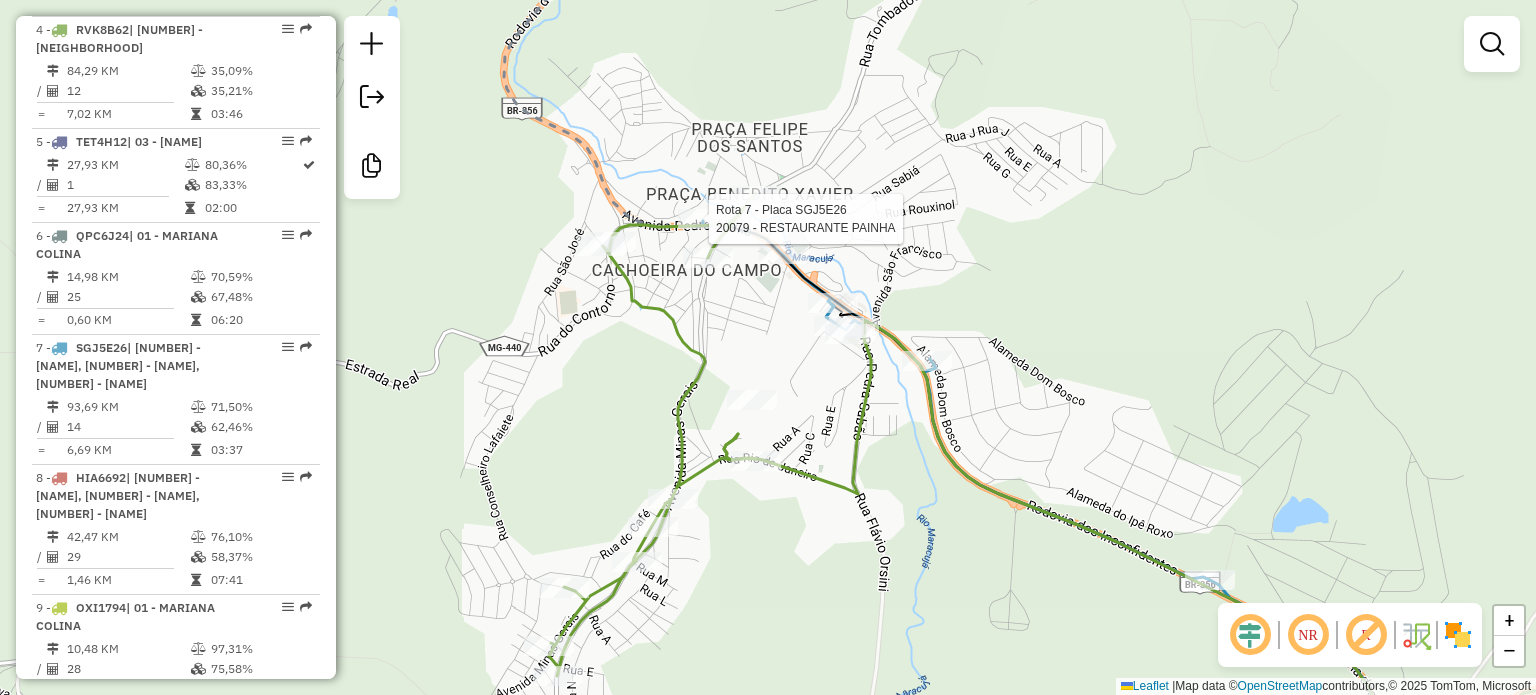 select on "**********" 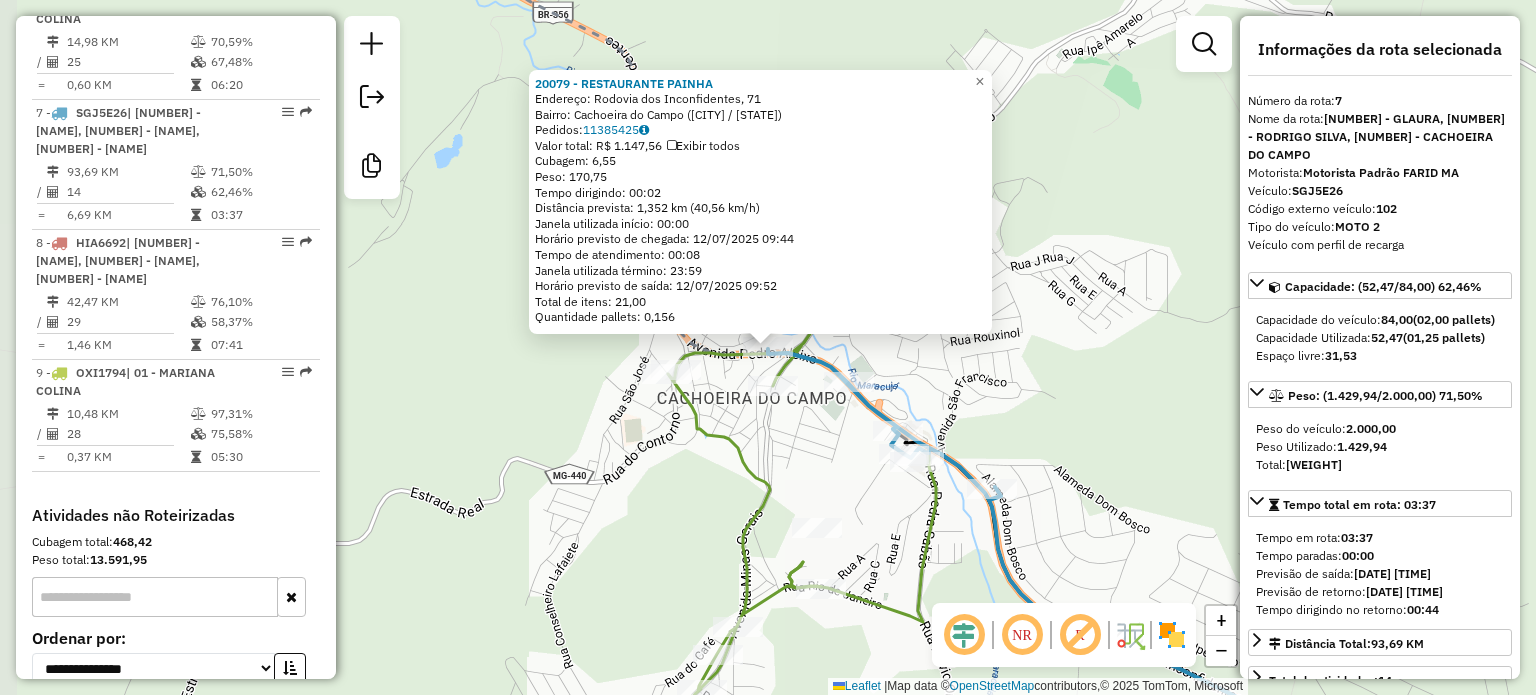 scroll, scrollTop: 1447, scrollLeft: 0, axis: vertical 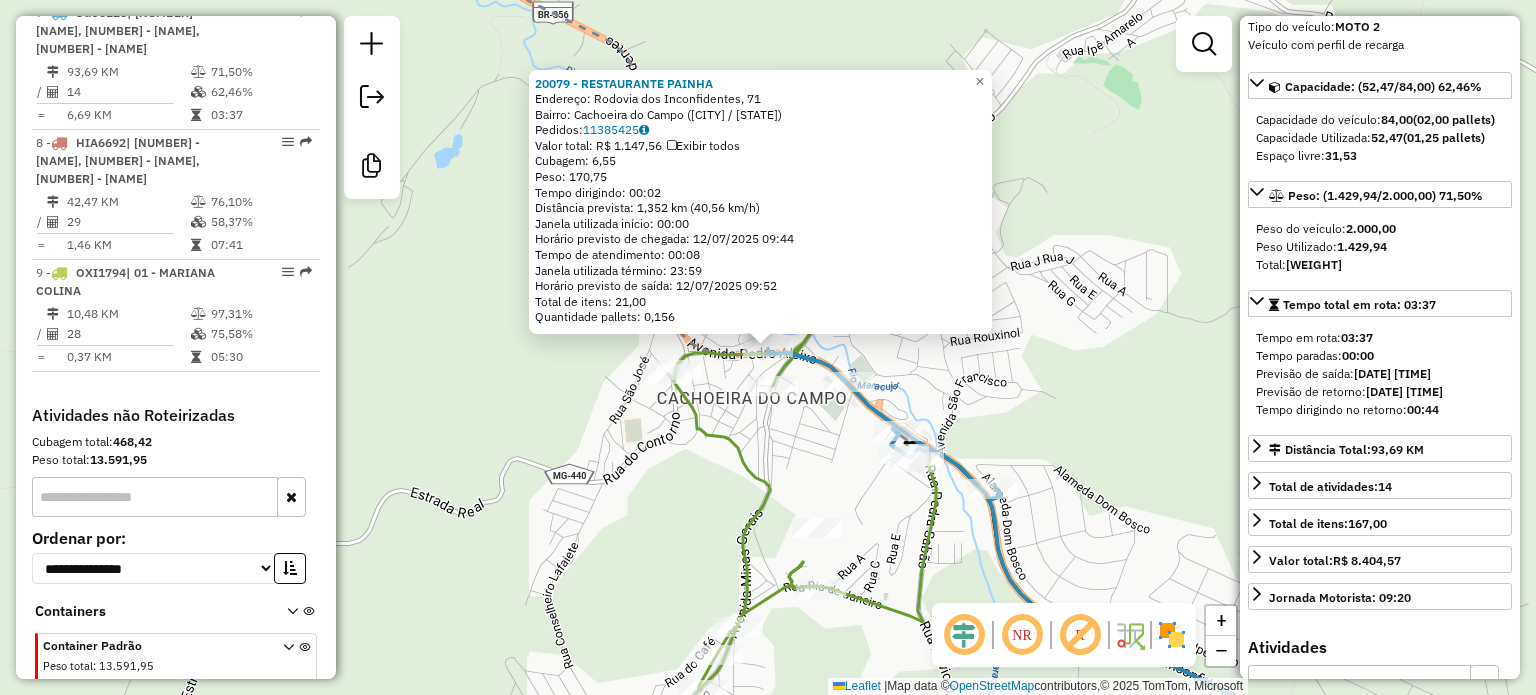 click on "[NUMBER] - [NAME]  Endereço: [NAME], [NUMBER]   Bairro: [NEIGHBORHOOD] ([CITY] / [STATE])   Pedidos:  [ORDER_IDS]   Valor total: R$ [PRICE]   Exibir todos   Cubagem: [CUBAGE]  Peso: [WEIGHT]  Tempo dirigindo: [TIME]   Distância prevista: [DISTANCE] km ([SPEED] km/h)   Janela utilizada início: [TIME]   Horário previsto de chegada: [DATE] [TIME]   Tempo de atendimento: [TIME]   Janela utilizada término: [TIME]   Horário previsto de saída: [DATE] [TIME]   Total de itens: [ITEMS]   Quantidade pallets: [PALLETS]  × Janela de atendimento Grade de atendimento Capacidade Transportadoras Veículos Cliente Pedidos  Rotas Selecione os dias de semana para filtrar as janelas de atendimento  Seg   Ter   Qua   Qui   Sex   Sáb   Dom  Informe o período da janela de atendimento: De: Até:  Filtrar exatamente a janela do cliente  Considerar janela de atendimento padrão  Selecione os dias de semana para filtrar as grades de atendimento  Seg   Ter   Qua   Qui   Sex   Sáb   Dom   Peso mínimo:   Peso máximo:  +" 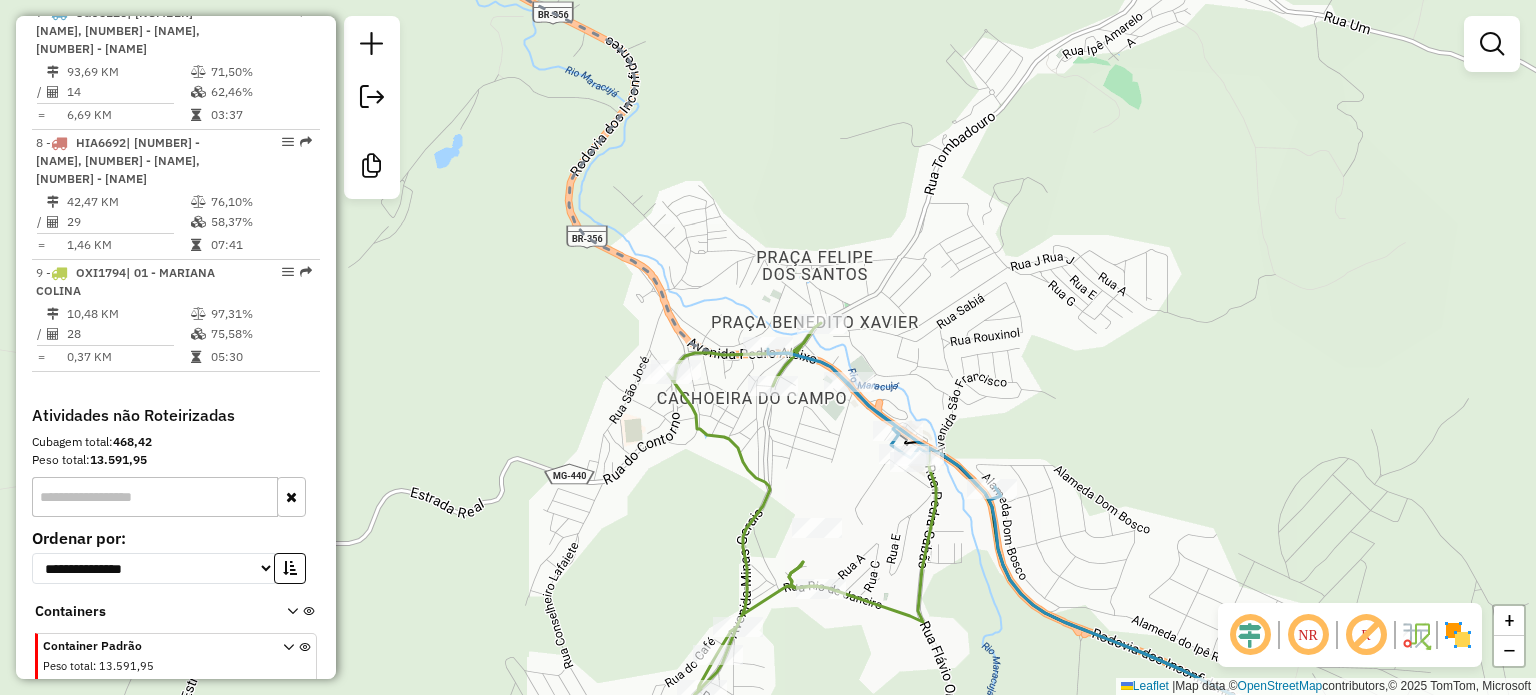click 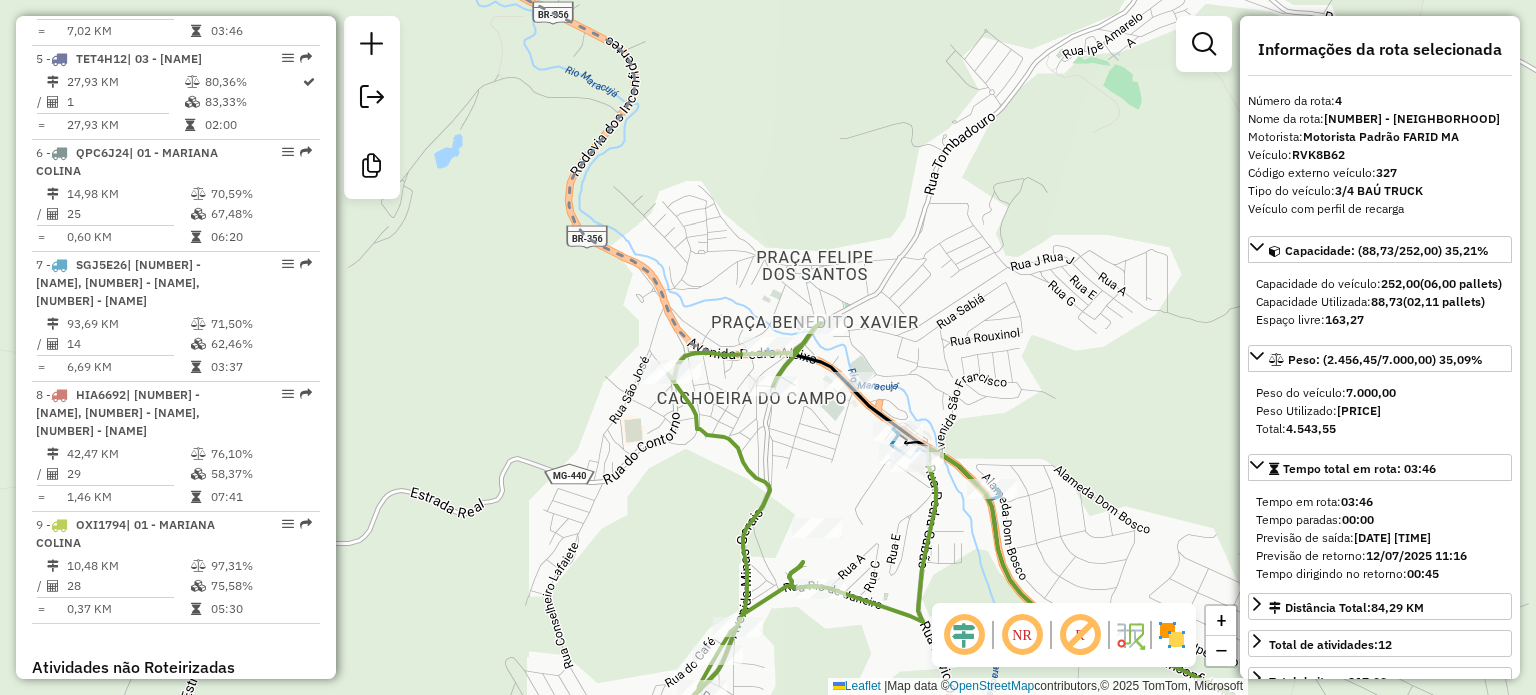 scroll, scrollTop: 1112, scrollLeft: 0, axis: vertical 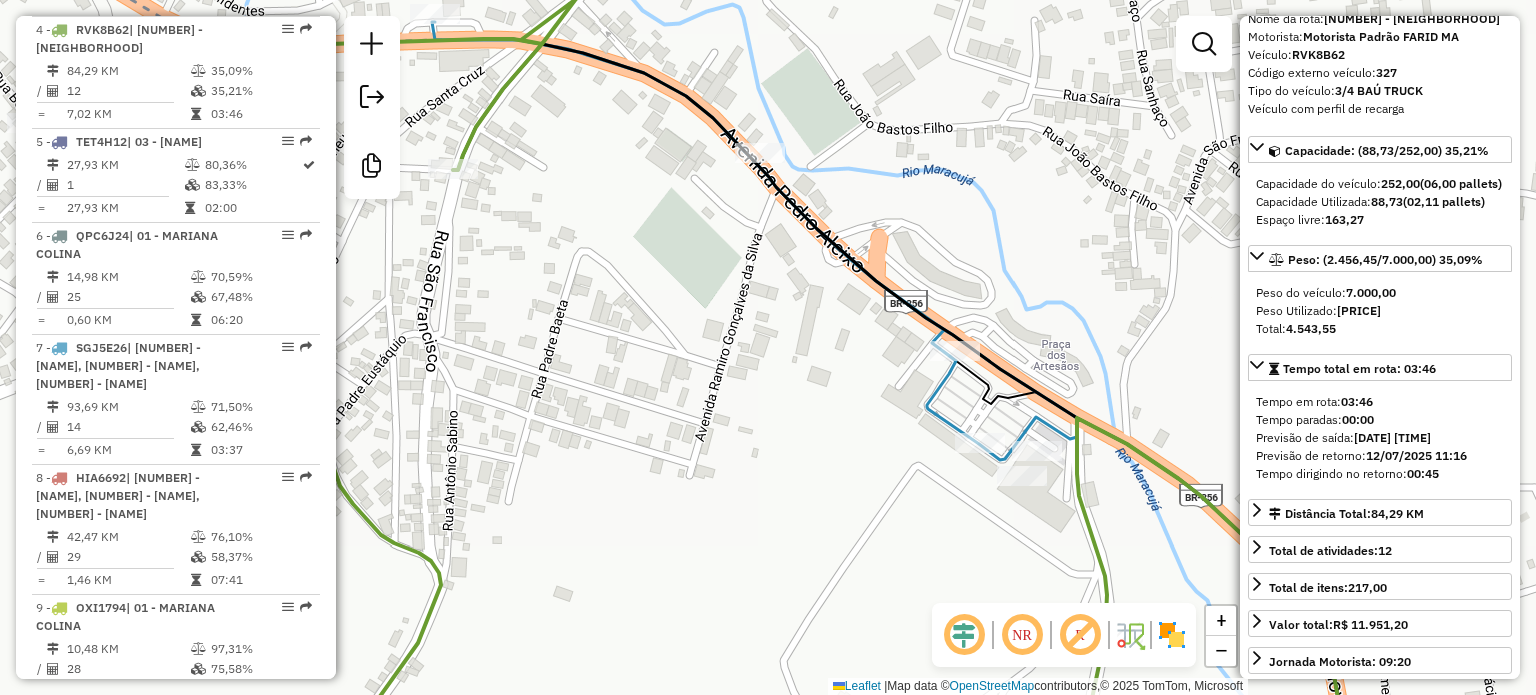 click 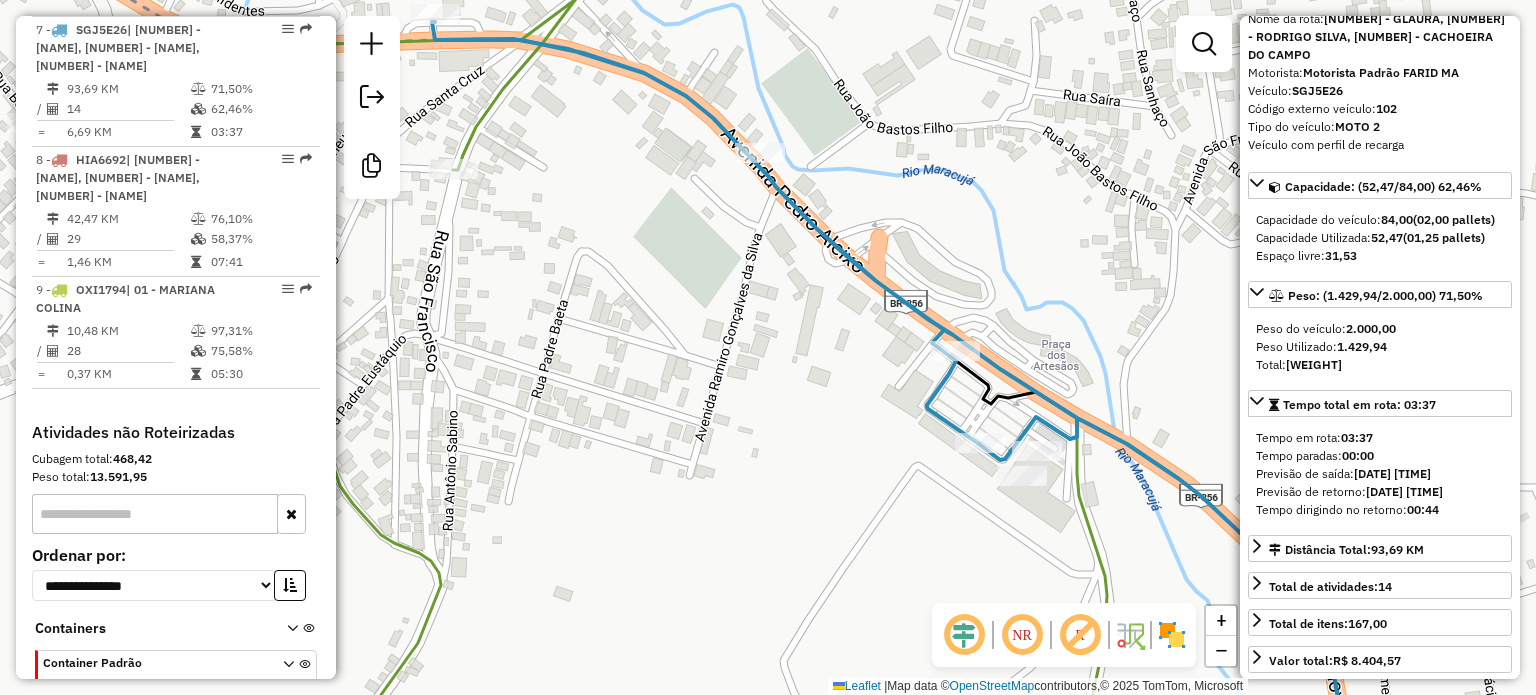 scroll, scrollTop: 1447, scrollLeft: 0, axis: vertical 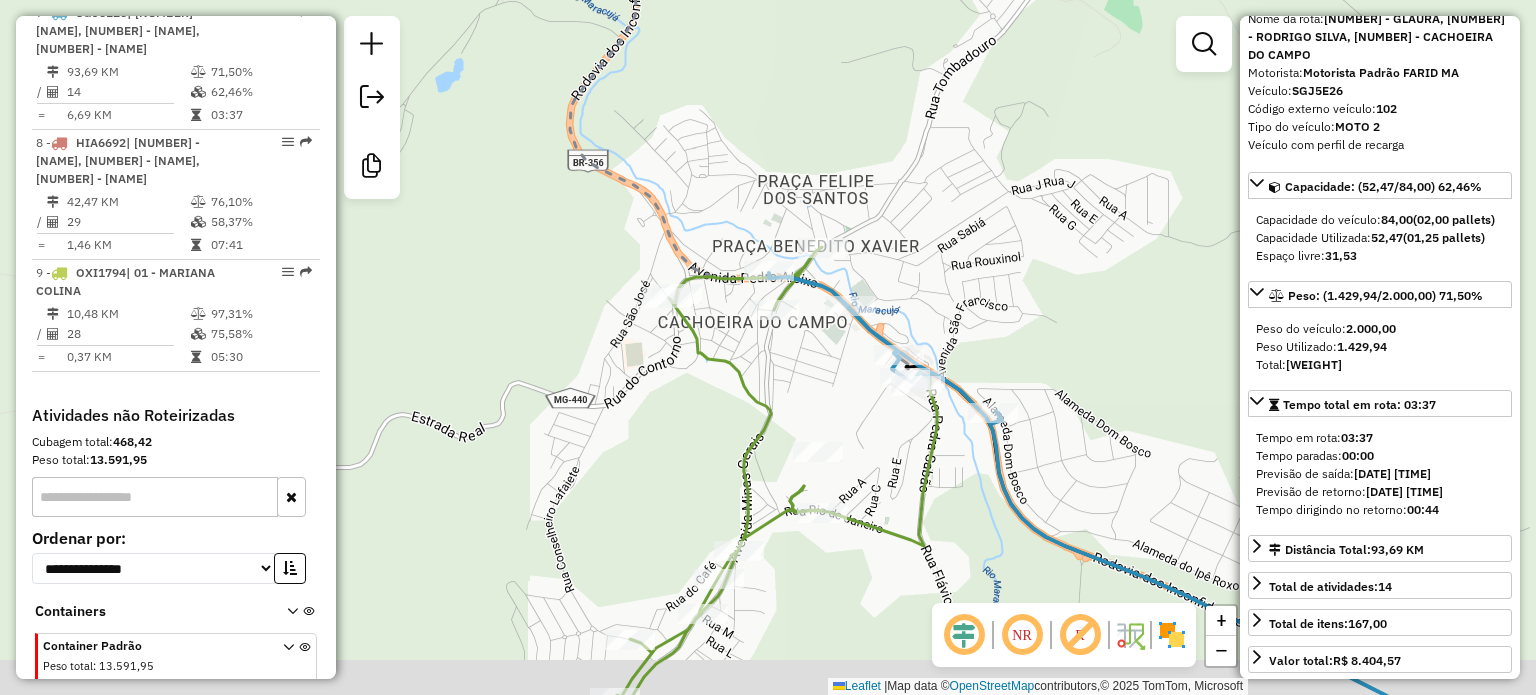 drag, startPoint x: 1014, startPoint y: 517, endPoint x: 905, endPoint y: 455, distance: 125.39936 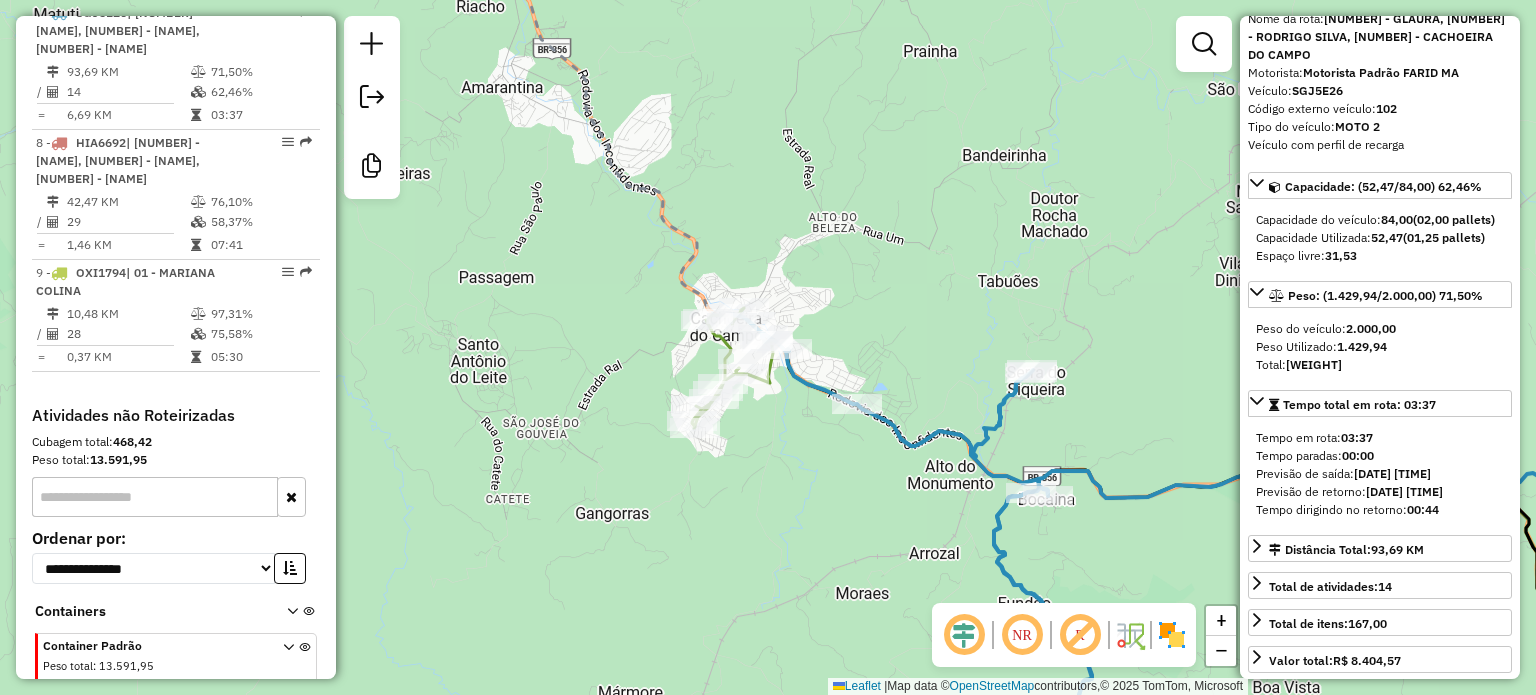 drag, startPoint x: 869, startPoint y: 483, endPoint x: 661, endPoint y: 375, distance: 234.36723 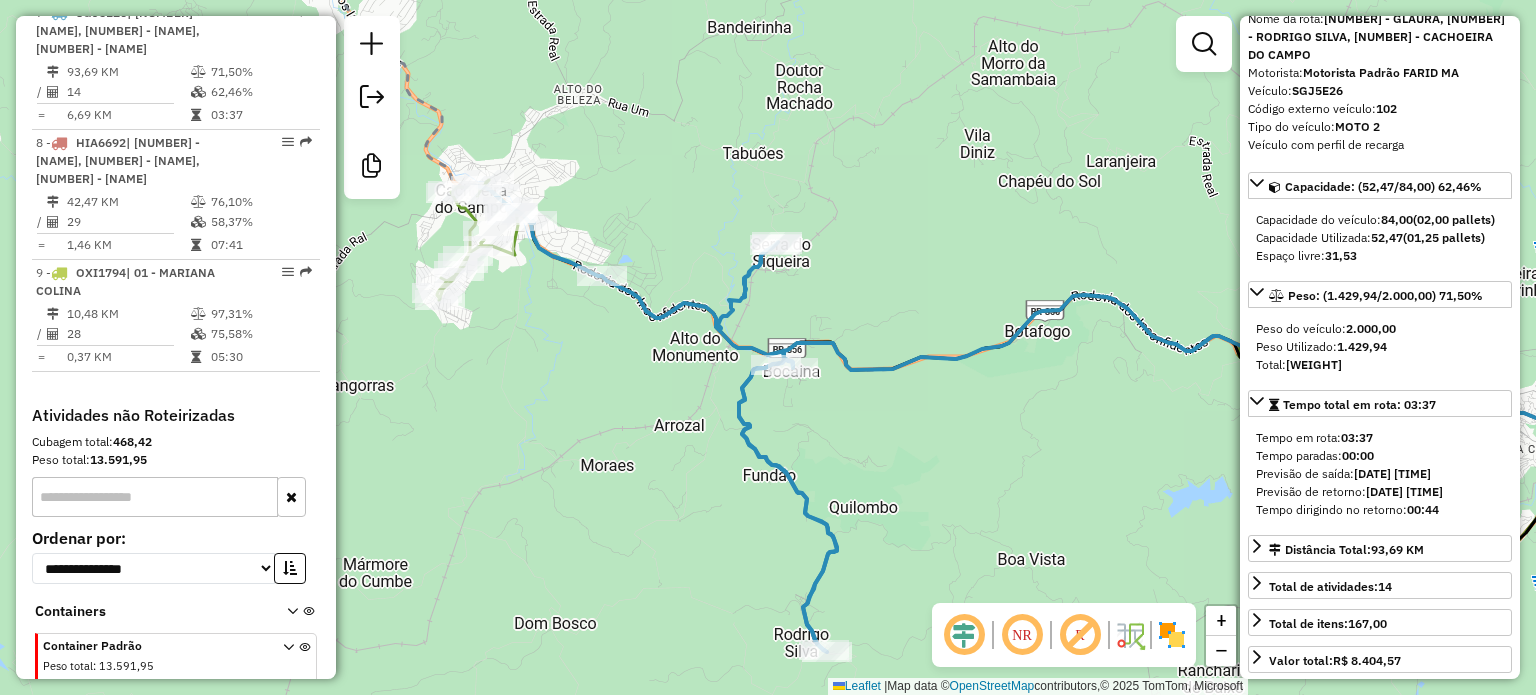click 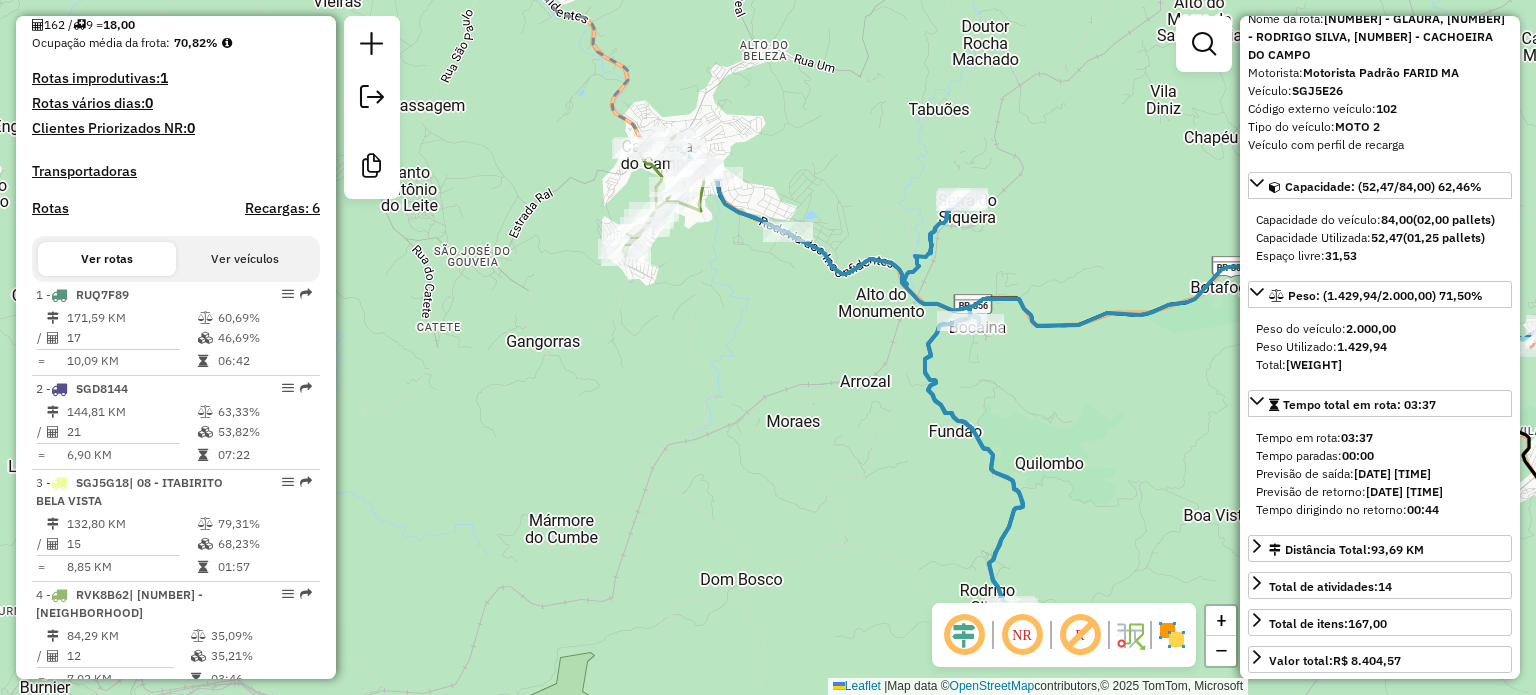 scroll, scrollTop: 147, scrollLeft: 0, axis: vertical 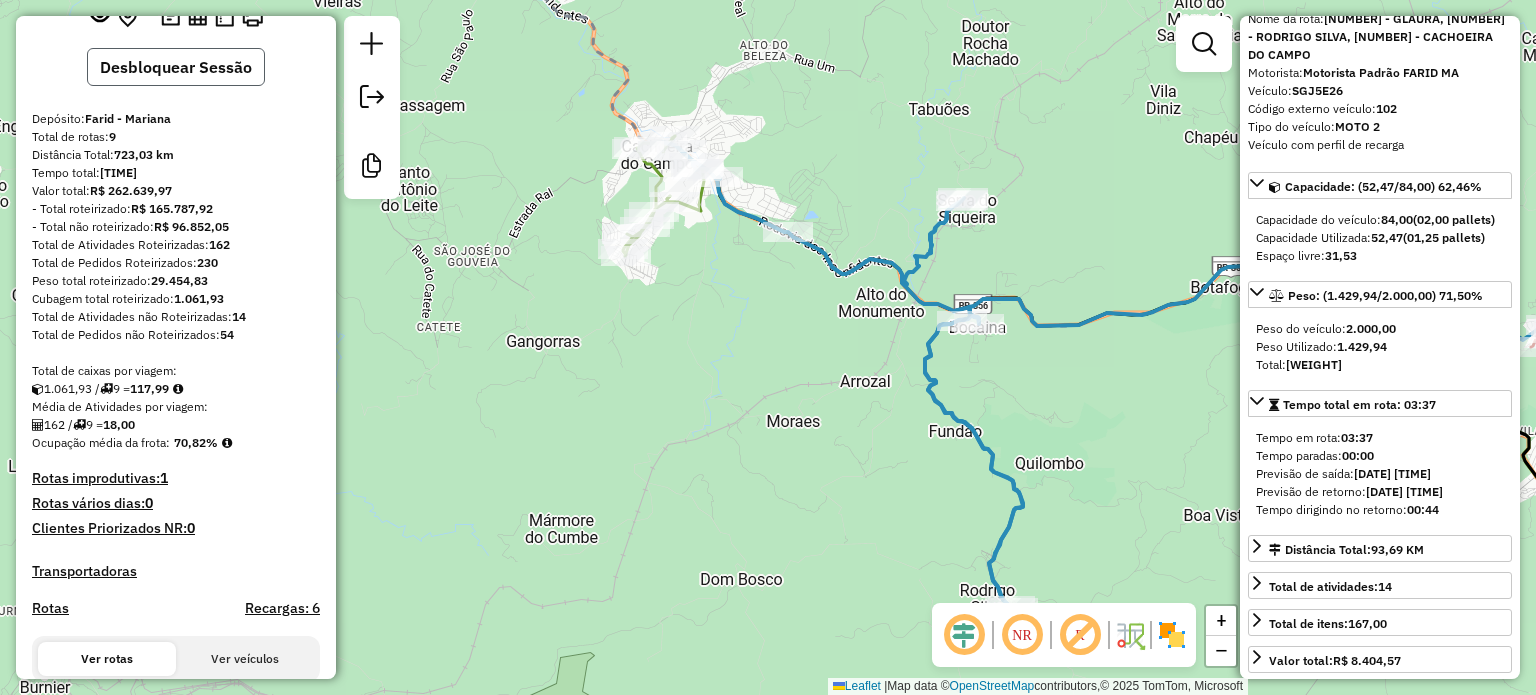 click on "Desbloquear Sessão" at bounding box center [176, 67] 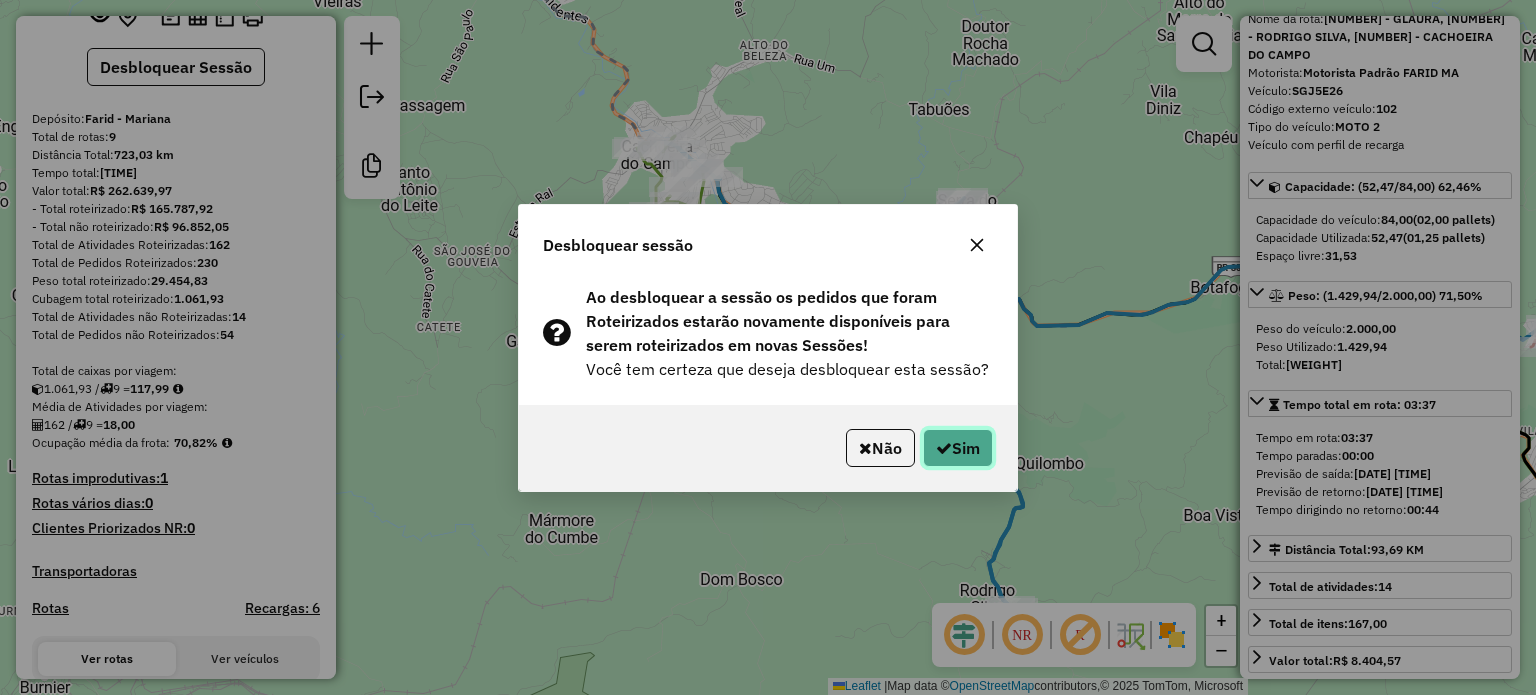 click on "Sim" 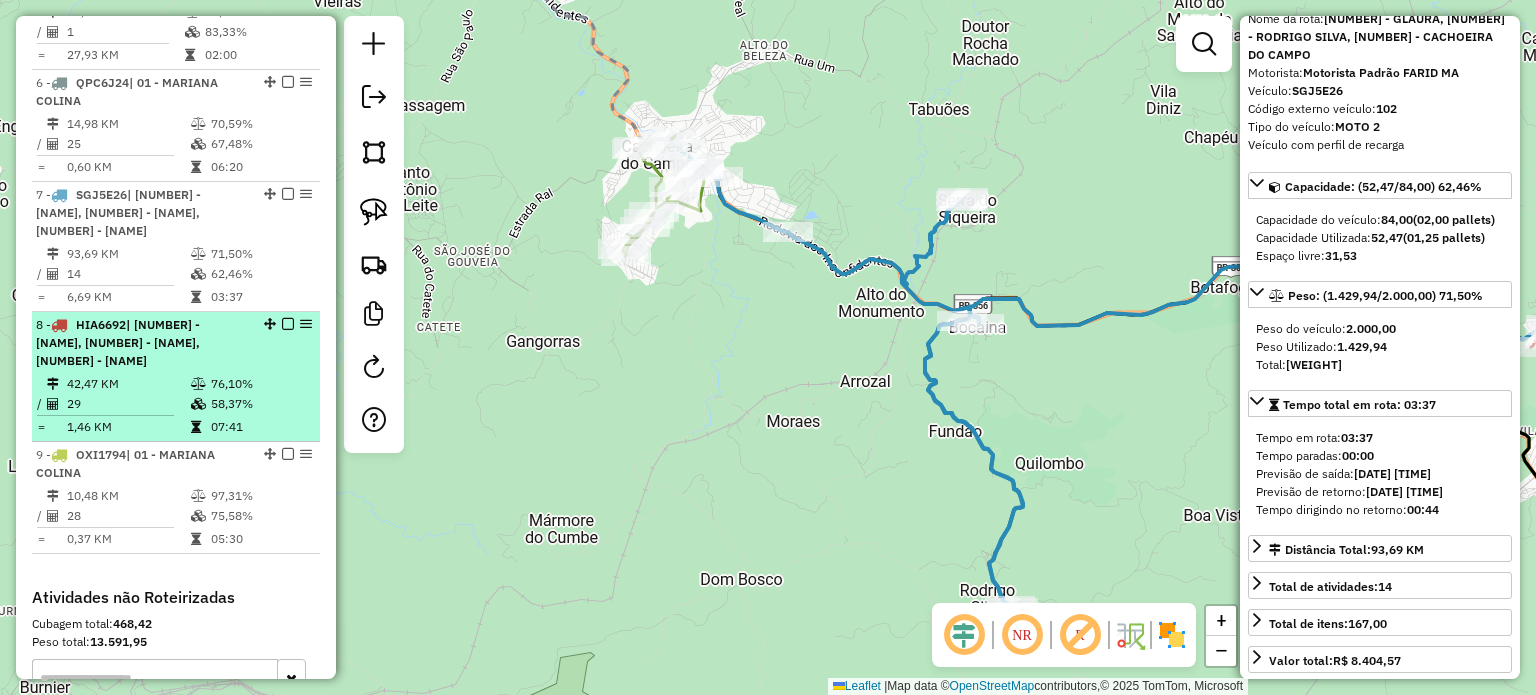 scroll, scrollTop: 1447, scrollLeft: 0, axis: vertical 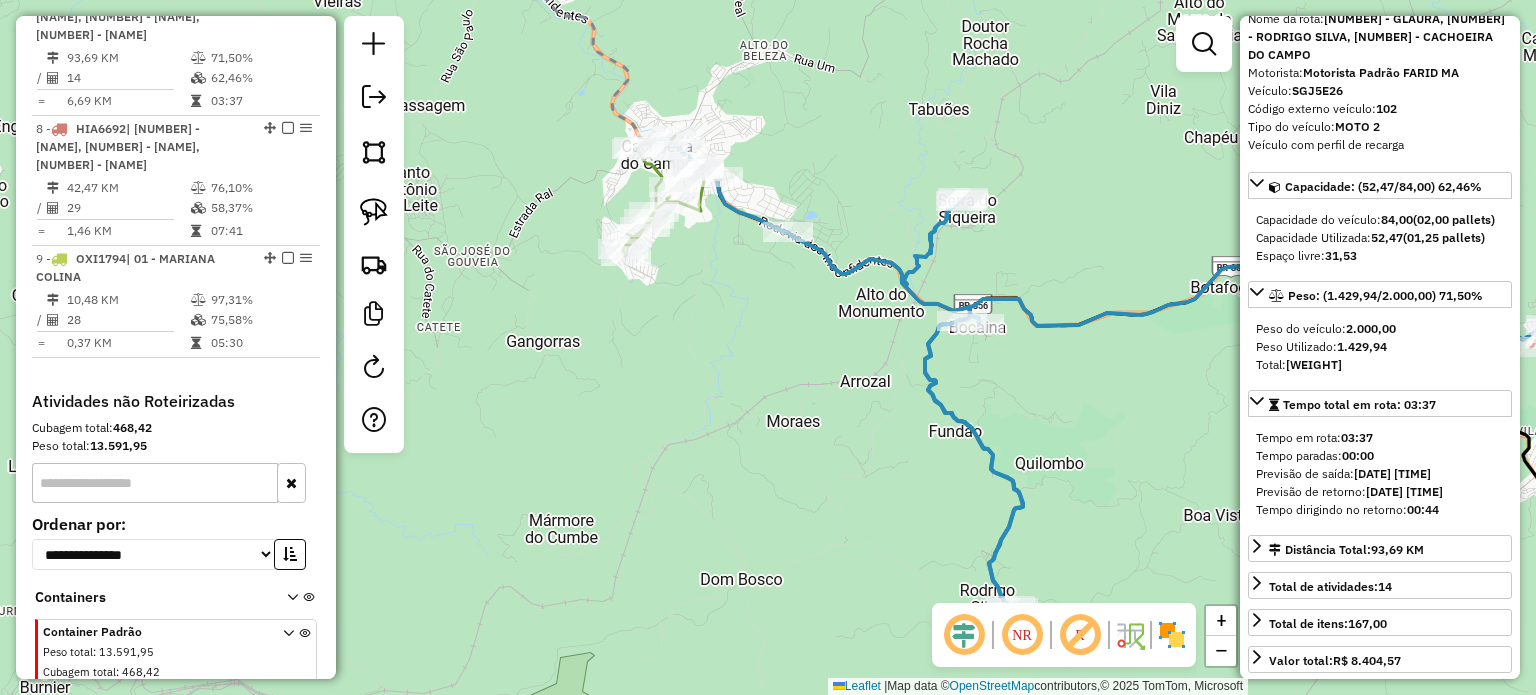 drag, startPoint x: 380, startPoint y: 208, endPoint x: 448, endPoint y: 196, distance: 69.050705 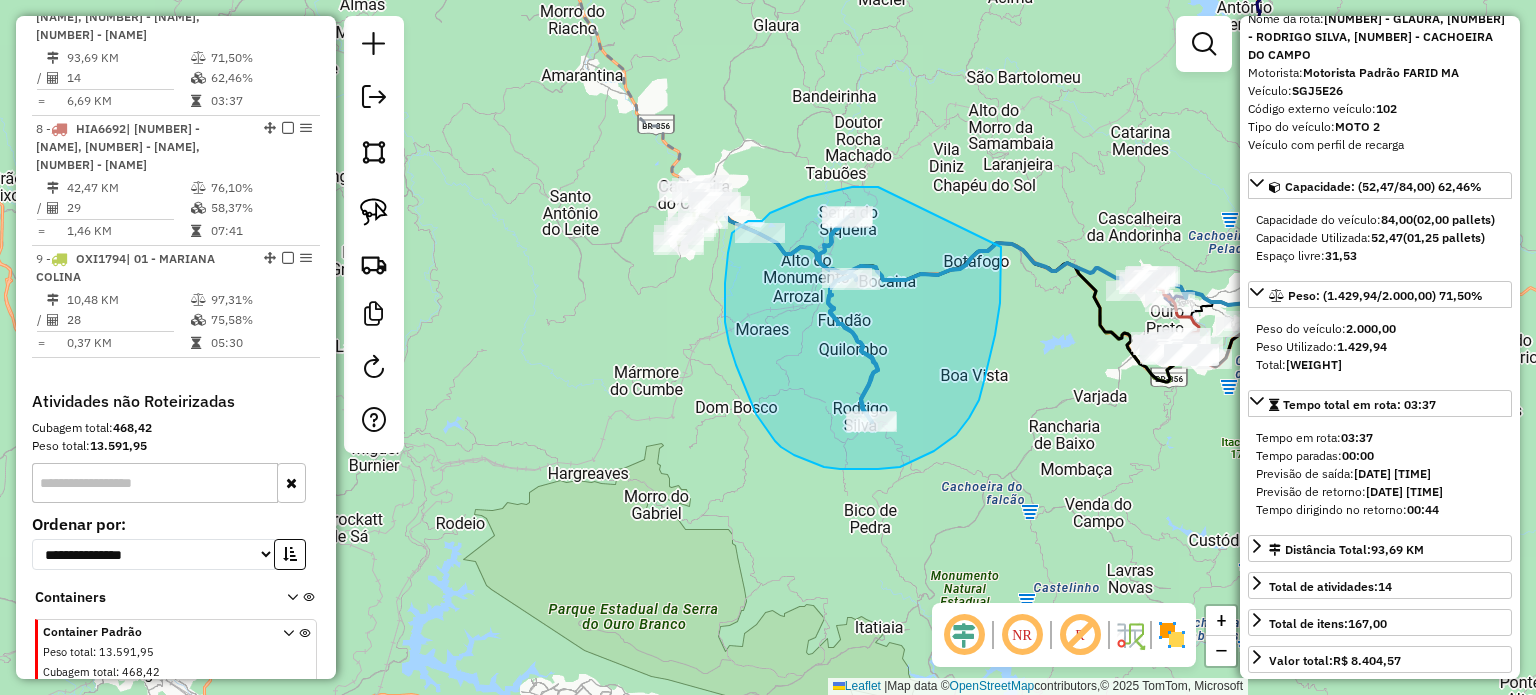 drag, startPoint x: 1023, startPoint y: 139, endPoint x: 1001, endPoint y: 240, distance: 103.36827 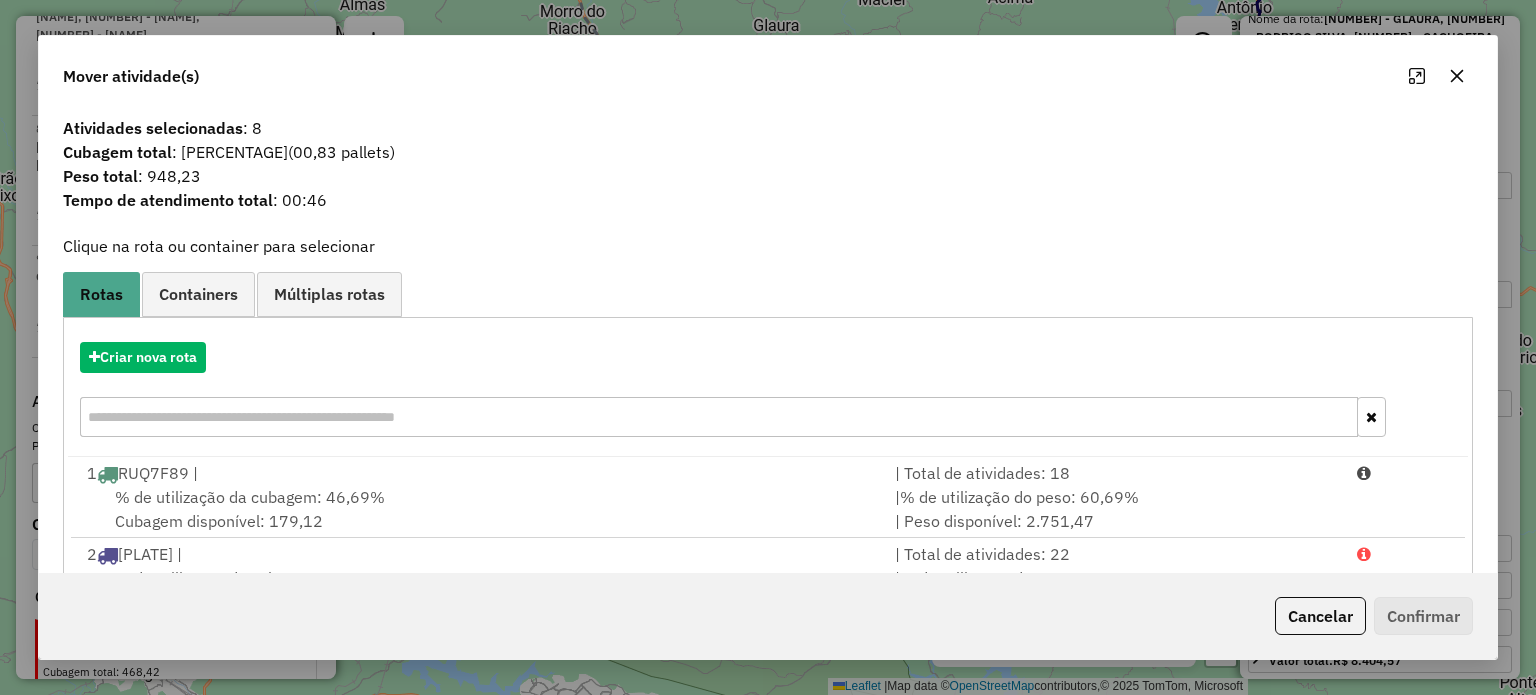 click 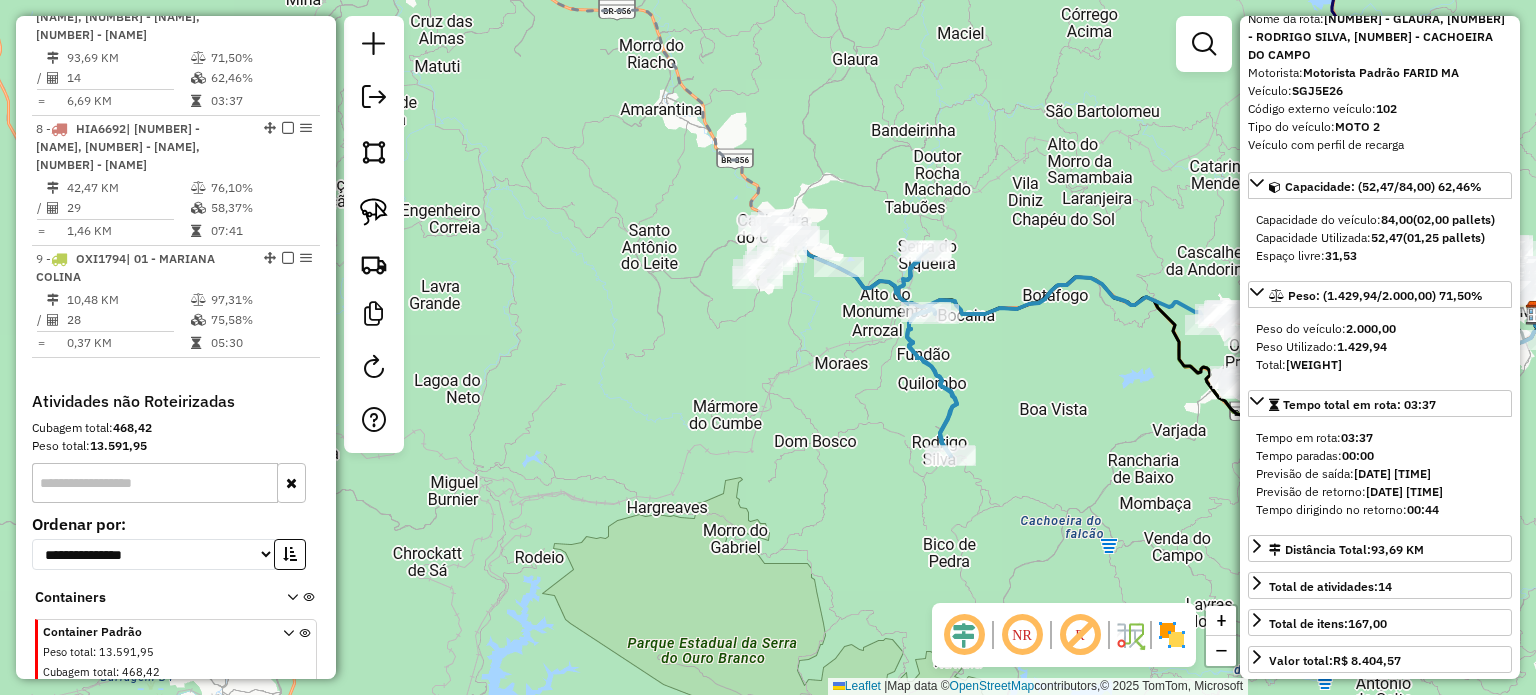 drag, startPoint x: 772, startPoint y: 355, endPoint x: 820, endPoint y: 327, distance: 55.569775 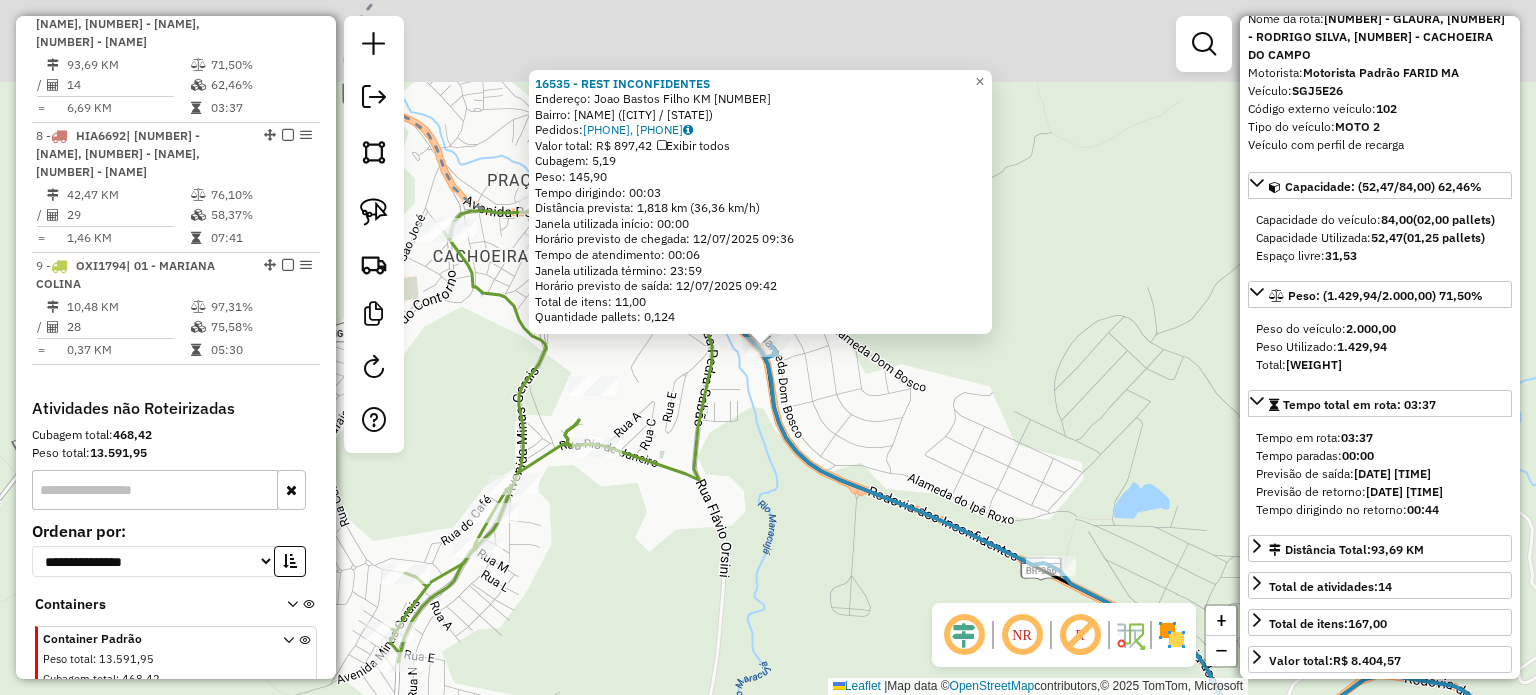 scroll, scrollTop: 1434, scrollLeft: 0, axis: vertical 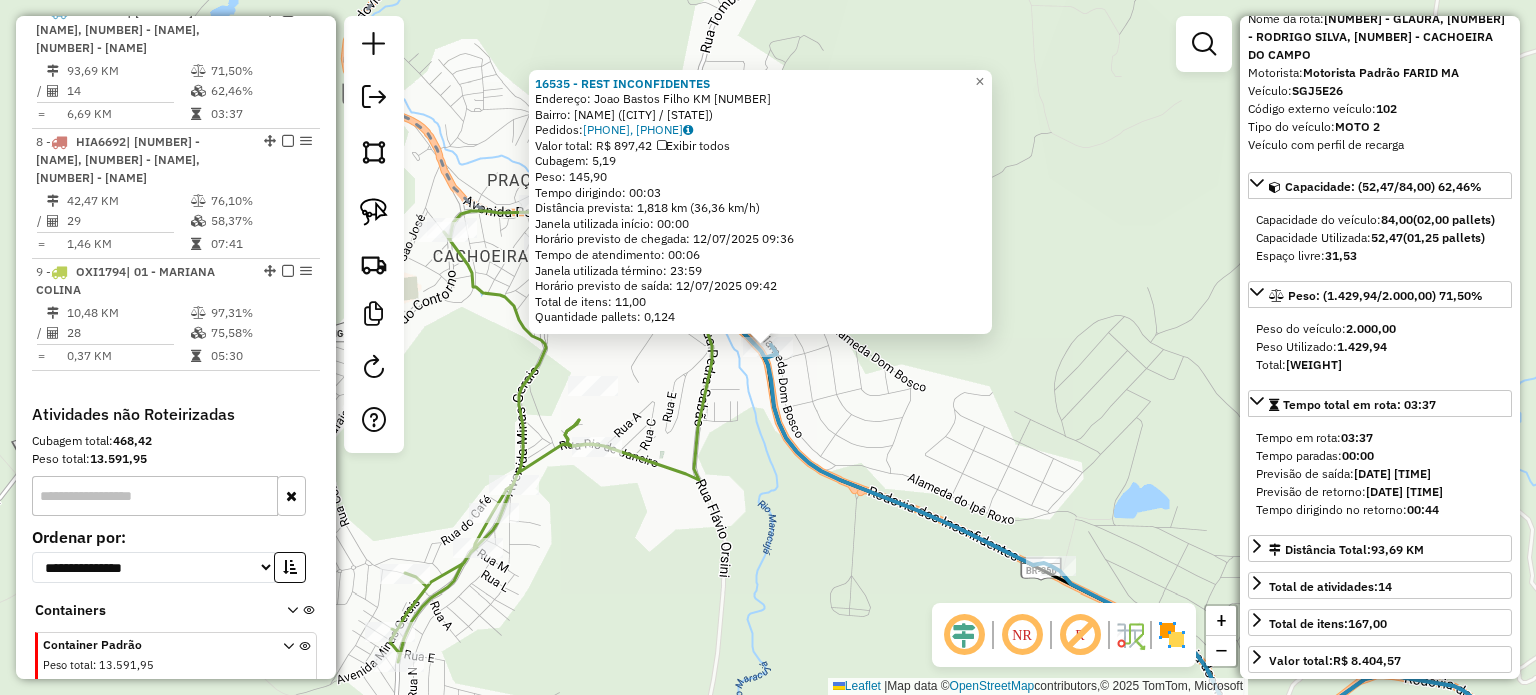 click on "[NUMBER] - [NAME]  Endereço:  [STREET] [NUMBER]   Bairro: [BAIRRO] ([CIDADE] / [STATE])   Pedidos:  [NUMBER], [NUMBER]   Valor total: [CURRENCY] [PRICE]   Exibir todos   Cubagem: [PRICE]  Peso: [PRICE]  Tempo dirigindo: [TIME]   Distância prevista: [PRICE] km ([PRICE] km/h)   Janela utilizada início: [TIME]   Horário previsto de chegada: [DATE] [TIME]   Tempo de atendimento: [TIME]   Janela utilizada término: [TIME]   Horário previsto de saída: [DATE] [TIME]   Total de itens: [PRICE]   Quantidade pallets: [PRICE]  × Janela de atendimento Grade de atendimento Capacidade Transportadoras Veículos Cliente Pedidos  Rotas Selecione os dias de semana para filtrar as janelas de atendimento  Seg   Ter   Qua   Qui   Sex   Sáb   Dom  Informe o período da janela de atendimento: De: Até:  Filtrar exatamente a janela do cliente  Considerar janela de atendimento padrão  Selecione os dias de semana para filtrar as grades de atendimento  Seg   Ter   Qua   Qui   Sex   Sáb   Dom   Peso mínimo:   Peso máximo:  De:" 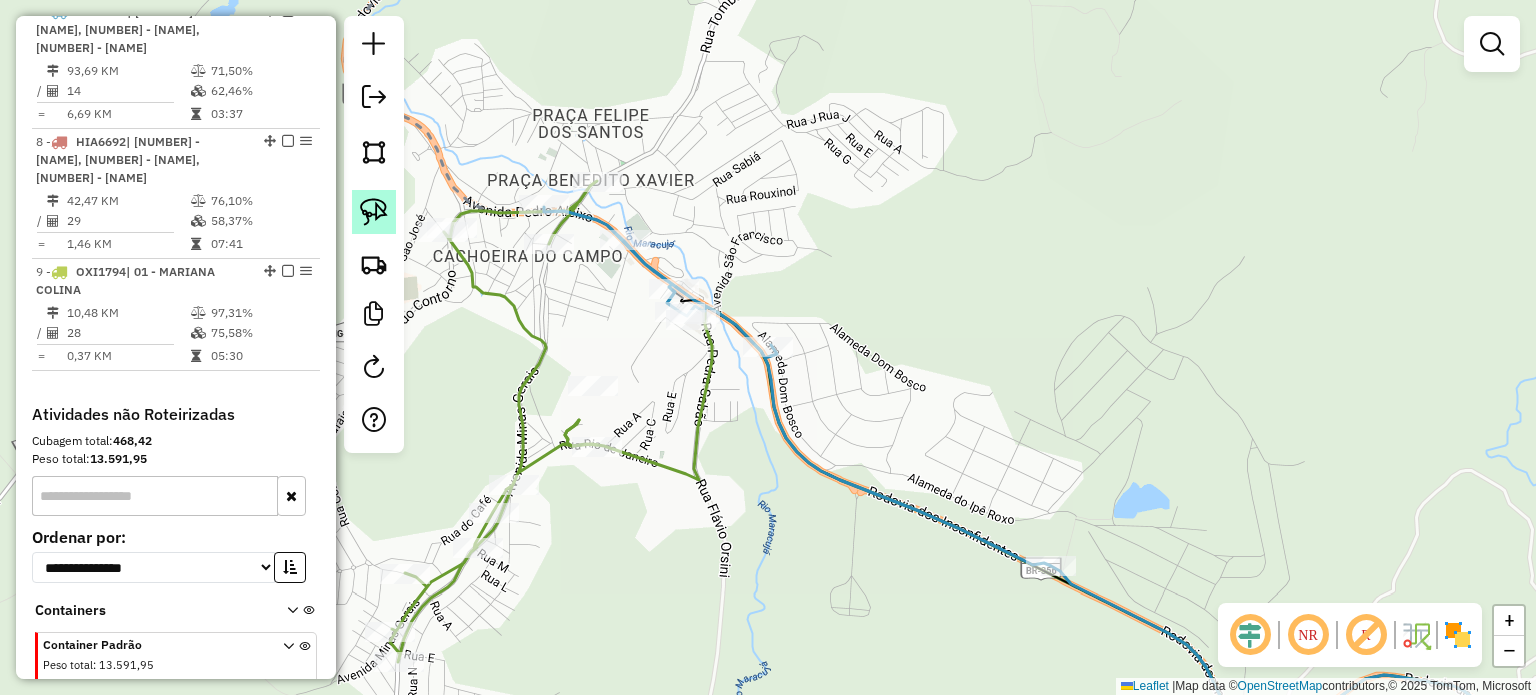 click 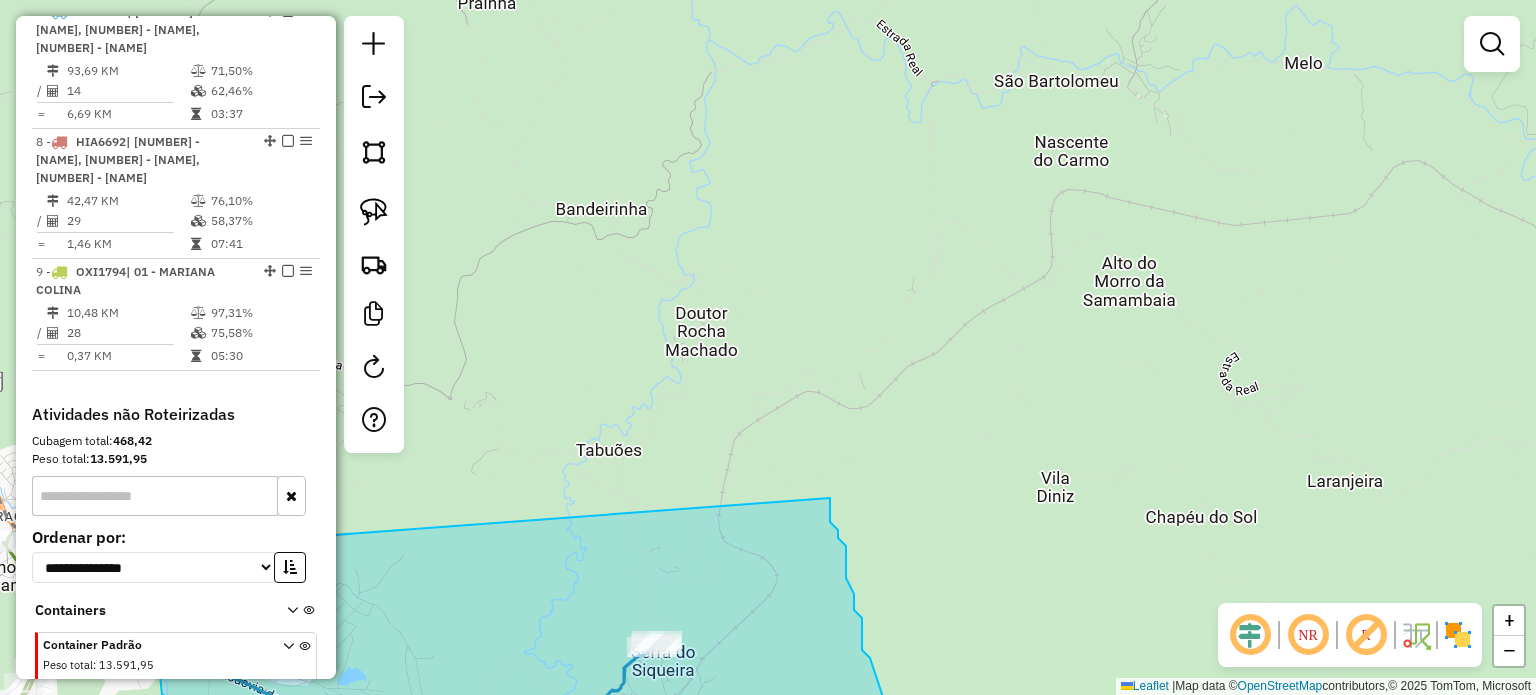drag, startPoint x: 865, startPoint y: 244, endPoint x: 830, endPoint y: 499, distance: 257.39075 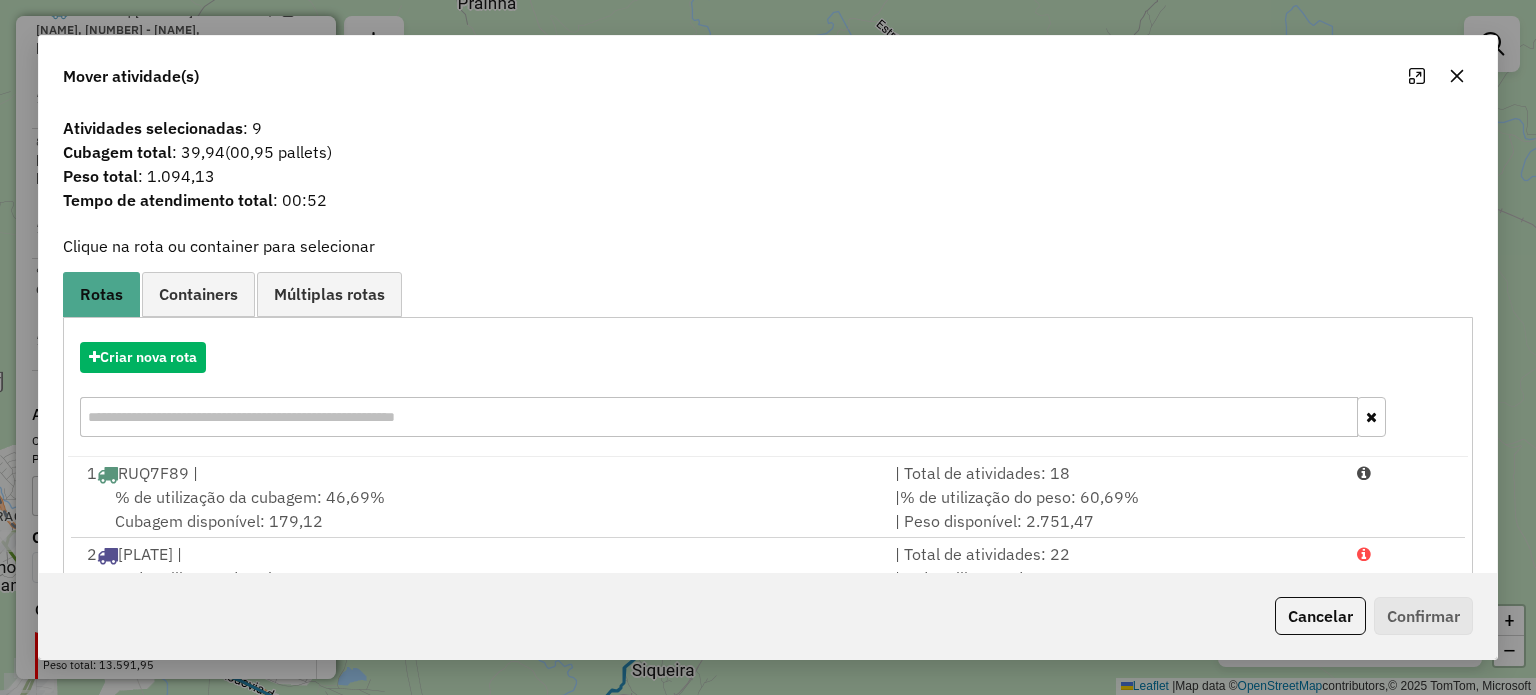 click 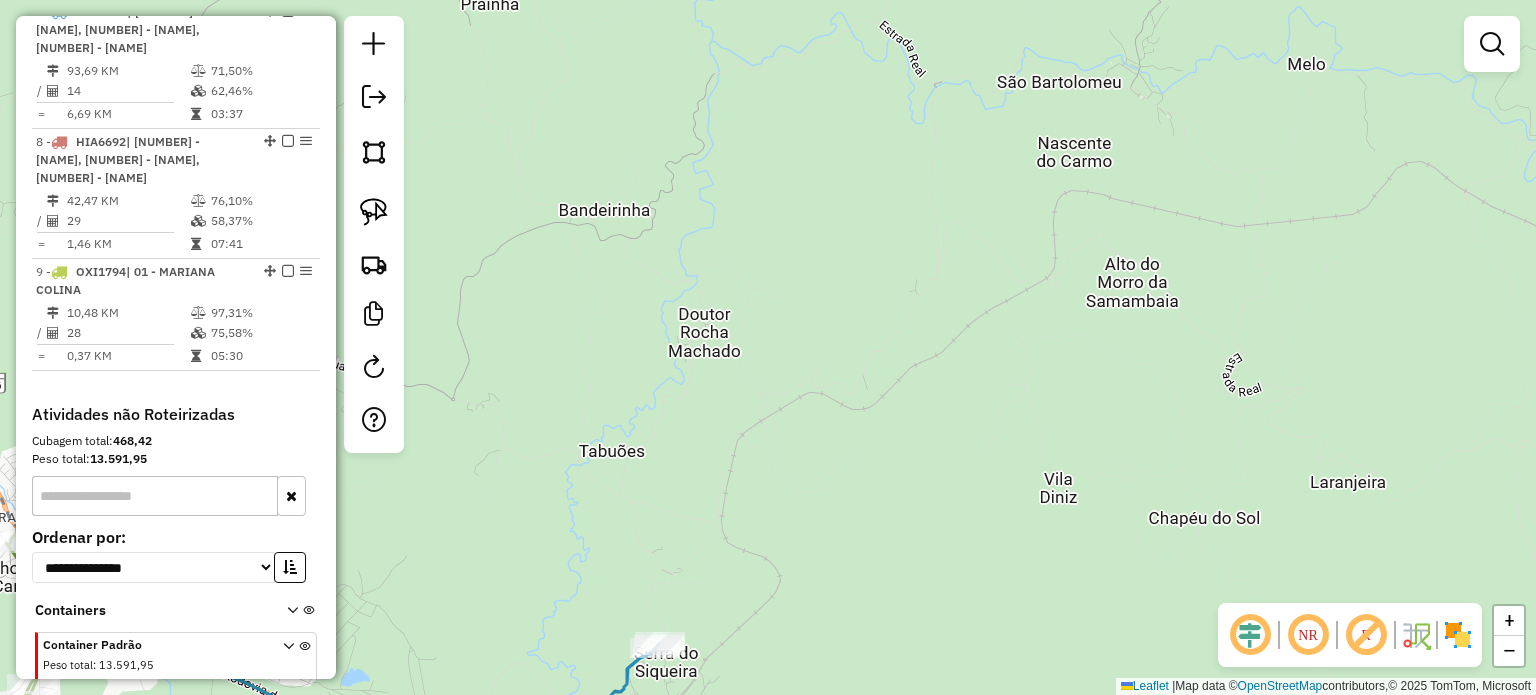 drag, startPoint x: 503, startPoint y: 454, endPoint x: 935, endPoint y: 415, distance: 433.75684 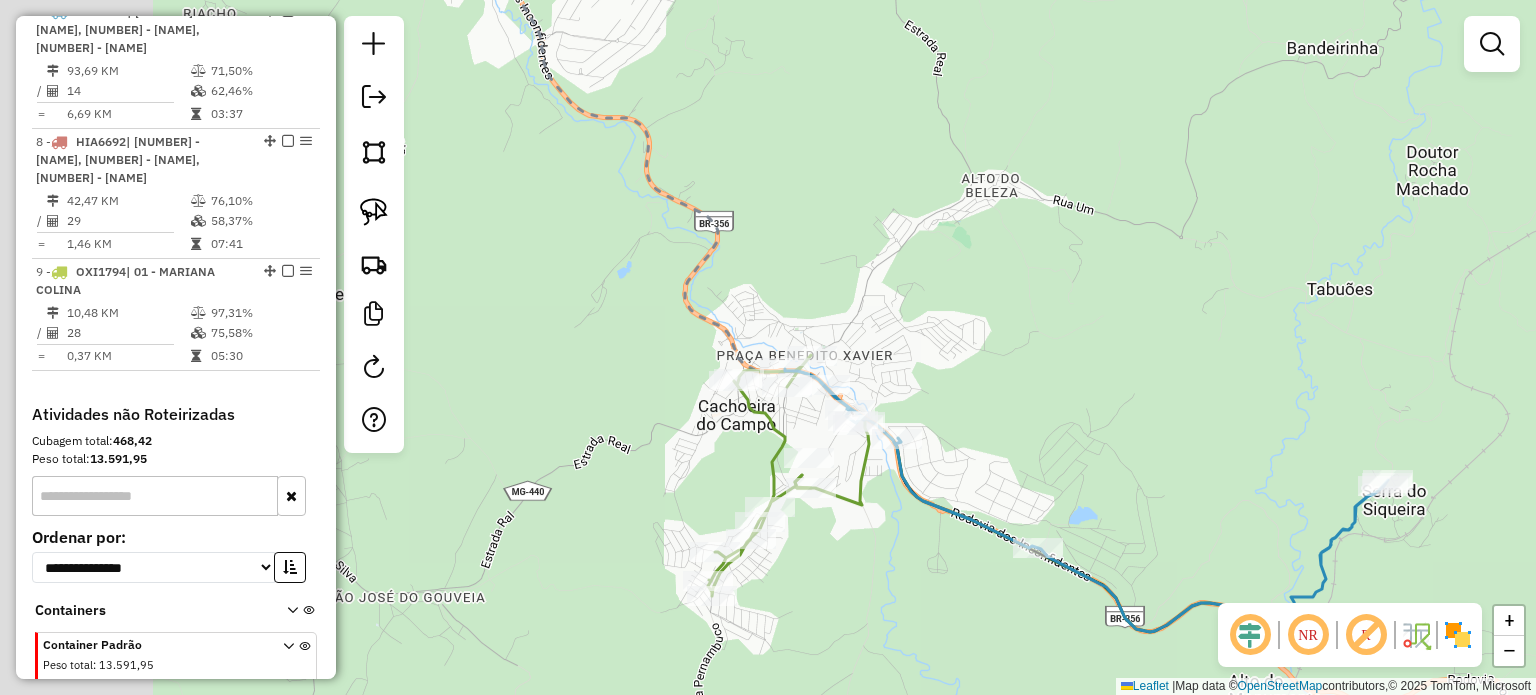 drag, startPoint x: 864, startPoint y: 435, endPoint x: 1060, endPoint y: 355, distance: 211.69789 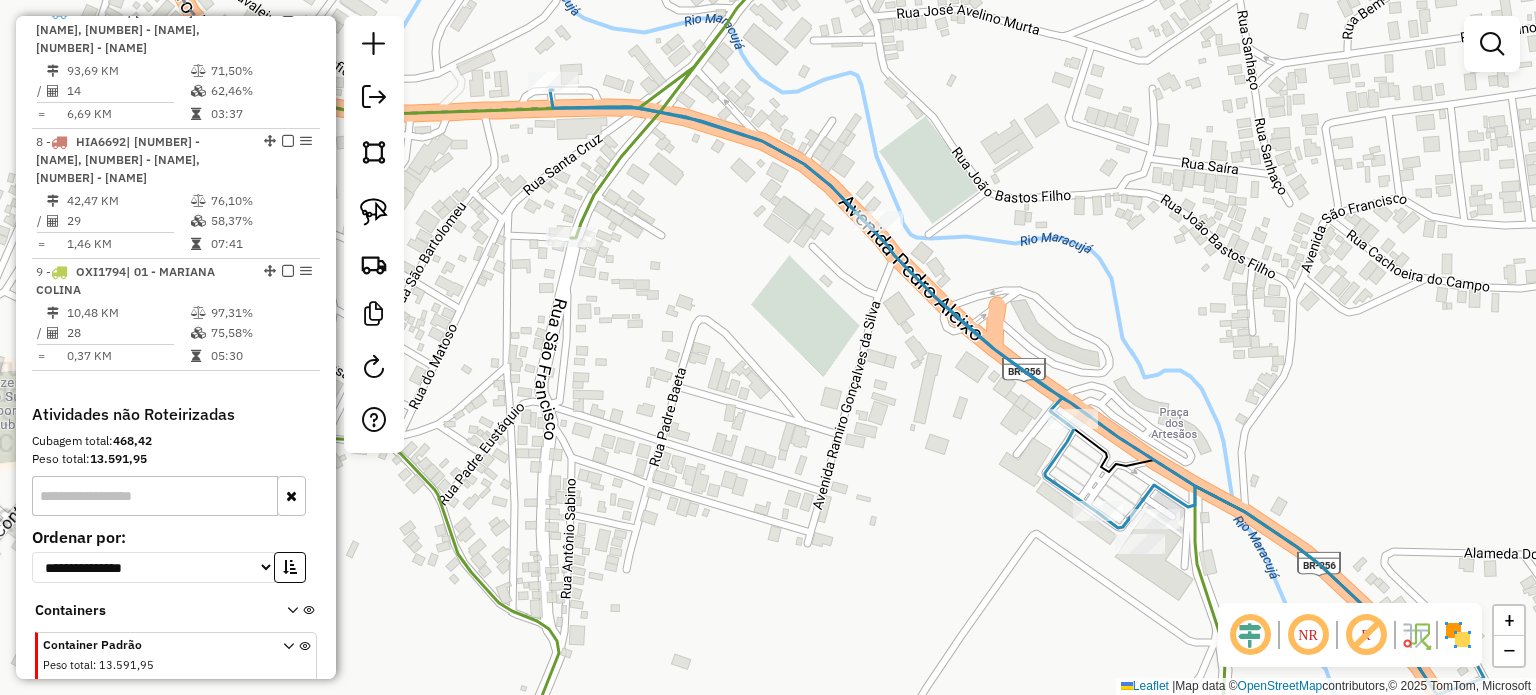 drag, startPoint x: 795, startPoint y: 467, endPoint x: 827, endPoint y: 507, distance: 51.224995 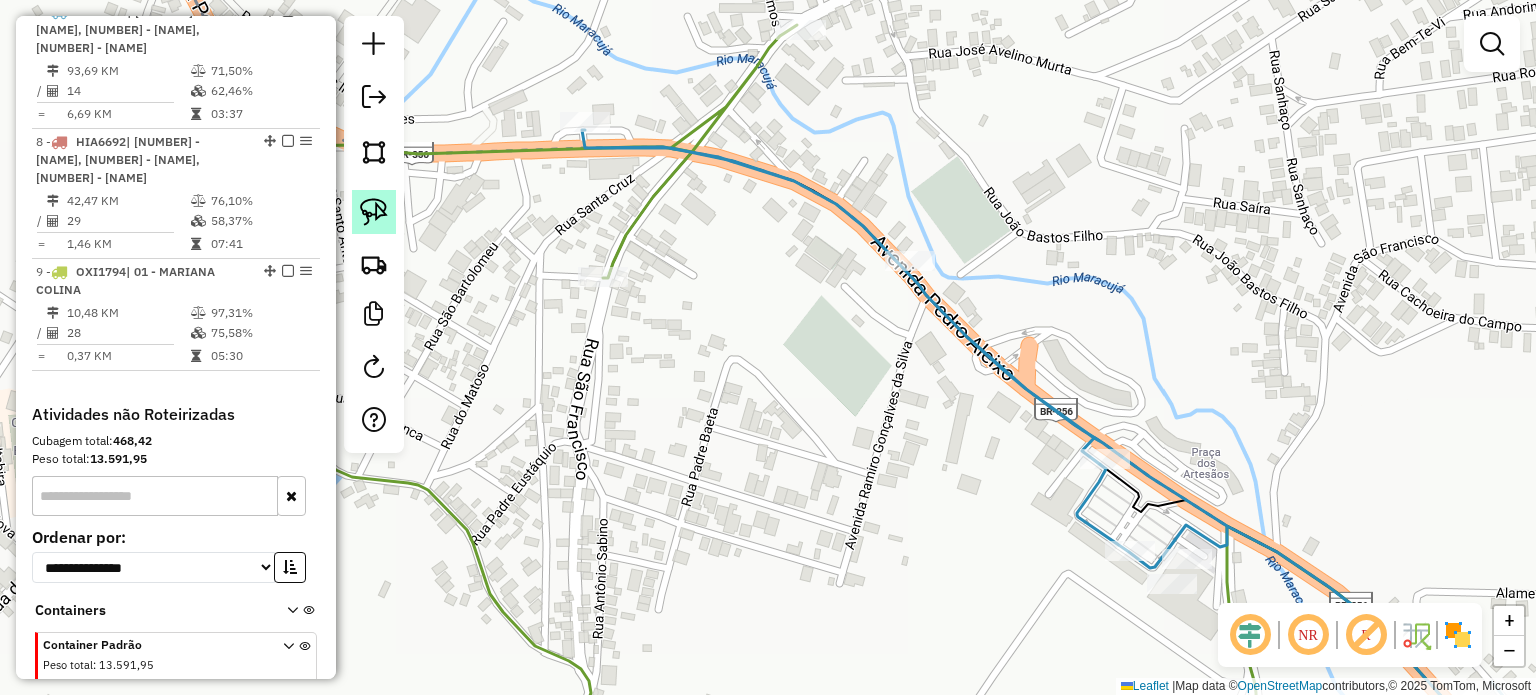 click 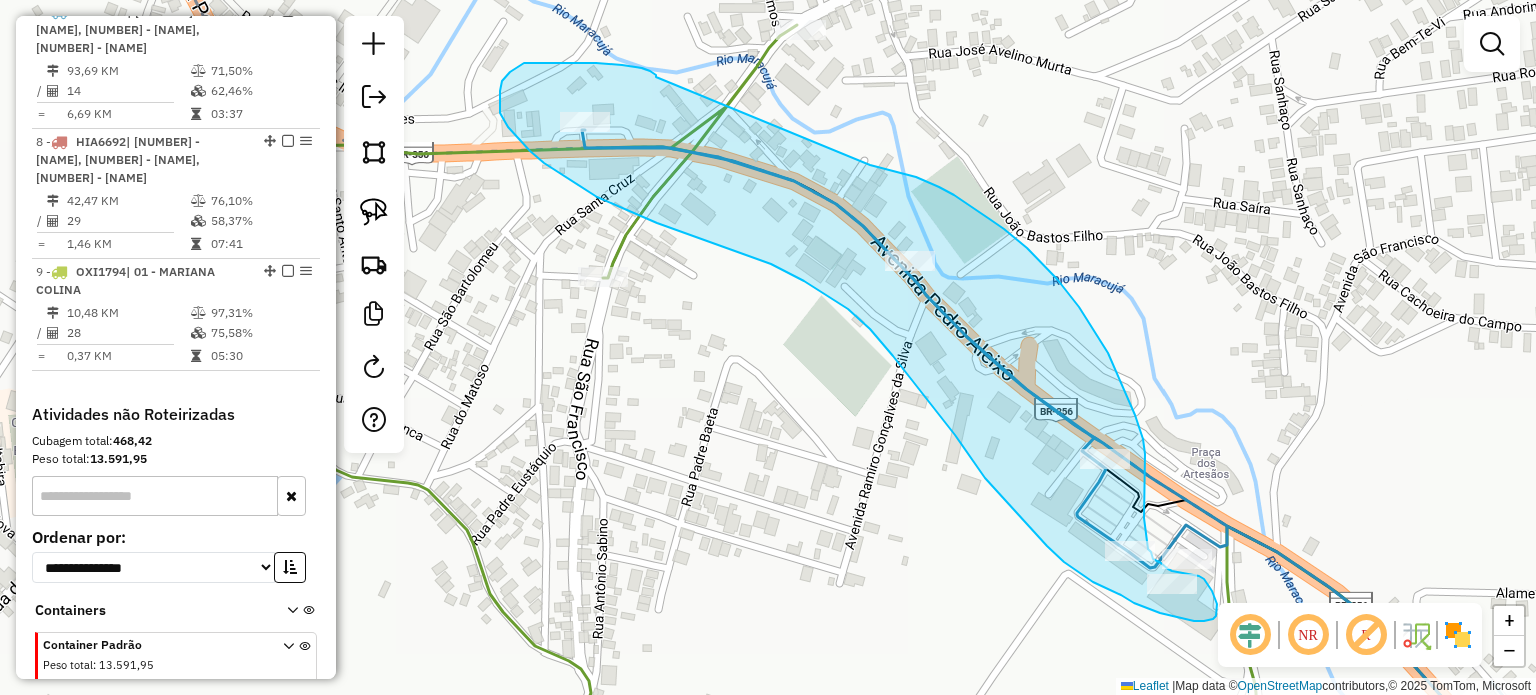 drag, startPoint x: 656, startPoint y: 77, endPoint x: 870, endPoint y: 165, distance: 231.38712 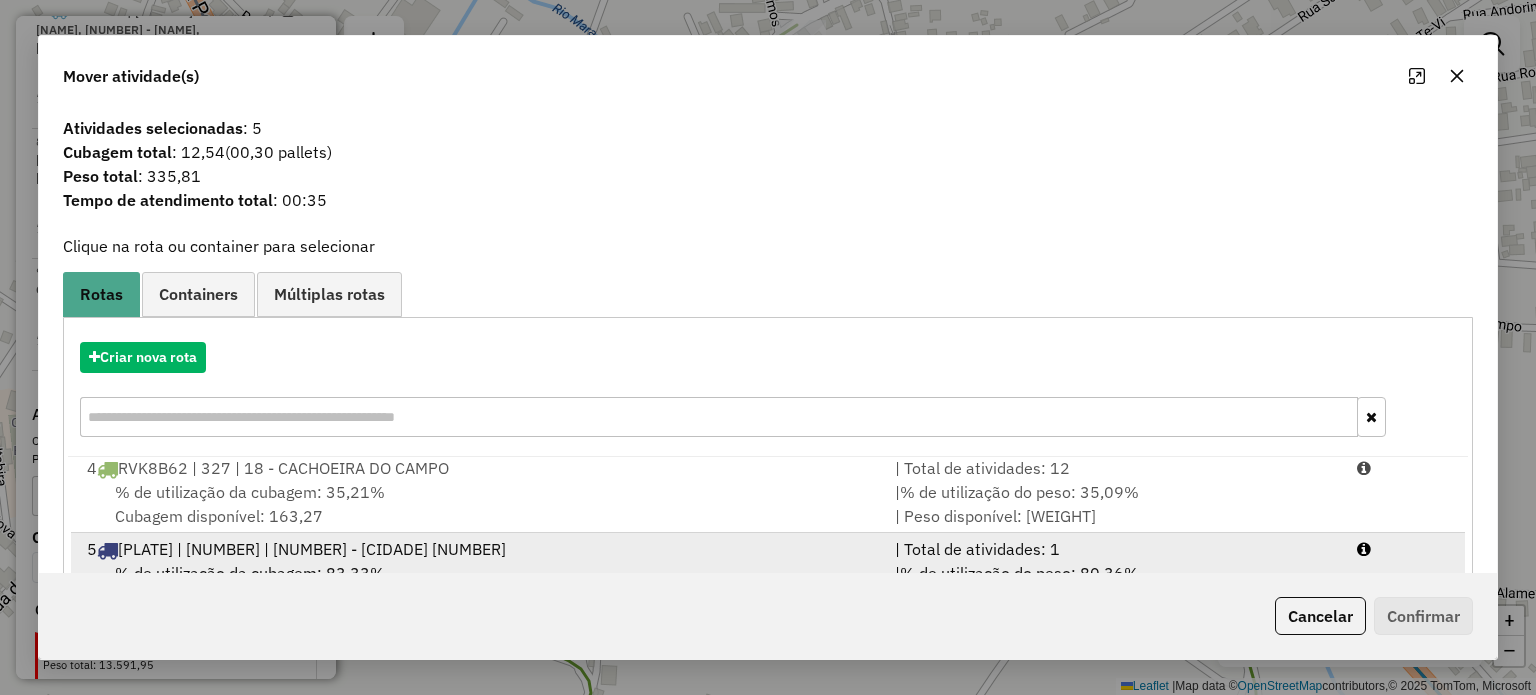 scroll, scrollTop: 270, scrollLeft: 0, axis: vertical 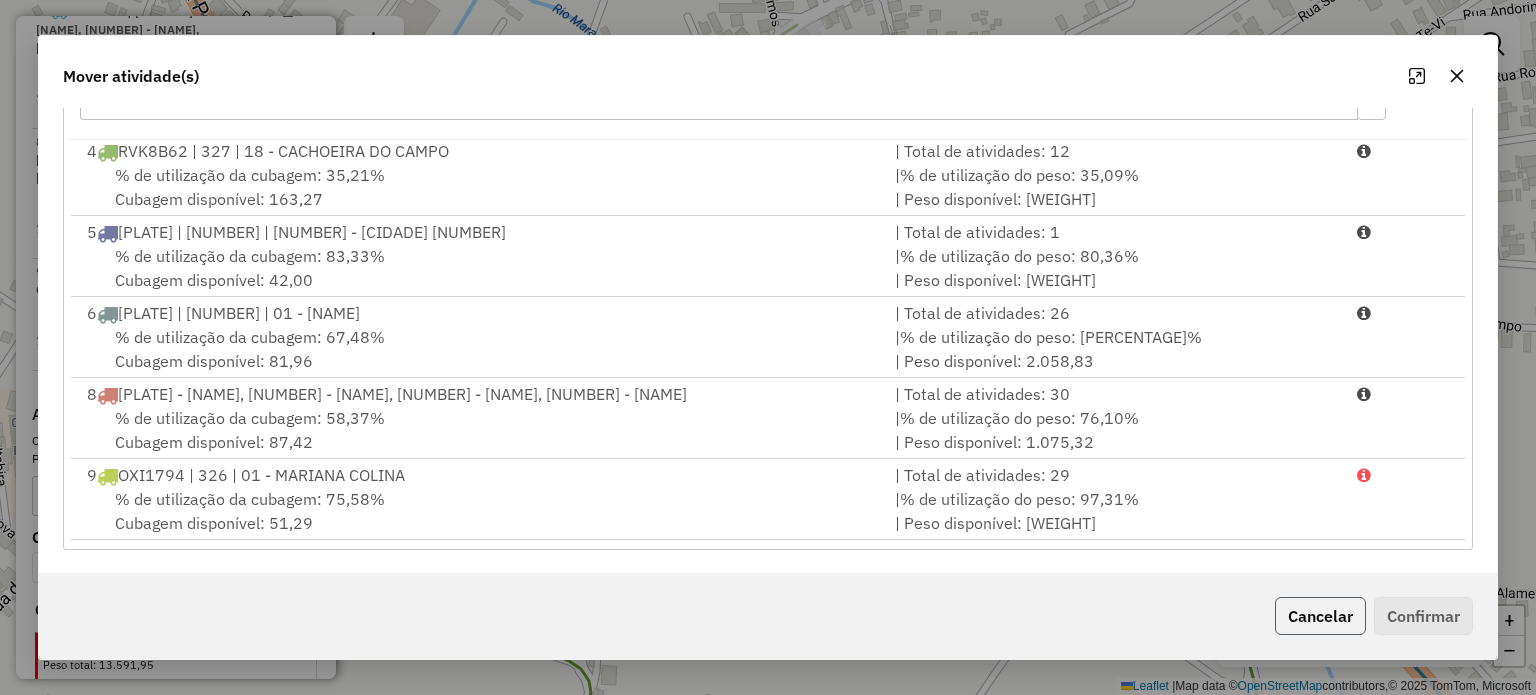 click on "Cancelar" 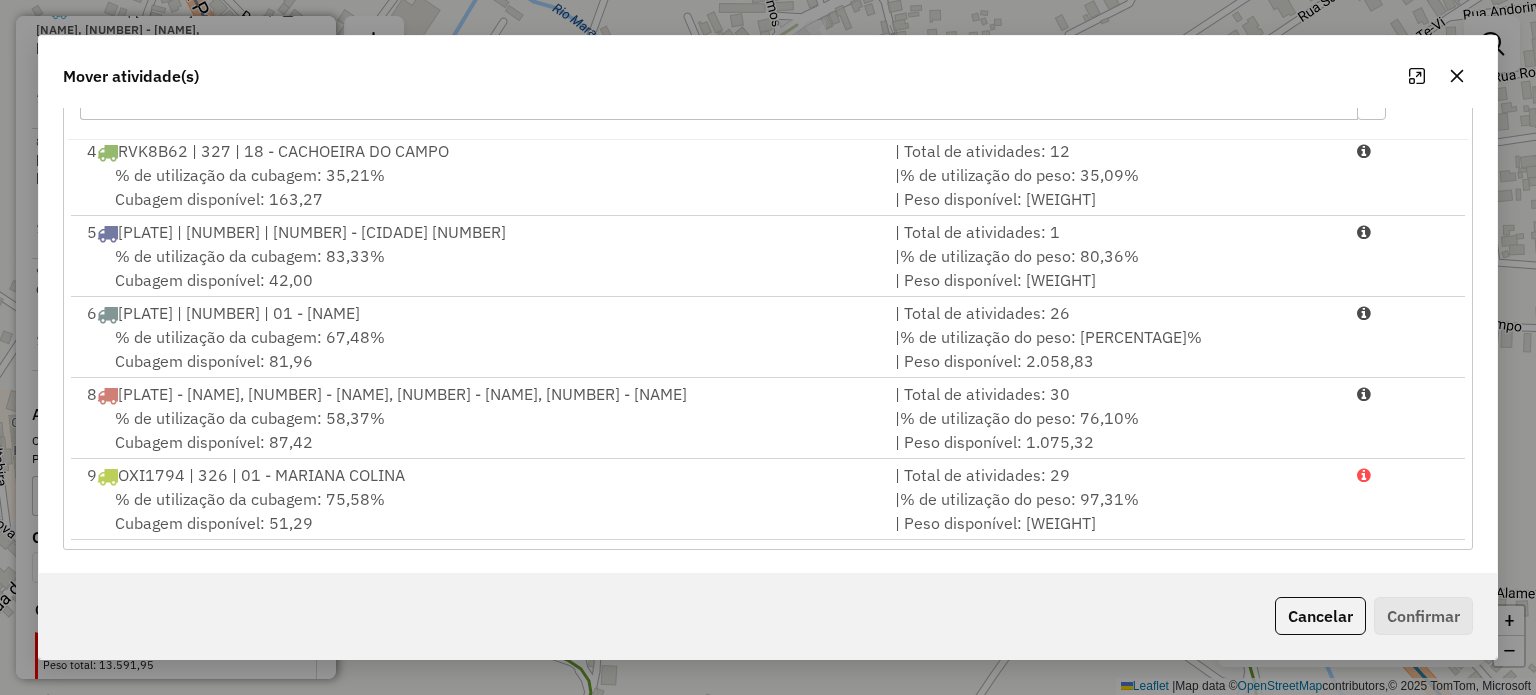 scroll, scrollTop: 0, scrollLeft: 0, axis: both 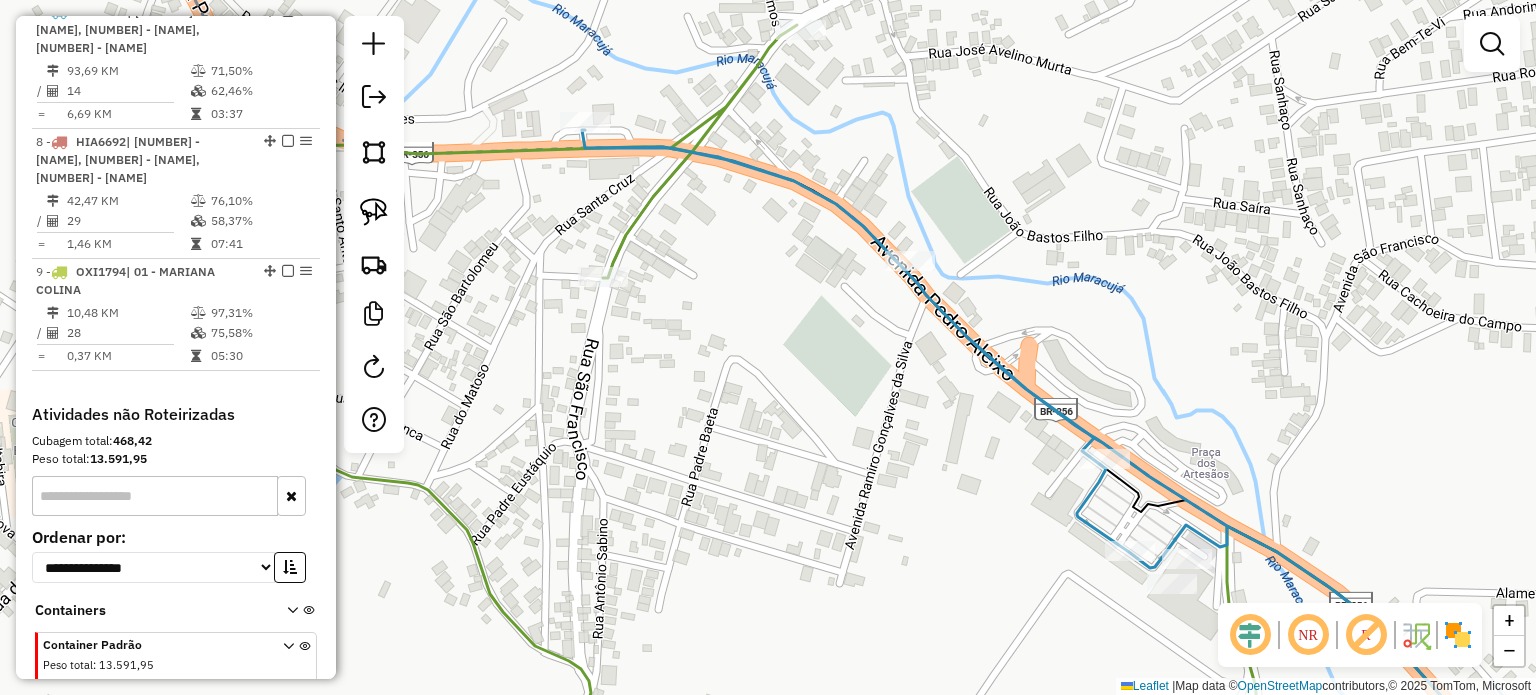 click on "Janela de atendimento Grade de atendimento Capacidade Transportadoras Veículos Cliente Pedidos  Rotas Selecione os dias de semana para filtrar as janelas de atendimento  Seg   Ter   Qua   Qui   Sex   Sáb   Dom  Informe o período da janela de atendimento: De: Até:  Filtrar exatamente a janela do cliente  Considerar janela de atendimento padrão  Selecione os dias de semana para filtrar as grades de atendimento  Seg   Ter   Qua   Qui   Sex   Sáb   Dom   Considerar clientes sem dia de atendimento cadastrado  Clientes fora do dia de atendimento selecionado Filtrar as atividades entre os valores definidos abaixo:  Peso mínimo:   Peso máximo:   Cubagem mínima:   Cubagem máxima:   De:   Até:  Filtrar as atividades entre o tempo de atendimento definido abaixo:  De:   Até:   Considerar capacidade total dos clientes não roteirizados Transportadora: Selecione um ou mais itens Tipo de veículo: Selecione um ou mais itens Veículo: Selecione um ou mais itens Motorista: Selecione um ou mais itens Nome: Rótulo:" 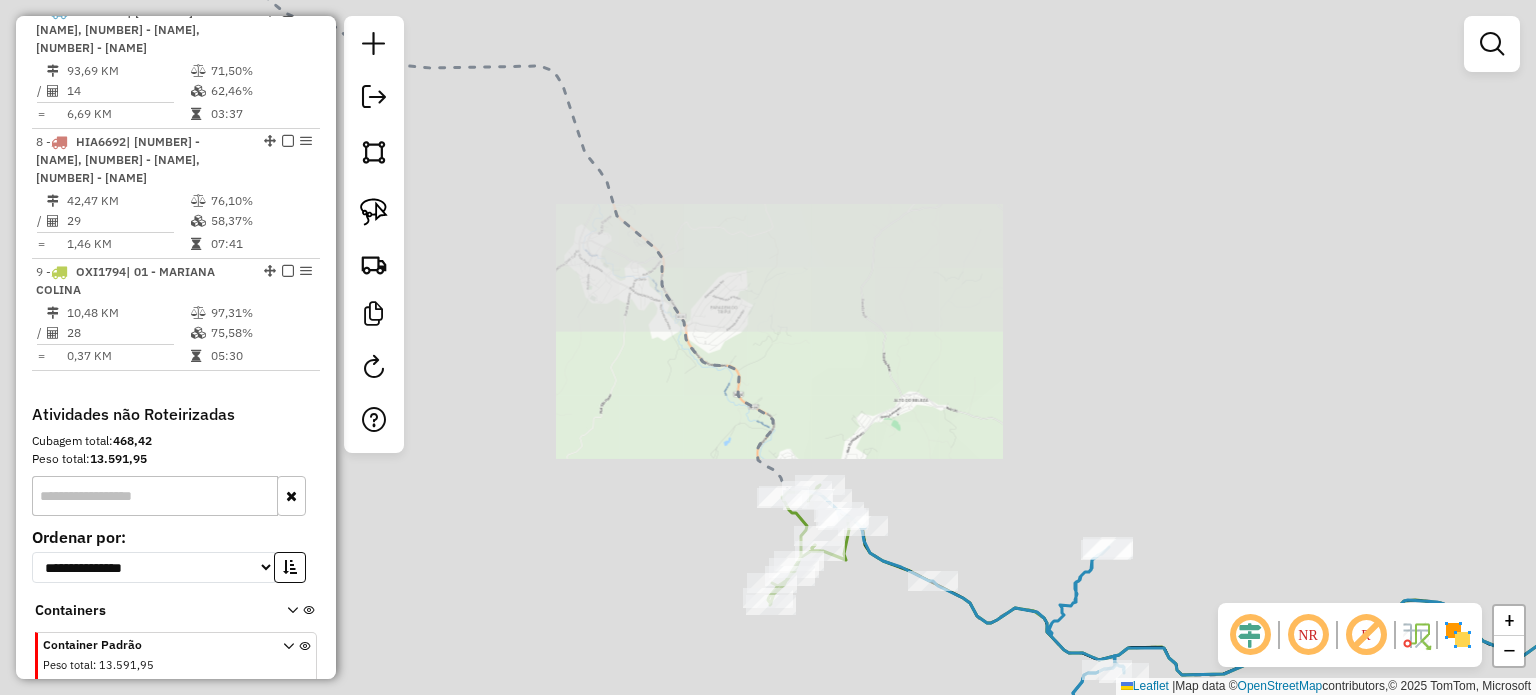 click on "Janela de atendimento Grade de atendimento Capacidade Transportadoras Veículos Cliente Pedidos  Rotas Selecione os dias de semana para filtrar as janelas de atendimento  Seg   Ter   Qua   Qui   Sex   Sáb   Dom  Informe o período da janela de atendimento: De: Até:  Filtrar exatamente a janela do cliente  Considerar janela de atendimento padrão  Selecione os dias de semana para filtrar as grades de atendimento  Seg   Ter   Qua   Qui   Sex   Sáb   Dom   Considerar clientes sem dia de atendimento cadastrado  Clientes fora do dia de atendimento selecionado Filtrar as atividades entre os valores definidos abaixo:  Peso mínimo:   Peso máximo:   Cubagem mínima:   Cubagem máxima:   De:   Até:  Filtrar as atividades entre o tempo de atendimento definido abaixo:  De:   Até:   Considerar capacidade total dos clientes não roteirizados Transportadora: Selecione um ou mais itens Tipo de veículo: Selecione um ou mais itens Veículo: Selecione um ou mais itens Motorista: Selecione um ou mais itens Nome: Rótulo:" 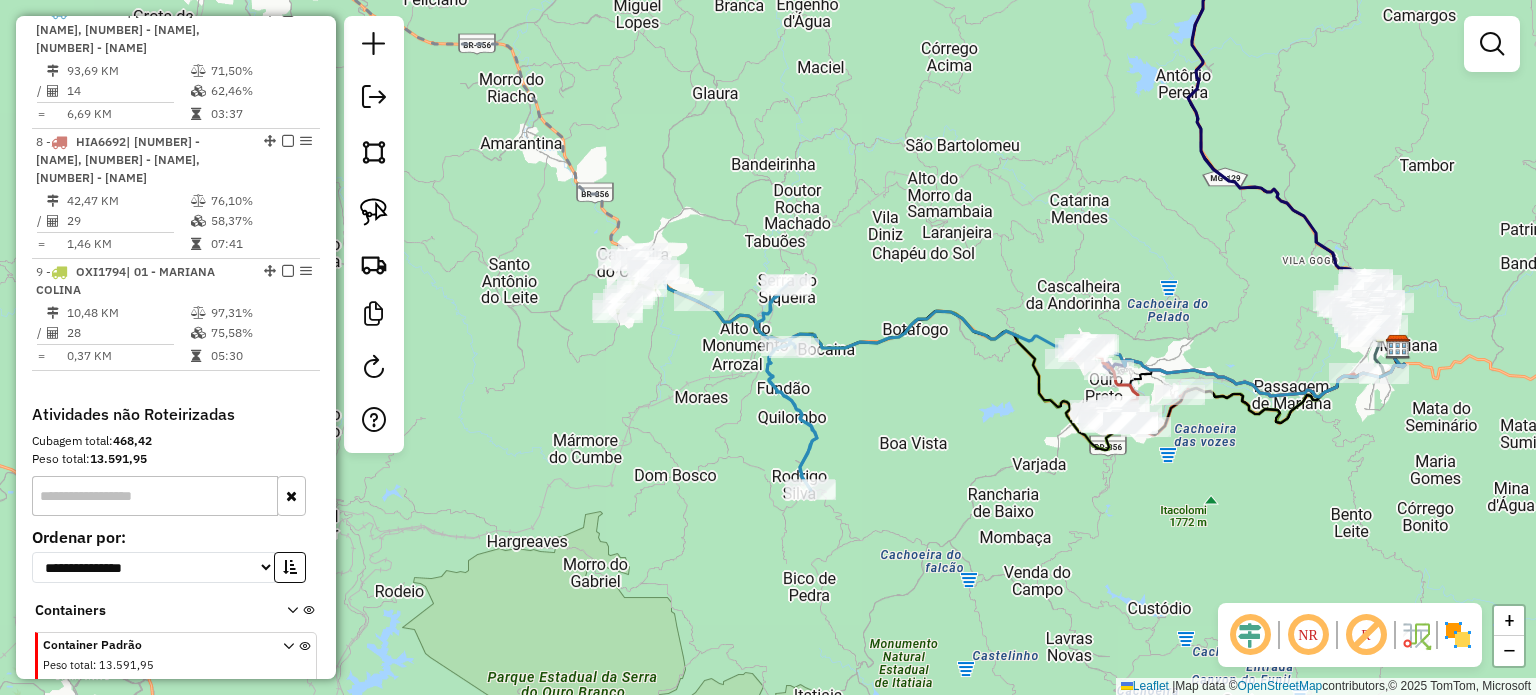 drag, startPoint x: 905, startPoint y: 440, endPoint x: 668, endPoint y: 374, distance: 246.0183 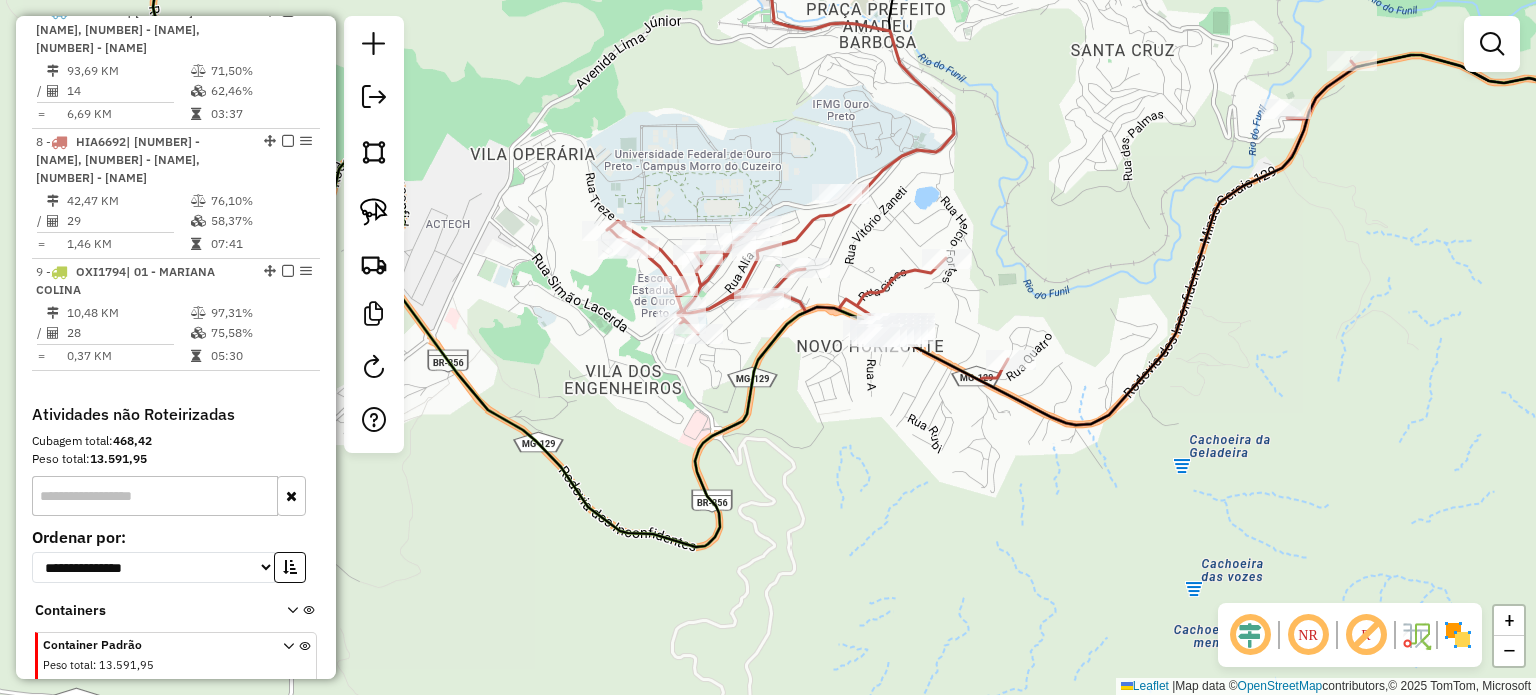 click 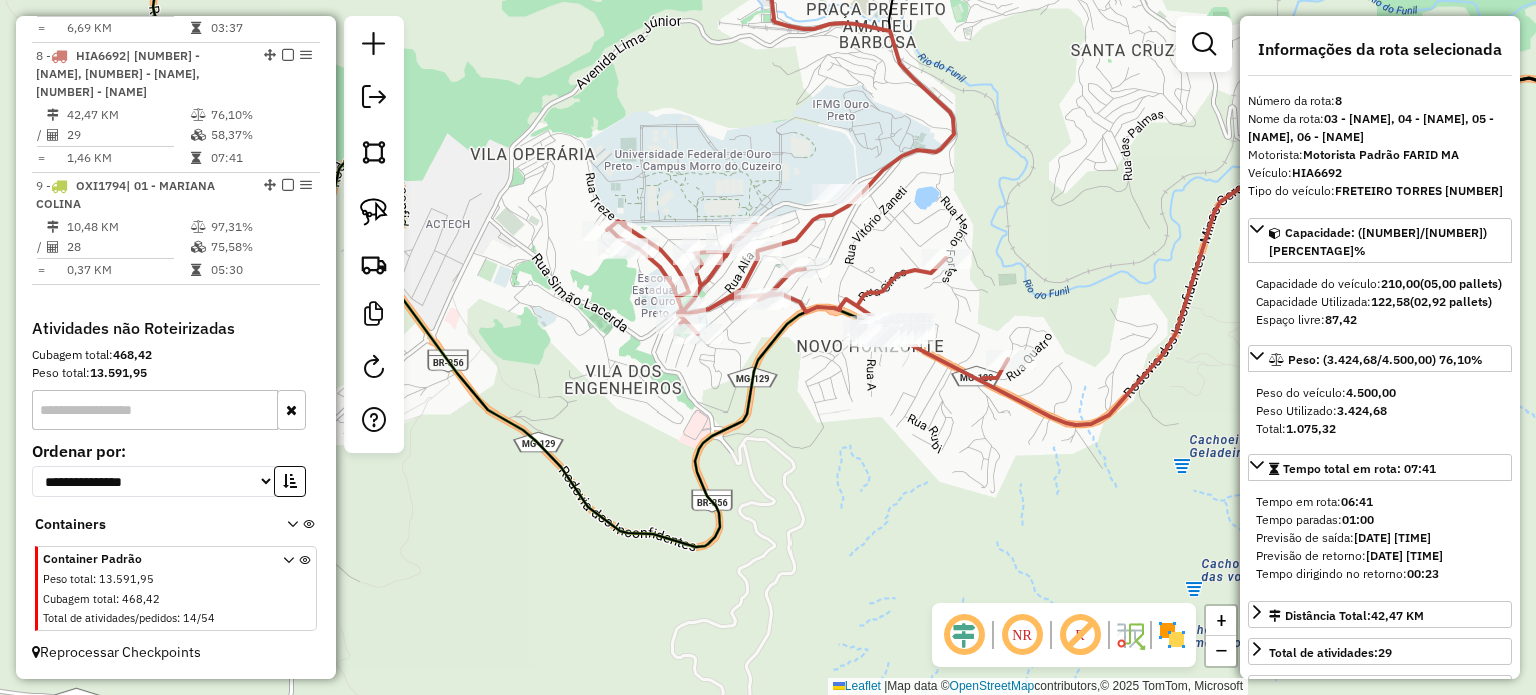 scroll, scrollTop: 1563, scrollLeft: 0, axis: vertical 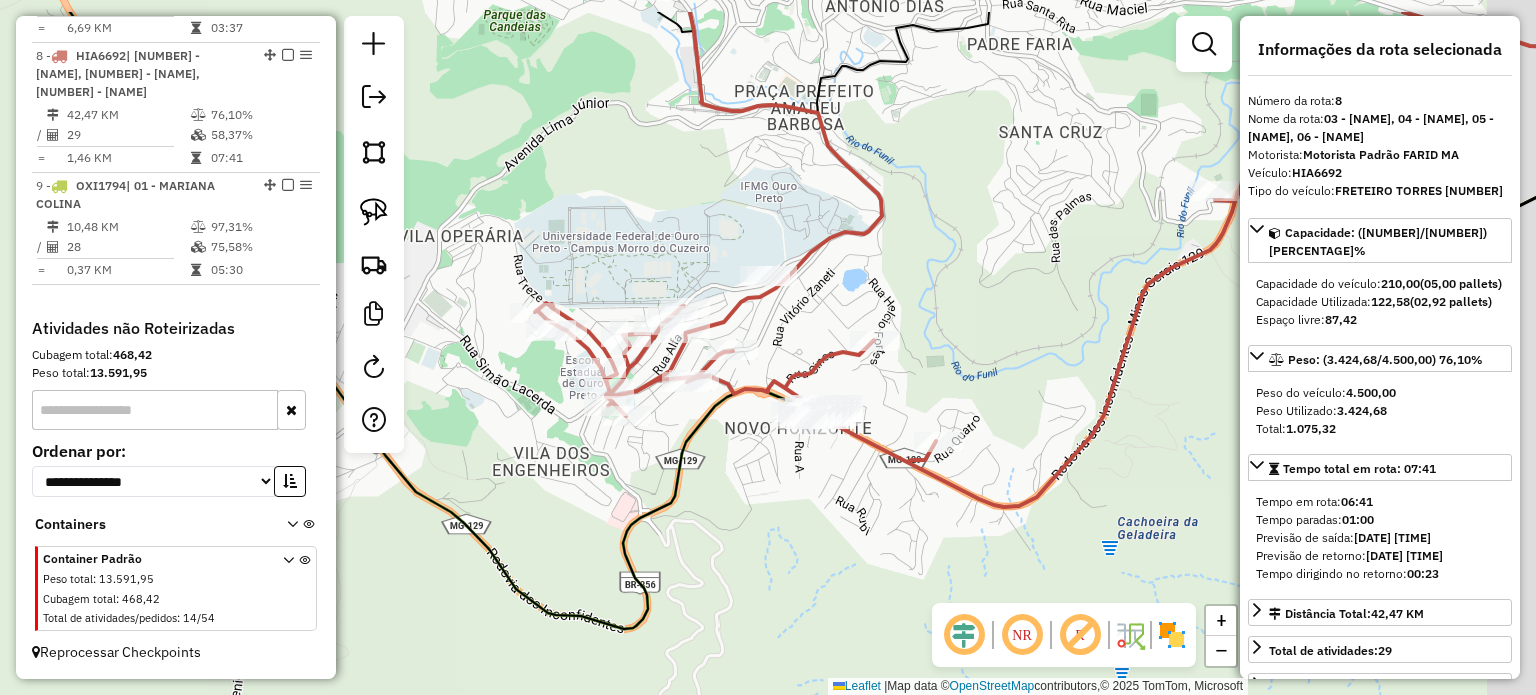 drag, startPoint x: 1052, startPoint y: 202, endPoint x: 929, endPoint y: 417, distance: 247.6974 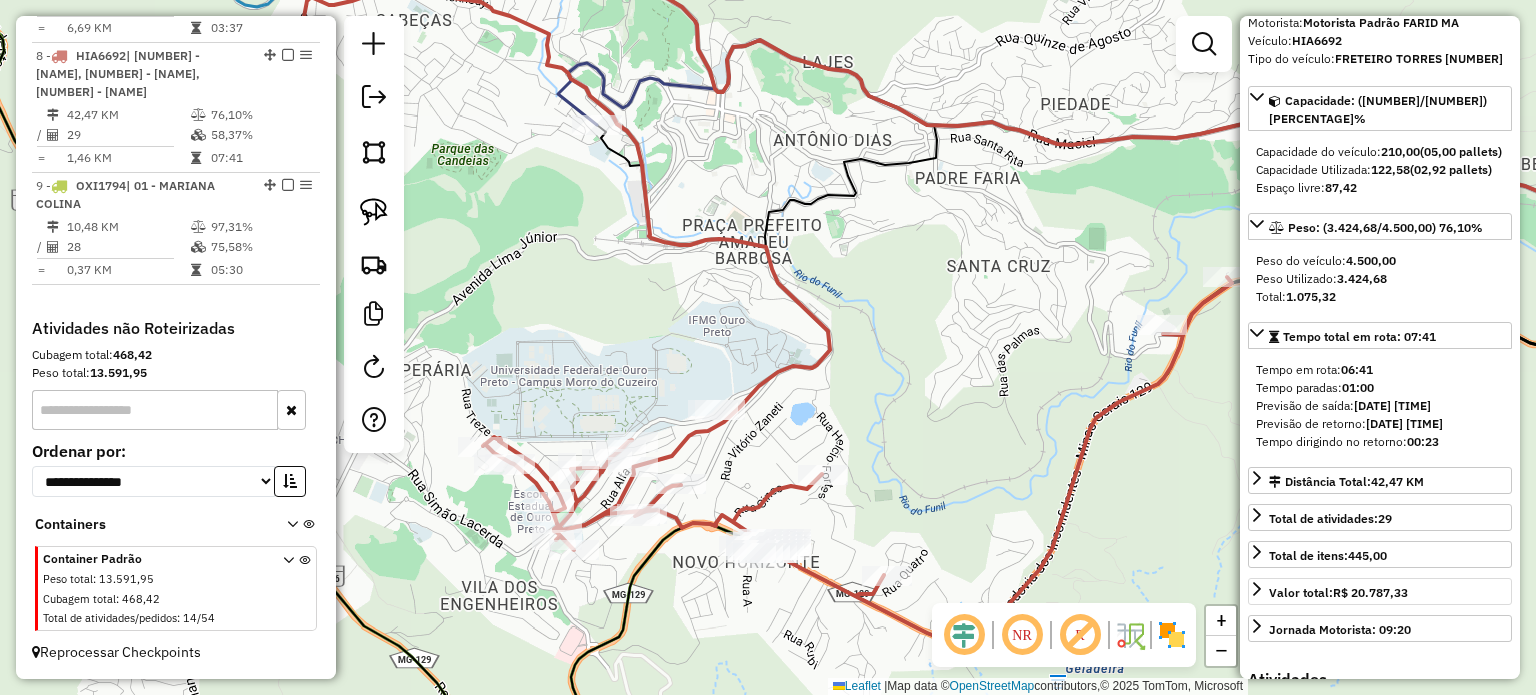 scroll, scrollTop: 100, scrollLeft: 0, axis: vertical 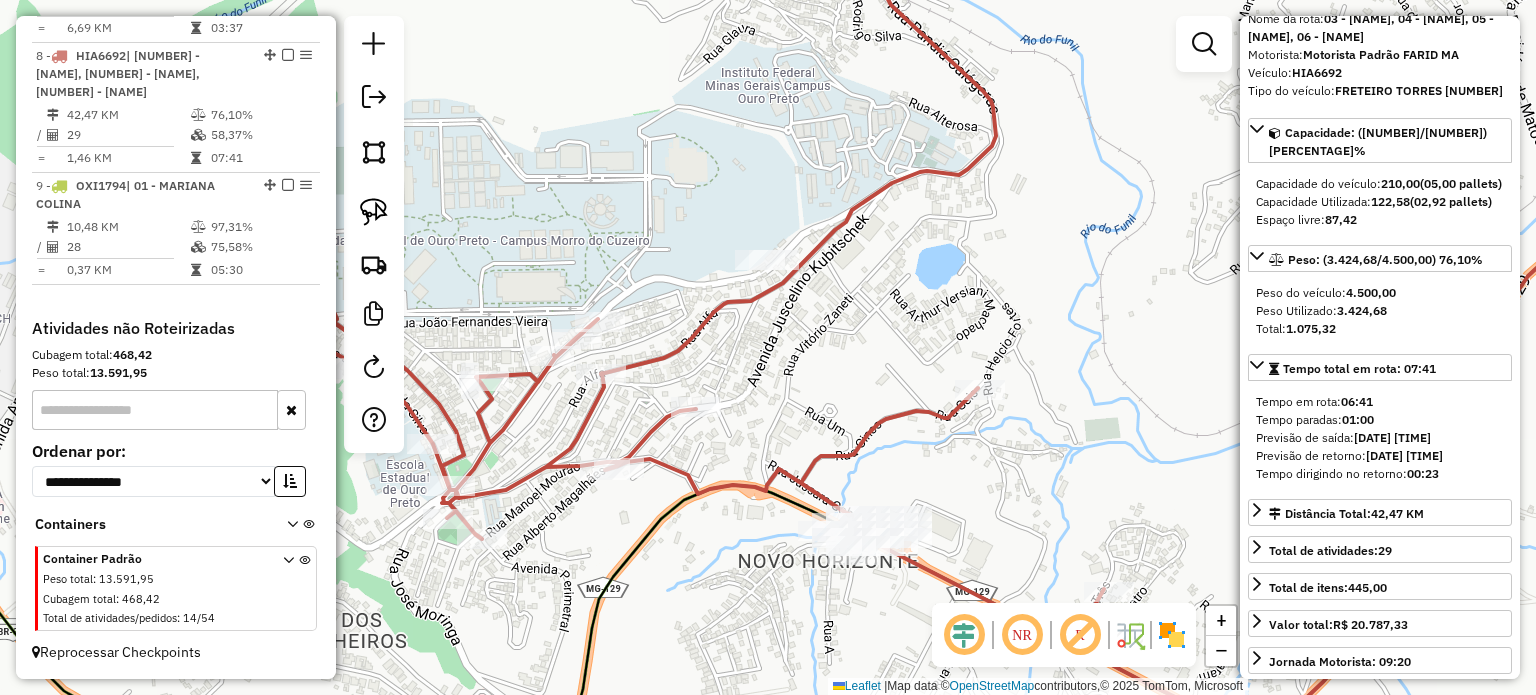 click 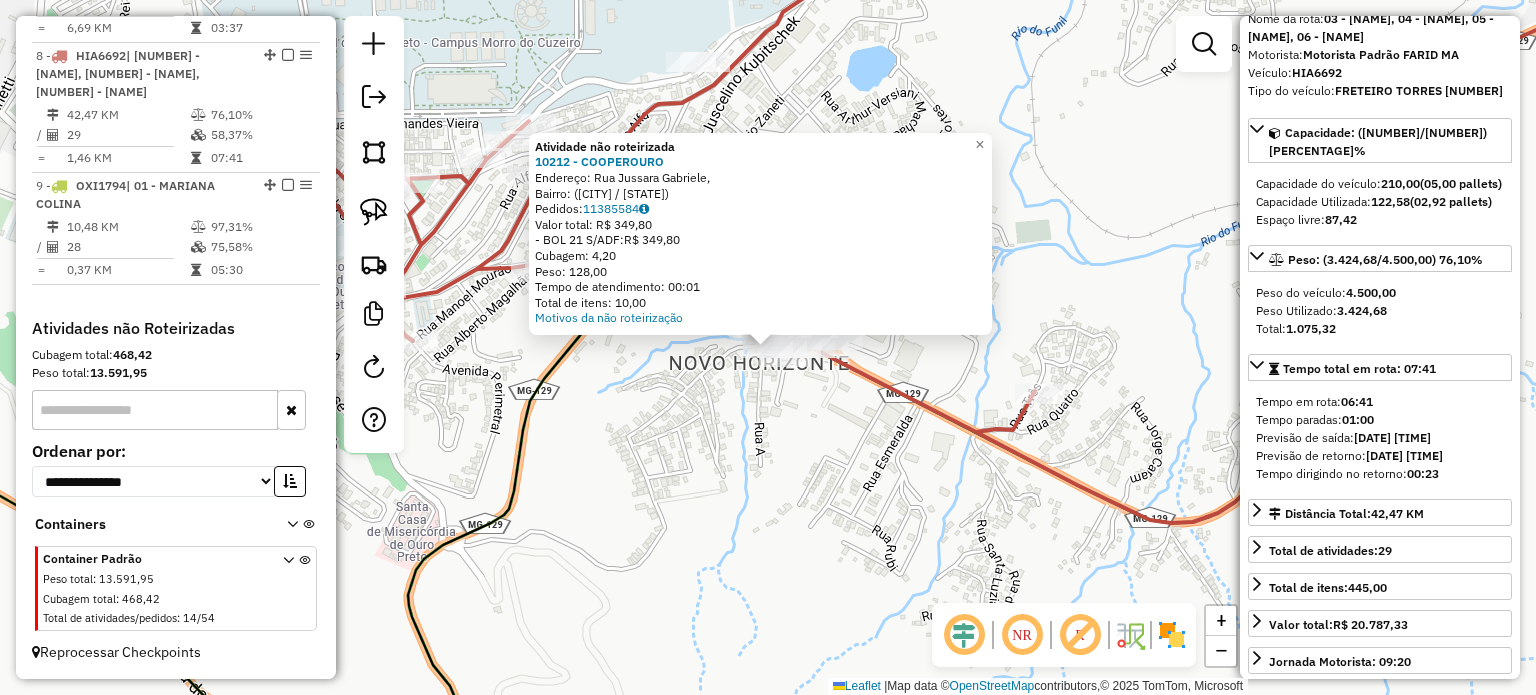 click on "Atividade não roteirizada [NUMBER] - [NAME] Endereço: [STREET] Bairro: ([CITY] / [STATE]) Pedidos: [NUMBER] Valor total: [CURRENCY] [NUMBER] -BOL [NUMBER] S/ADF: [CURRENCY] [NUMBER] Cubagem: [NUMBER] Peso: [NUMBER] Tempo de atendimento: [TIME] Total de itens: [NUMBER] Motivos da não roteirização × Janela de atendimento Grade de atendimento Capacidade Transportadoras Veículos Cliente Pedidos Rotas Selecione os dias de semana para filtrar as janelas de atendimento Seg Ter Qua Qui Sex Sáb Dom Informe o período da janela de atendimento: De: Até: Filtrar exatamente a janela do cliente Considerar janela de atendimento padrão Selecione os dias de semana para filtrar as grades de atendimento Seg Ter Qua Qui Sex Sáb Dom Considerar clientes sem dia de atendimento cadastrado Clientes fora do dia de atendimento selecionado Filtrar as atividades entre os valores definidos abaixo: Peso mínimo: Peso máximo: Cubagem mínima: Cubagem máxima: De: Até: De: Até:" 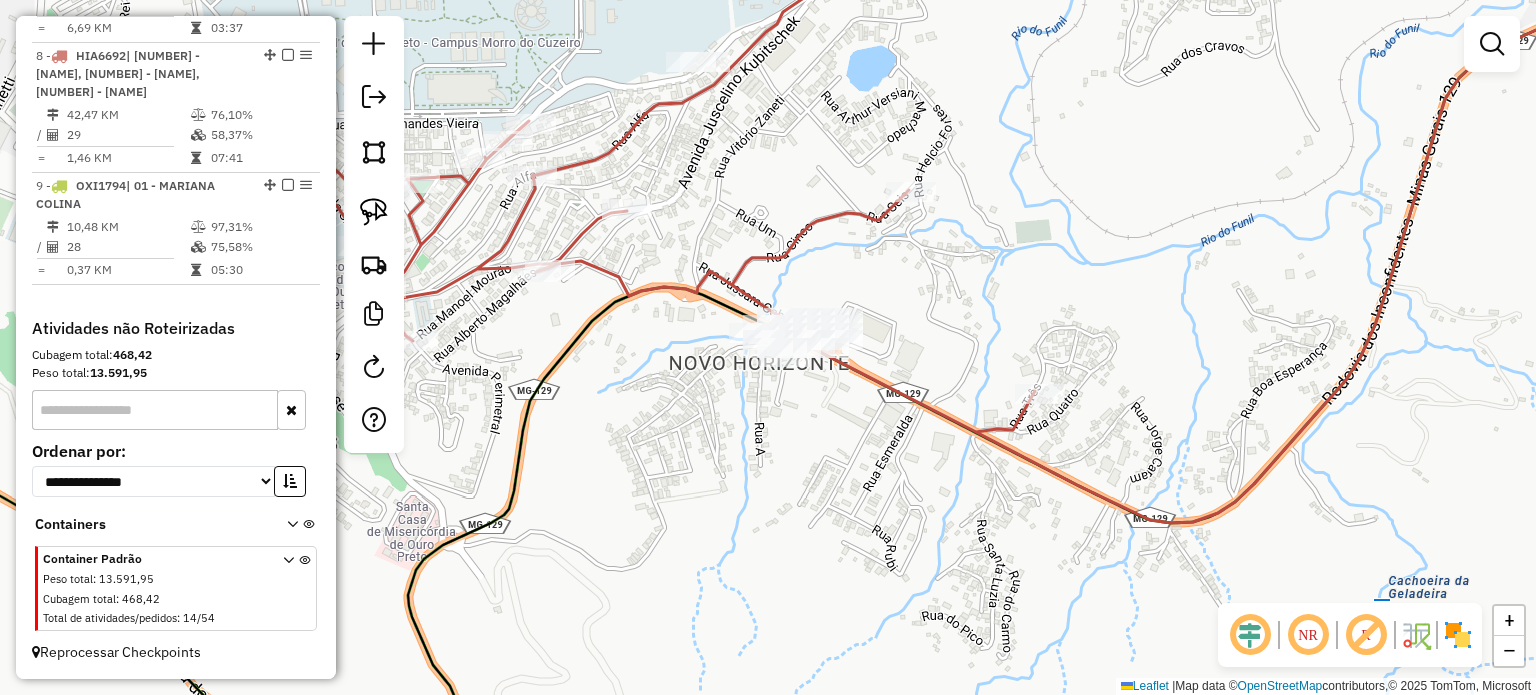 select on "**********" 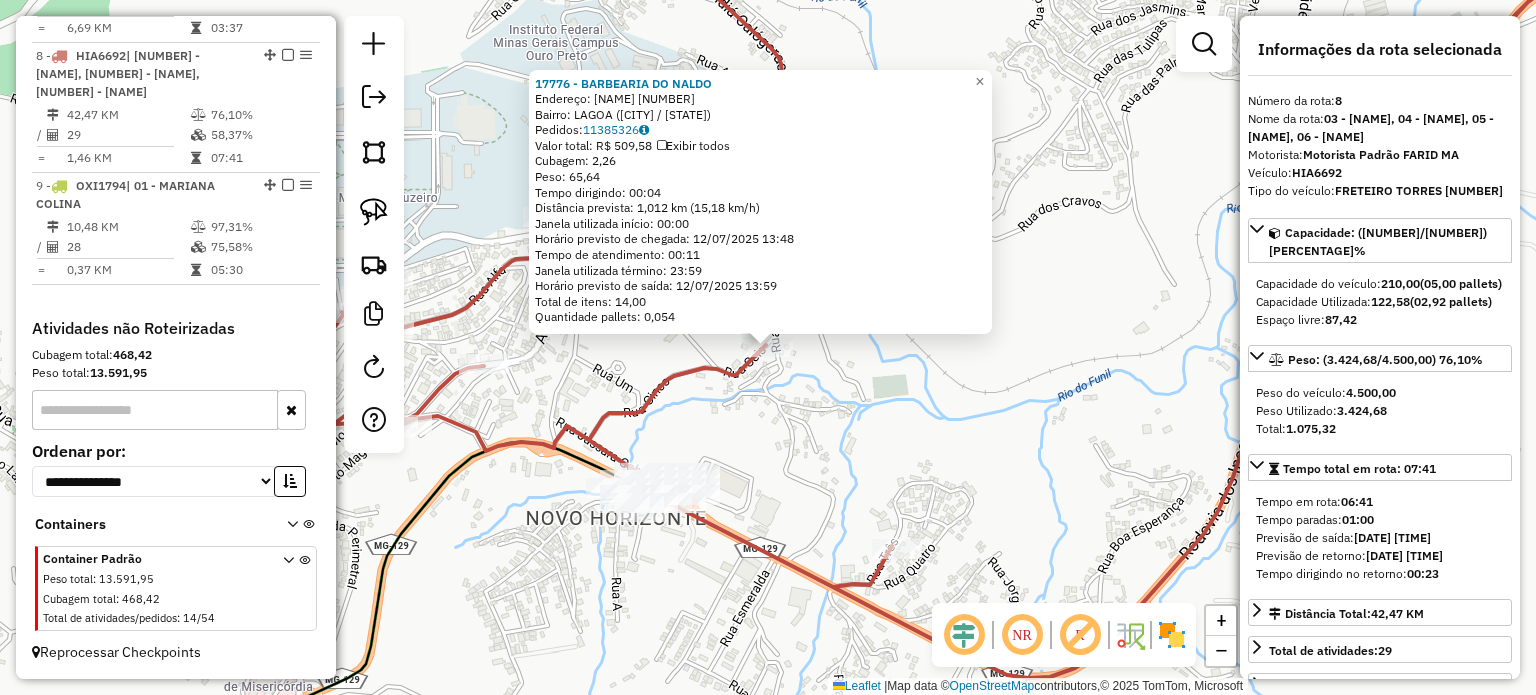click on "17776 - BARBEARIA DO NALDO  Endereço:  DA LAGOA 871   Bairro: LAGOA ([CITY] / [STATE])   Pedidos:  11385326   Valor total: R$ 509,58   Exibir todos   Cubagem: 2,26  Peso: 65,64  Tempo dirigindo: 00:04   Distância prevista: 1,012 km (15,18 km/h)   Janela utilizada início: 00:00   Horário previsto de chegada: 12/07/2025 13:48   Tempo de atendimento: 00:11   Janela utilizada término: 23:59   Horário previsto de saída: 12/07/2025 13:59   Total de itens: 14,00   Quantidade pallets: 0,054  × Janela de atendimento Grade de atendimento Capacidade Transportadoras Veículos Cliente Pedidos  Rotas Selecione os dias de semana para filtrar as janelas de atendimento  Seg   Ter   Qua   Qui   Sex   Sáb   Dom  Informe o período da janela de atendimento: De: Até:  Filtrar exatamente a janela do cliente  Considerar janela de atendimento padrão  Selecione os dias de semana para filtrar as grades de atendimento  Seg   Ter   Qua   Qui   Sex   Sáb   Dom   Considerar clientes sem dia de atendimento cadastrado  De:   De:" 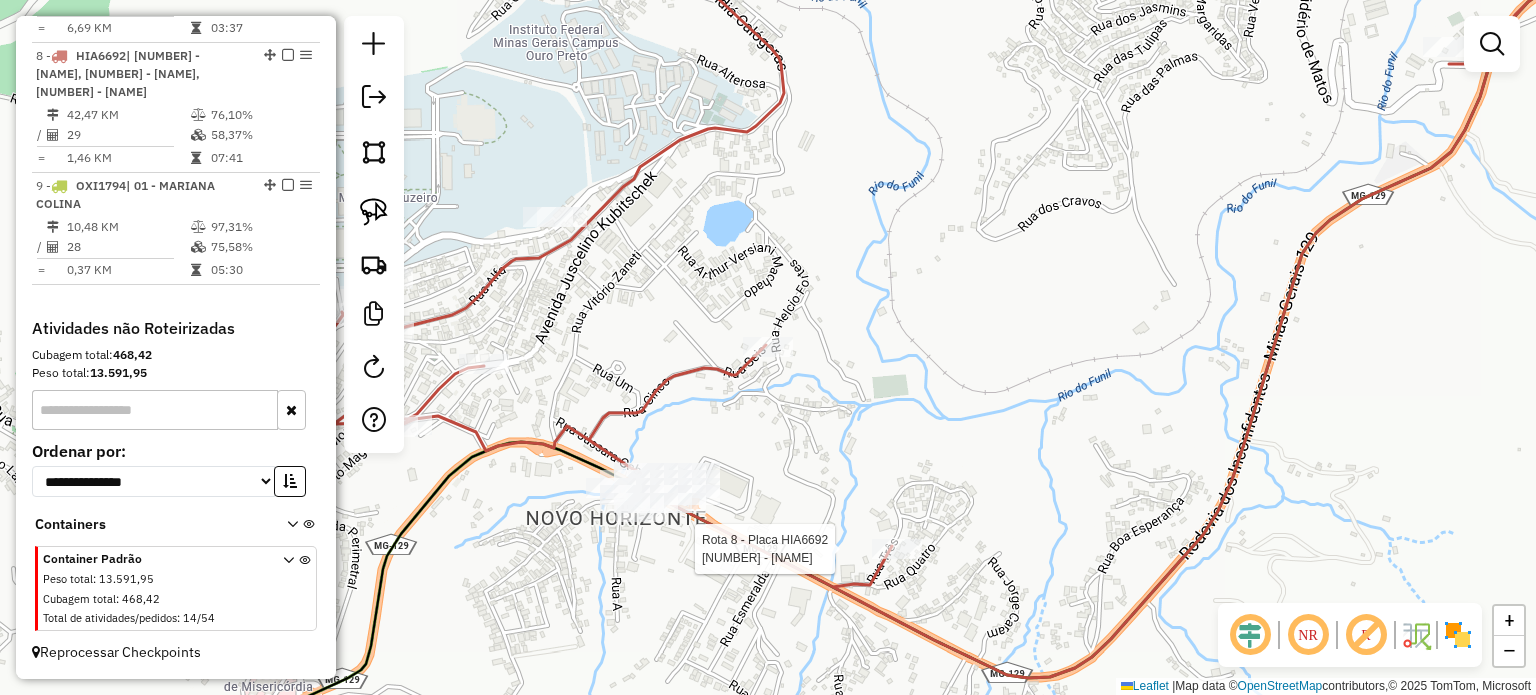 select on "**********" 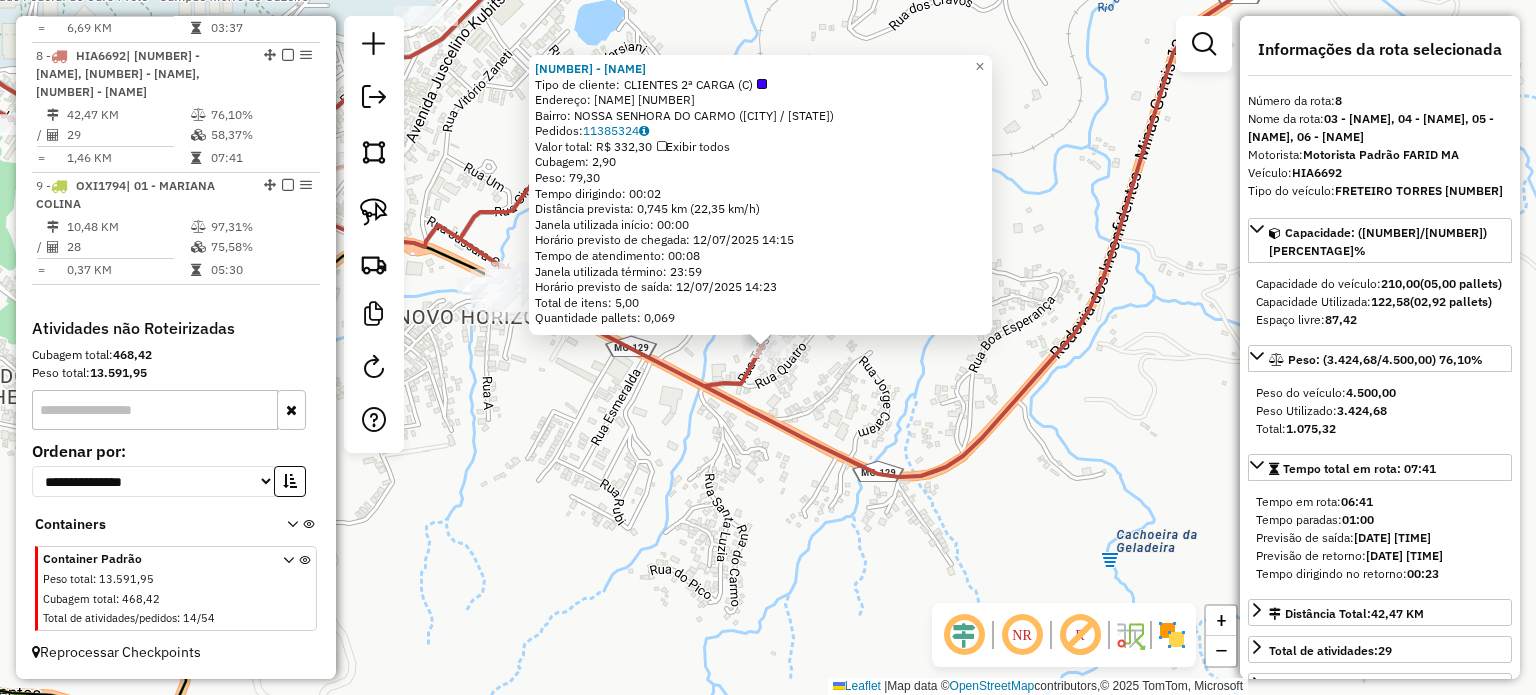 click on "[NUMBER] - [NAME] Tipo de cliente: CLIENTES 2ª CARGA (C) Endereço: [NAME] [NUMBER] Bairro: [NAME] ([CITY] / [STATE]) Pedidos: [NUMBER] Valor total: [CURRENCY] [NUMBER] Exibir todos Cubagem: [NUMBER] Peso: [NUMBER] Tempo dirigindo: [TIME] Distância prevista: [NUMBER] km ([NUMBER] km/h) Janela utilizada início: [TIME] Horário previsto de chegada: [DATE] [TIME] Tempo de atendimento: [TIME] Janela utilizada término: [TIME] Horário previsto de saída: [DATE] [TIME] Total de itens: [NUMBER] Quantidade pallets: [NUMBER] × Janela de atendimento Grade de atendimento Capacidade Transportadoras Veículos Cliente Pedidos Rotas Selecione os dias de semana para filtrar as janelas de atendimento Seg Ter Qua Qui Sex Sáb Dom Informe o período da janela de atendimento: De: Até: Filtrar exatamente a janela do cliente Considerar janela de atendimento padrão Selecione os dias de semana para filtrar as grades de atendimento Seg Ter Qua Qui Sex Sáb" 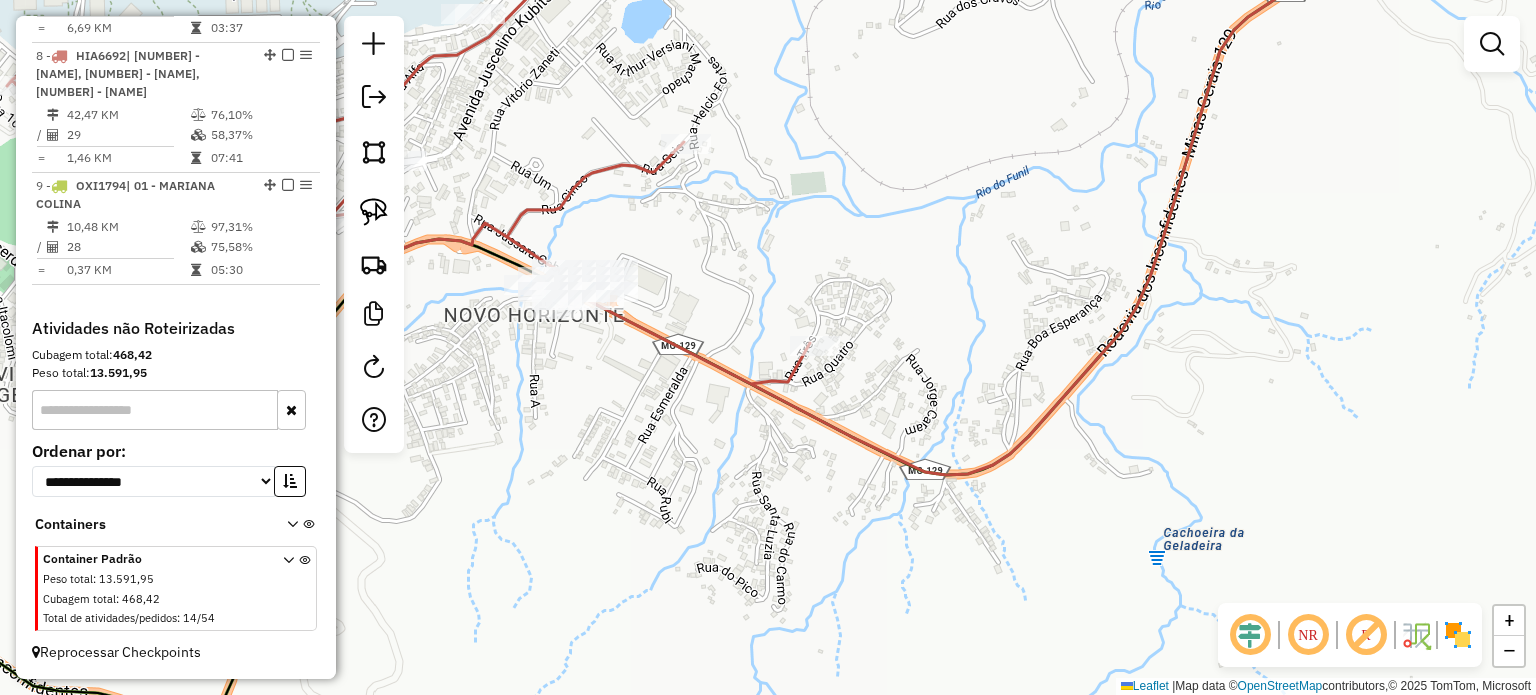 drag, startPoint x: 424, startPoint y: 527, endPoint x: 846, endPoint y: 523, distance: 422.01895 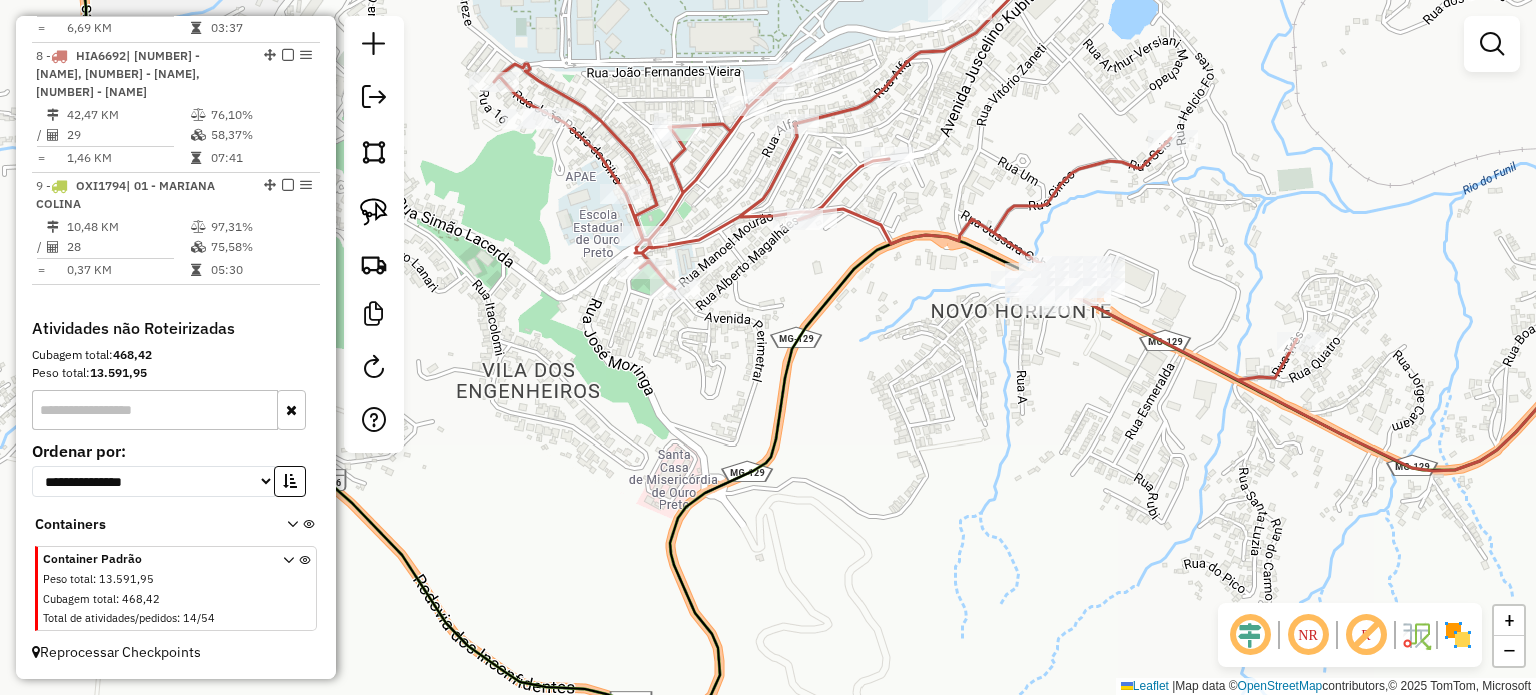 click 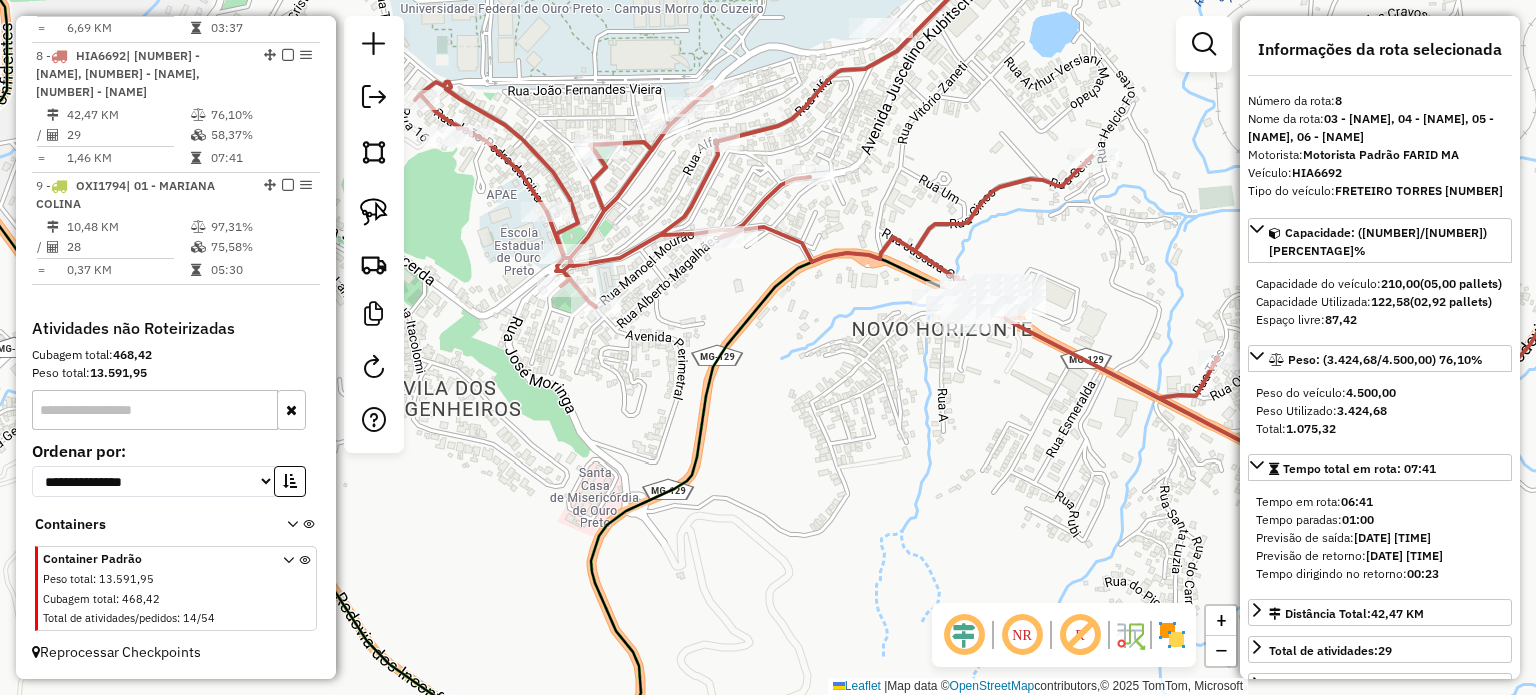 drag, startPoint x: 1033, startPoint y: 161, endPoint x: 854, endPoint y: 203, distance: 183.86136 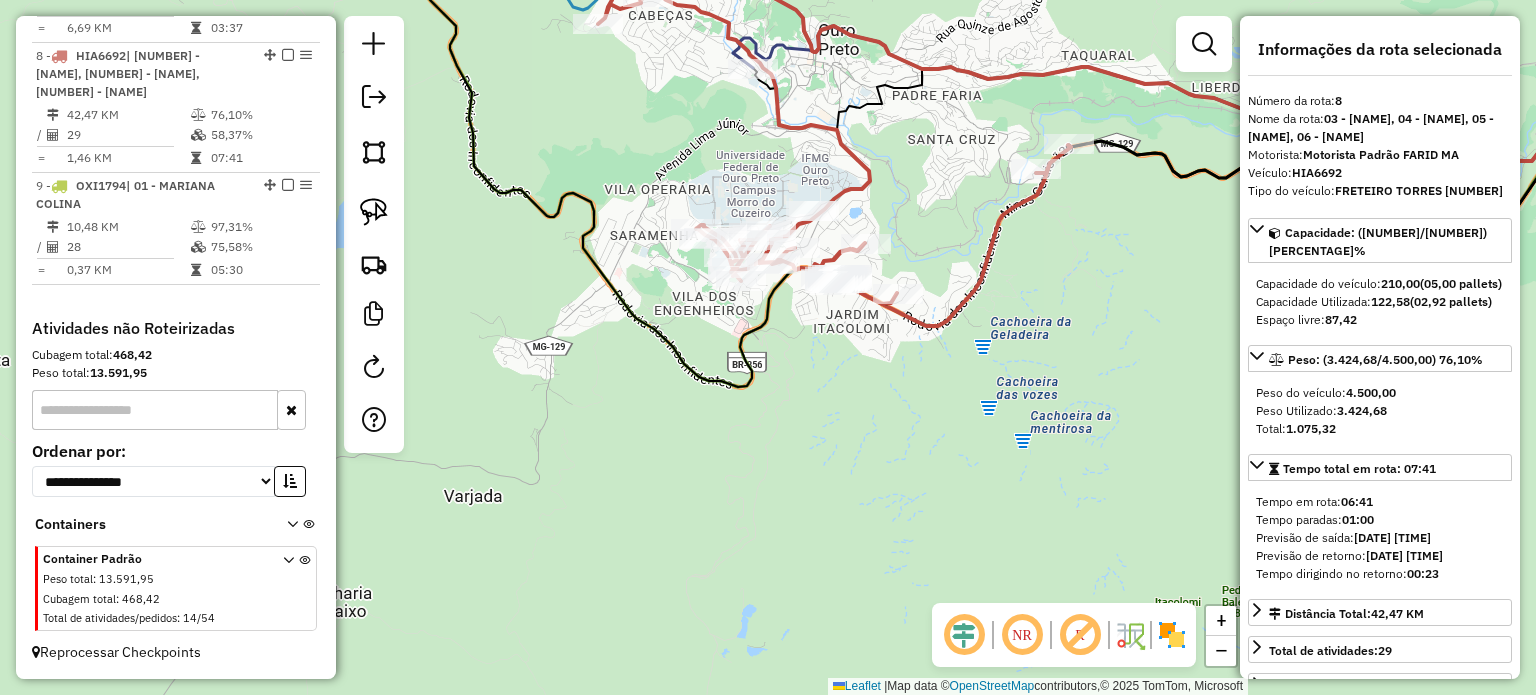 drag, startPoint x: 943, startPoint y: 388, endPoint x: 907, endPoint y: 534, distance: 150.37286 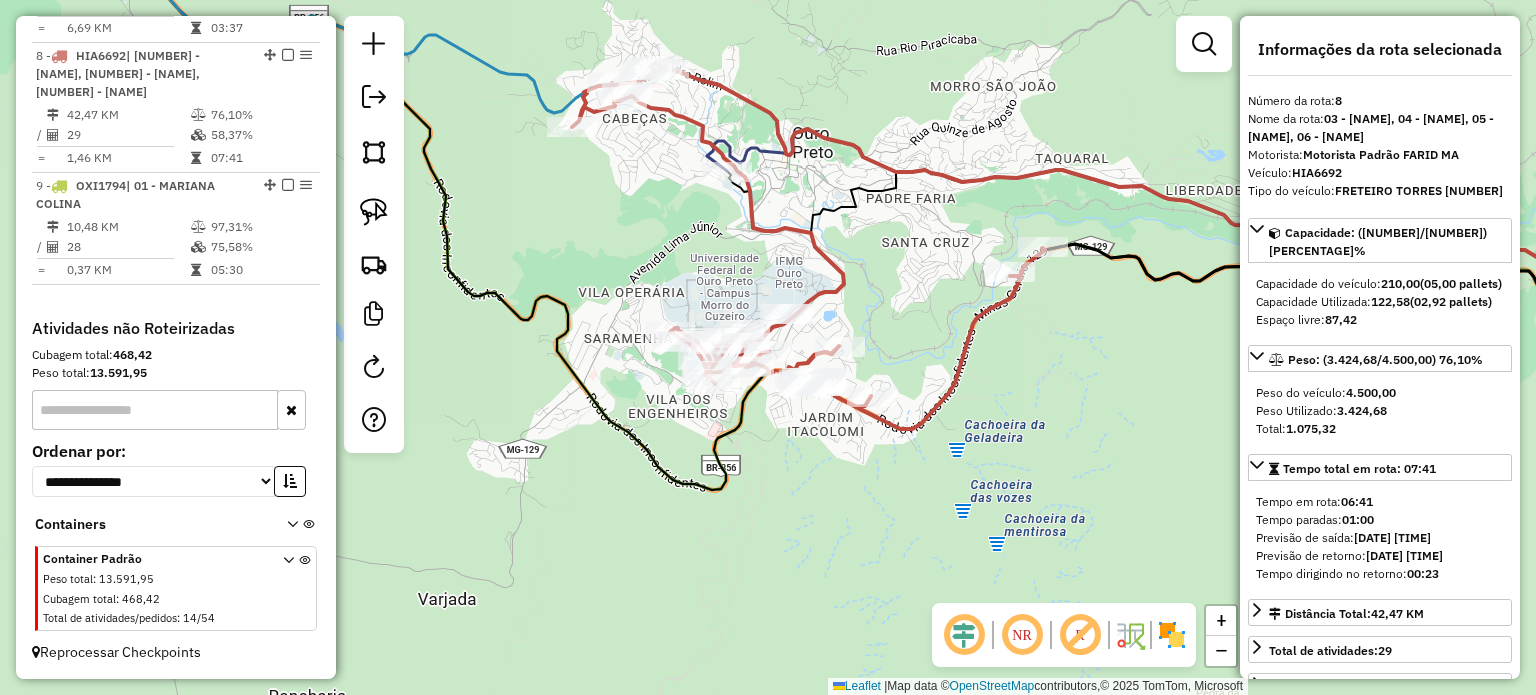 click on "Janela de atendimento Grade de atendimento Capacidade Transportadoras Veículos Cliente Pedidos  Rotas Selecione os dias de semana para filtrar as janelas de atendimento  Seg   Ter   Qua   Qui   Sex   Sáb   Dom  Informe o período da janela de atendimento: De: Até:  Filtrar exatamente a janela do cliente  Considerar janela de atendimento padrão  Selecione os dias de semana para filtrar as grades de atendimento  Seg   Ter   Qua   Qui   Sex   Sáb   Dom   Considerar clientes sem dia de atendimento cadastrado  Clientes fora do dia de atendimento selecionado Filtrar as atividades entre os valores definidos abaixo:  Peso mínimo:   Peso máximo:   Cubagem mínima:   Cubagem máxima:   De:   Até:  Filtrar as atividades entre o tempo de atendimento definido abaixo:  De:   Até:   Considerar capacidade total dos clientes não roteirizados Transportadora: Selecione um ou mais itens Tipo de veículo: Selecione um ou mais itens Veículo: Selecione um ou mais itens Motorista: Selecione um ou mais itens Nome: Rótulo:" 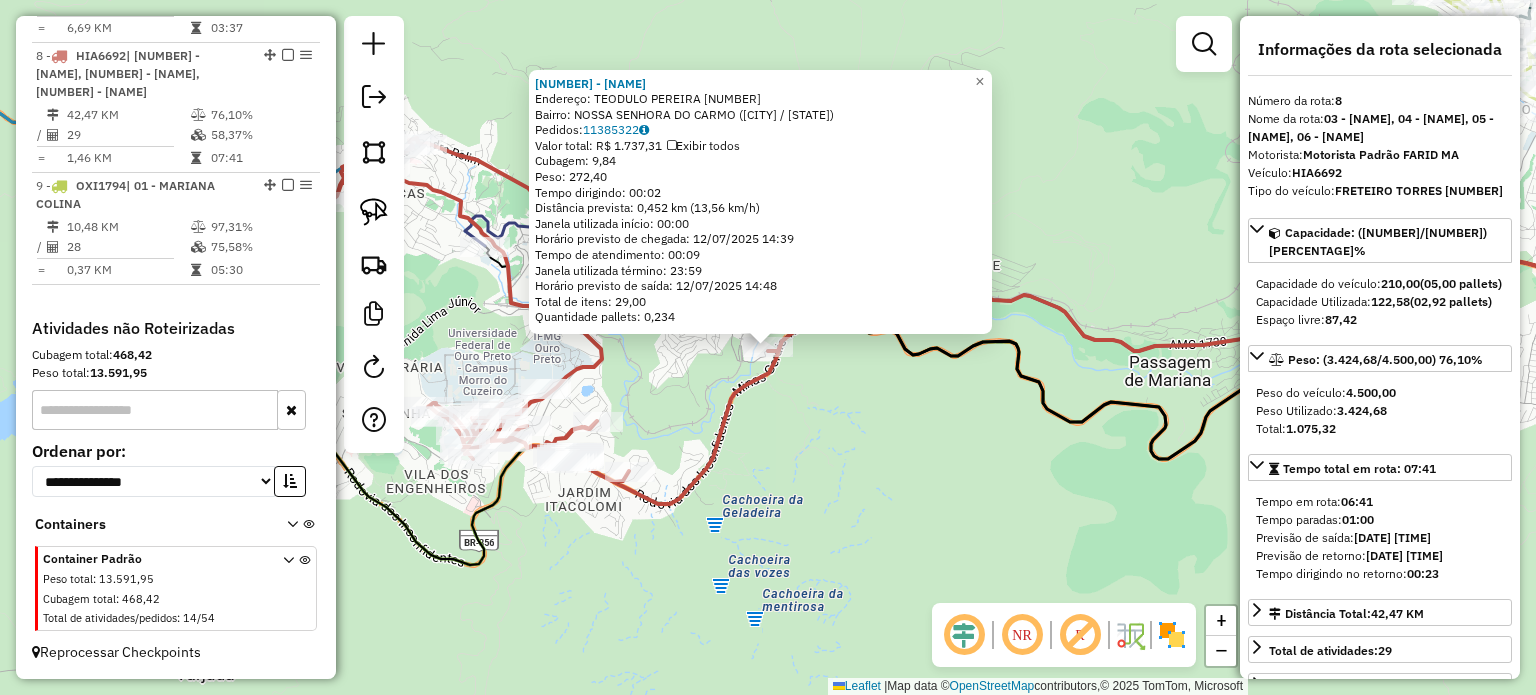 click on "[NUMBER] - [NAME]  Endereço:  [STREET] [NUMBER]   Bairro: [BAIRRO] ([CIDADE] / [STATE])   Pedidos:  [NUMBER]   Valor total: [CURRENCY] [PRICE]   Exibir todos   Cubagem: [PRICE]  Peso: [PRICE]  Tempo dirigindo: [TIME]   Distância prevista: [PRICE] km ([PRICE] km/h)   Janela utilizada início: [TIME]   Horário previsto de chegada: [DATE] [TIME]   Tempo de atendimento: [TIME]   Janela utilizada término: [TIME]   Horário previsto de saída: [DATE] [TIME]   Total de itens: [PRICE]   Quantidade pallets: [PRICE]  × Janela de atendimento Grade de atendimento Capacidade Transportadoras Veículos Cliente Pedidos  Rotas Selecione os dias de semana para filtrar as janelas de atendimento  Seg   Ter   Qua   Qui   Sex   Sáb   Dom  Informe o período da janela de atendimento: De: Até:  Filtrar exatamente a janela do cliente  Considerar janela de atendimento padrão  Selecione os dias de semana para filtrar as grades de atendimento  Seg   Ter   Qua   Qui   Sex   Sáb   Dom   Peso mínimo:   Peso máximo:   De:  De:" 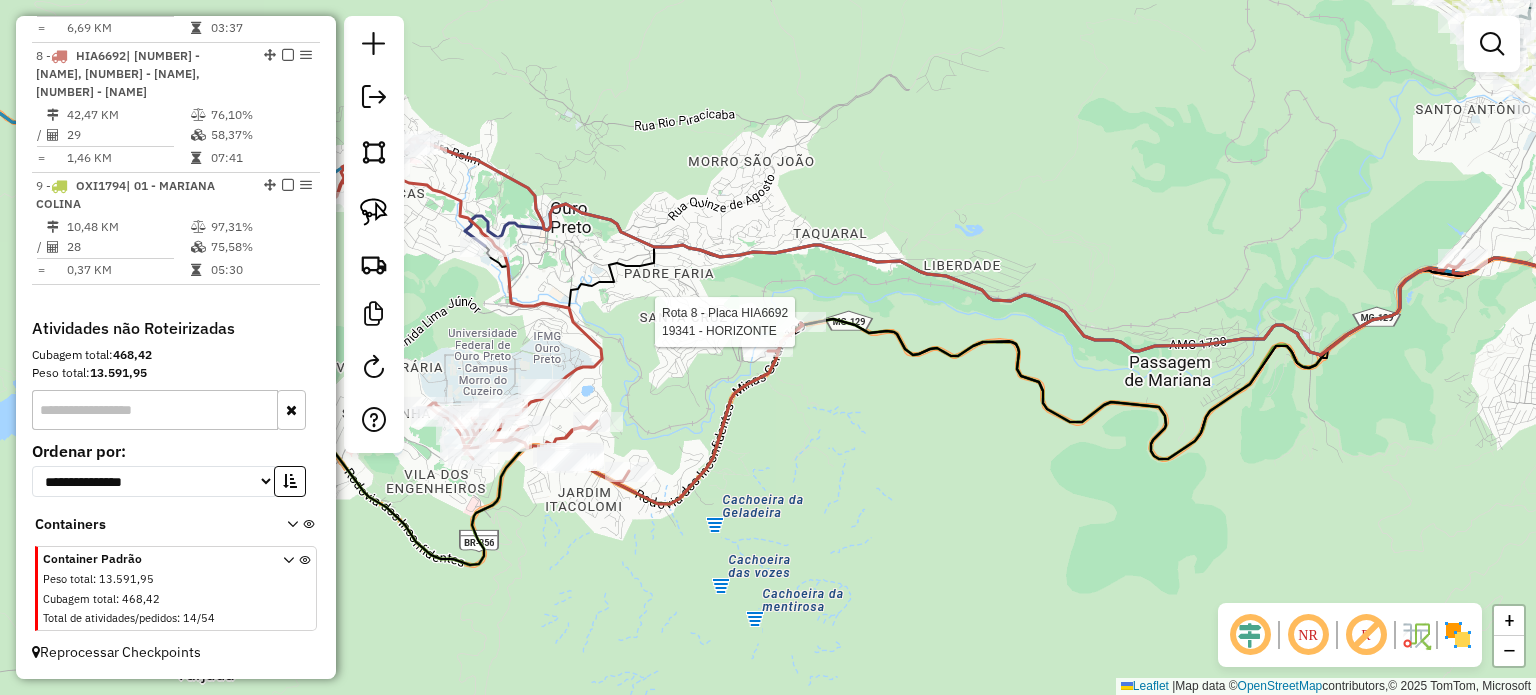 select on "**********" 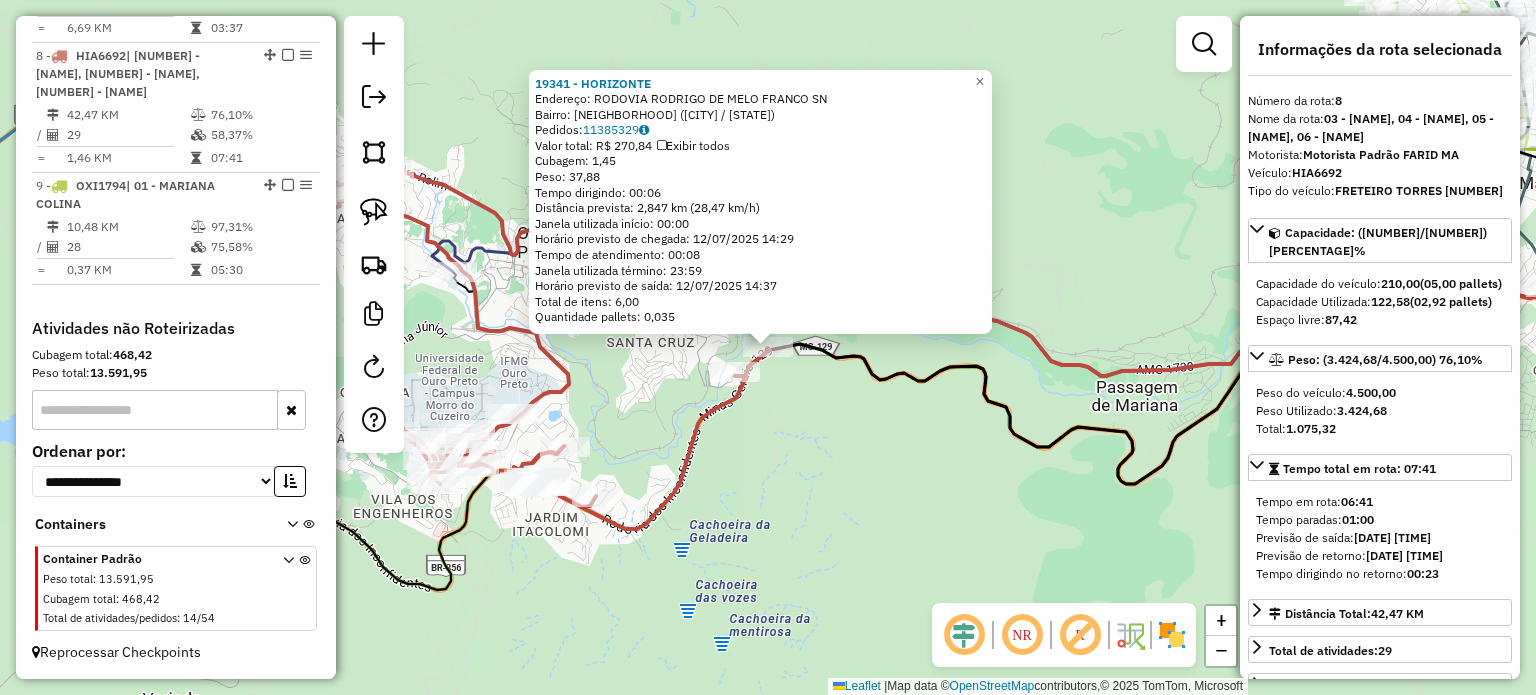 click on "19341 - HORIZONTE  Endereço:  RODOVIA RODRIGO DE MELO FRANCO SN   Bairro: CENTRO ([CITY] / [STATE])   Pedidos:  11385329   Valor total: R$ 270,84   Exibir todos   Cubagem: 1,45  Peso: 37,88  Tempo dirigindo: 00:06   Distância prevista: 2,847 km (28,47 km/h)   Janela utilizada início: 00:00   Horário previsto de chegada: 12/07/2025 14:29   Tempo de atendimento: 00:08   Janela utilizada término: 23:59   Horário previsto de saída: 12/07/2025 14:37   Total de itens: 6,00   Quantidade pallets: 0,035  × Janela de atendimento Grade de atendimento Capacidade Transportadoras Veículos Cliente Pedidos  Rotas Selecione os dias de semana para filtrar as janelas de atendimento  Seg   Ter   Qua   Qui   Sex   Sáb   Dom  Informe o período da janela de atendimento: De: Até:  Filtrar exatamente a janela do cliente  Considerar janela de atendimento padrão  Selecione os dias de semana para filtrar as grades de atendimento  Seg   Ter   Qua   Qui   Sex   Sáb   Dom   Considerar clientes sem dia de atendimento cadastrado" 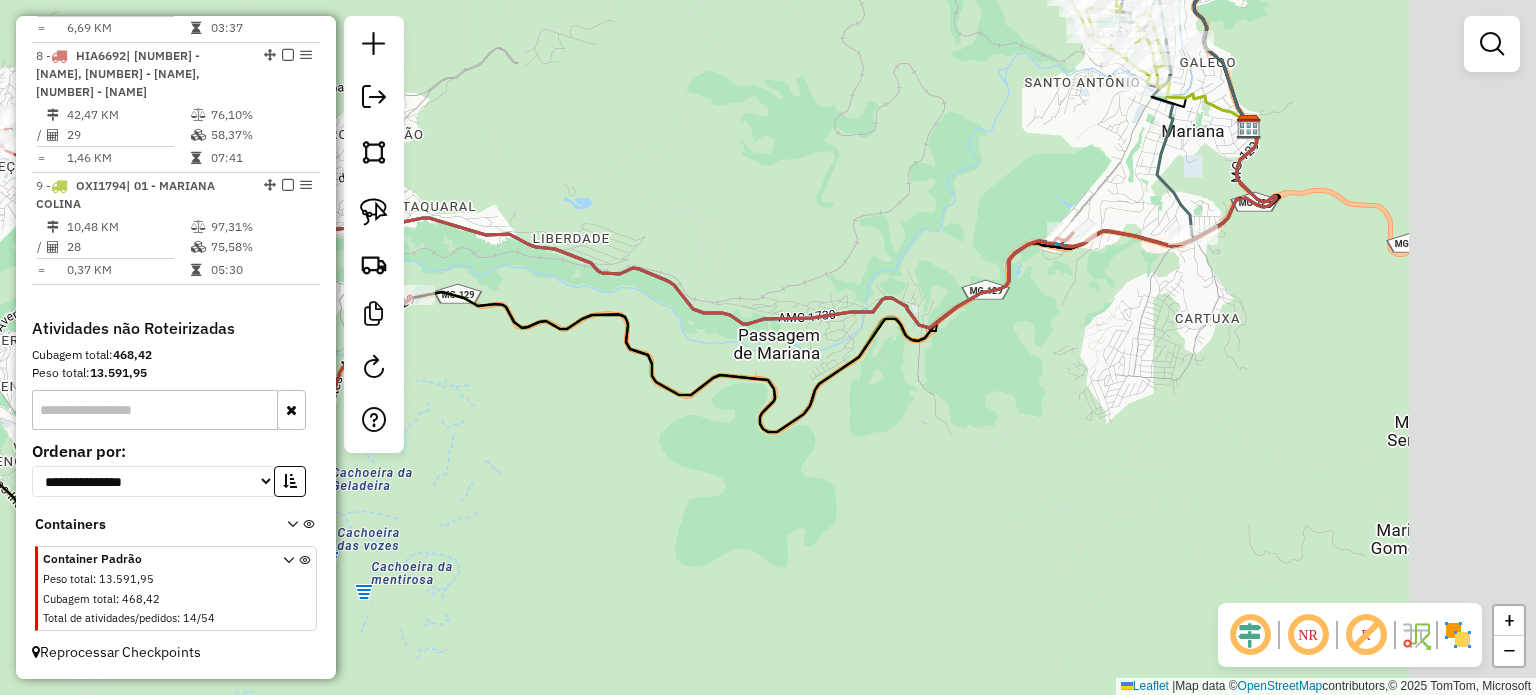 drag, startPoint x: 1035, startPoint y: 375, endPoint x: 649, endPoint y: 319, distance: 390.04102 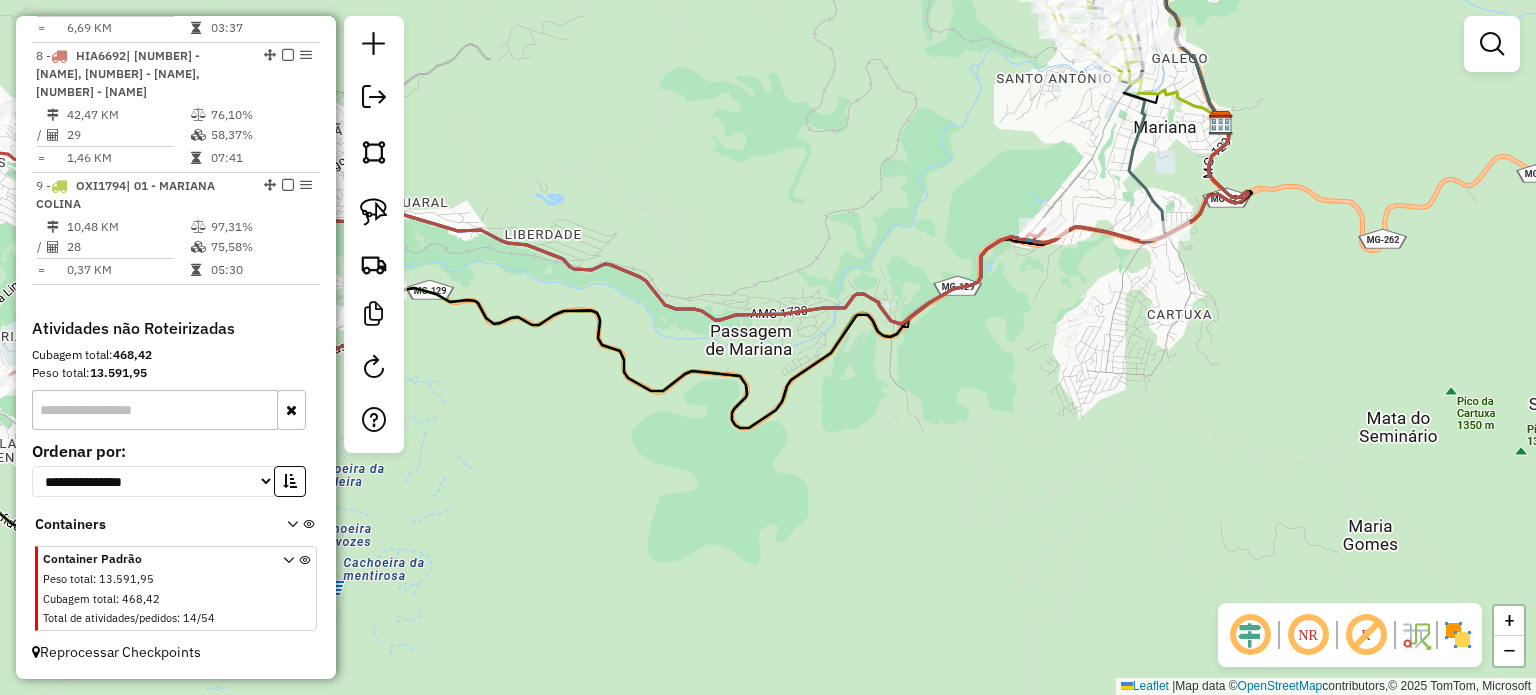 drag, startPoint x: 886, startPoint y: 402, endPoint x: 1055, endPoint y: 362, distance: 173.66922 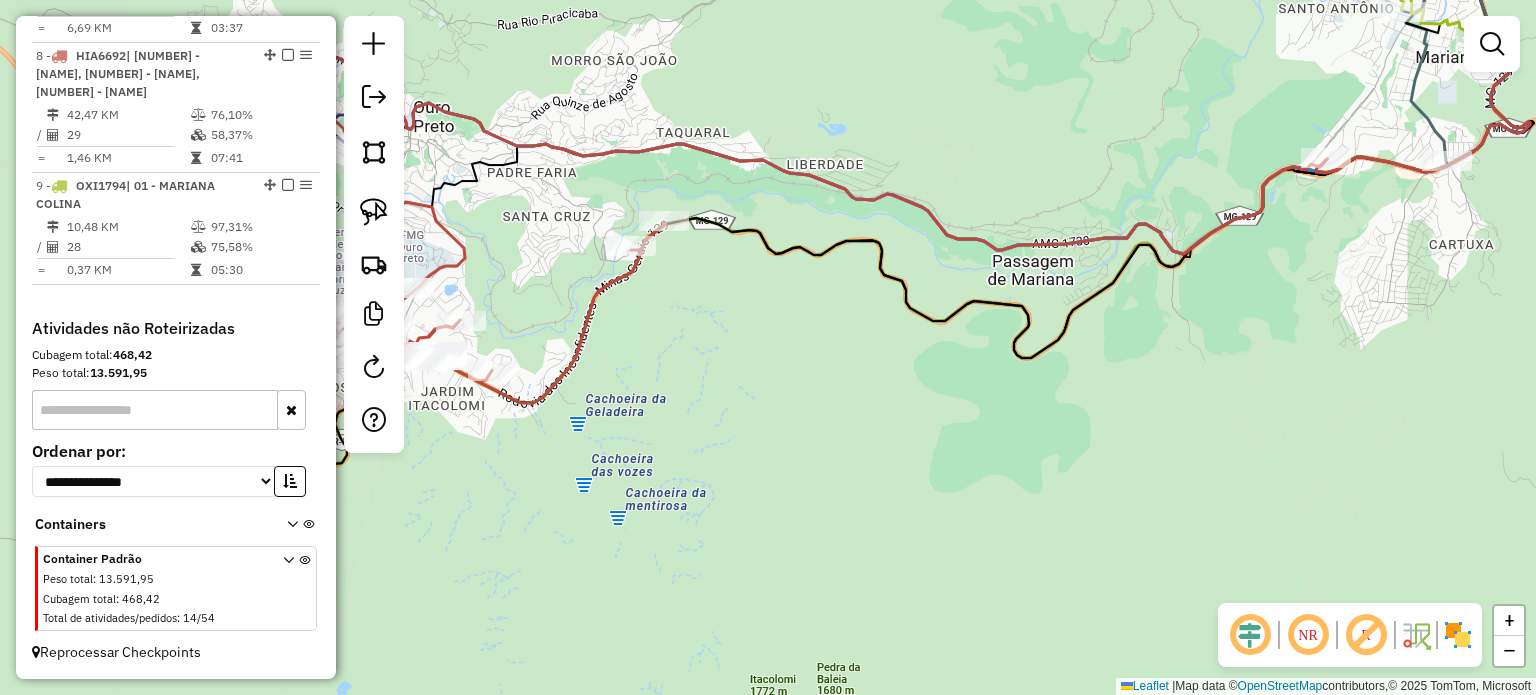 click 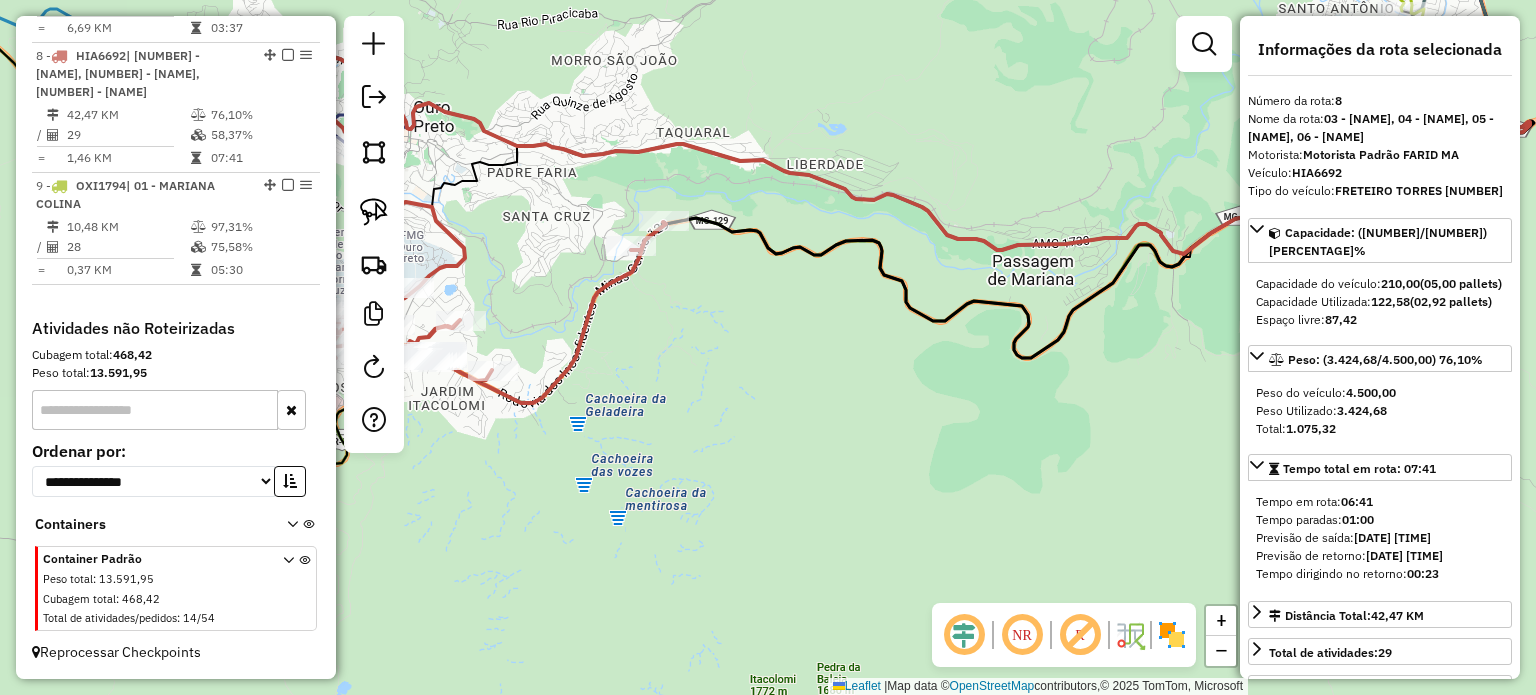 drag, startPoint x: 1018, startPoint y: 181, endPoint x: 991, endPoint y: 296, distance: 118.12705 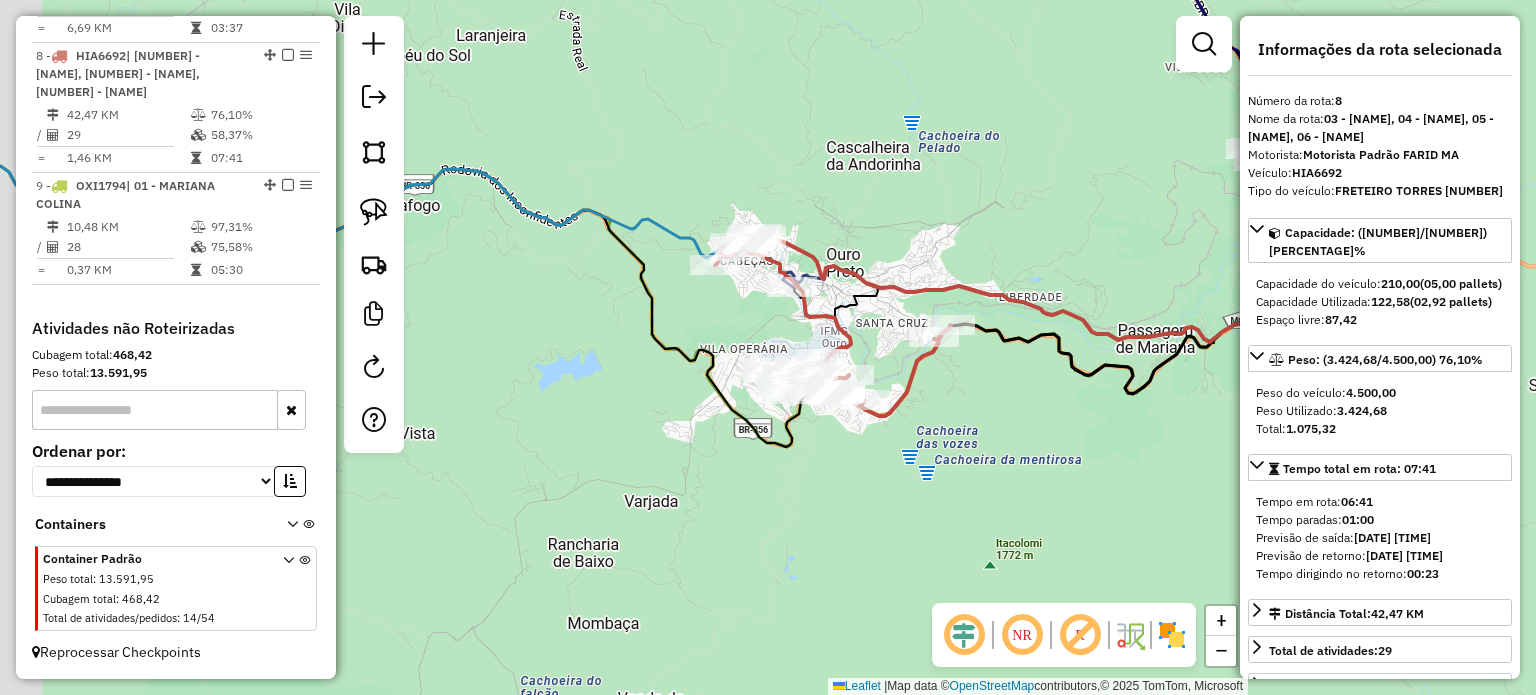 drag, startPoint x: 943, startPoint y: 433, endPoint x: 1097, endPoint y: 439, distance: 154.11684 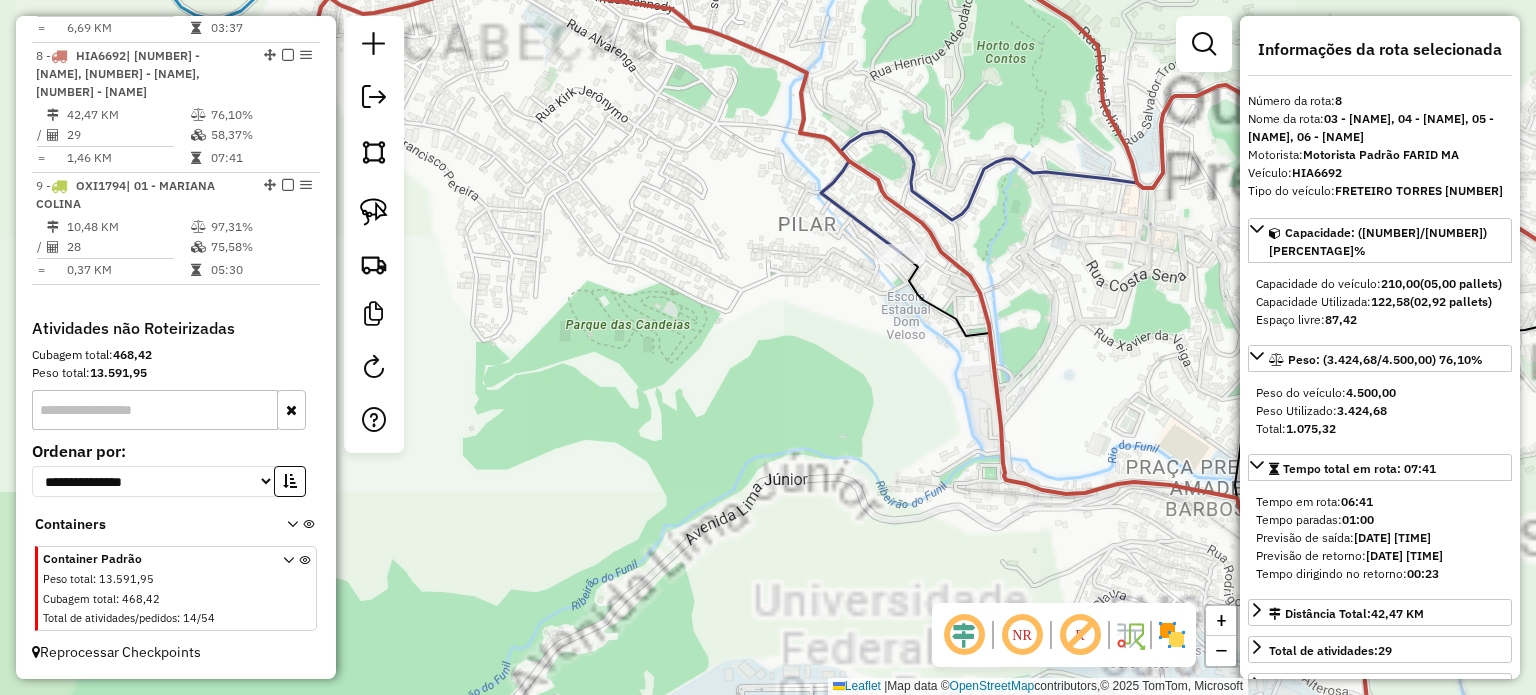 click 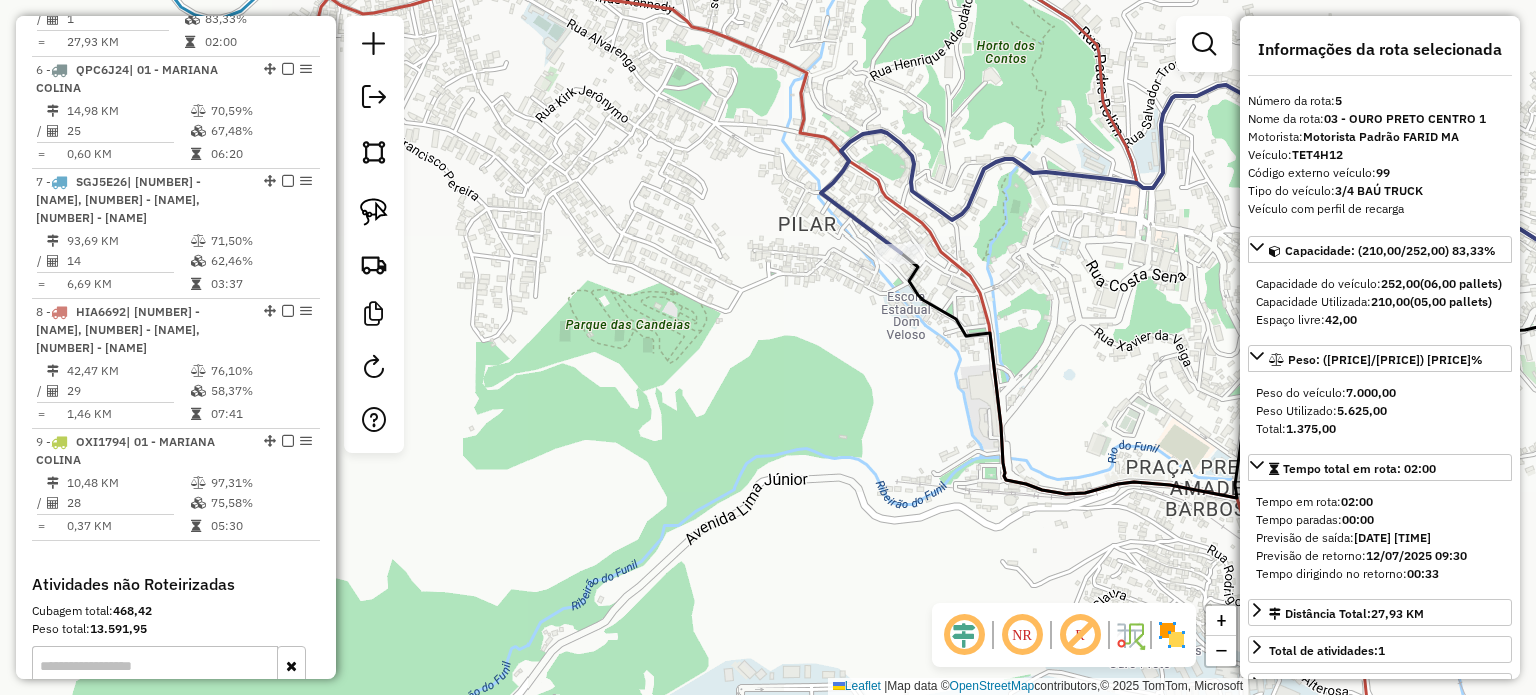scroll, scrollTop: 1210, scrollLeft: 0, axis: vertical 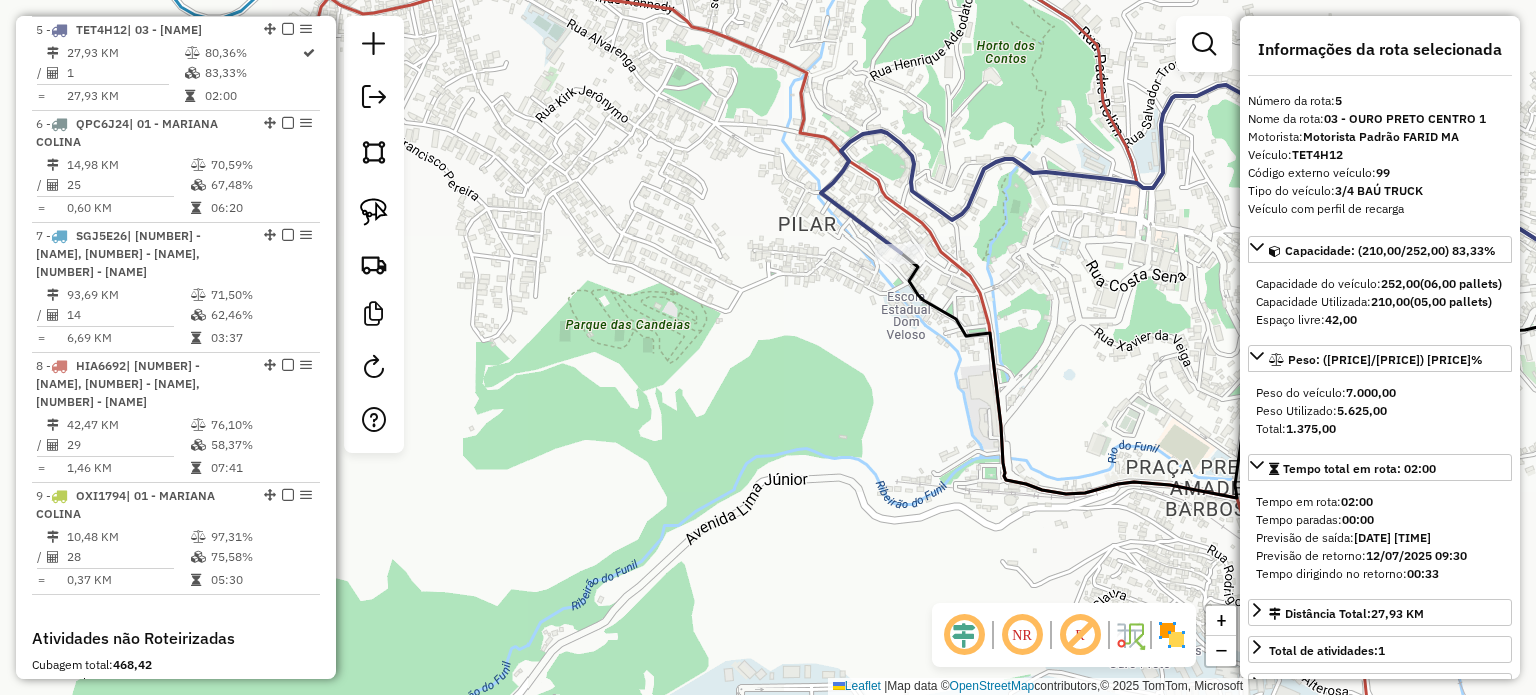 click on "Rota [NUMBER] - Placa [PLATE]  [NUMBER] - [NAME] Janela de atendimento Grade de atendimento Capacidade Transportadoras Veículos Cliente Pedidos  Rotas Selecione os dias de semana para filtrar as janelas de atendimento  Seg   Ter   Qua   Qui   Sex   Sáb   Dom  Informe o período da janela de atendimento: De: Até:  Filtrar exatamente a janela do cliente  Considerar janela de atendimento padrão  Selecione os dias de semana para filtrar as grades de atendimento  Seg   Ter   Qua   Qui   Sex   Sáb   Dom   Considerar clientes sem dia de atendimento cadastrado  Clientes fora do dia de atendimento selecionado Filtrar as atividades entre os valores definidos abaixo:  Peso mínimo:   Peso máximo:   Cubagem mínima:   Cubagem máxima:   De:   Até:  Filtrar as atividades entre o tempo de atendimento definido abaixo:  De:   Até:   Considerar capacidade total dos clientes não roteirizados Transportadora: Selecione um ou mais itens Tipo de veículo: Selecione um ou mais itens Veículo: Selecione um ou mais itens Motorista: De:" 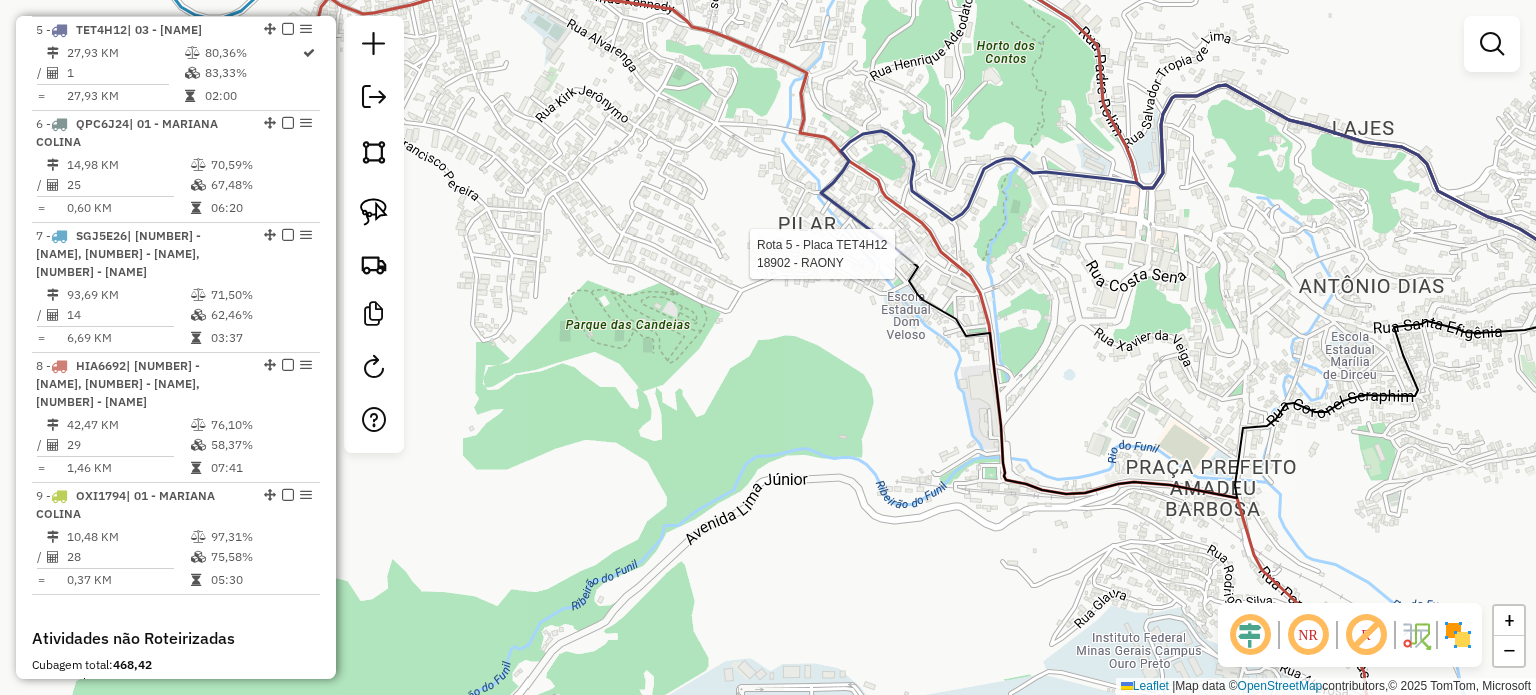 select on "**********" 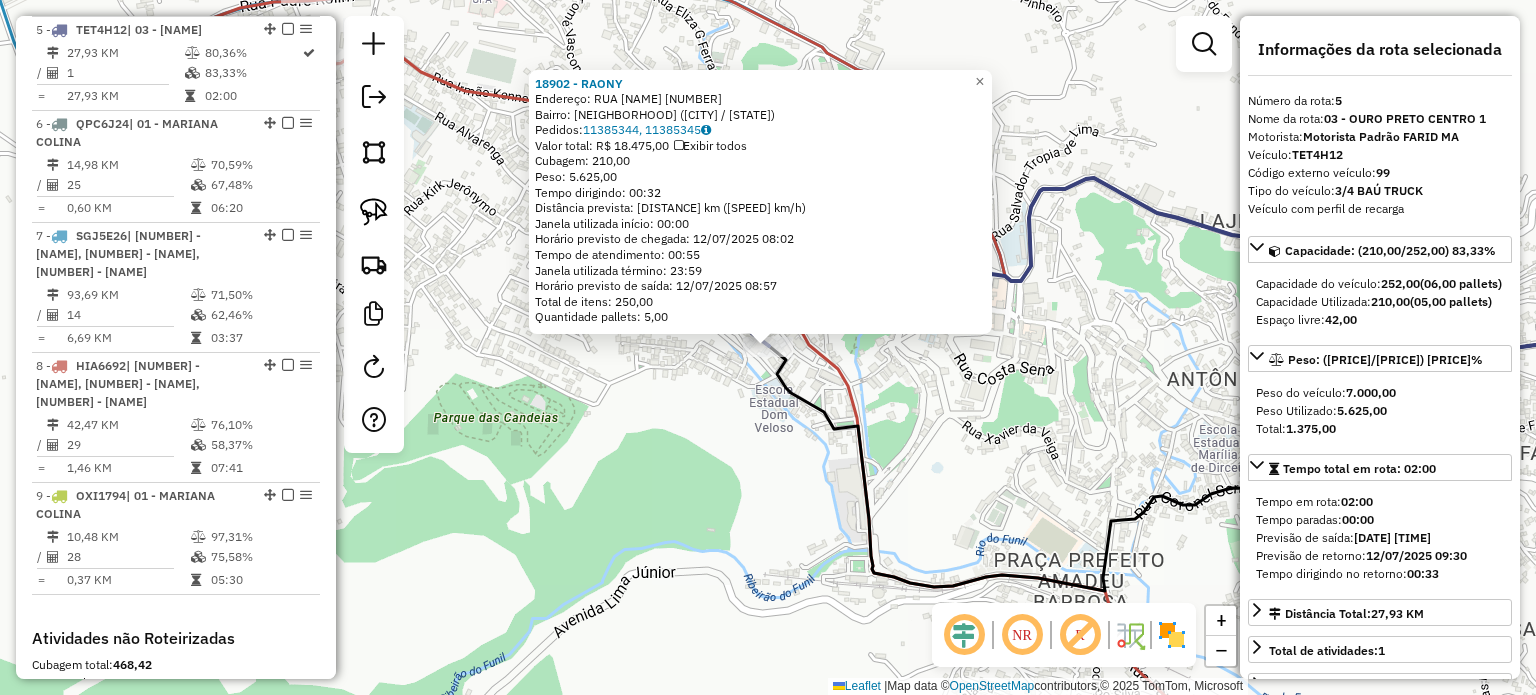 click on "[NUMBER] - [NAME] Endereço: [STREET] [NUMBER] Bairro: [NAME] ([CITY] / [STATE]) Pedidos: [NUMBER], [NUMBER] Valor total: [CURRENCY] [NUMBER] Exibir todos Cubagem: [NUMBER] Peso: [NUMBER] Tempo dirigindo: [TIME] Distância prevista: [NUMBER] km ([NUMBER] km/h) Janela utilizada início: [TIME] Horário previsto de chegada: [DATE] [TIME] Tempo de atendimento: [TIME] Janela utilizada término: [TIME] Horário previsto de saída: [DATE] [TIME] Total de itens: [NUMBER] Quantidade pallets: [NUMBER] × Janela de atendimento Grade de atendimento Capacidade Transportadoras Veículos Cliente Pedidos Rotas Selecione os dias de semana para filtrar as janelas de atendimento Seg Ter Qua Qui Sex Sáb Dom Informe o período da janela de atendimento: De: Até: Filtrar exatamente a janela do cliente Considerar janela de atendimento padrão Selecione os dias de semana para filtrar as grades de atendimento Seg Ter Qua Qui Sex Sáb Dom Peso mínimo: Peso máximo: De: Até:" 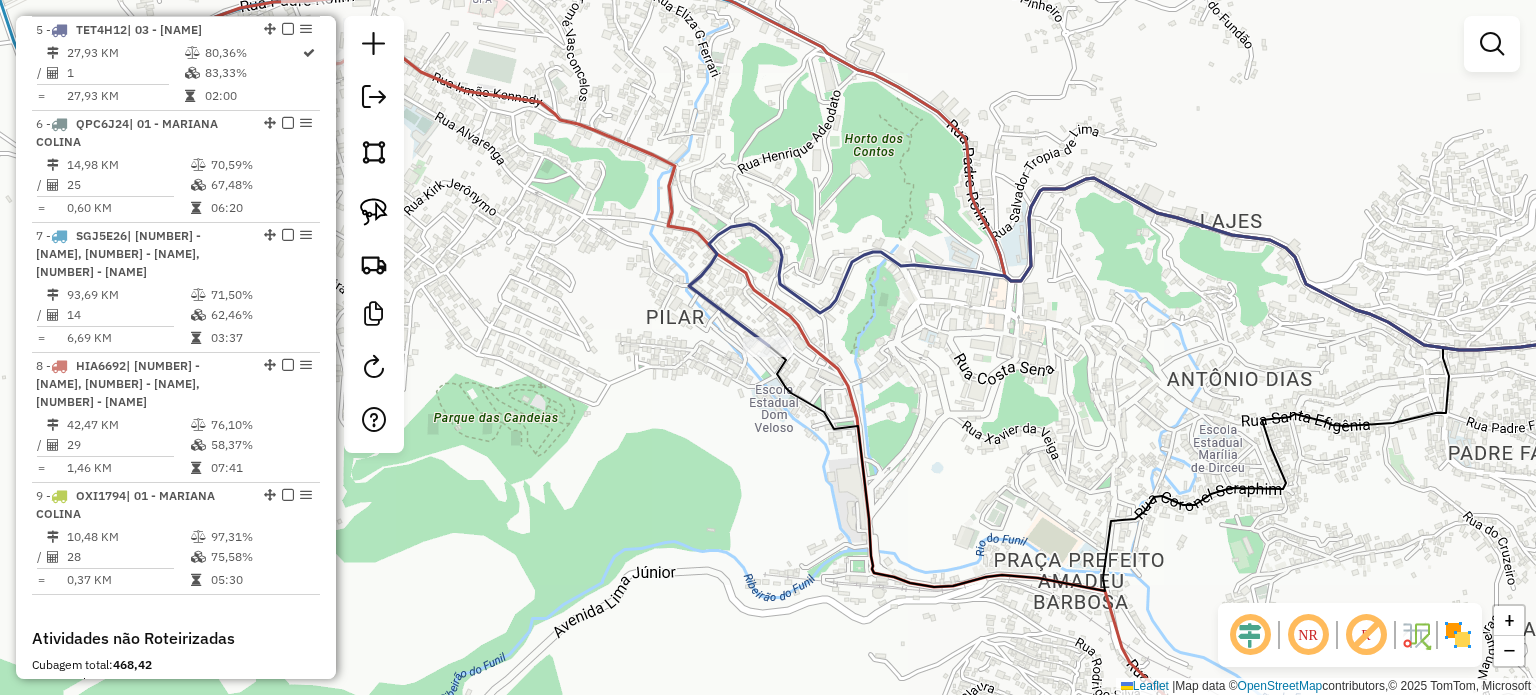 click 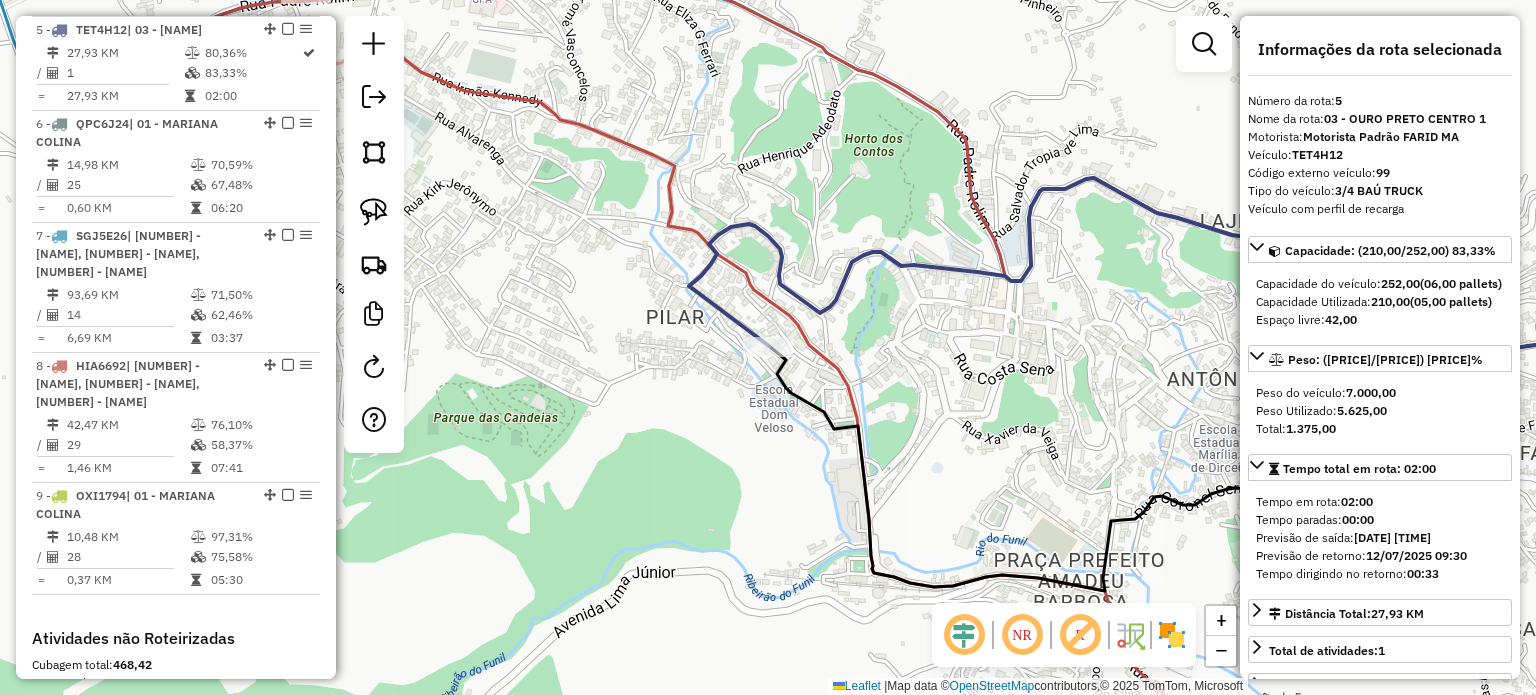 drag, startPoint x: 808, startPoint y: 482, endPoint x: 843, endPoint y: 485, distance: 35.128338 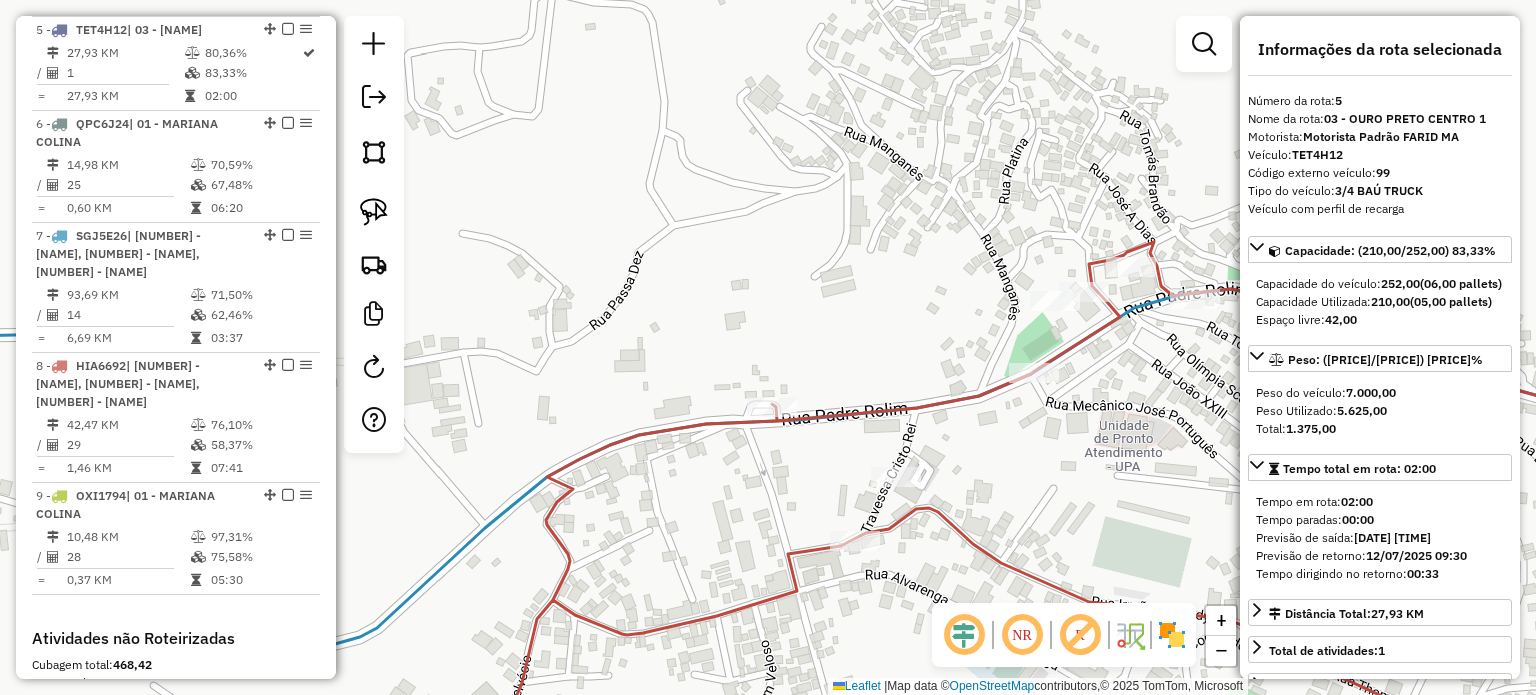 click 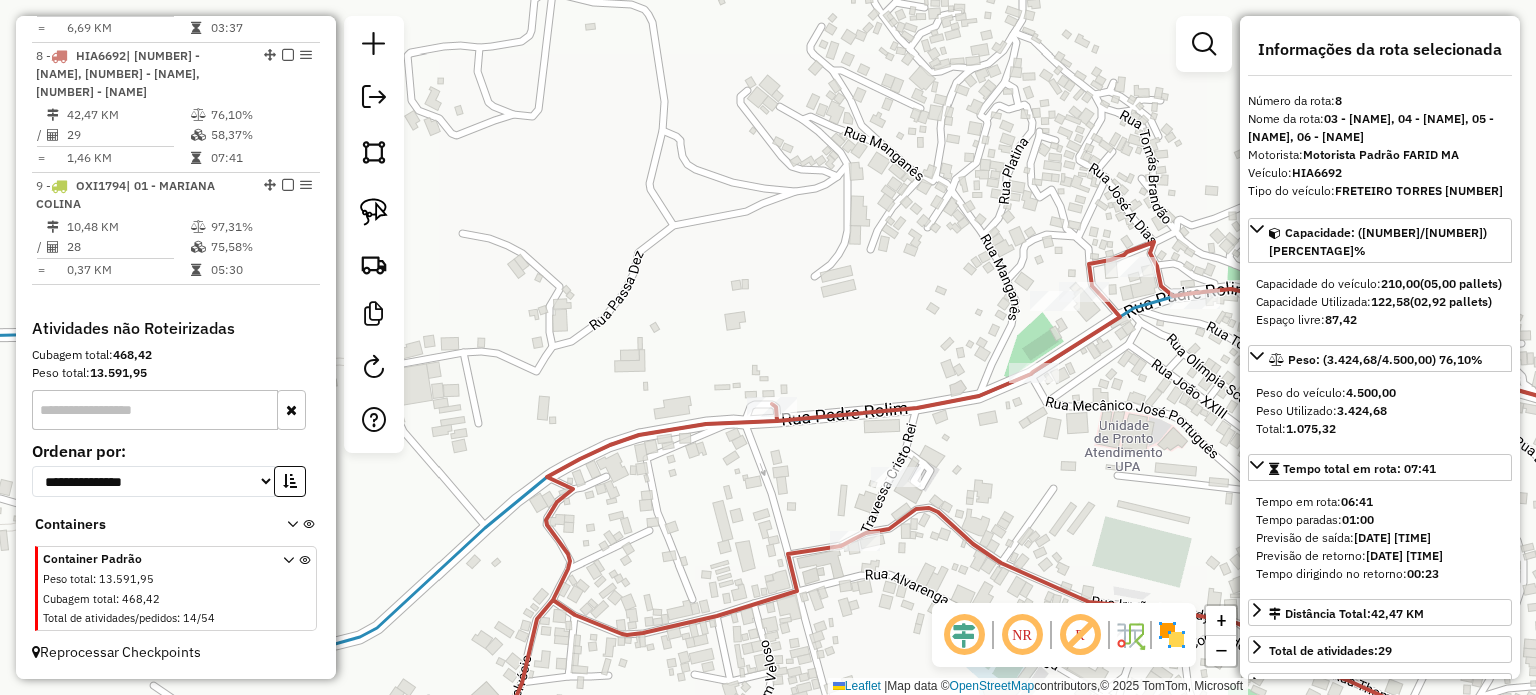 scroll, scrollTop: 1563, scrollLeft: 0, axis: vertical 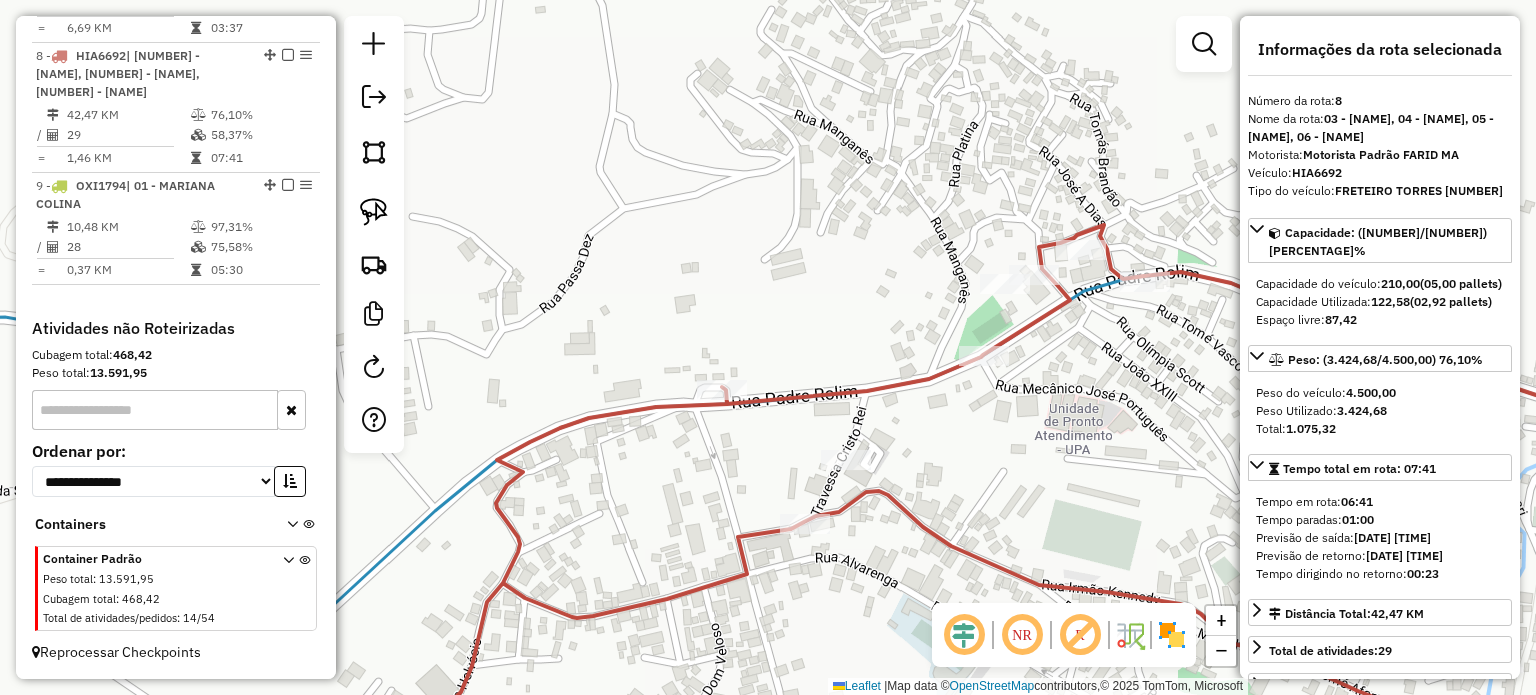 drag, startPoint x: 948, startPoint y: 410, endPoint x: 669, endPoint y: 343, distance: 286.93204 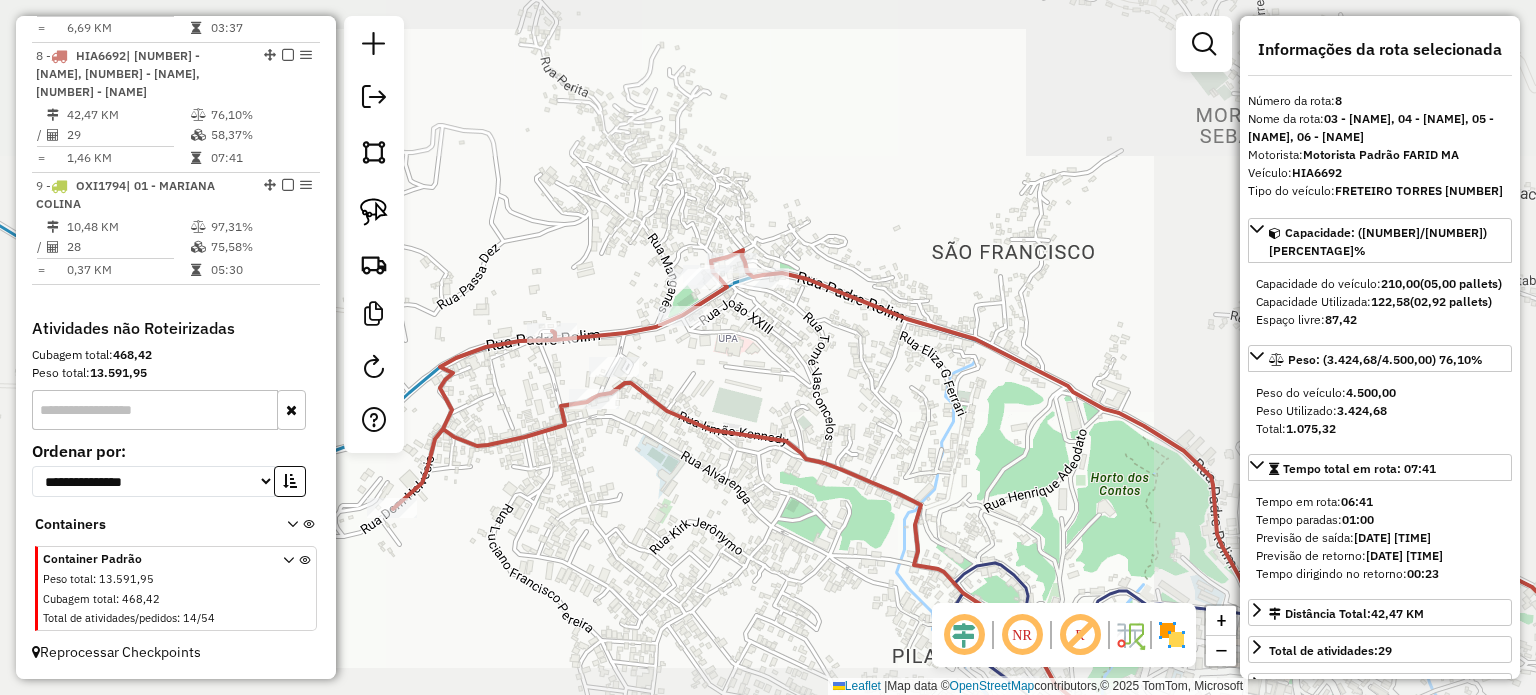 drag, startPoint x: 908, startPoint y: 387, endPoint x: 507, endPoint y: 277, distance: 415.81366 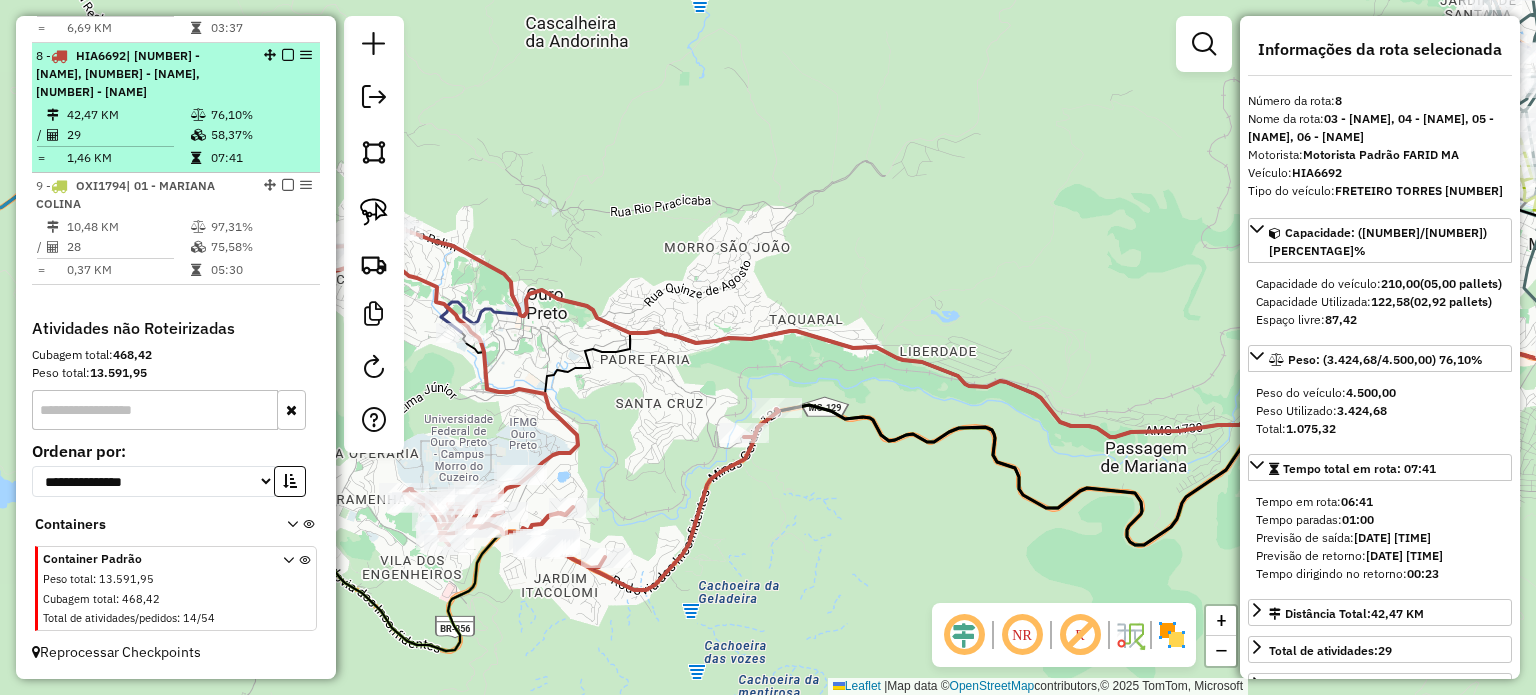drag, startPoint x: 522, startPoint y: 179, endPoint x: 296, endPoint y: 115, distance: 234.8872 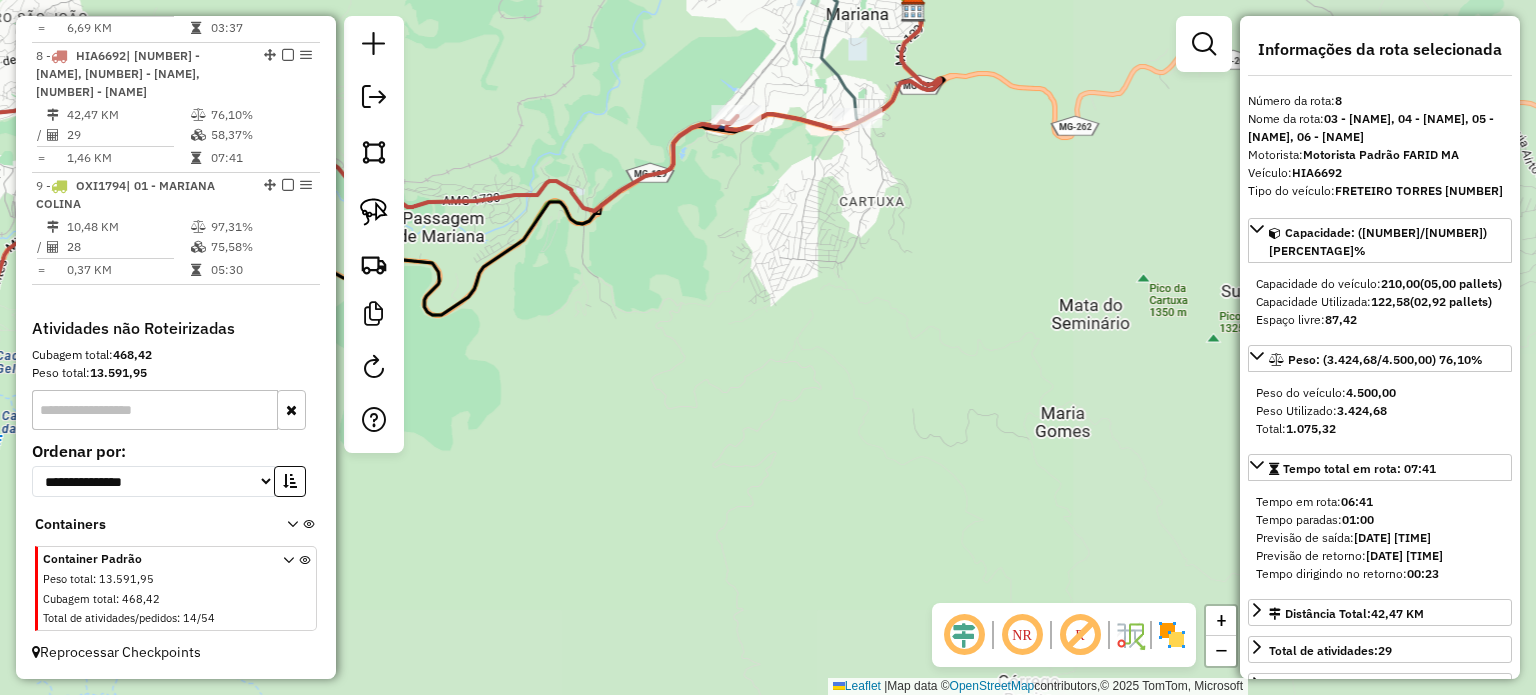 drag, startPoint x: 443, startPoint y: 71, endPoint x: 459, endPoint y: 294, distance: 223.57326 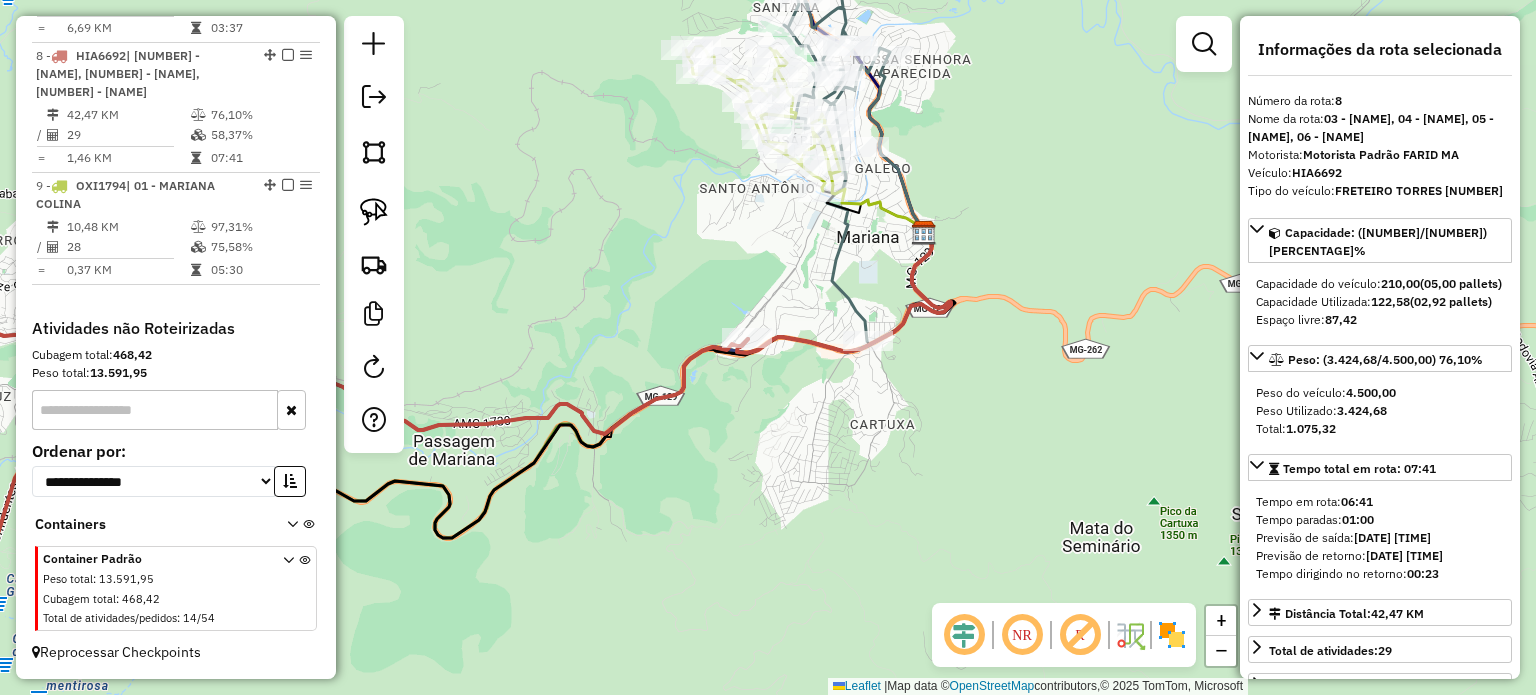 click on "Janela de atendimento Grade de atendimento Capacidade Transportadoras Veículos Cliente Pedidos  Rotas Selecione os dias de semana para filtrar as janelas de atendimento  Seg   Ter   Qua   Qui   Sex   Sáb   Dom  Informe o período da janela de atendimento: De: Até:  Filtrar exatamente a janela do cliente  Considerar janela de atendimento padrão  Selecione os dias de semana para filtrar as grades de atendimento  Seg   Ter   Qua   Qui   Sex   Sáb   Dom   Considerar clientes sem dia de atendimento cadastrado  Clientes fora do dia de atendimento selecionado Filtrar as atividades entre os valores definidos abaixo:  Peso mínimo:   Peso máximo:   Cubagem mínima:   Cubagem máxima:   De:   Até:  Filtrar as atividades entre o tempo de atendimento definido abaixo:  De:   Até:   Considerar capacidade total dos clientes não roteirizados Transportadora: Selecione um ou mais itens Tipo de veículo: Selecione um ou mais itens Veículo: Selecione um ou mais itens Motorista: Selecione um ou mais itens Nome: Rótulo:" 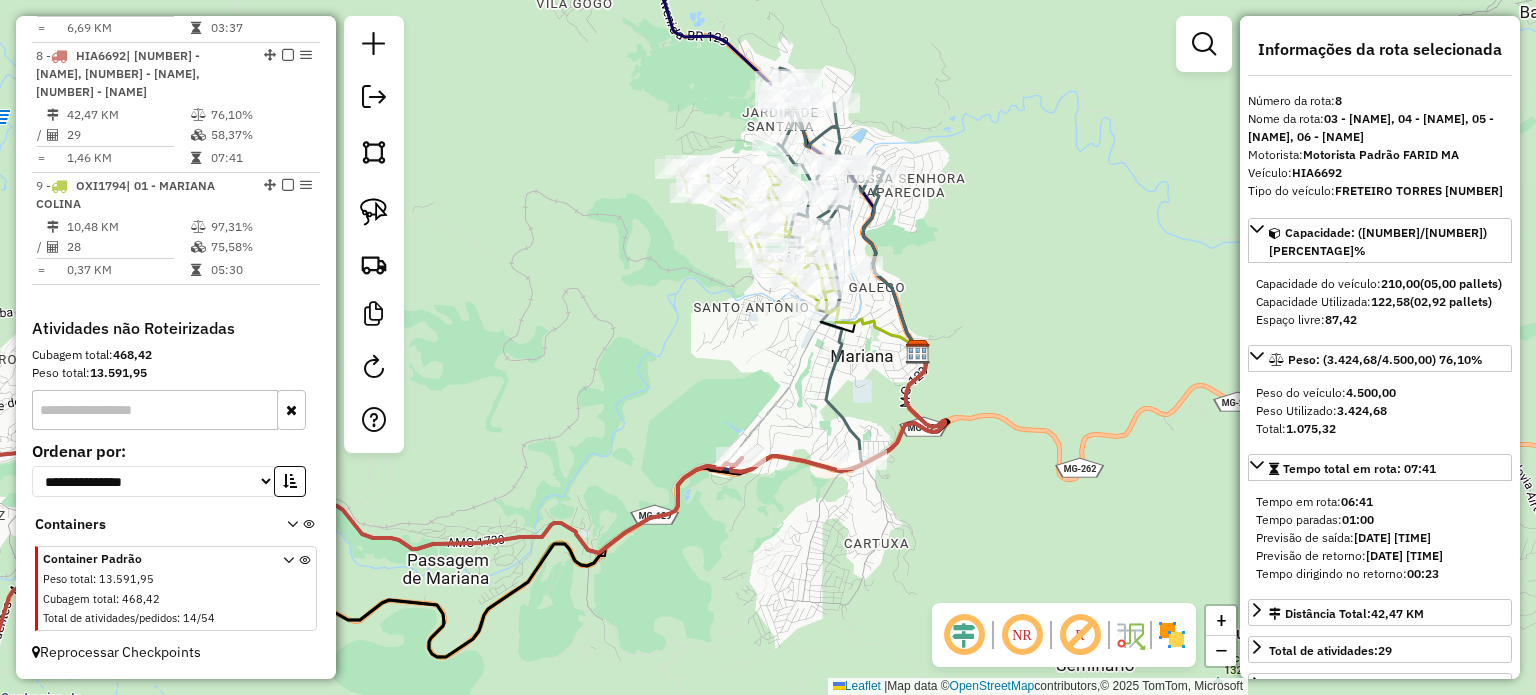 click 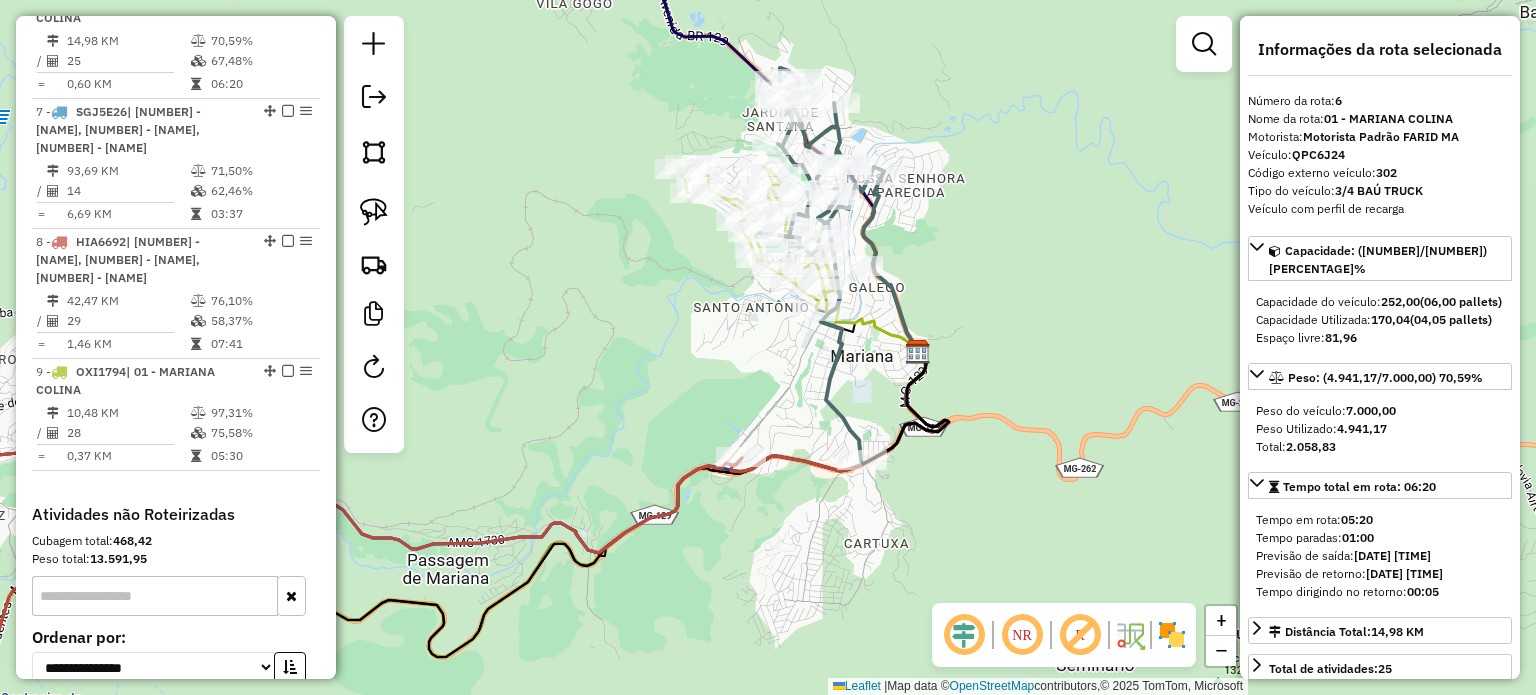 scroll, scrollTop: 1322, scrollLeft: 0, axis: vertical 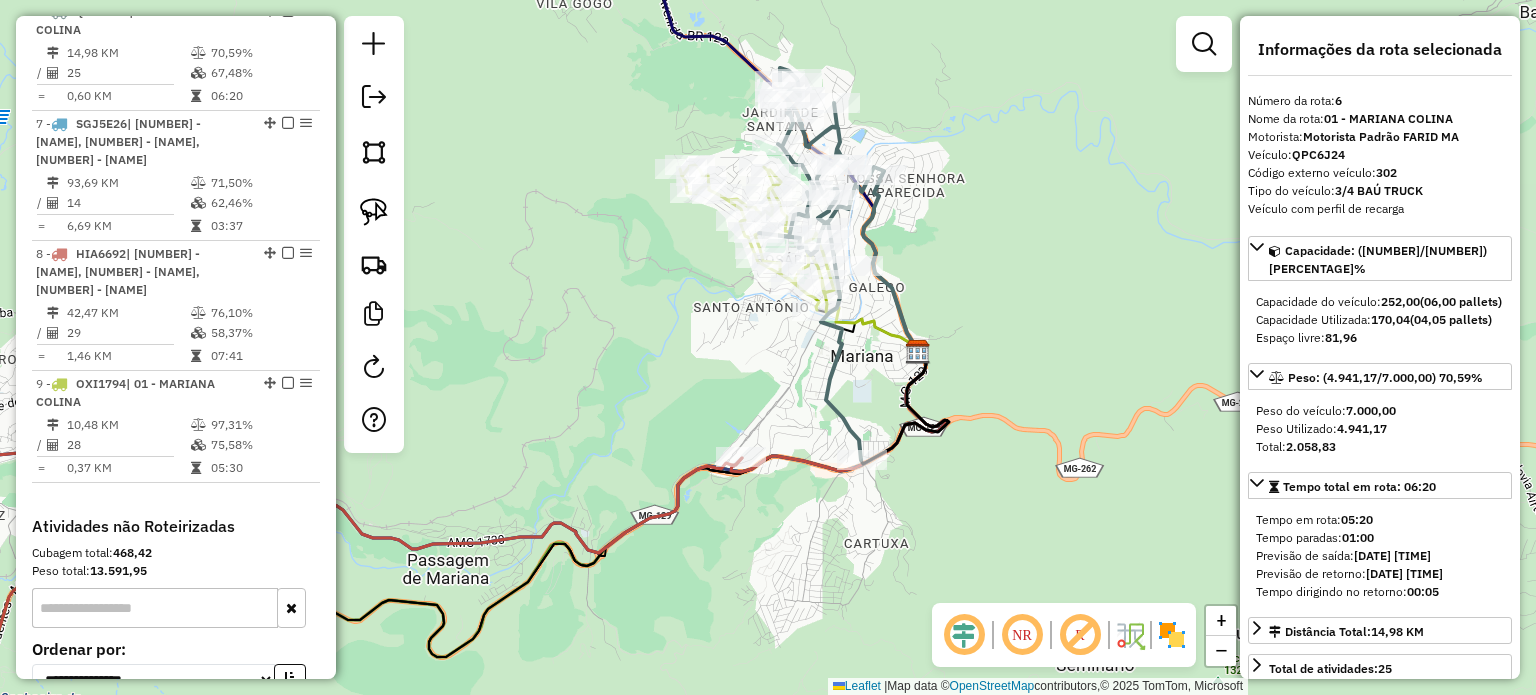 click on "Janela de atendimento Grade de atendimento Capacidade Transportadoras Veículos Cliente Pedidos  Rotas Selecione os dias de semana para filtrar as janelas de atendimento  Seg   Ter   Qua   Qui   Sex   Sáb   Dom  Informe o período da janela de atendimento: De: Até:  Filtrar exatamente a janela do cliente  Considerar janela de atendimento padrão  Selecione os dias de semana para filtrar as grades de atendimento  Seg   Ter   Qua   Qui   Sex   Sáb   Dom   Considerar clientes sem dia de atendimento cadastrado  Clientes fora do dia de atendimento selecionado Filtrar as atividades entre os valores definidos abaixo:  Peso mínimo:   Peso máximo:   Cubagem mínima:   Cubagem máxima:   De:   Até:  Filtrar as atividades entre o tempo de atendimento definido abaixo:  De:   Até:   Considerar capacidade total dos clientes não roteirizados Transportadora: Selecione um ou mais itens Tipo de veículo: Selecione um ou mais itens Veículo: Selecione um ou mais itens Motorista: Selecione um ou mais itens Nome: Rótulo:" 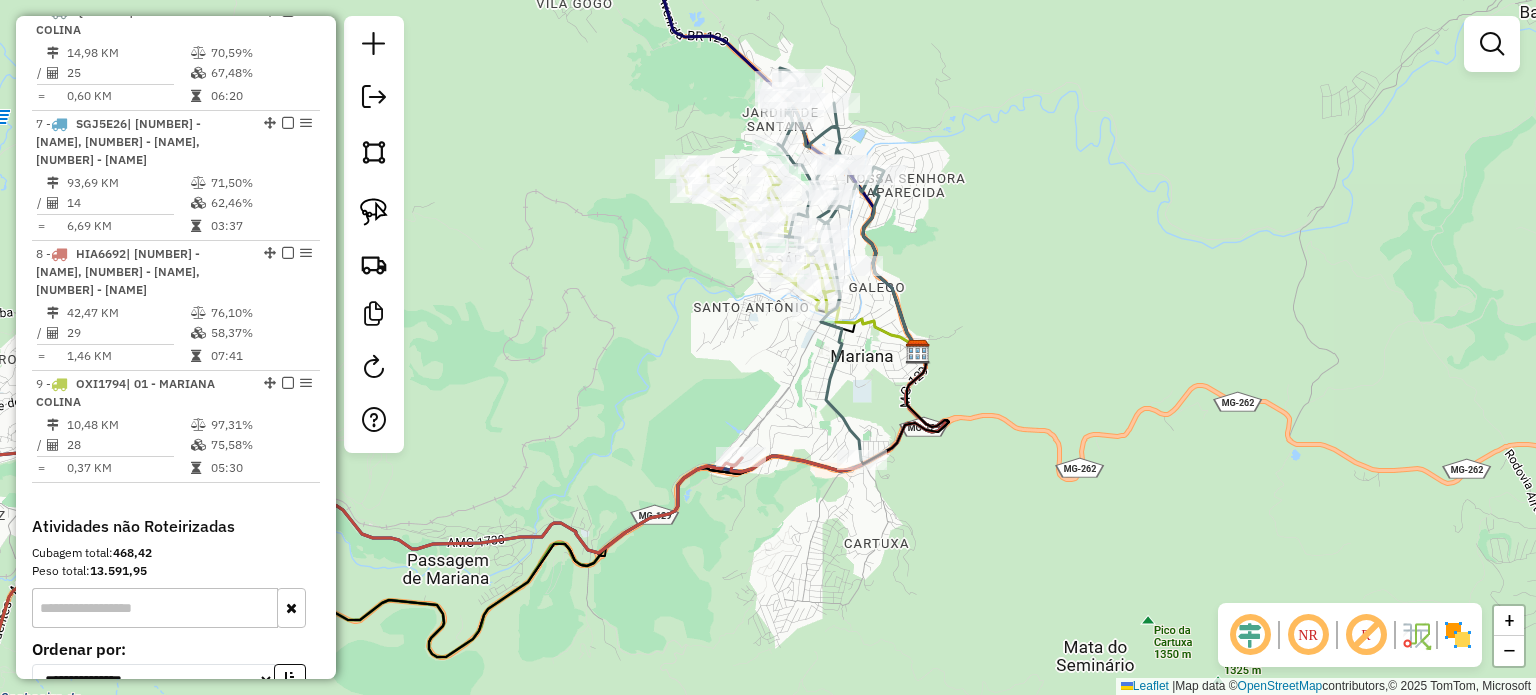 click 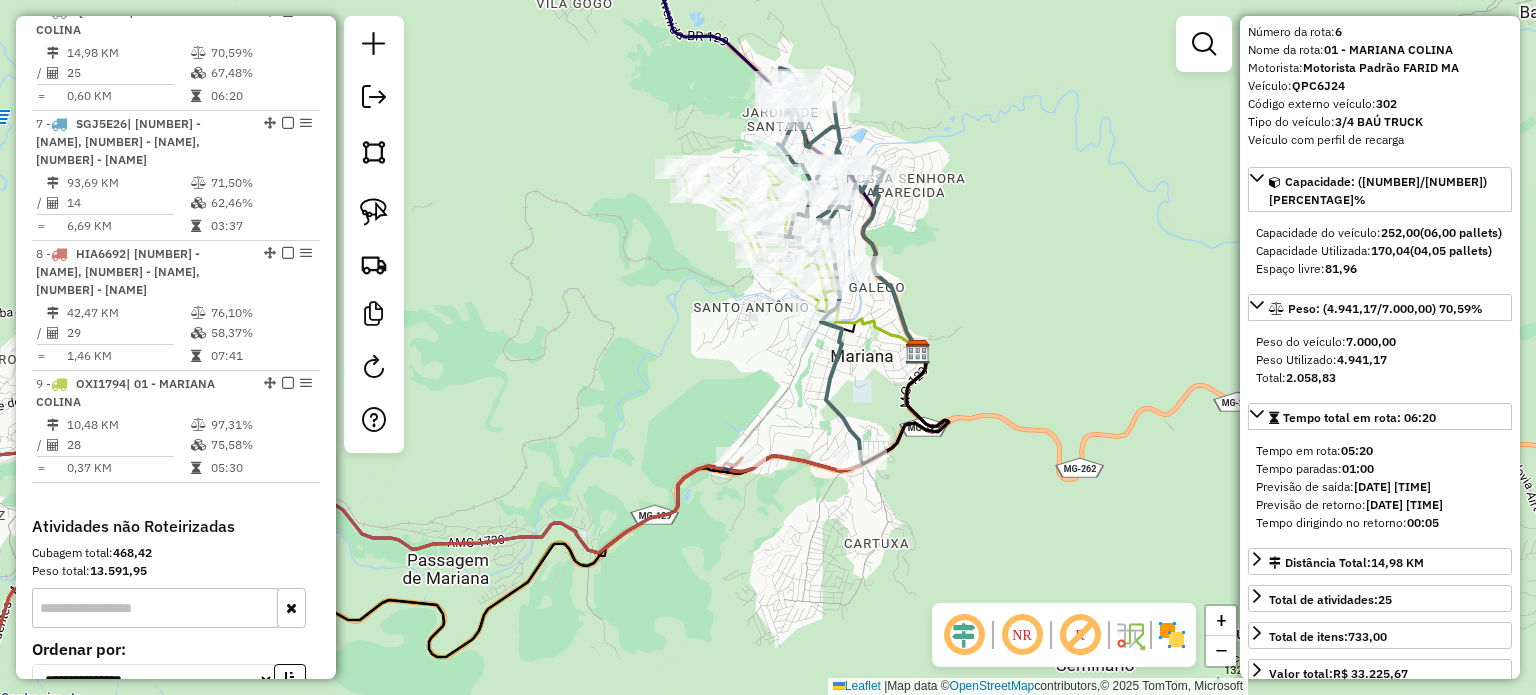 scroll, scrollTop: 100, scrollLeft: 0, axis: vertical 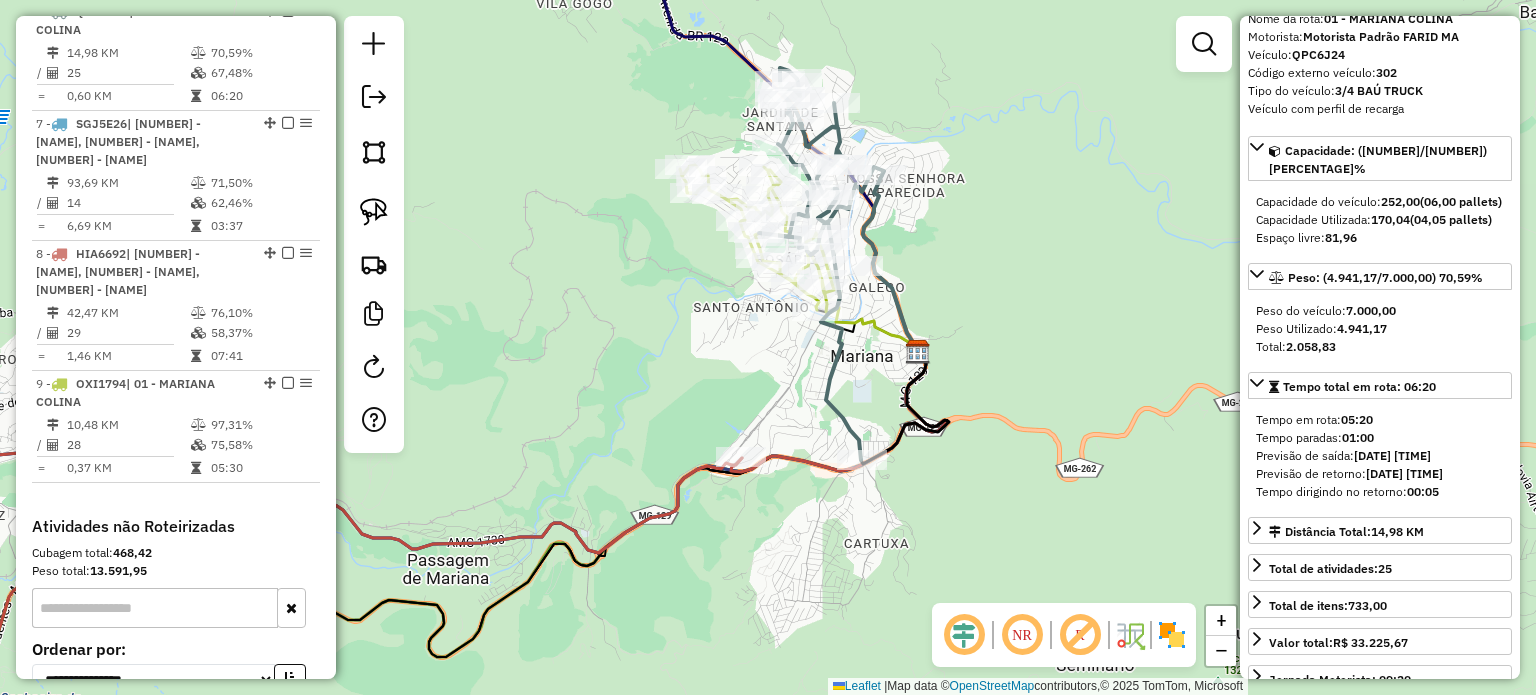 drag, startPoint x: 948, startPoint y: 452, endPoint x: 960, endPoint y: 447, distance: 13 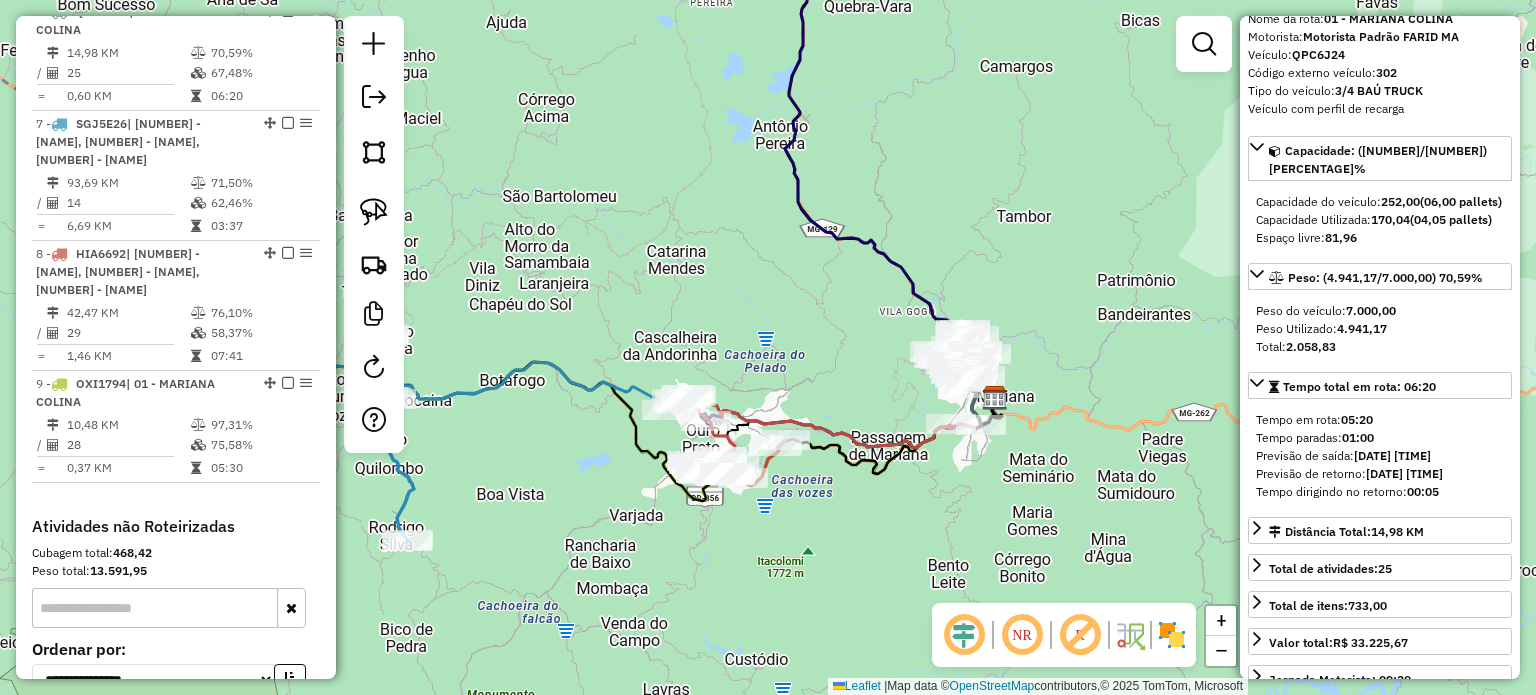 click on "Janela de atendimento Grade de atendimento Capacidade Transportadoras Veículos Cliente Pedidos  Rotas Selecione os dias de semana para filtrar as janelas de atendimento  Seg   Ter   Qua   Qui   Sex   Sáb   Dom  Informe o período da janela de atendimento: De: Até:  Filtrar exatamente a janela do cliente  Considerar janela de atendimento padrão  Selecione os dias de semana para filtrar as grades de atendimento  Seg   Ter   Qua   Qui   Sex   Sáb   Dom   Considerar clientes sem dia de atendimento cadastrado  Clientes fora do dia de atendimento selecionado Filtrar as atividades entre os valores definidos abaixo:  Peso mínimo:   Peso máximo:   Cubagem mínima:   Cubagem máxima:   De:   Até:  Filtrar as atividades entre o tempo de atendimento definido abaixo:  De:   Até:   Considerar capacidade total dos clientes não roteirizados Transportadora: Selecione um ou mais itens Tipo de veículo: Selecione um ou mais itens Veículo: Selecione um ou mais itens Motorista: Selecione um ou mais itens Nome: Rótulo:" 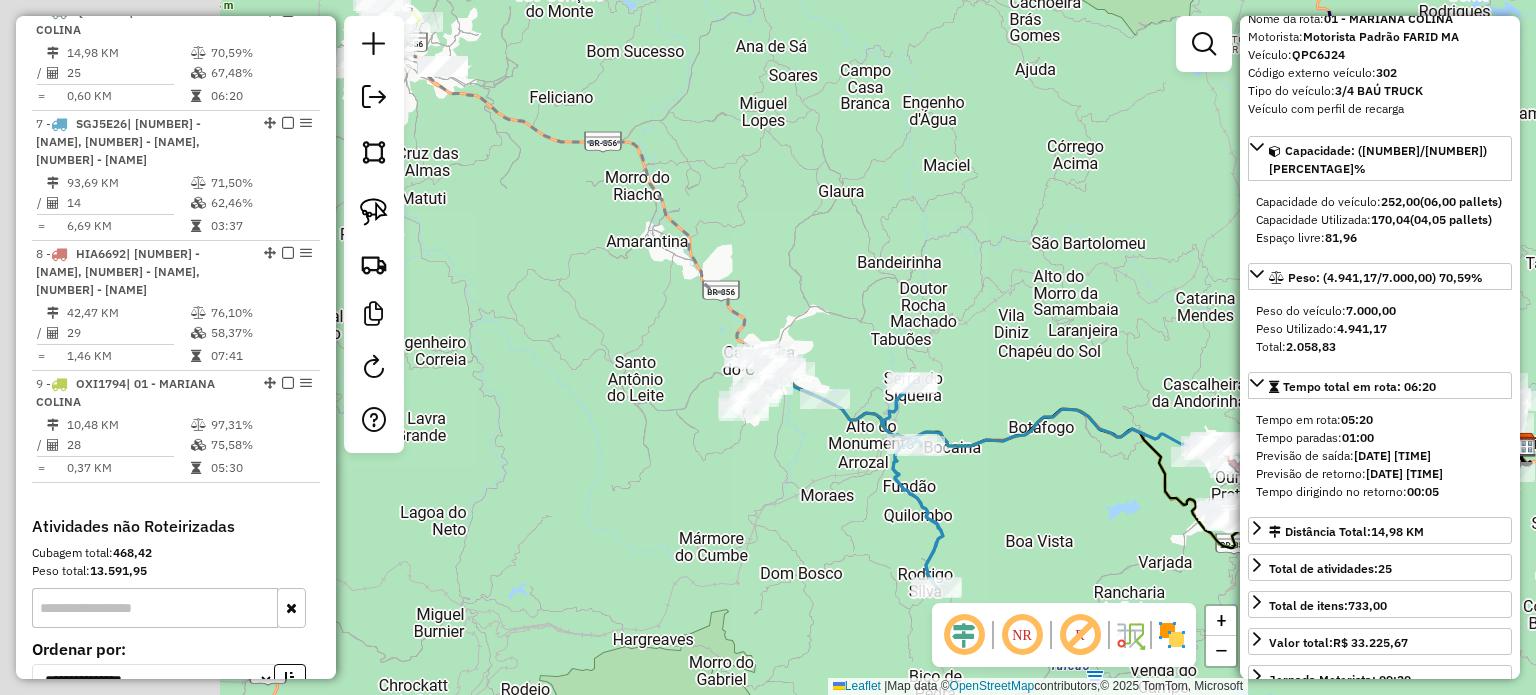 drag, startPoint x: 659, startPoint y: 411, endPoint x: 1000, endPoint y: 494, distance: 350.95584 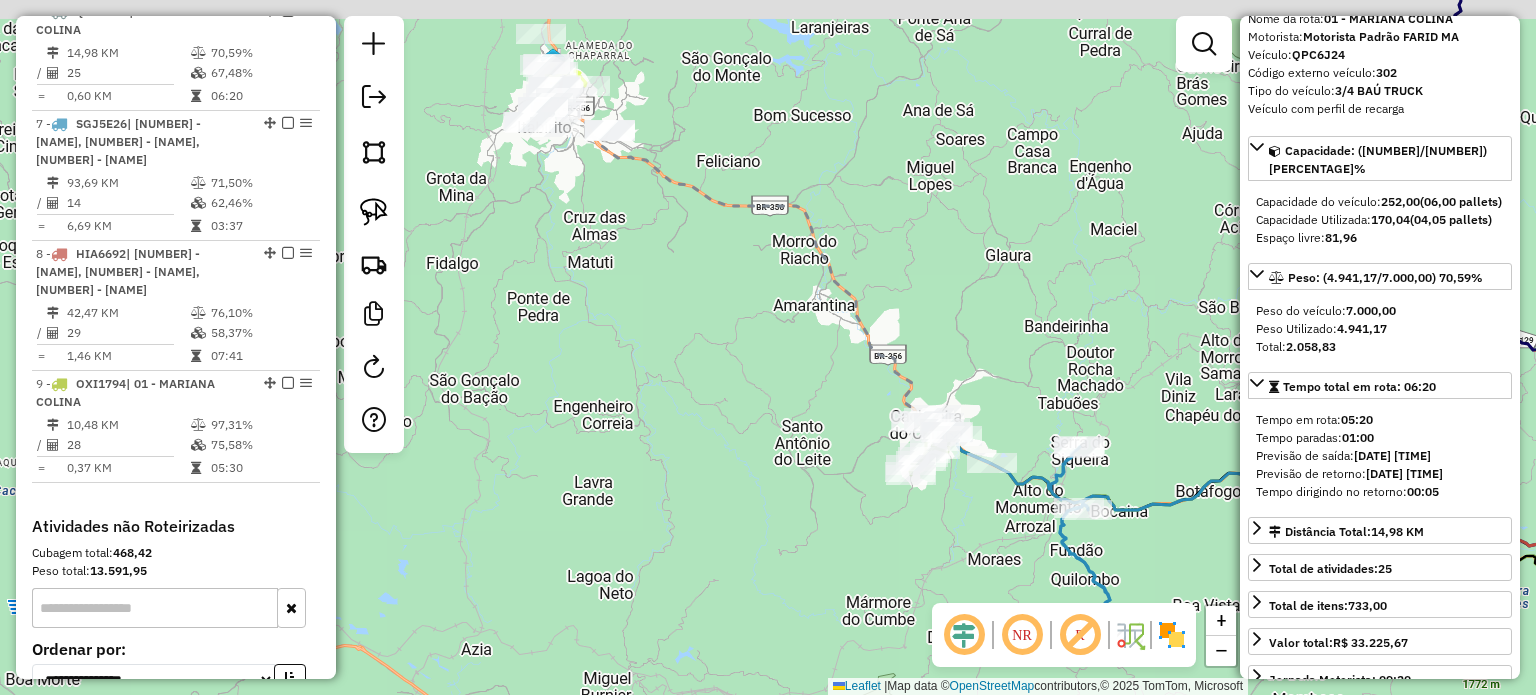 drag, startPoint x: 645, startPoint y: 324, endPoint x: 682, endPoint y: 444, distance: 125.57468 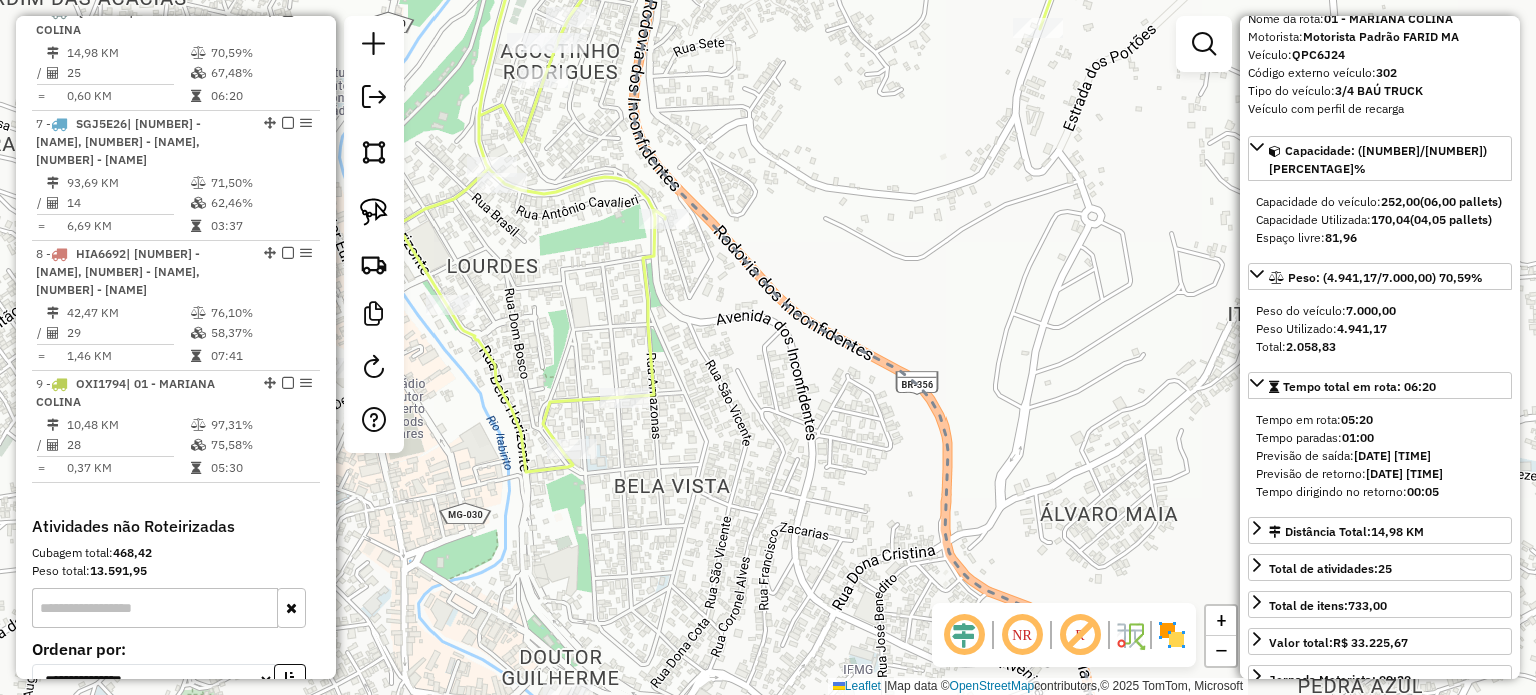 click 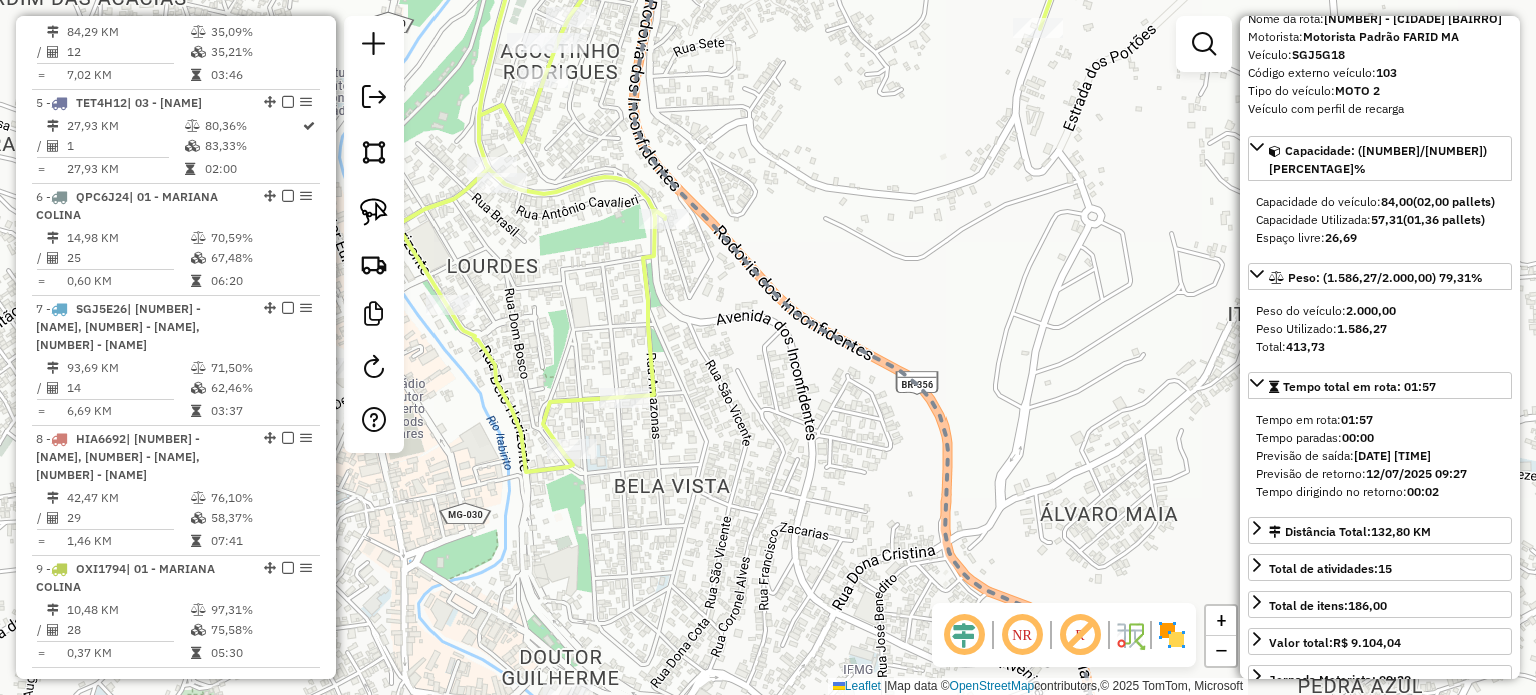 scroll, scrollTop: 986, scrollLeft: 0, axis: vertical 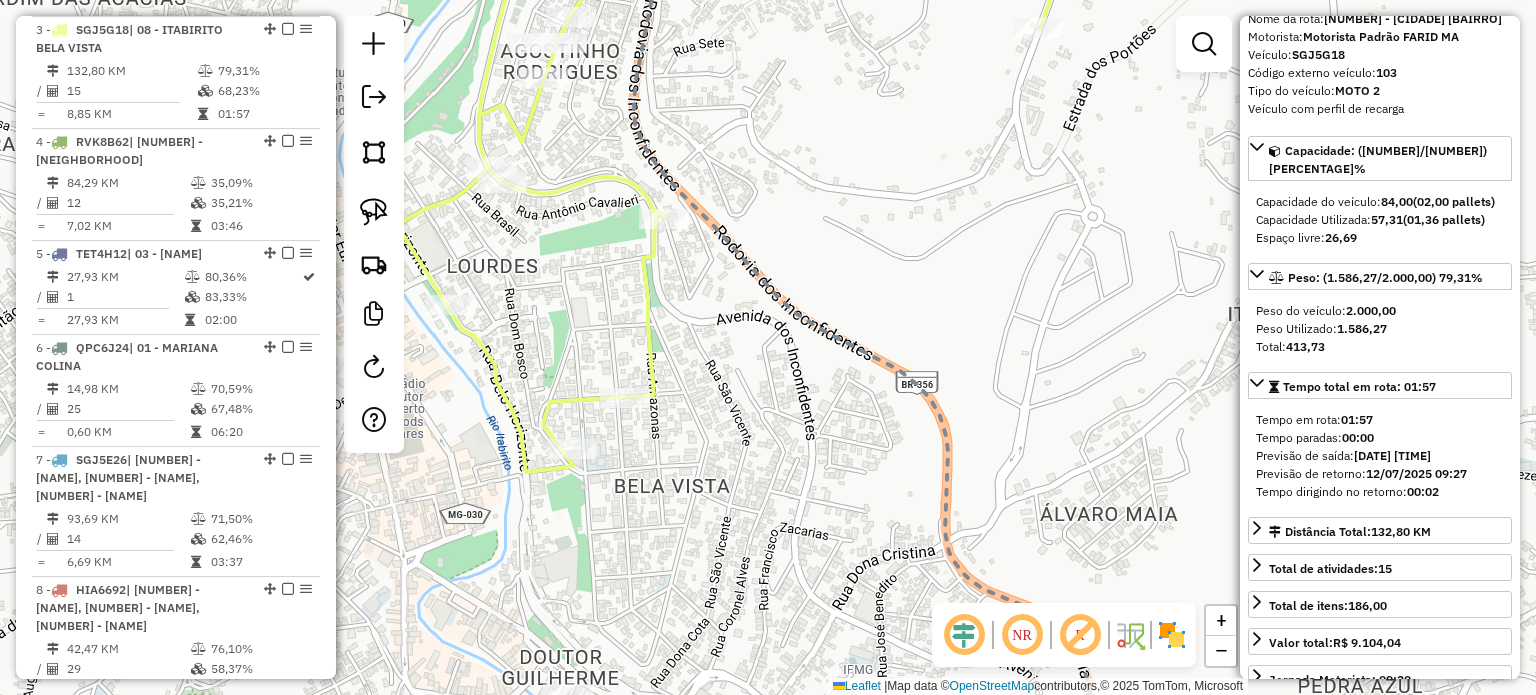 drag, startPoint x: 716, startPoint y: 349, endPoint x: 824, endPoint y: 358, distance: 108.37435 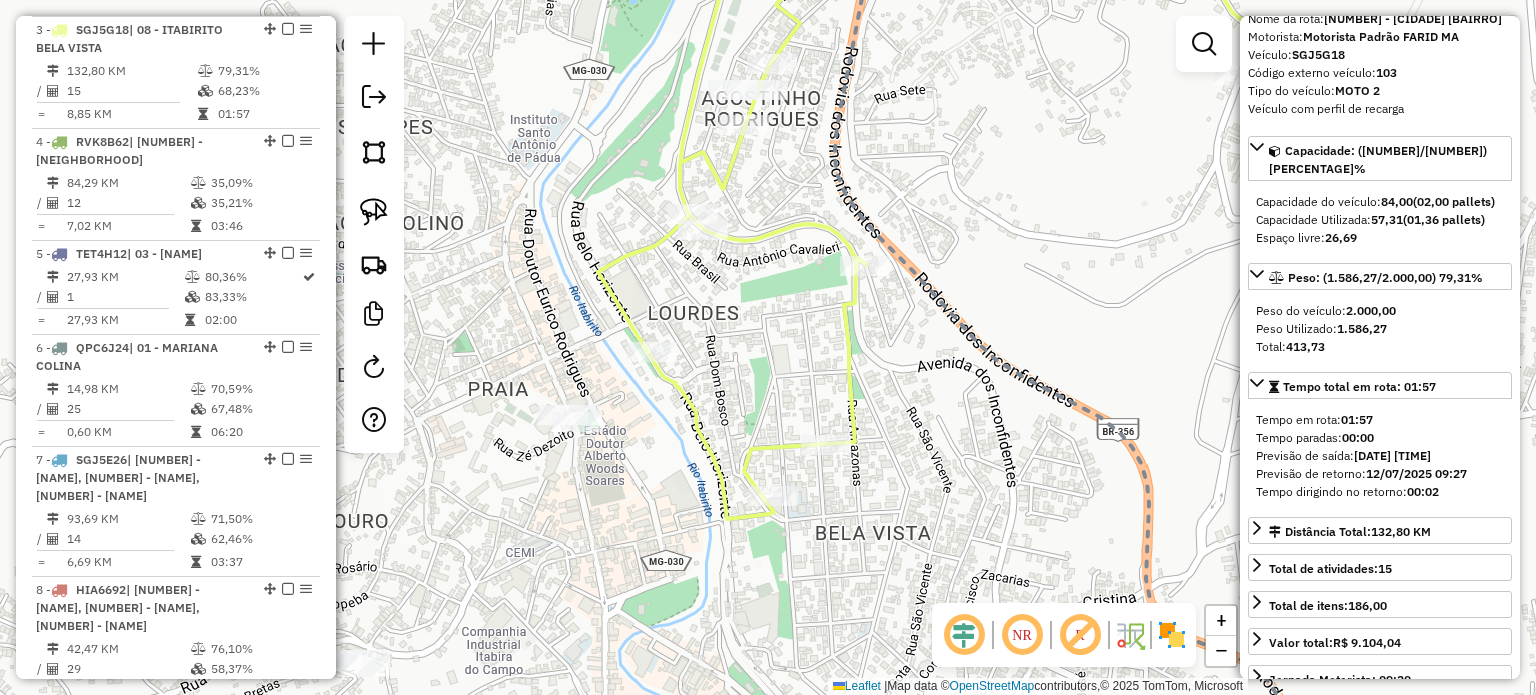 click on "Janela de atendimento Grade de atendimento Capacidade Transportadoras Veículos Cliente Pedidos  Rotas Selecione os dias de semana para filtrar as janelas de atendimento  Seg   Ter   Qua   Qui   Sex   Sáb   Dom  Informe o período da janela de atendimento: De: Até:  Filtrar exatamente a janela do cliente  Considerar janela de atendimento padrão  Selecione os dias de semana para filtrar as grades de atendimento  Seg   Ter   Qua   Qui   Sex   Sáb   Dom   Considerar clientes sem dia de atendimento cadastrado  Clientes fora do dia de atendimento selecionado Filtrar as atividades entre os valores definidos abaixo:  Peso mínimo:   Peso máximo:   Cubagem mínima:   Cubagem máxima:   De:   Até:  Filtrar as atividades entre o tempo de atendimento definido abaixo:  De:   Até:   Considerar capacidade total dos clientes não roteirizados Transportadora: Selecione um ou mais itens Tipo de veículo: Selecione um ou mais itens Veículo: Selecione um ou mais itens Motorista: Selecione um ou mais itens Nome: Rótulo:" 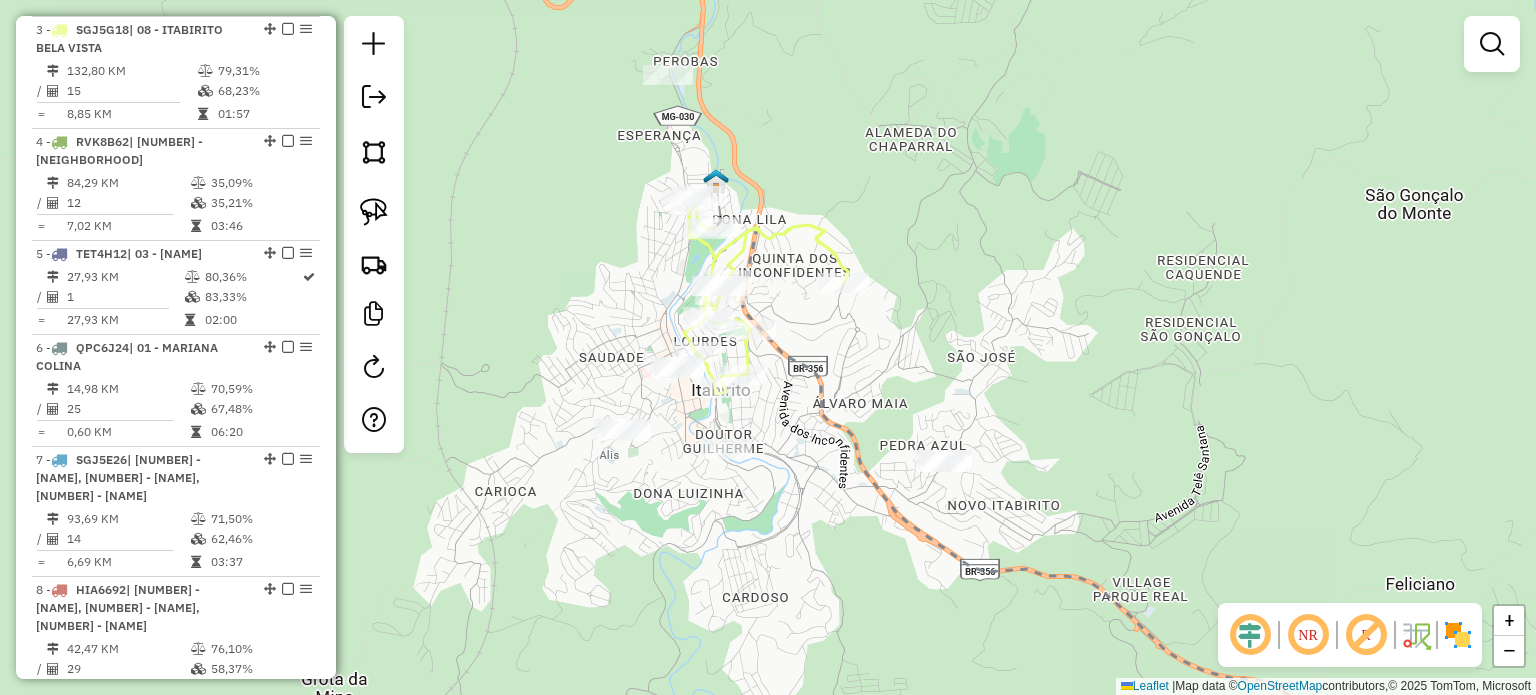 click 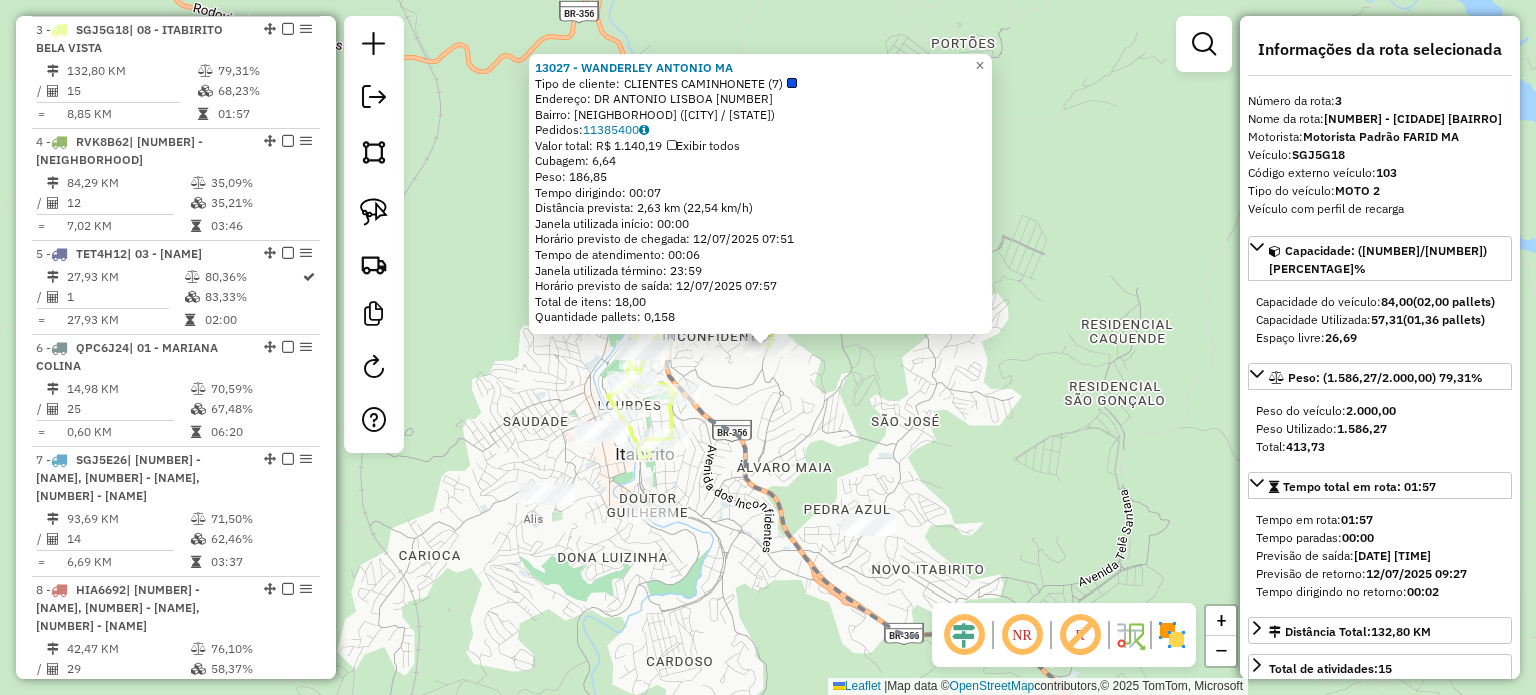 click on "13027 - WANDERLEY ANTONIO MA  Tipo de cliente:   CLIENTES CAMINHONETE (7)   Endereço:  DR ANTONIO LISBOA [NUMBER]   Bairro: SANTO ANTONIO ([CITY] / [STATE])   Pedidos:  [PHONE]   Valor total: R$ 1.140,19   Exibir todos   Cubagem: 6,64  Peso: 186,85  Tempo dirigindo: 00:07   Distância prevista: 2,63 km (22,54 km/h)   Janela utilizada início: 00:00   Horário previsto de chegada: 12/07/2025 07:51   Tempo de atendimento: 00:06   Janela utilizada término: 23:59   Horário previsto de saída: 12/07/2025 07:57   Total de itens: 18,00   Quantidade pallets: 0,158  × Janela de atendimento Grade de atendimento Capacidade Transportadoras Veículos Cliente Pedidos  Rotas Selecione os dias de semana para filtrar as janelas de atendimento  Seg   Ter   Qua   Qui   Sex   Sáb   Dom  Informe o período da janela de atendimento: De: Até:  Filtrar exatamente a janela do cliente  Considerar janela de atendimento padrão  Selecione os dias de semana para filtrar as grades de atendimento  Seg   Ter   Qua   Qui   Sex   Sáb   Dom   +" 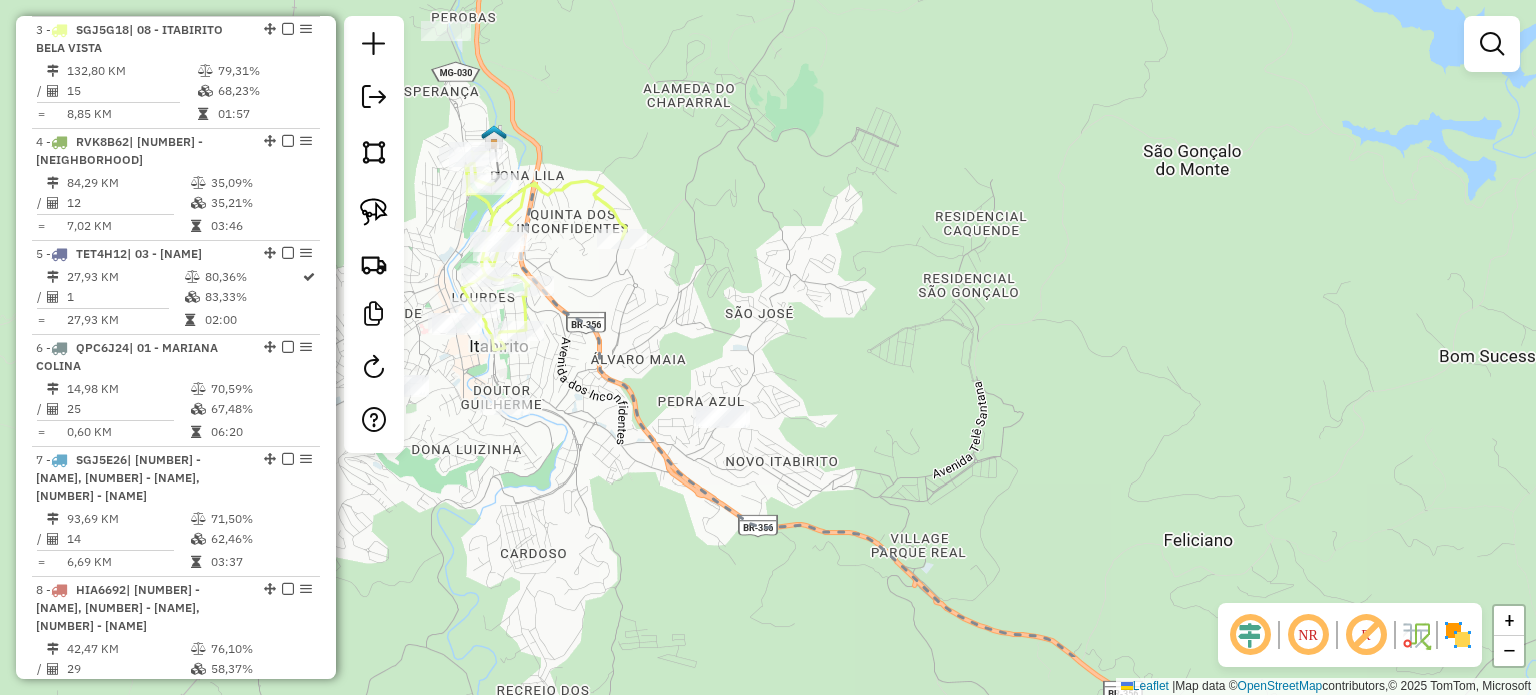 drag, startPoint x: 986, startPoint y: 425, endPoint x: 796, endPoint y: 287, distance: 234.82759 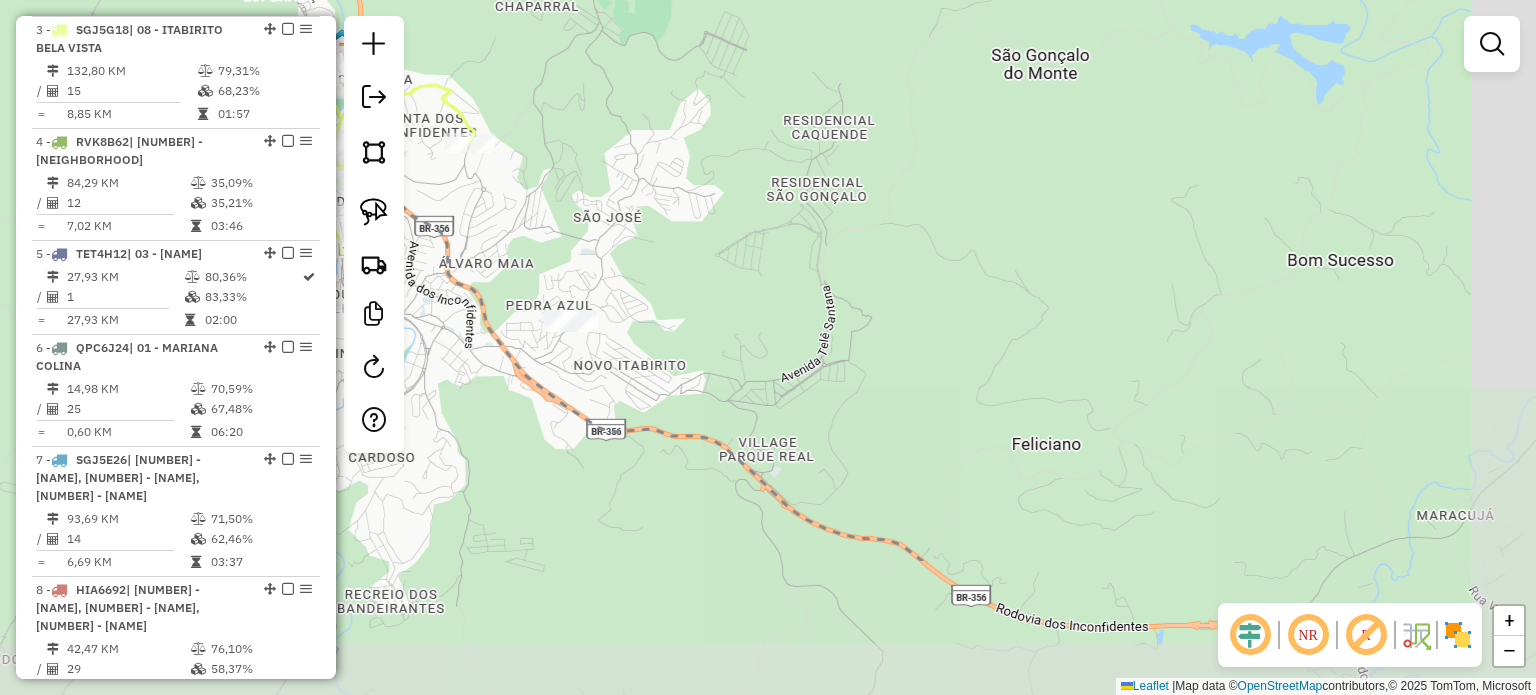drag, startPoint x: 920, startPoint y: 352, endPoint x: 905, endPoint y: 301, distance: 53.160137 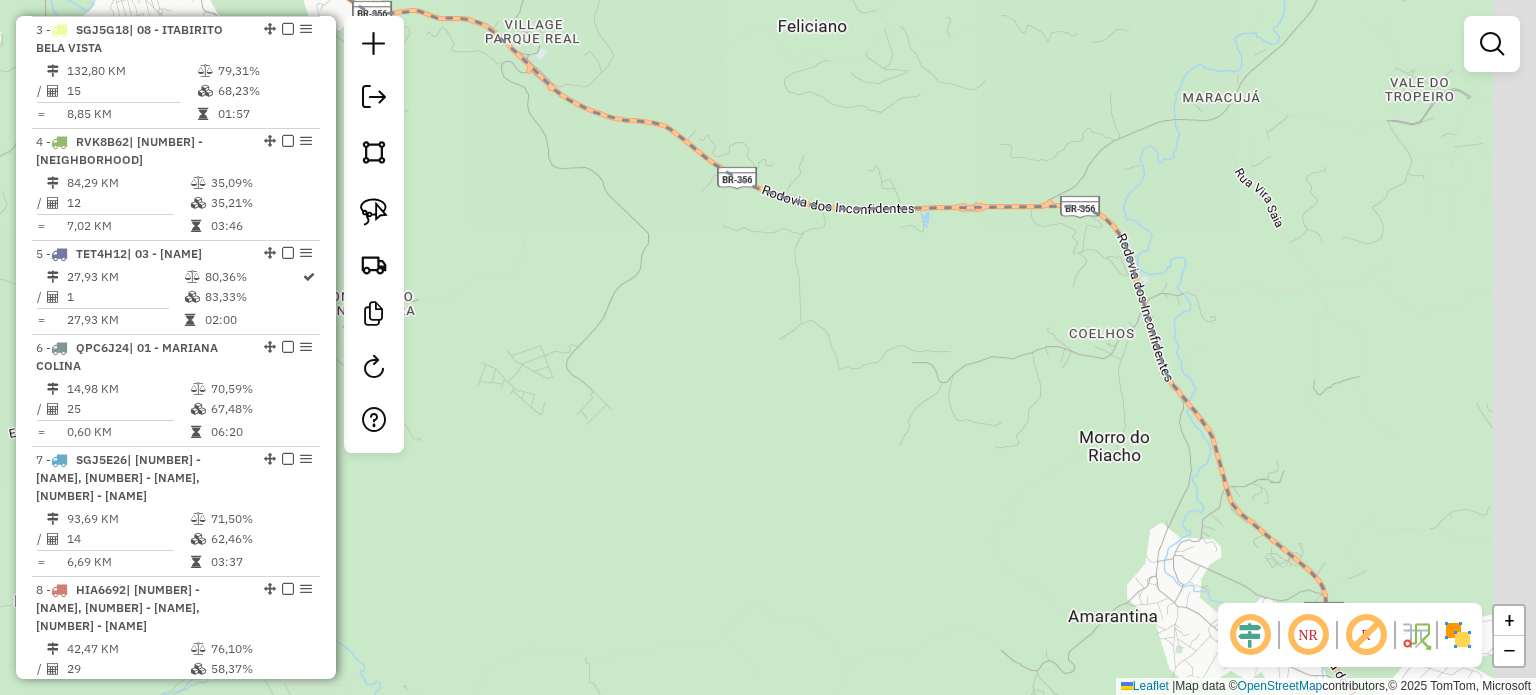 drag, startPoint x: 1052, startPoint y: 542, endPoint x: 691, endPoint y: 303, distance: 432.9457 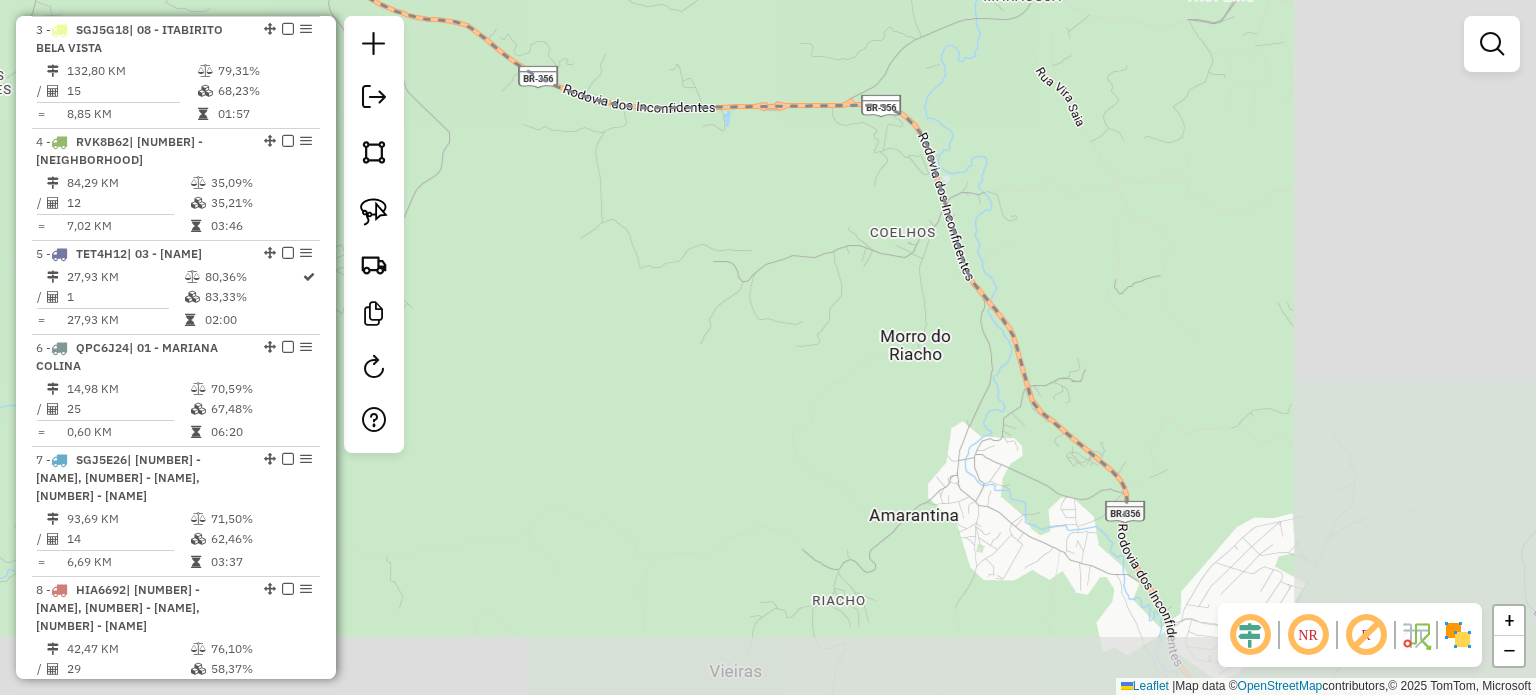 drag, startPoint x: 808, startPoint y: 340, endPoint x: 742, endPoint y: 175, distance: 177.71043 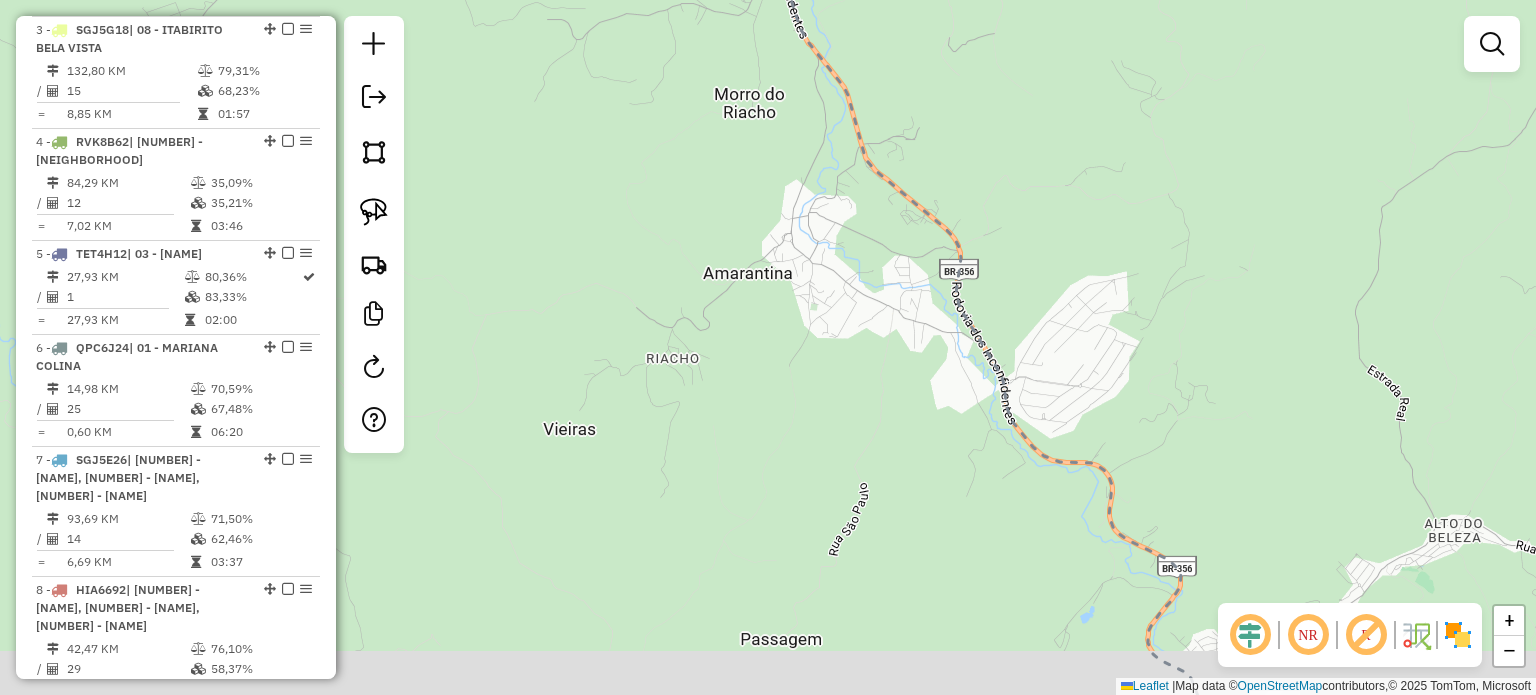 drag, startPoint x: 879, startPoint y: 297, endPoint x: 763, endPoint y: 290, distance: 116.21101 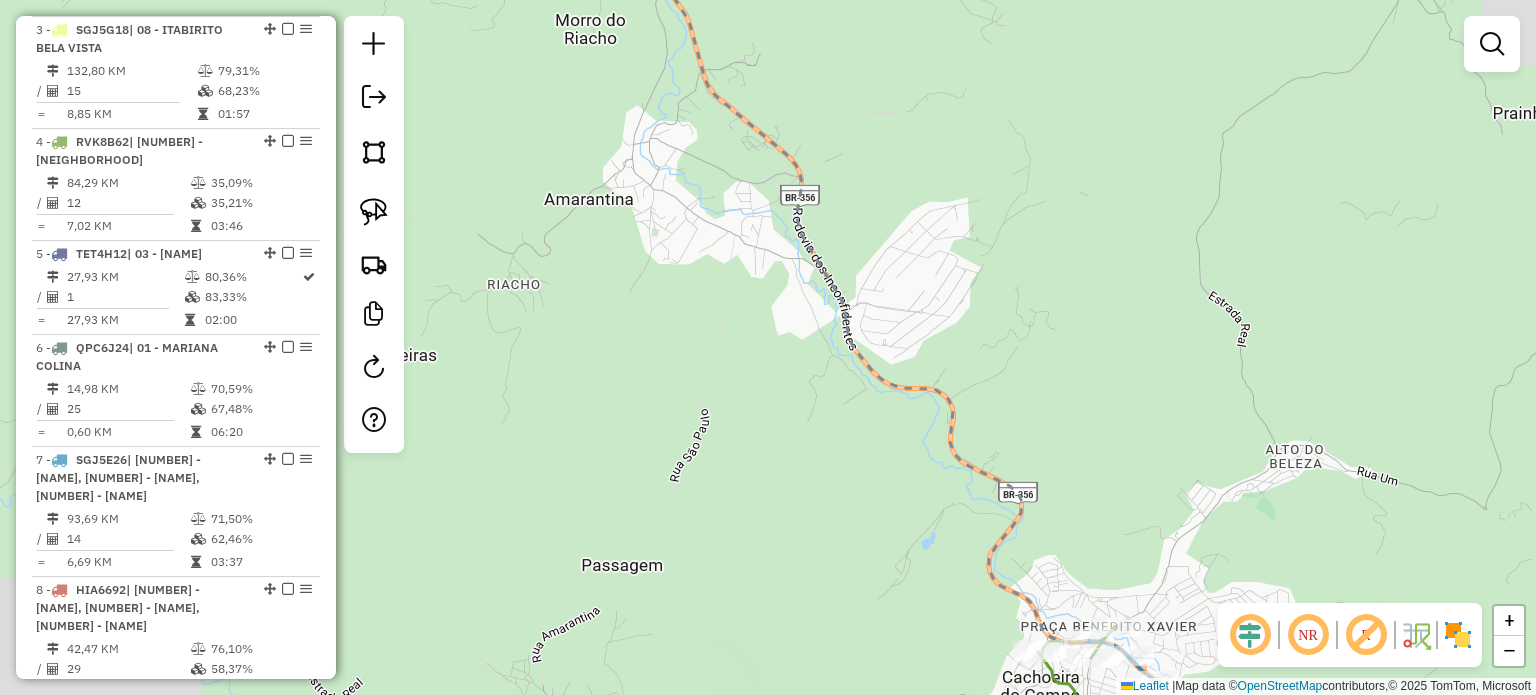 drag, startPoint x: 704, startPoint y: 279, endPoint x: 657, endPoint y: 244, distance: 58.60034 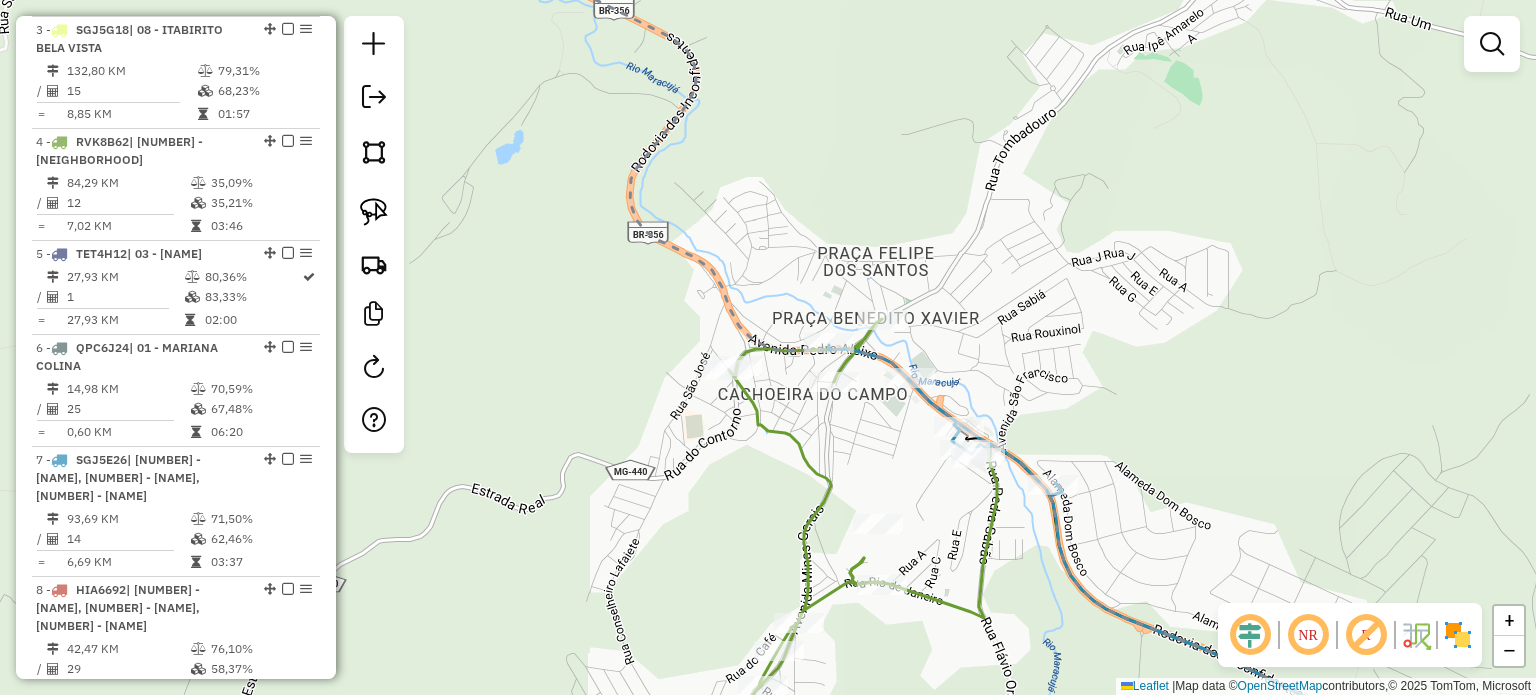 click 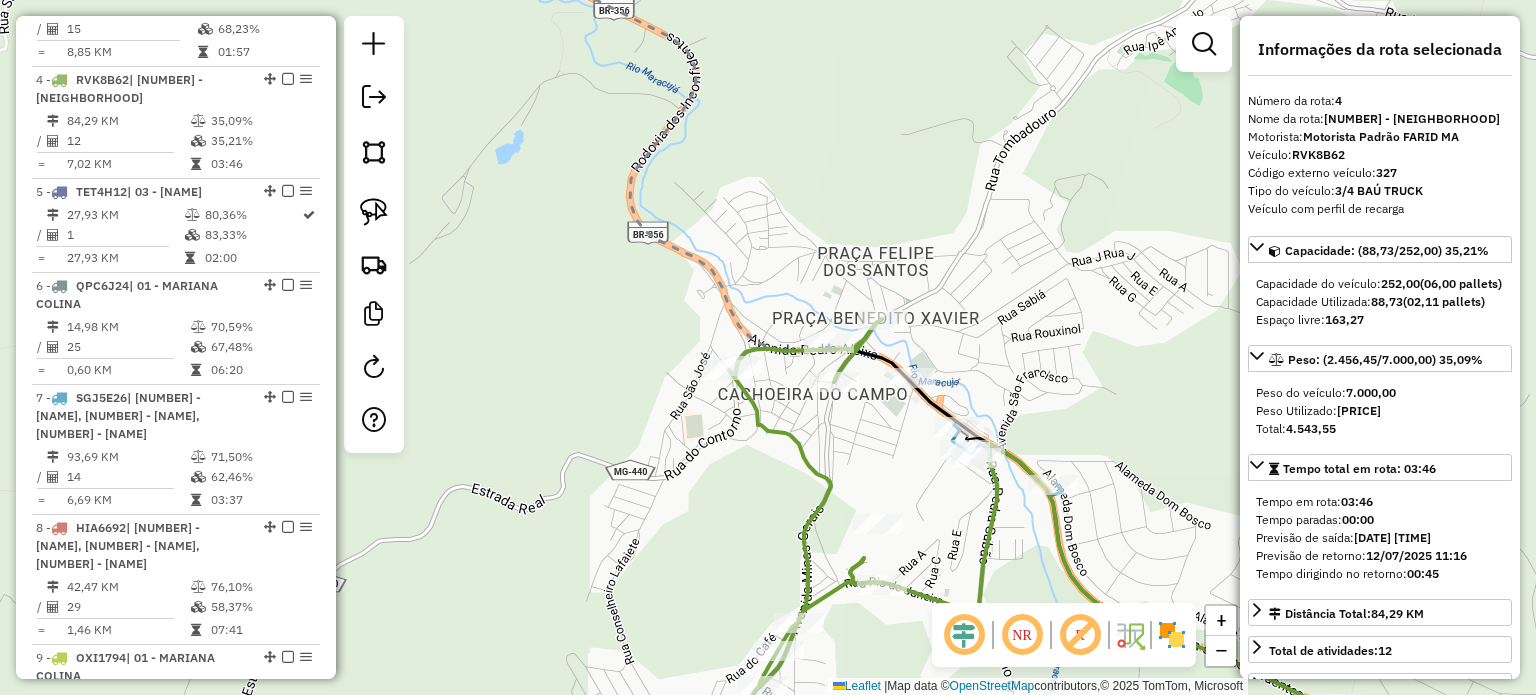scroll, scrollTop: 1098, scrollLeft: 0, axis: vertical 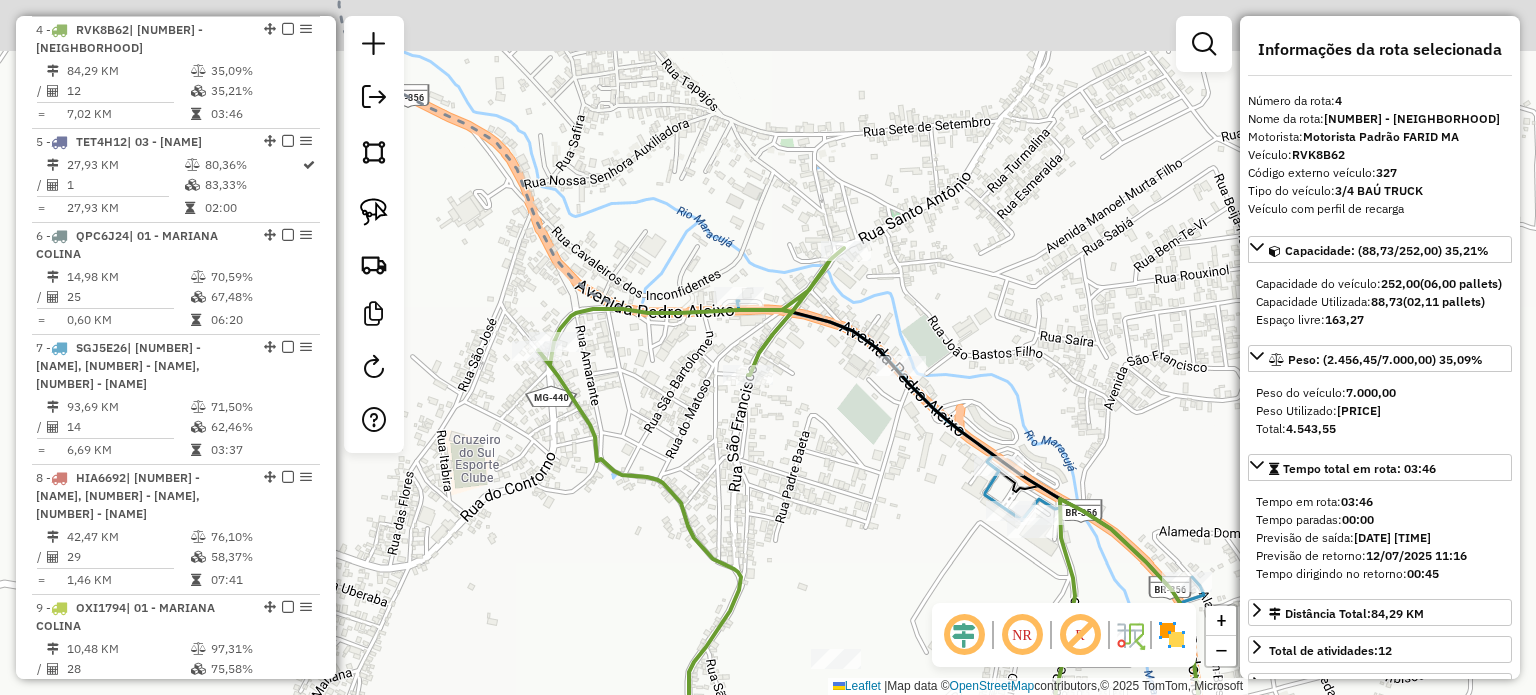 drag, startPoint x: 896, startPoint y: 512, endPoint x: 816, endPoint y: 448, distance: 102.44999 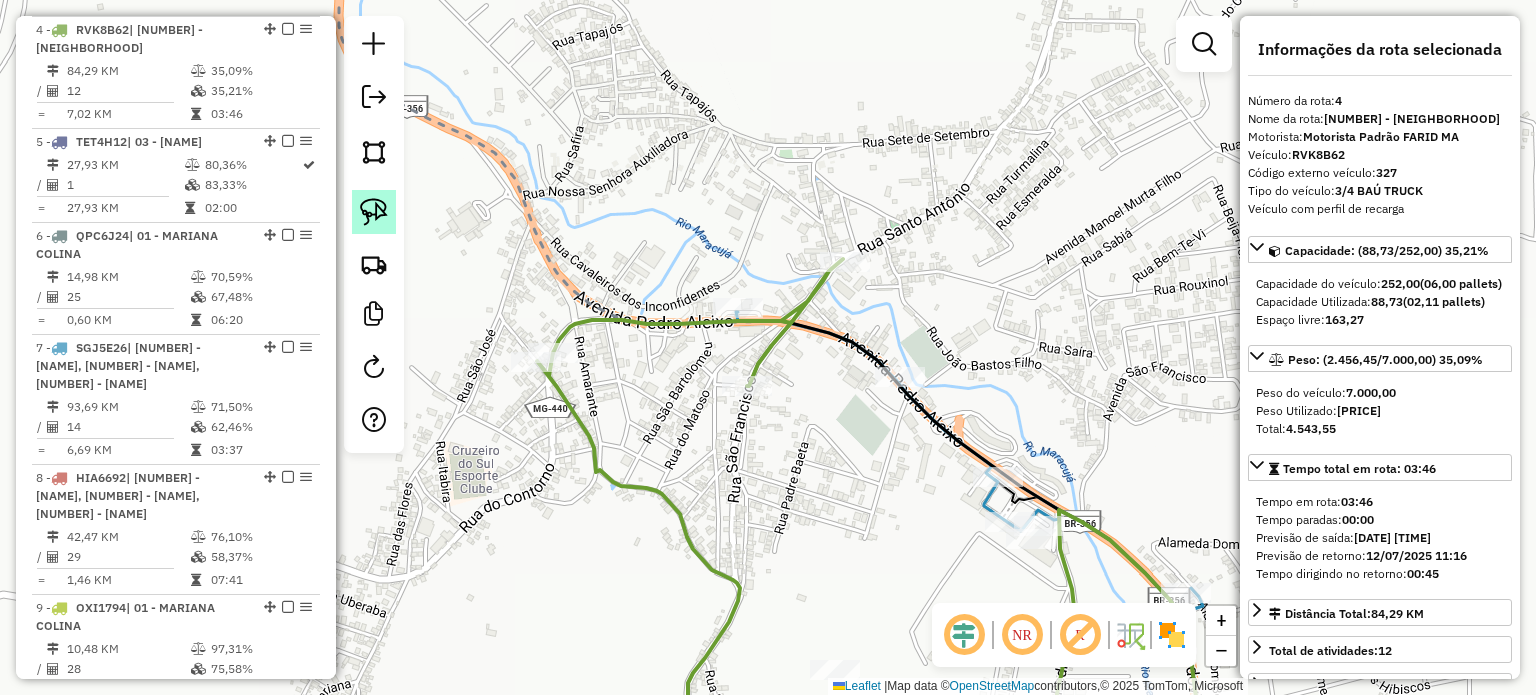 click 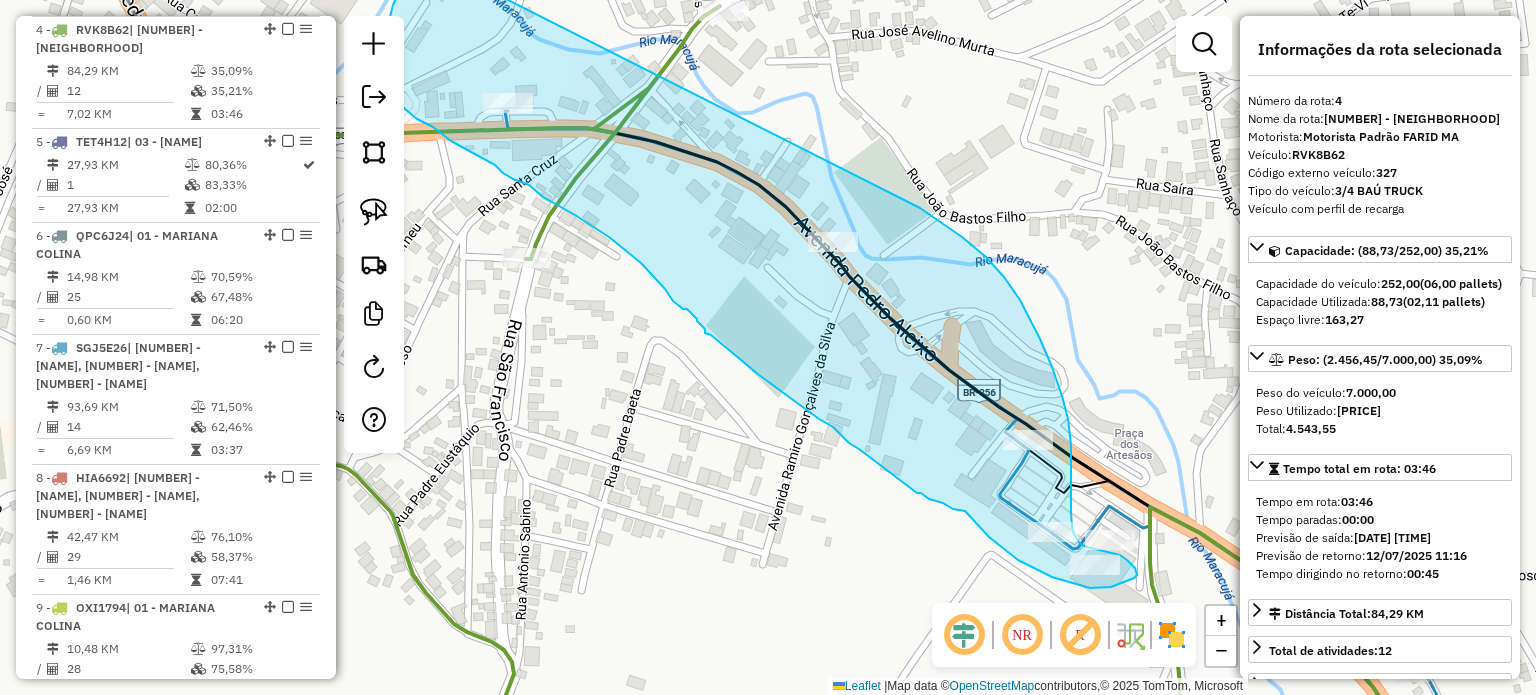 drag, startPoint x: 677, startPoint y: 283, endPoint x: 920, endPoint y: 208, distance: 254.31084 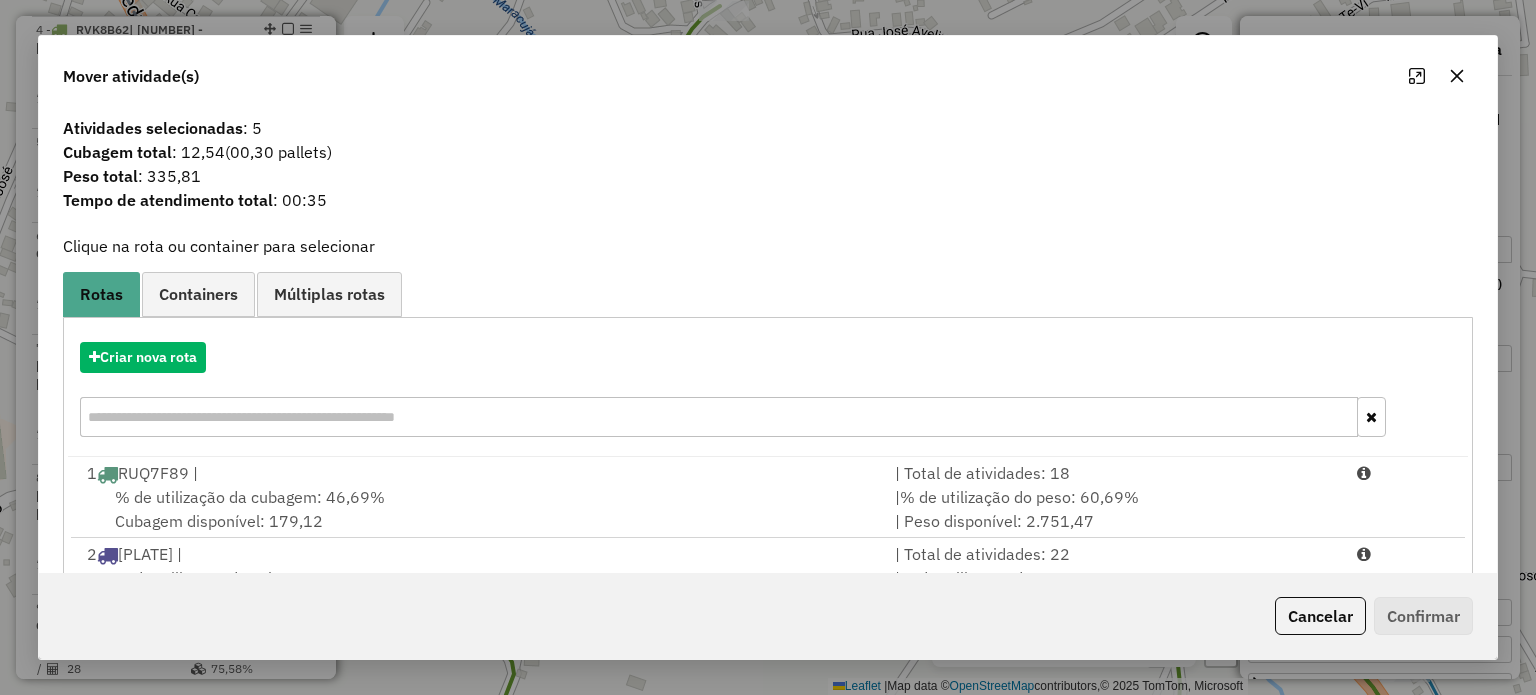 click 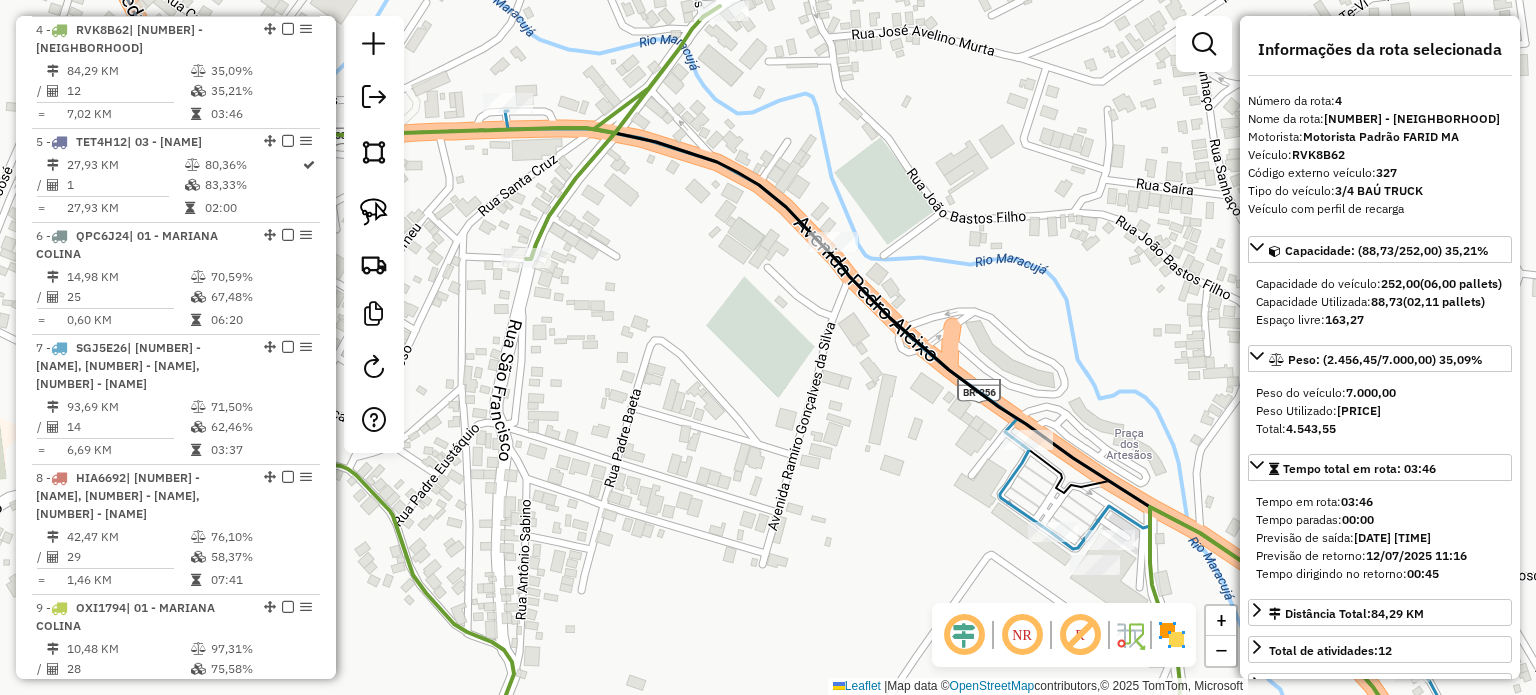 click on "Janela de atendimento Grade de atendimento Capacidade Transportadoras Veículos Cliente Pedidos  Rotas Selecione os dias de semana para filtrar as janelas de atendimento  Seg   Ter   Qua   Qui   Sex   Sáb   Dom  Informe o período da janela de atendimento: De: Até:  Filtrar exatamente a janela do cliente  Considerar janela de atendimento padrão  Selecione os dias de semana para filtrar as grades de atendimento  Seg   Ter   Qua   Qui   Sex   Sáb   Dom   Considerar clientes sem dia de atendimento cadastrado  Clientes fora do dia de atendimento selecionado Filtrar as atividades entre os valores definidos abaixo:  Peso mínimo:   Peso máximo:   Cubagem mínima:   Cubagem máxima:   De:   Até:  Filtrar as atividades entre o tempo de atendimento definido abaixo:  De:   Até:   Considerar capacidade total dos clientes não roteirizados Transportadora: Selecione um ou mais itens Tipo de veículo: Selecione um ou mais itens Veículo: Selecione um ou mais itens Motorista: Selecione um ou mais itens Nome: Rótulo:" 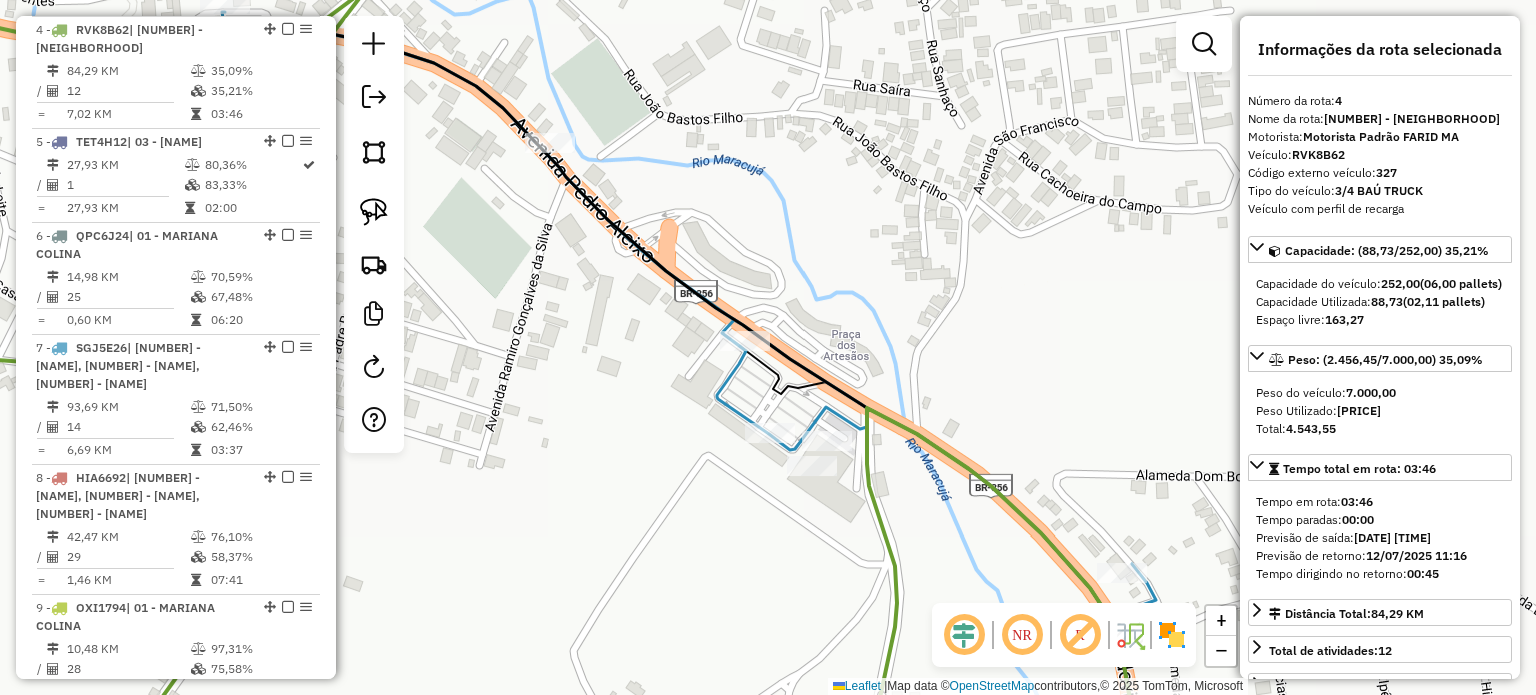 click 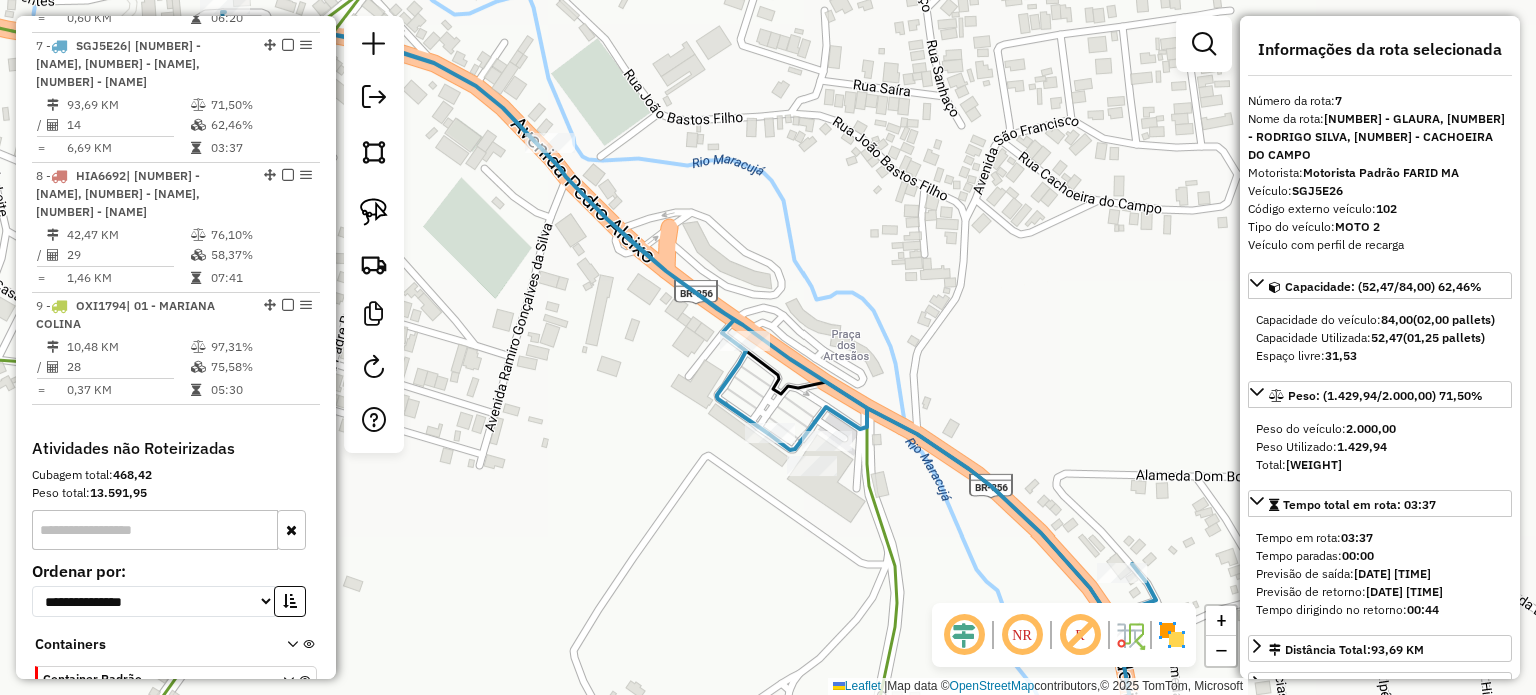 scroll, scrollTop: 1434, scrollLeft: 0, axis: vertical 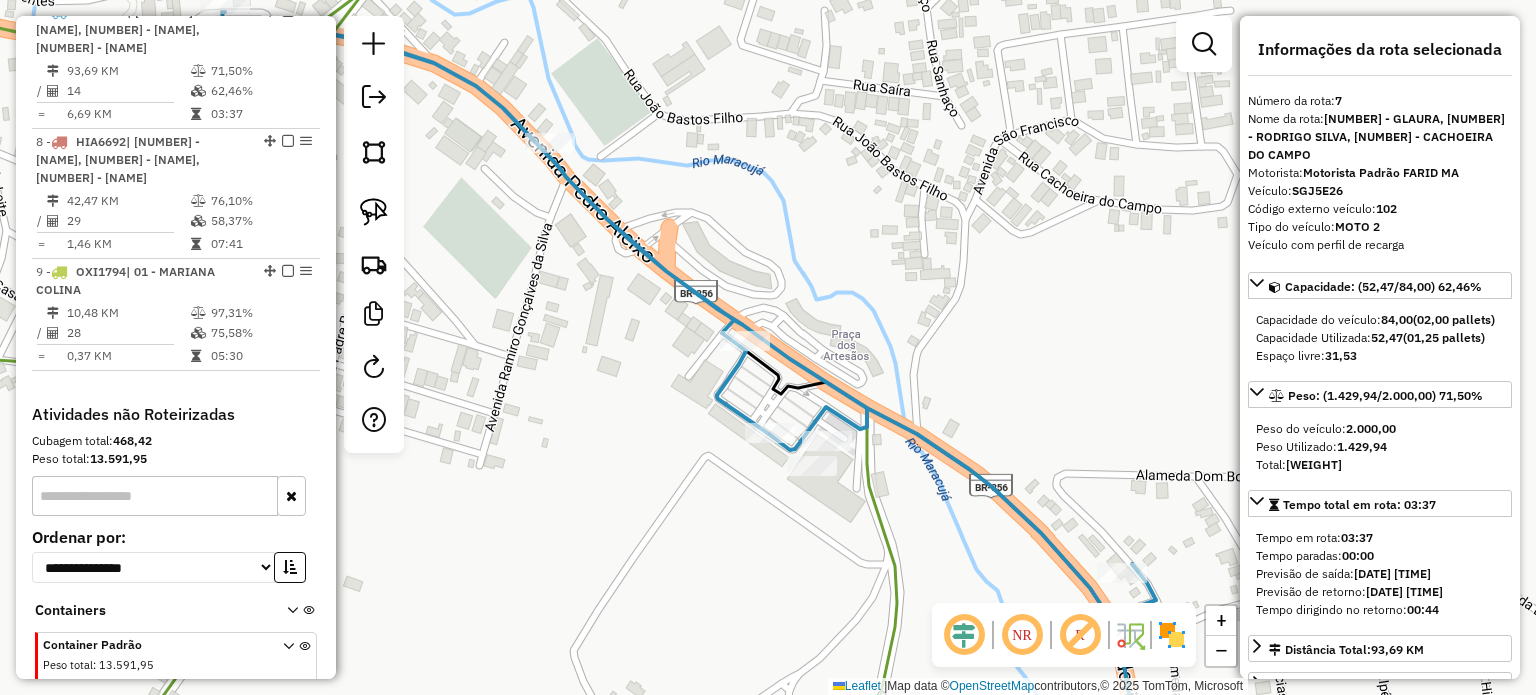 click on "Janela de atendimento Grade de atendimento Capacidade Transportadoras Veículos Cliente Pedidos  Rotas Selecione os dias de semana para filtrar as janelas de atendimento  Seg   Ter   Qua   Qui   Sex   Sáb   Dom  Informe o período da janela de atendimento: De: Até:  Filtrar exatamente a janela do cliente  Considerar janela de atendimento padrão  Selecione os dias de semana para filtrar as grades de atendimento  Seg   Ter   Qua   Qui   Sex   Sáb   Dom   Considerar clientes sem dia de atendimento cadastrado  Clientes fora do dia de atendimento selecionado Filtrar as atividades entre os valores definidos abaixo:  Peso mínimo:   Peso máximo:   Cubagem mínima:   Cubagem máxima:   De:   Até:  Filtrar as atividades entre o tempo de atendimento definido abaixo:  De:   Até:   Considerar capacidade total dos clientes não roteirizados Transportadora: Selecione um ou mais itens Tipo de veículo: Selecione um ou mais itens Veículo: Selecione um ou mais itens Motorista: Selecione um ou mais itens Nome: Rótulo:" 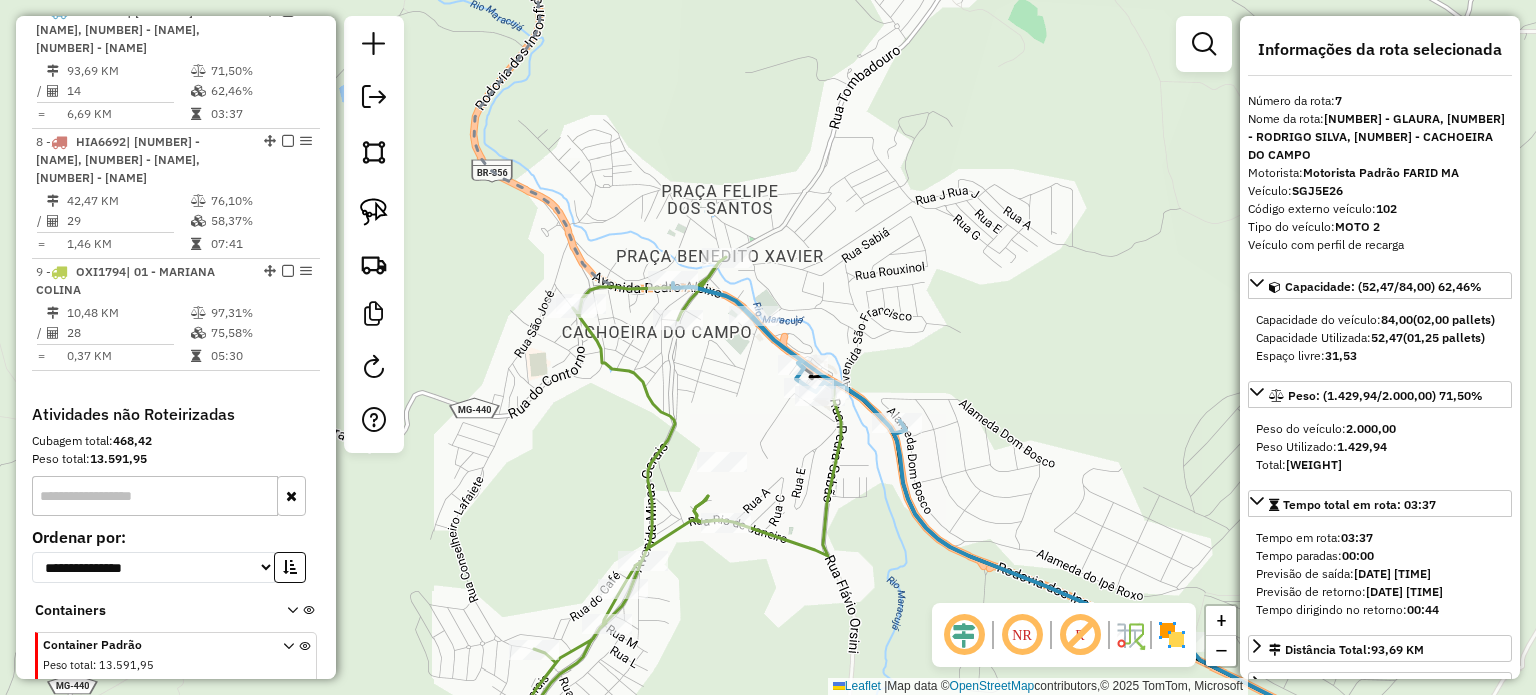 click 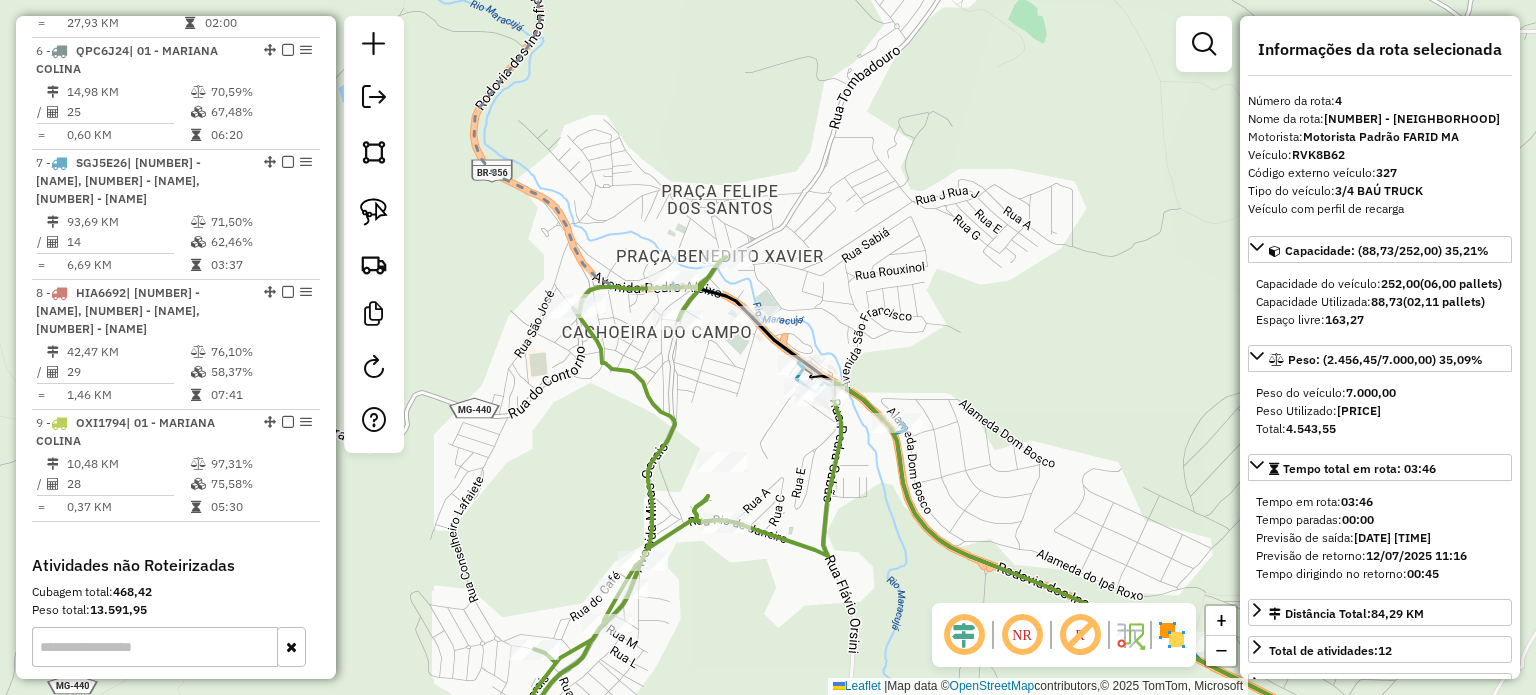 scroll, scrollTop: 1098, scrollLeft: 0, axis: vertical 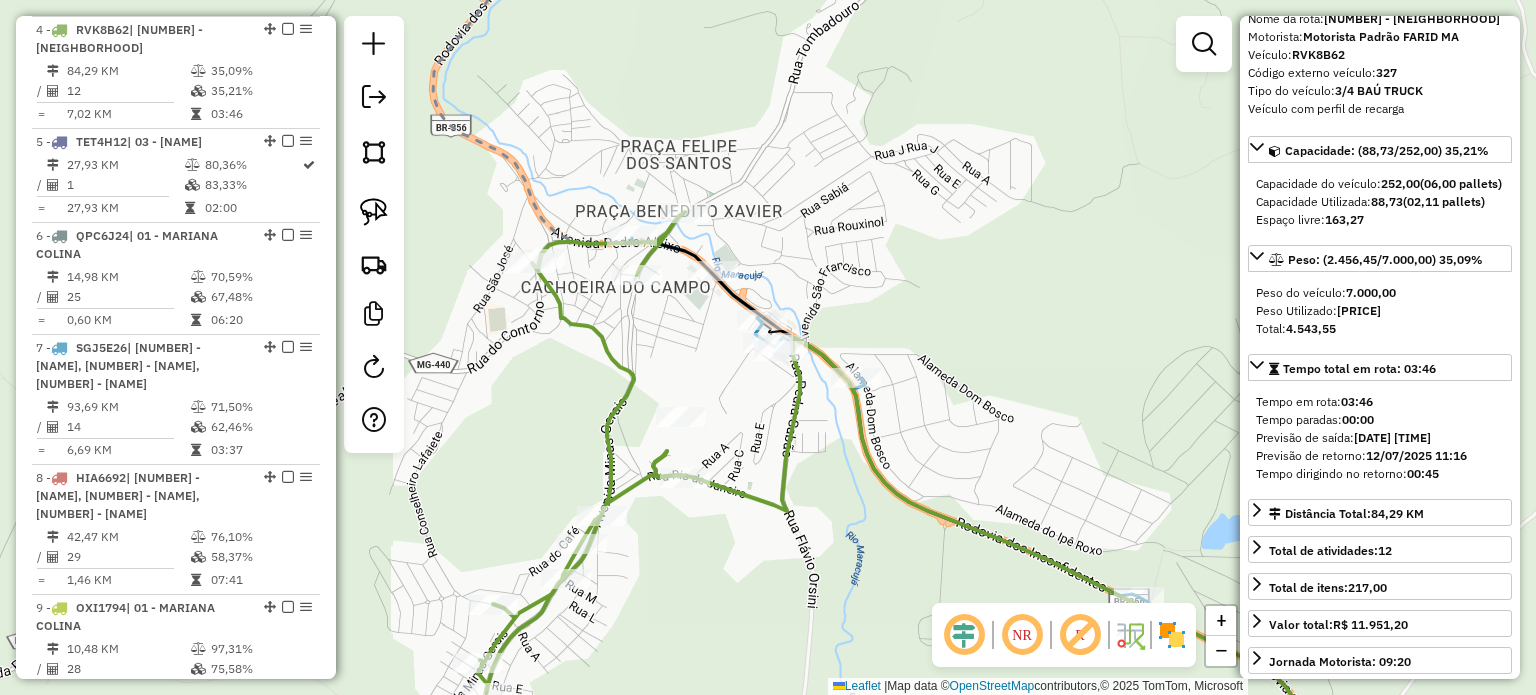 drag, startPoint x: 850, startPoint y: 355, endPoint x: 750, endPoint y: 293, distance: 117.66053 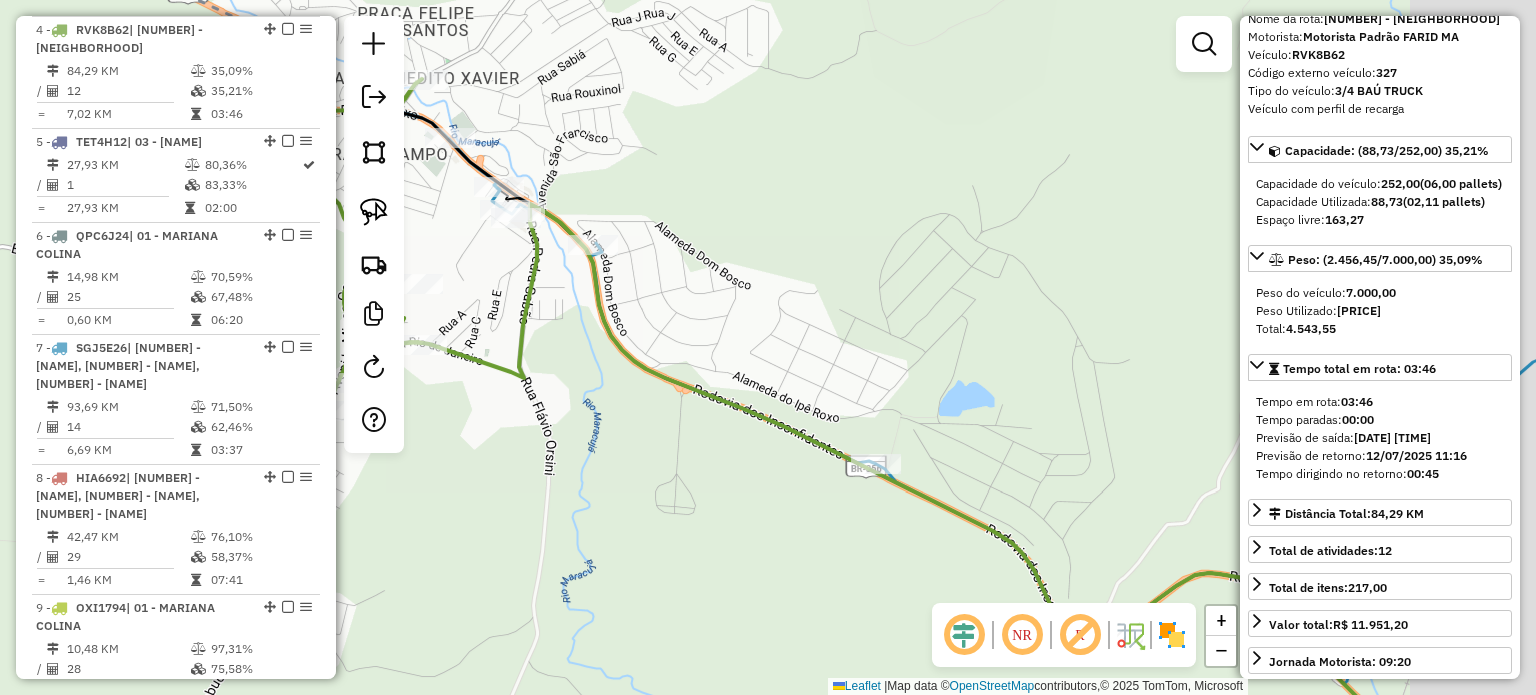 drag, startPoint x: 987, startPoint y: 271, endPoint x: 920, endPoint y: 249, distance: 70.5195 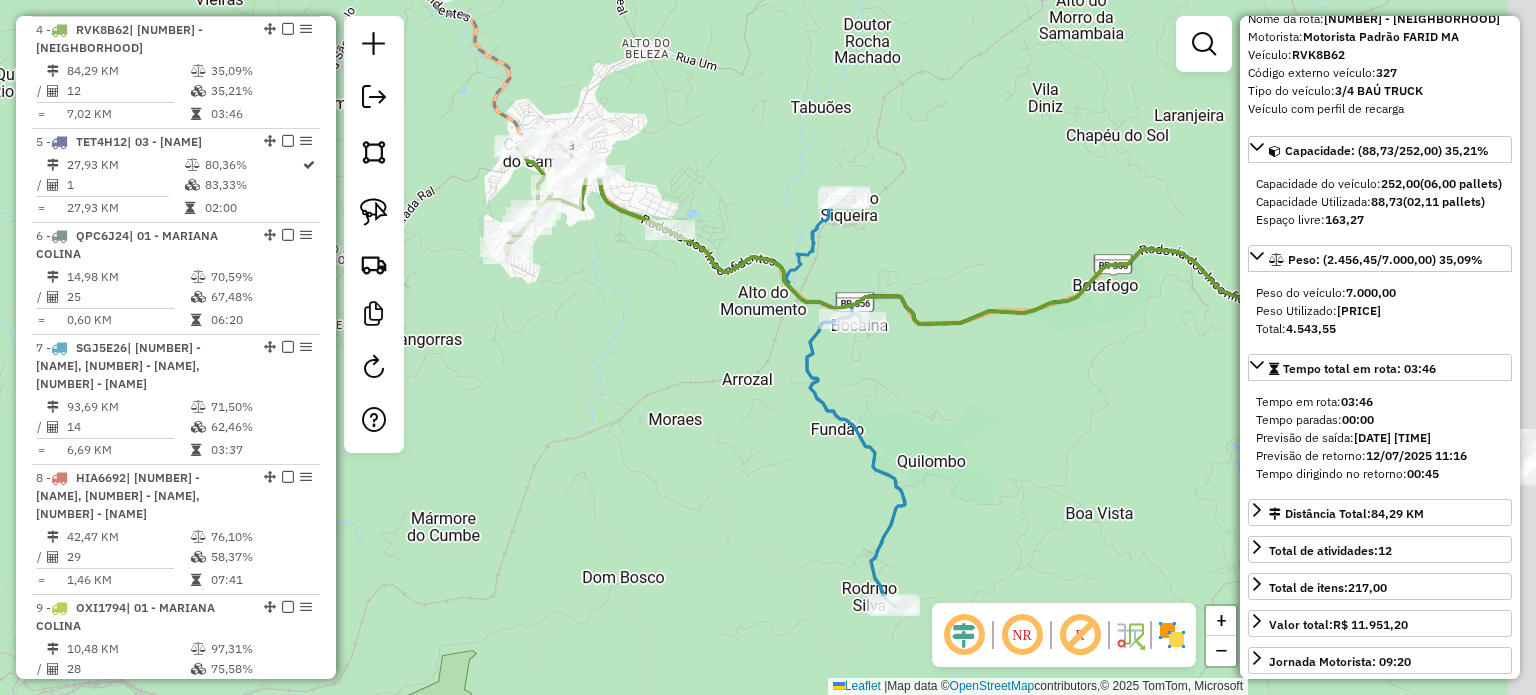 drag, startPoint x: 840, startPoint y: 291, endPoint x: 738, endPoint y: 255, distance: 108.16654 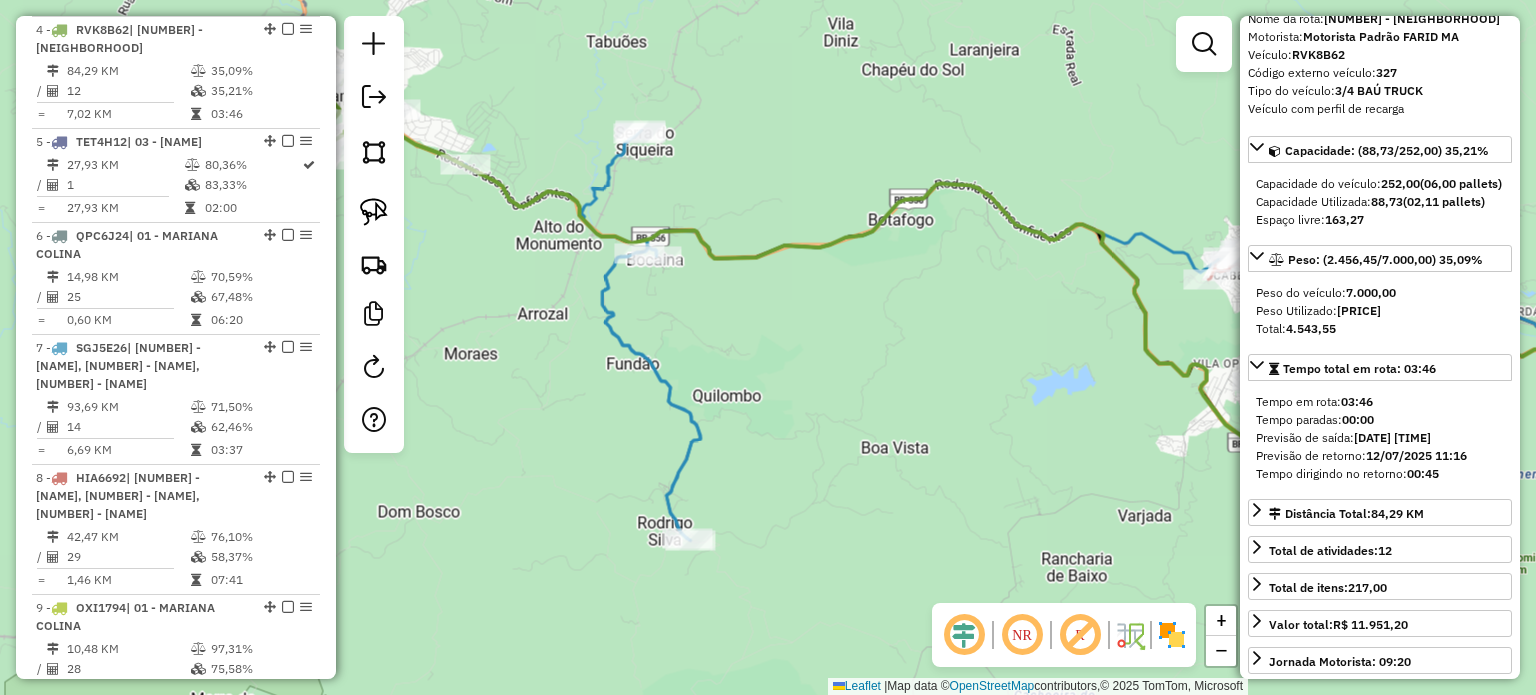 drag, startPoint x: 924, startPoint y: 284, endPoint x: 764, endPoint y: 278, distance: 160.11246 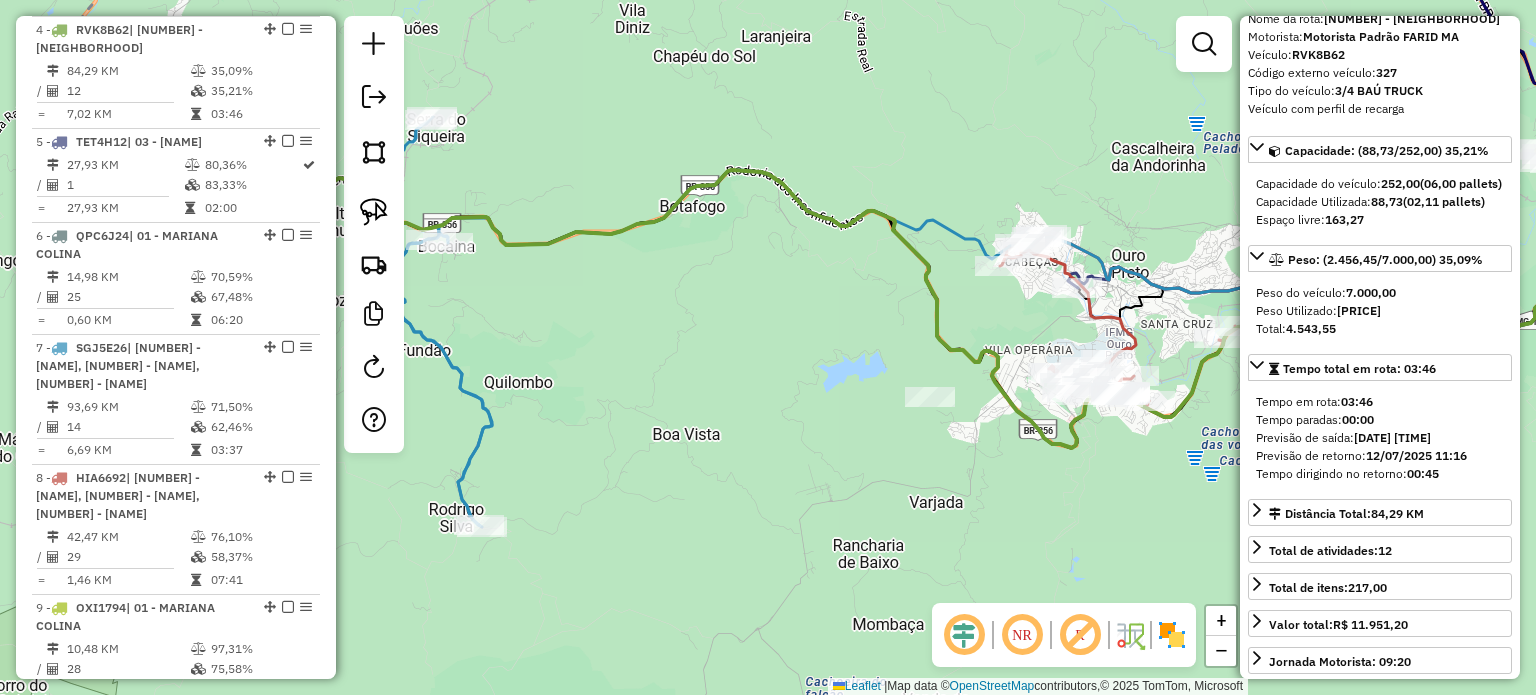 drag, startPoint x: 930, startPoint y: 401, endPoint x: 892, endPoint y: 409, distance: 38.832977 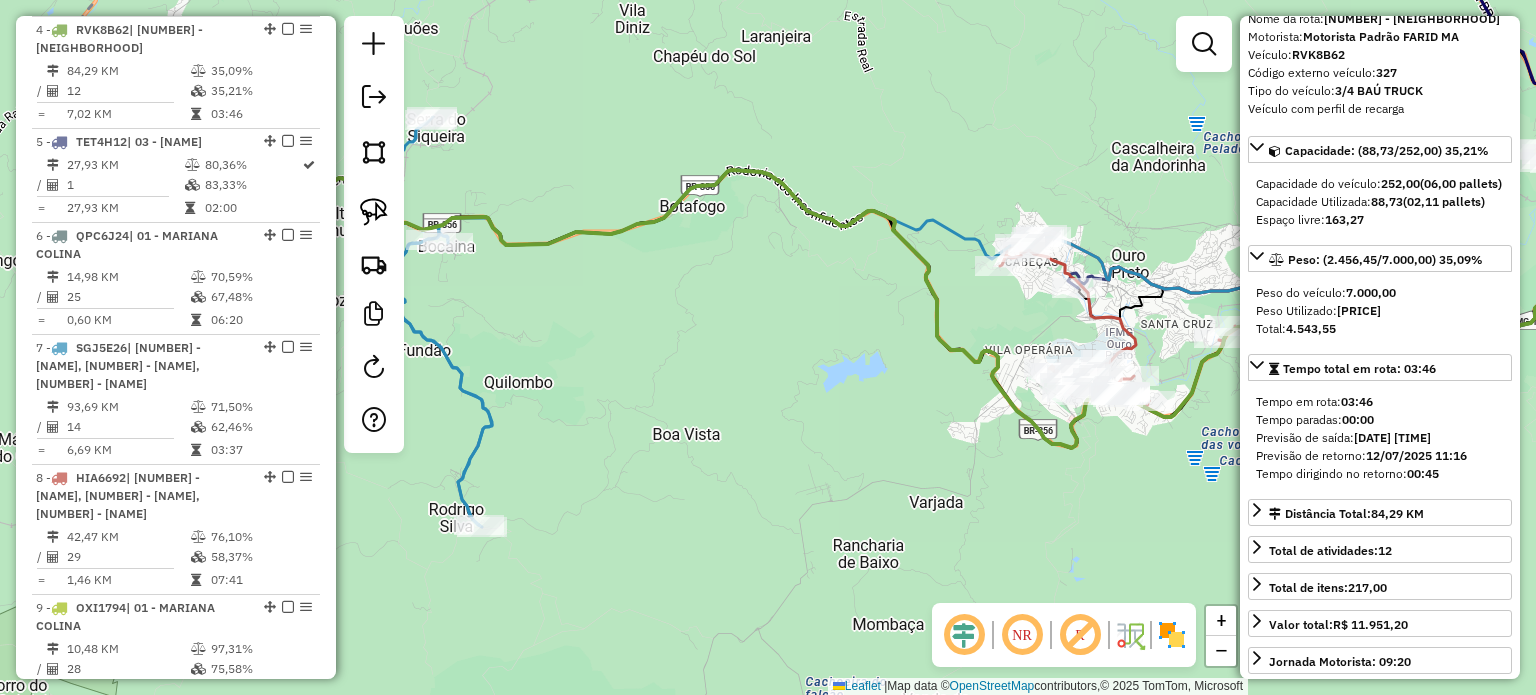click on "Janela de atendimento Grade de atendimento Capacidade Transportadoras Veículos Cliente Pedidos  Rotas Selecione os dias de semana para filtrar as janelas de atendimento  Seg   Ter   Qua   Qui   Sex   Sáb   Dom  Informe o período da janela de atendimento: De: Até:  Filtrar exatamente a janela do cliente  Considerar janela de atendimento padrão  Selecione os dias de semana para filtrar as grades de atendimento  Seg   Ter   Qua   Qui   Sex   Sáb   Dom   Considerar clientes sem dia de atendimento cadastrado  Clientes fora do dia de atendimento selecionado Filtrar as atividades entre os valores definidos abaixo:  Peso mínimo:   Peso máximo:   Cubagem mínima:   Cubagem máxima:   De:   Até:  Filtrar as atividades entre o tempo de atendimento definido abaixo:  De:   Até:   Considerar capacidade total dos clientes não roteirizados Transportadora: Selecione um ou mais itens Tipo de veículo: Selecione um ou mais itens Veículo: Selecione um ou mais itens Motorista: Selecione um ou mais itens Nome: Rótulo:" 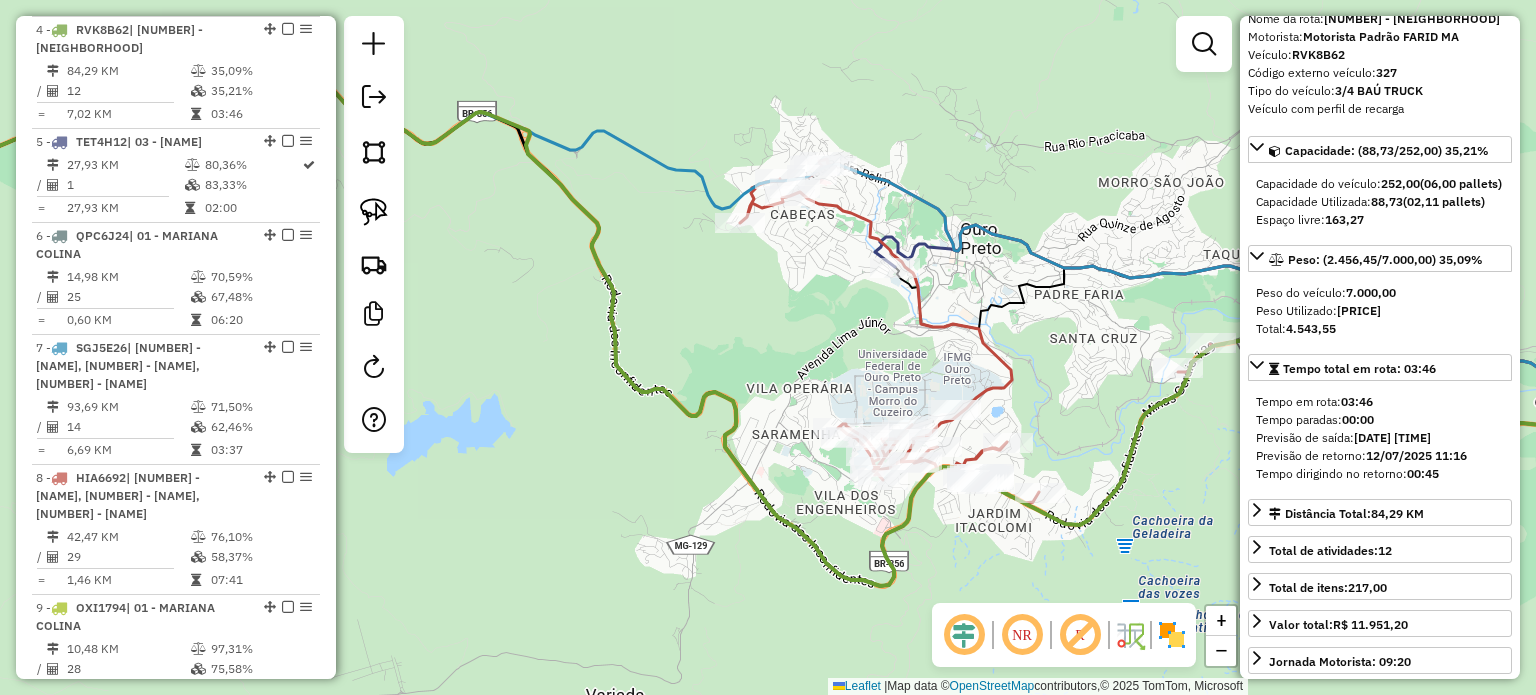 click 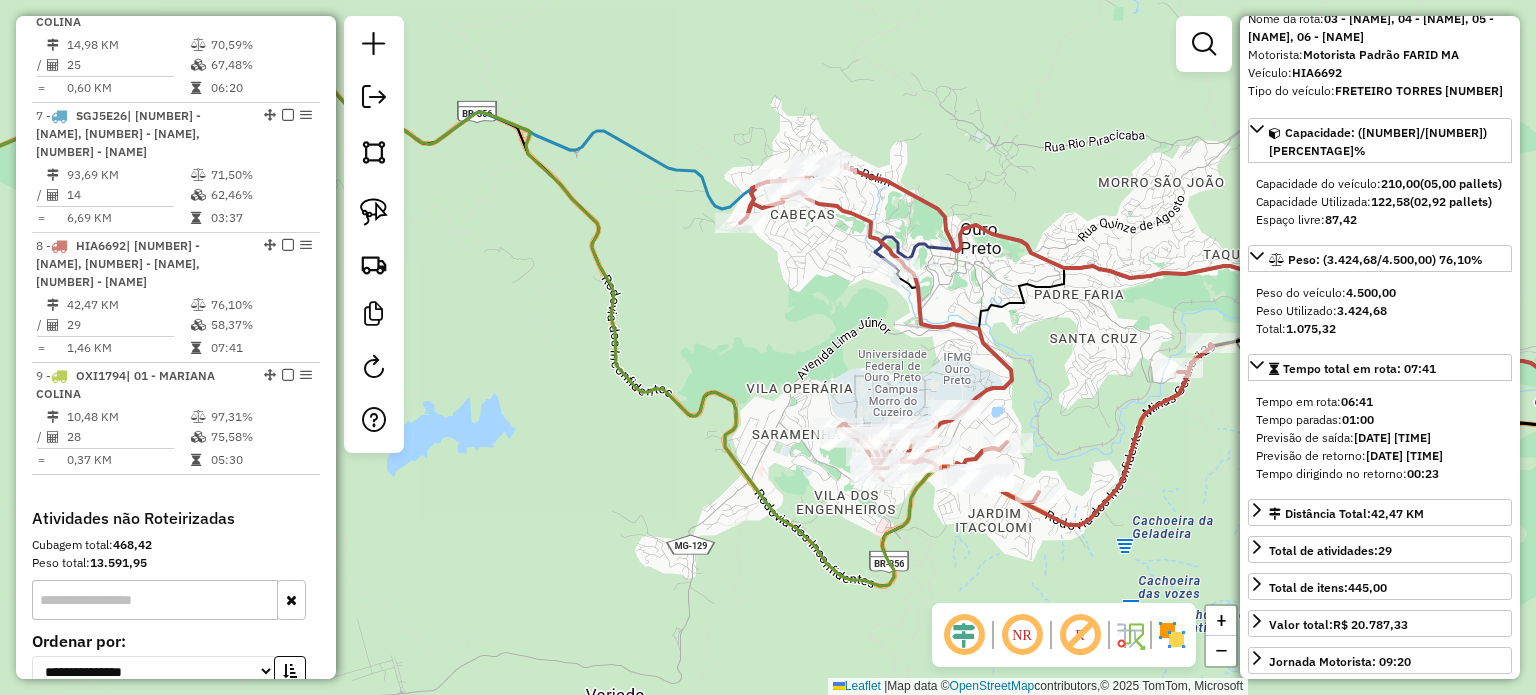 scroll, scrollTop: 1563, scrollLeft: 0, axis: vertical 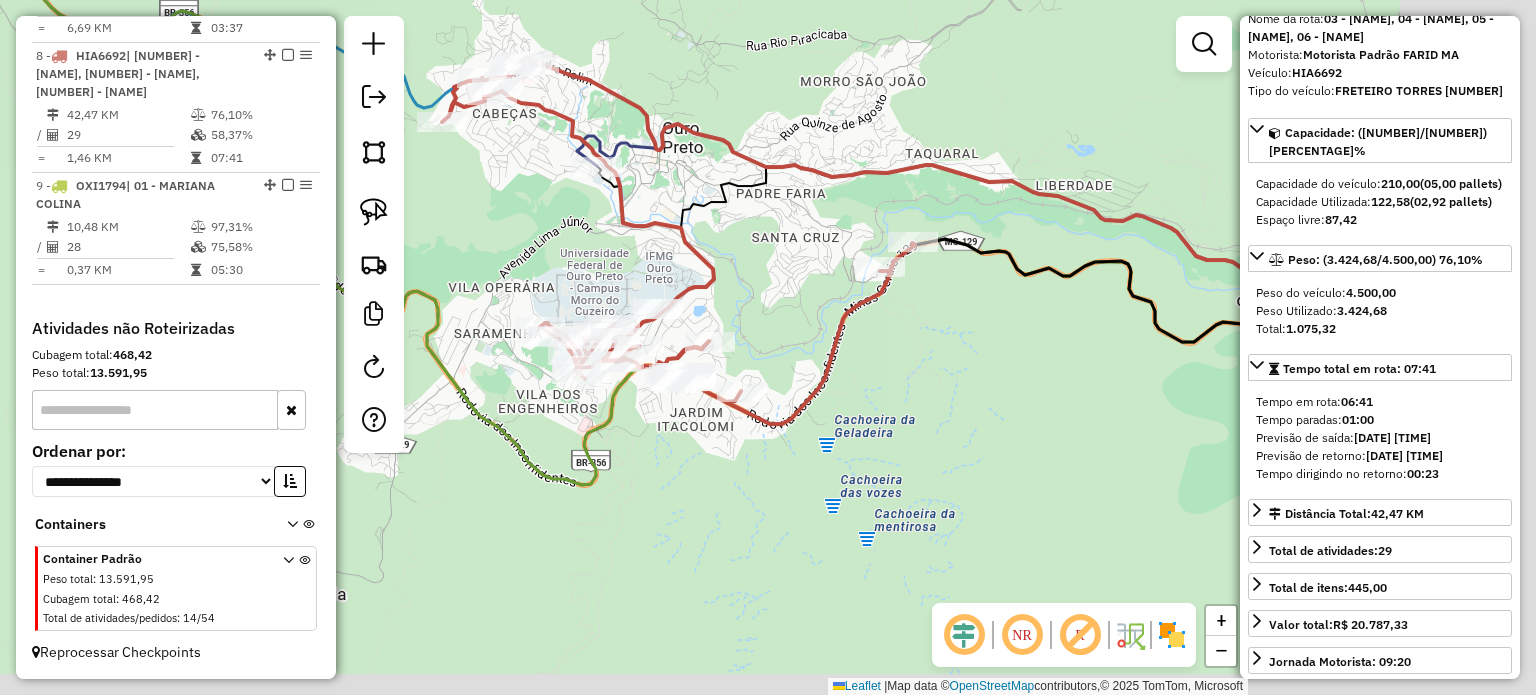 drag, startPoint x: 1158, startPoint y: 477, endPoint x: 856, endPoint y: 375, distance: 318.7601 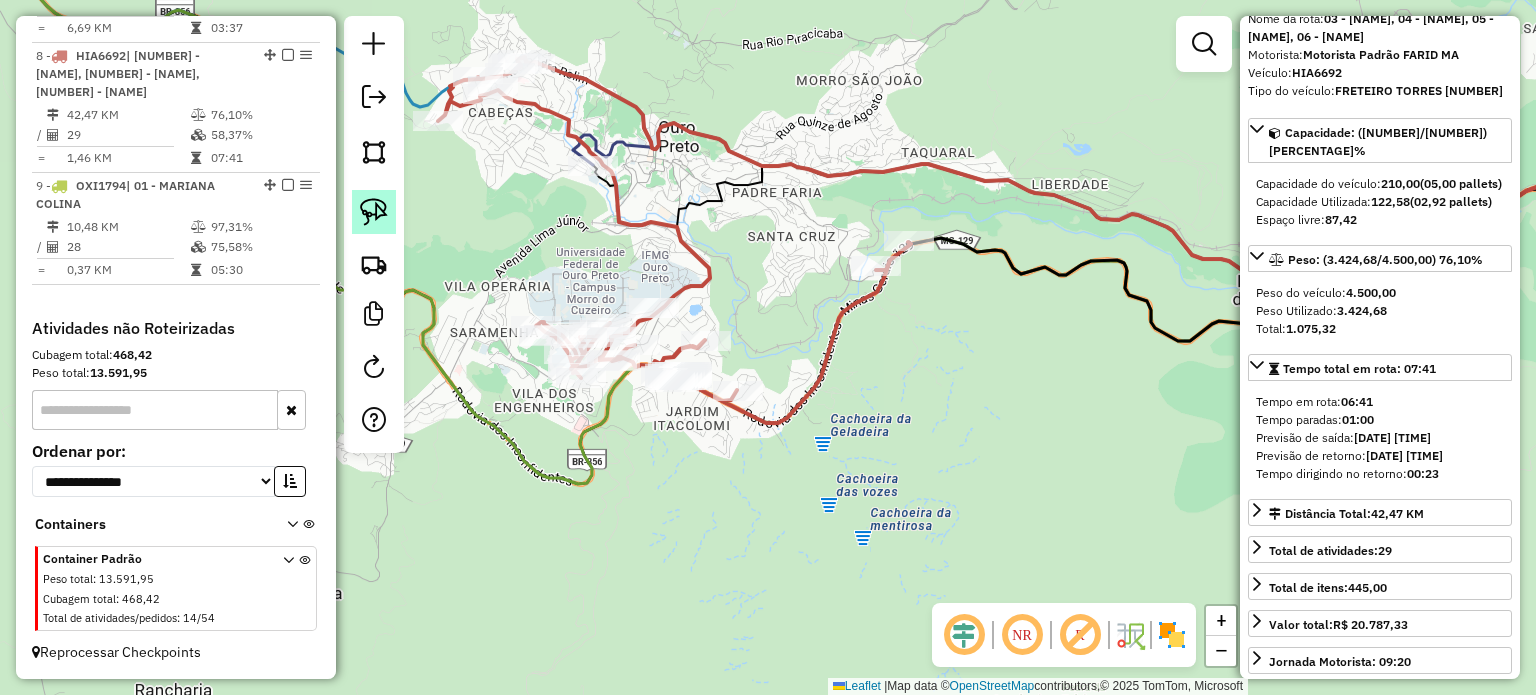 click 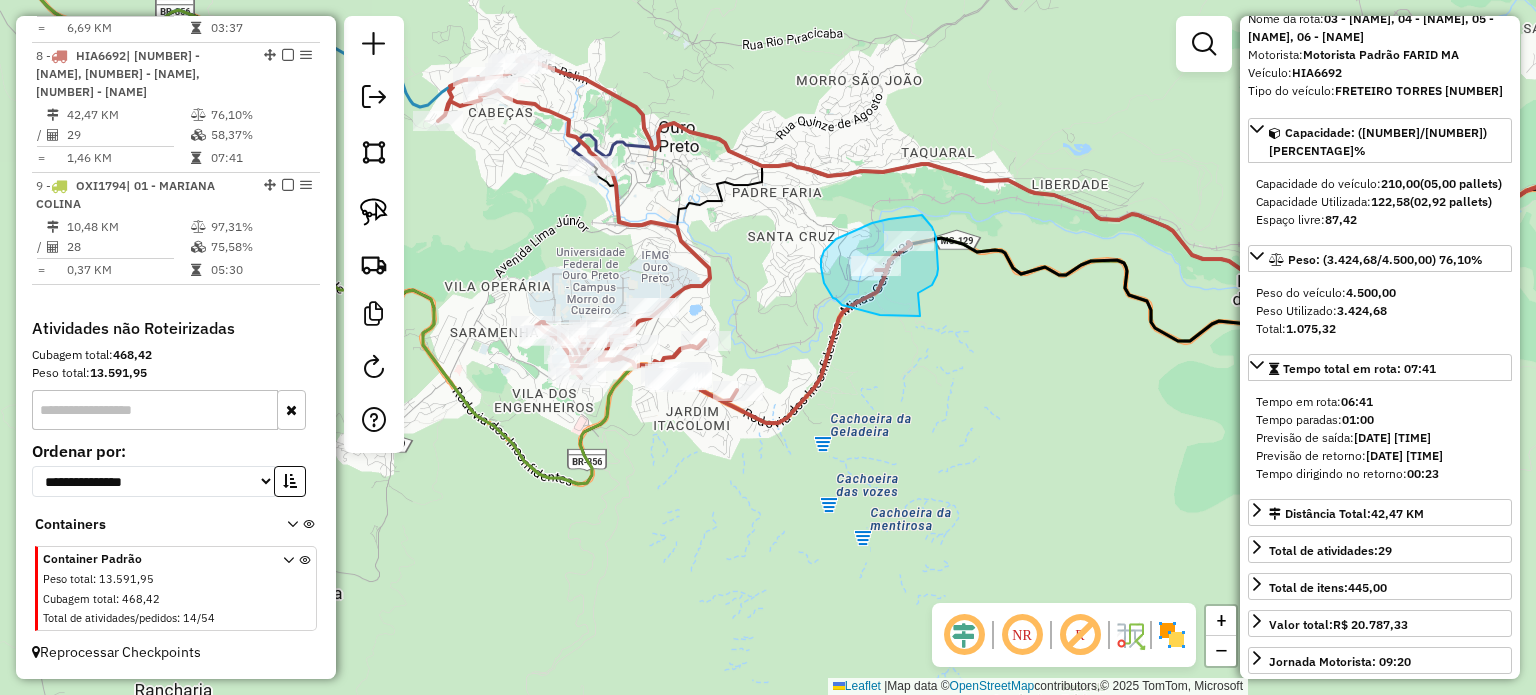 drag, startPoint x: 914, startPoint y: 315, endPoint x: 917, endPoint y: 294, distance: 21.213203 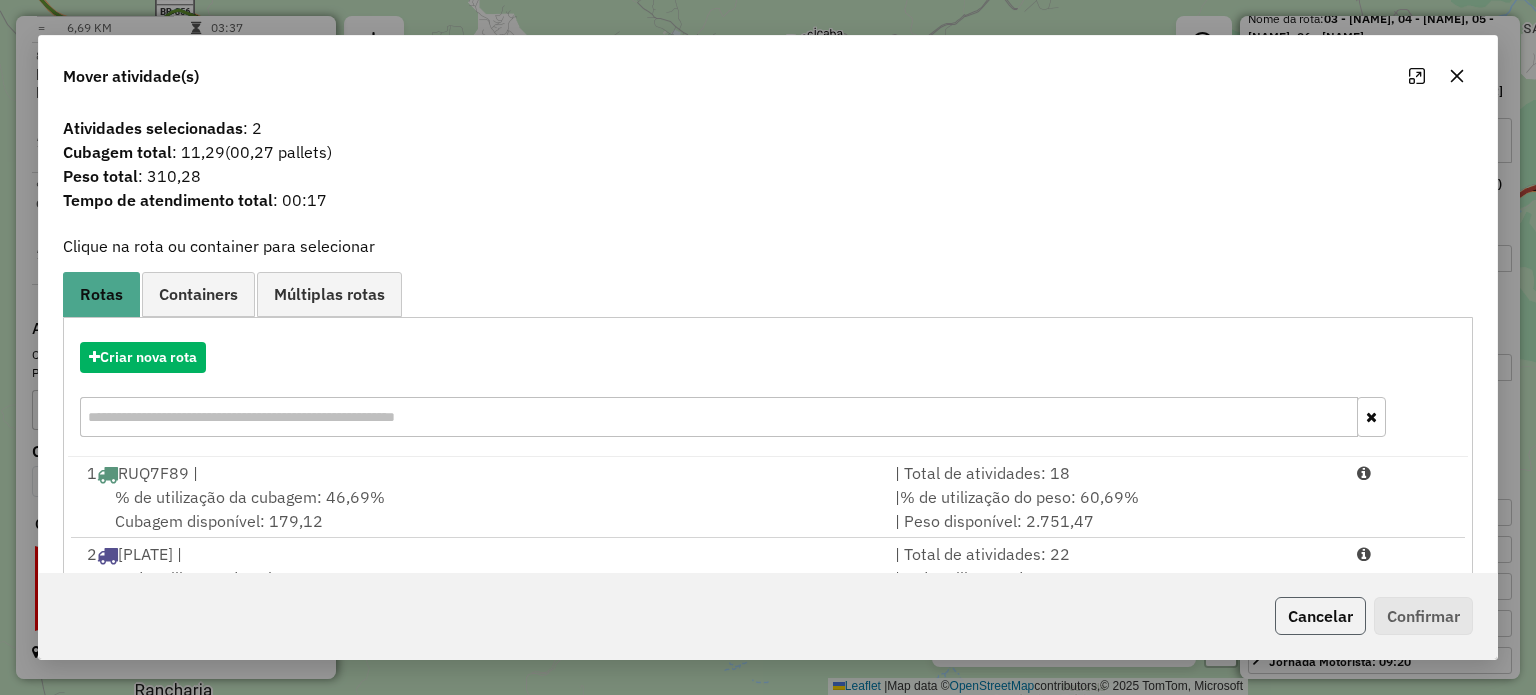click on "Cancelar" 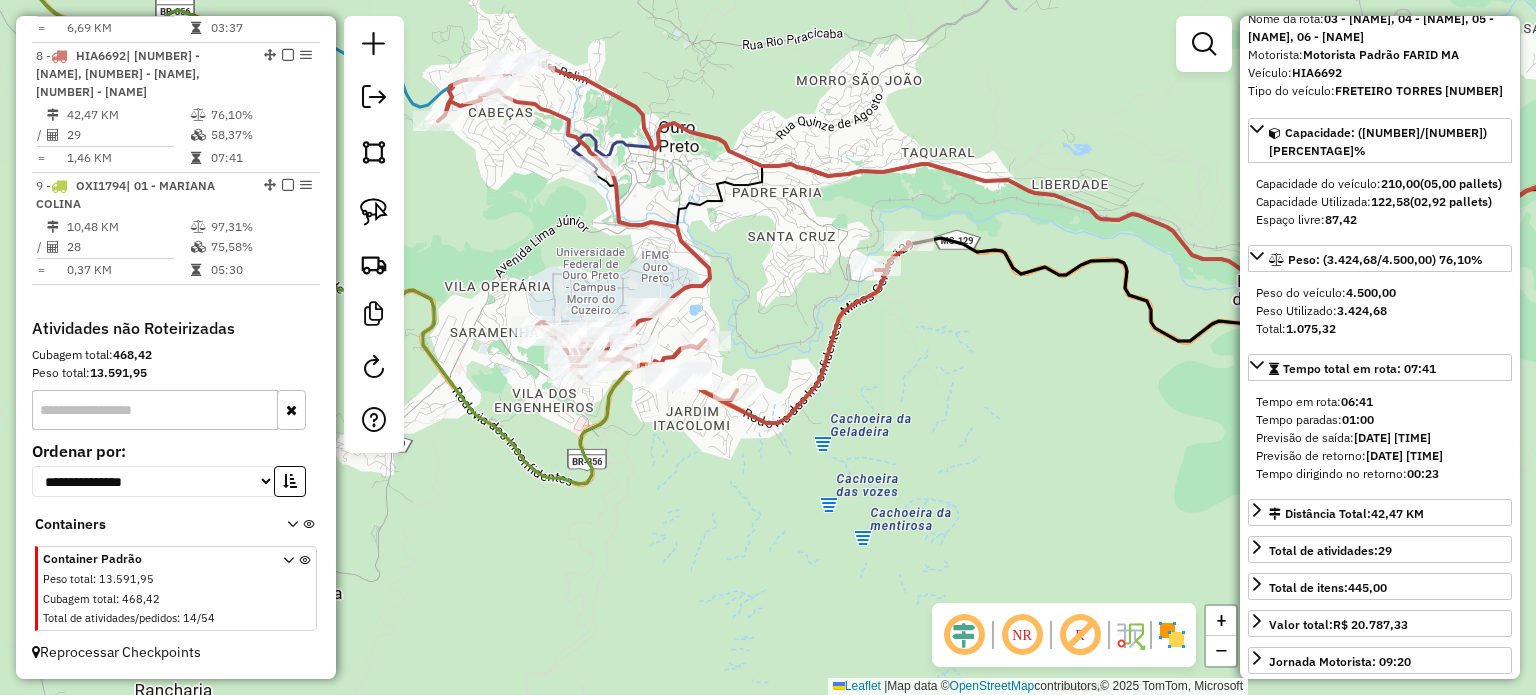 click 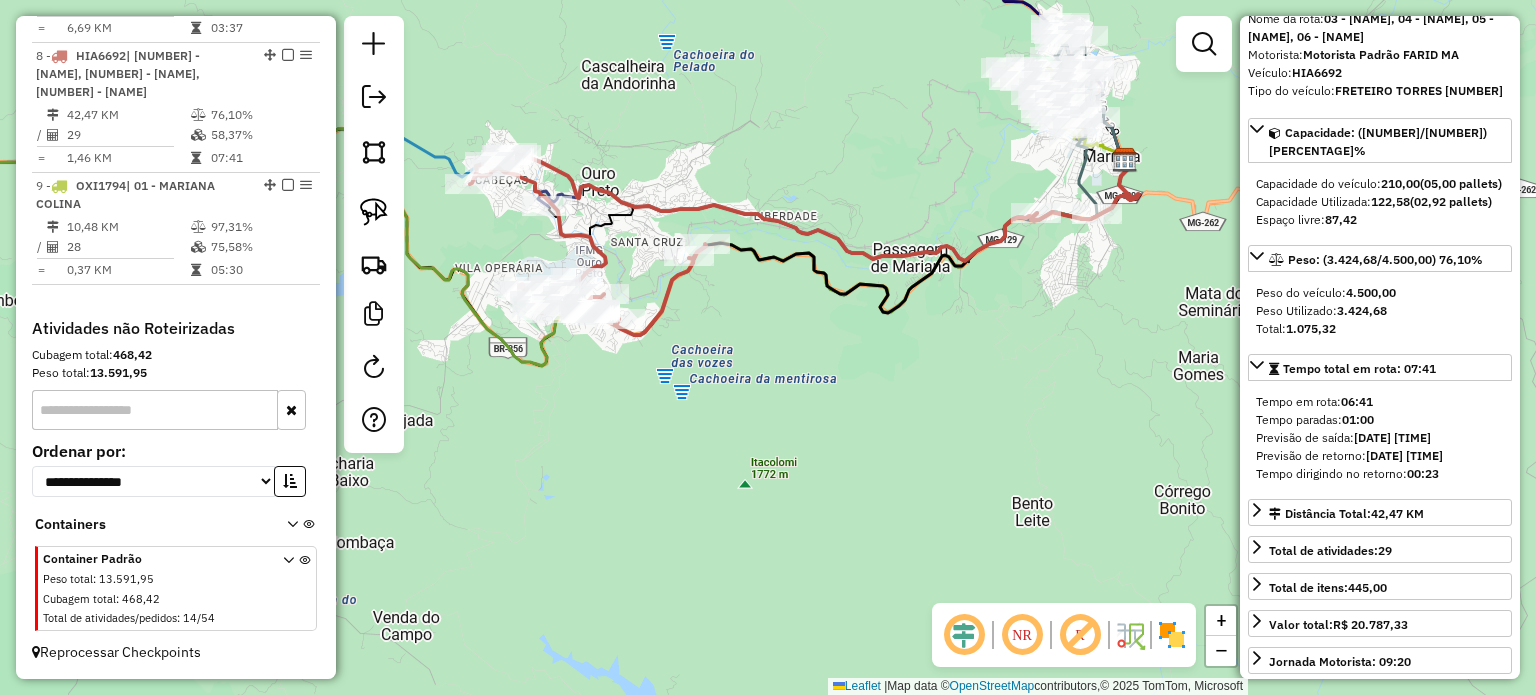 drag, startPoint x: 824, startPoint y: 397, endPoint x: 686, endPoint y: 420, distance: 139.90353 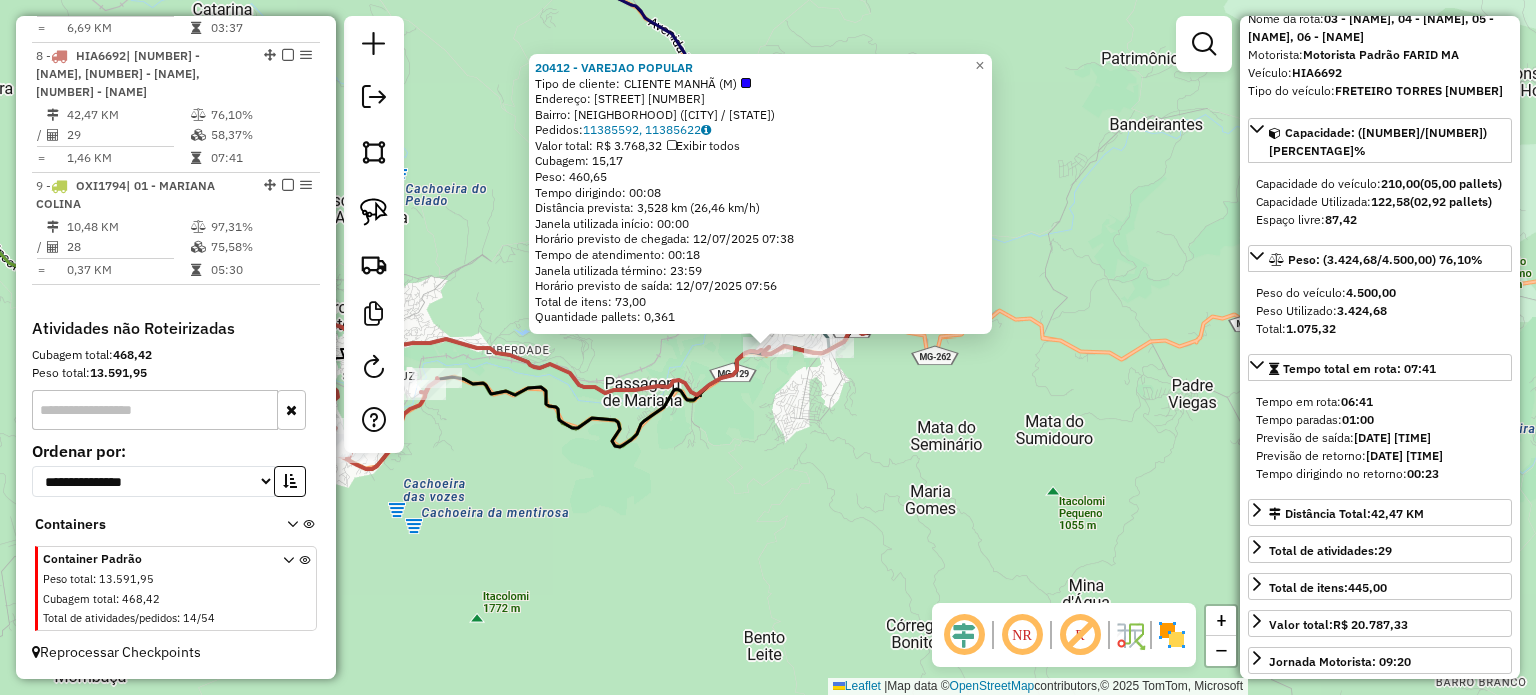 click on "[NUMBER] - [NAME]  Tipo de cliente:   CLIENTE MANHÃ (M)   Endereço:  [NAME] [NUMBER]   Bairro: [NEIGHBORHOOD] ([CITY] / [STATE])   Pedidos:  [ORDER_IDS]   Valor total: R$ [PRICE]   Exibir todos   Cubagem: [CUBAGE]  Peso: [WEIGHT]  Tempo dirigindo: [TIME]   Distância prevista: [DISTANCE] km ([SPEED] km/h)   Janela utilizada início: [TIME]   Horário previsto de chegada: [DATE] [TIME]   Tempo de atendimento: [TIME]   Janela utilizada término: [TIME]   Horário previsto de saída: [DATE] [TIME]   Total de itens: [ITEMS]   Quantidade pallets: [PALLETS]  × Janela de atendimento Grade de atendimento Capacidade Transportadoras Veículos Cliente Pedidos  Rotas Selecione os dias de semana para filtrar as janelas de atendimento  Seg   Ter   Qua   Qui   Sex   Sáb   Dom  Informe o período da janela de atendimento: De: Até:  Filtrar exatamente a janela do cliente  Considerar janela de atendimento padrão  Selecione os dias de semana para filtrar as grades de atendimento  Seg   Ter   Qua   Qui   Sex   Sáb  De:" 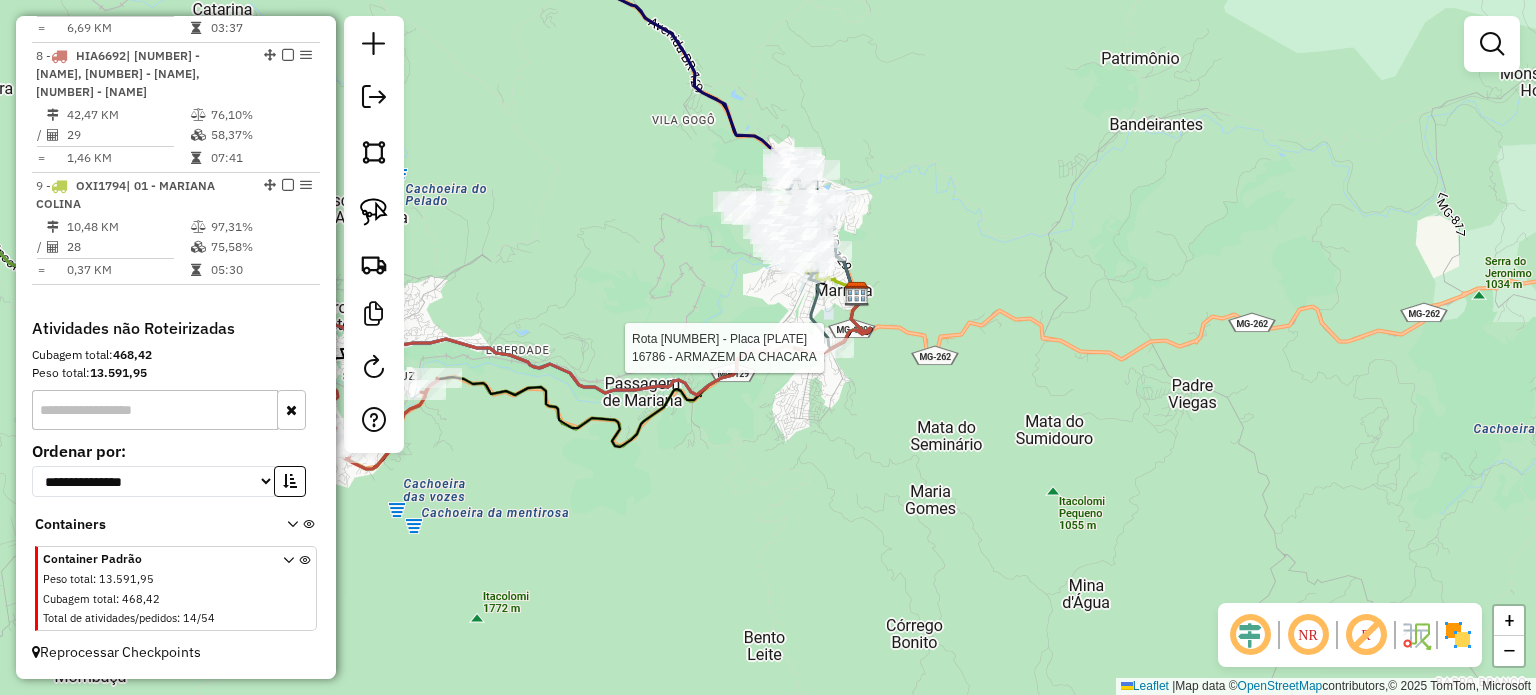 select on "**********" 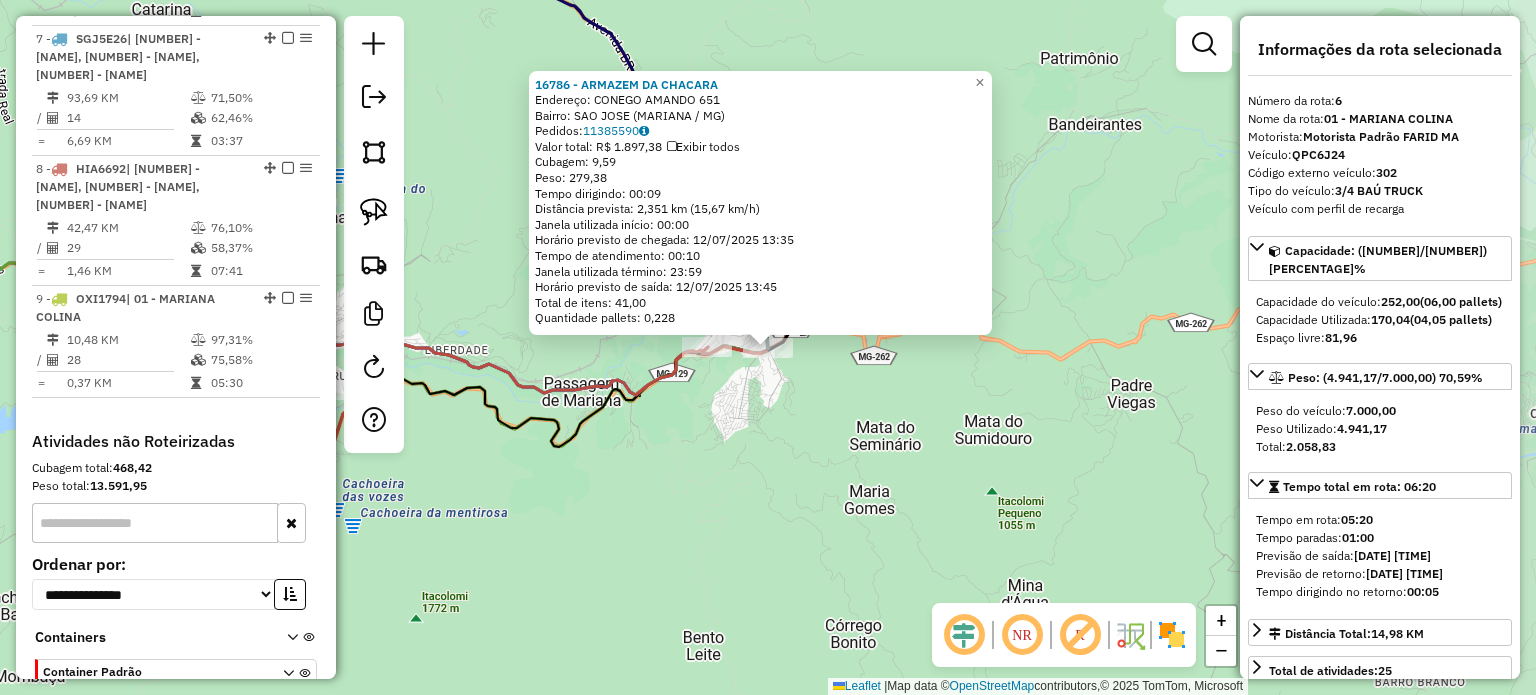 scroll, scrollTop: 1322, scrollLeft: 0, axis: vertical 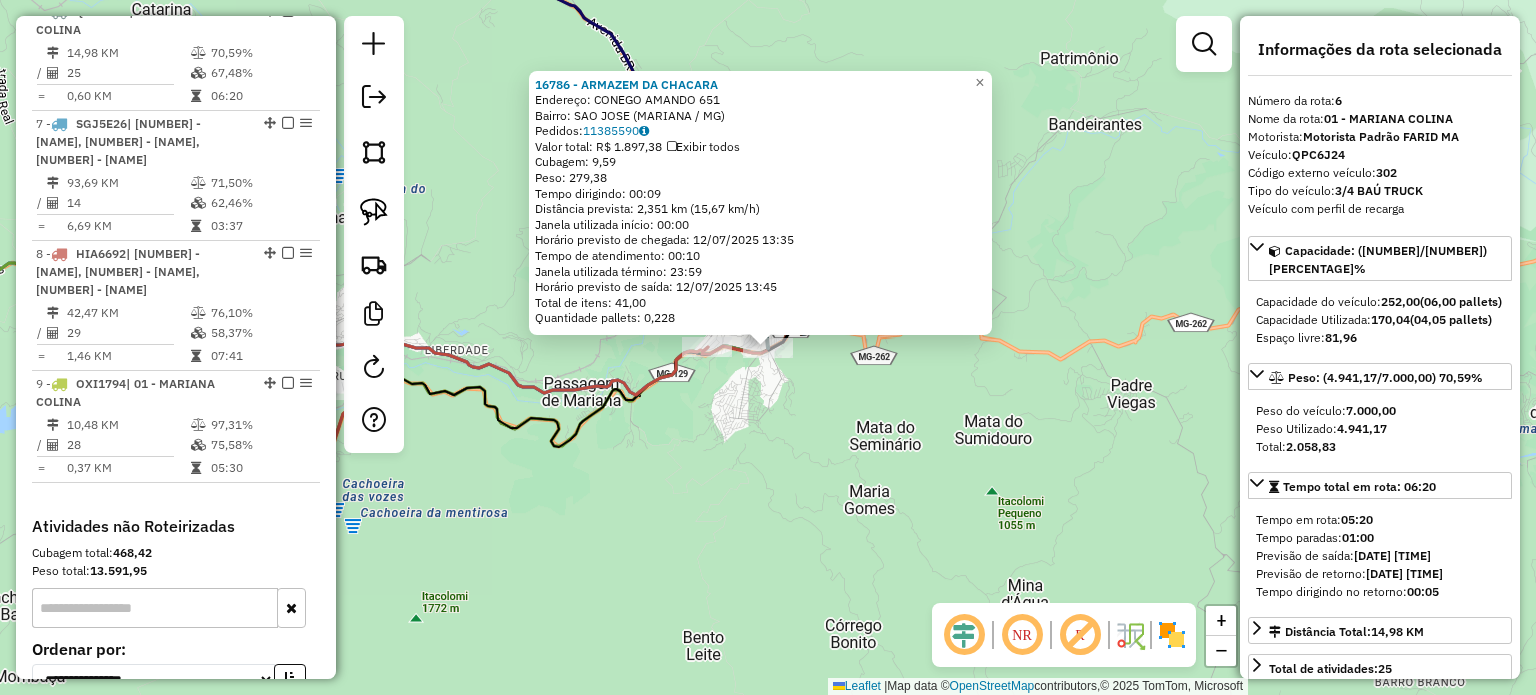 click on "[NUMBER] - [SUPPLIER]  Endereço:  [STREET] [NUMBER]   Bairro: [BAIRRO] ([CIDADE] / [STATE])   Pedidos:  [NUMBER]   Valor total: [CURRENCY] [PRICE]   Exibir todos   Cubagem: [PRICE]  Peso: [PRICE]  Tempo dirigindo: [TIME]   Distância prevista: [PRICE] km ([PRICE] km/h)   Janela utilizada início: [TIME]   Horário previsto de chegada: [DATE] [TIME]   Tempo de atendimento: [TIME]   Janela utilizada término: [TIME]   Horário previsto de saída: [DATE] [TIME]   Total de itens: [PRICE]   Quantidade pallets: [PRICE]  × Janela de atendimento Grade de atendimento Capacidade Transportadoras Veículos Cliente Pedidos  Rotas Selecione os dias de semana para filtrar as janelas de atendimento  Seg   Ter   Qua   Qui   Sex   Sáb   Dom  Informe o período da janela de atendimento: De: Até:  Filtrar exatamente a janela do cliente  Considerar janela de atendimento padrão  Selecione os dias de semana para filtrar as grades de atendimento  Seg   Ter   Qua   Qui   Sex   Sáb   Dom   Considerar clientes sem dia de atendimento cadastrado De:" 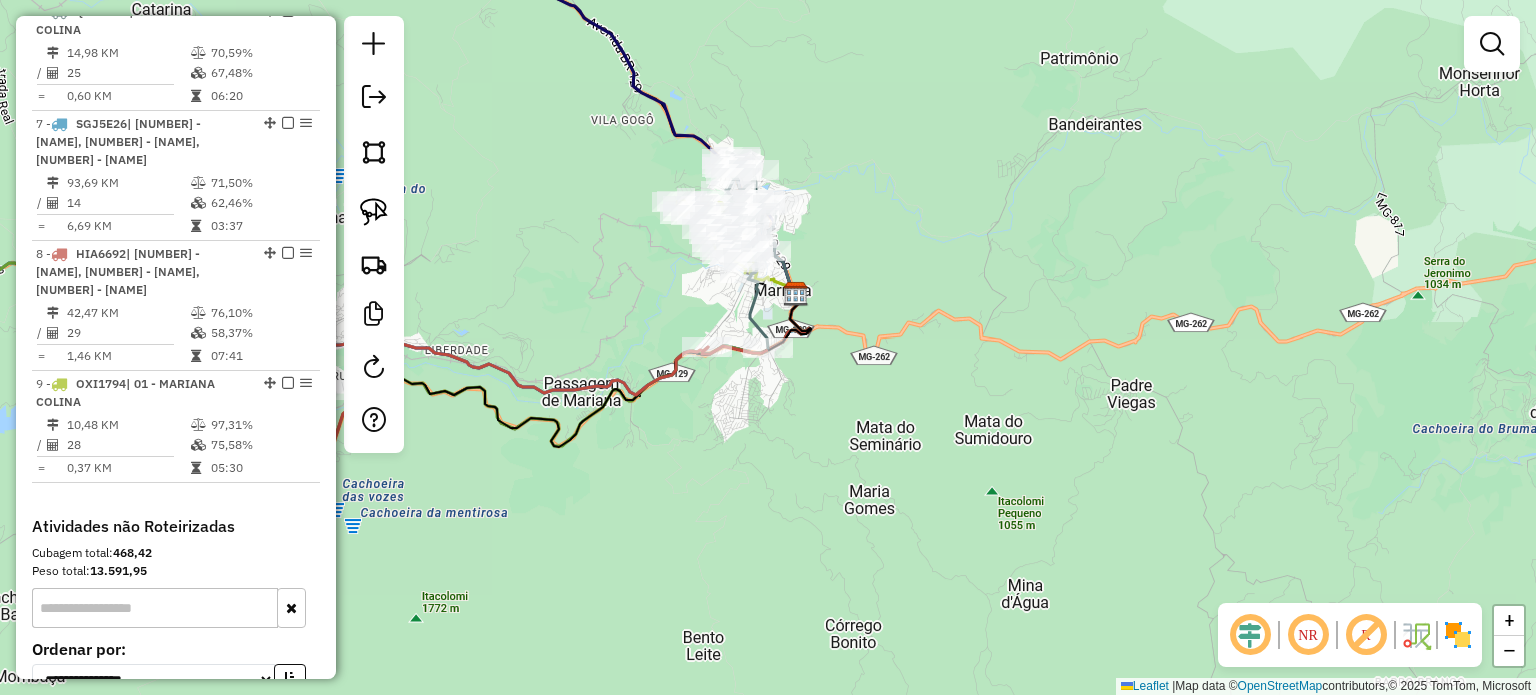 click 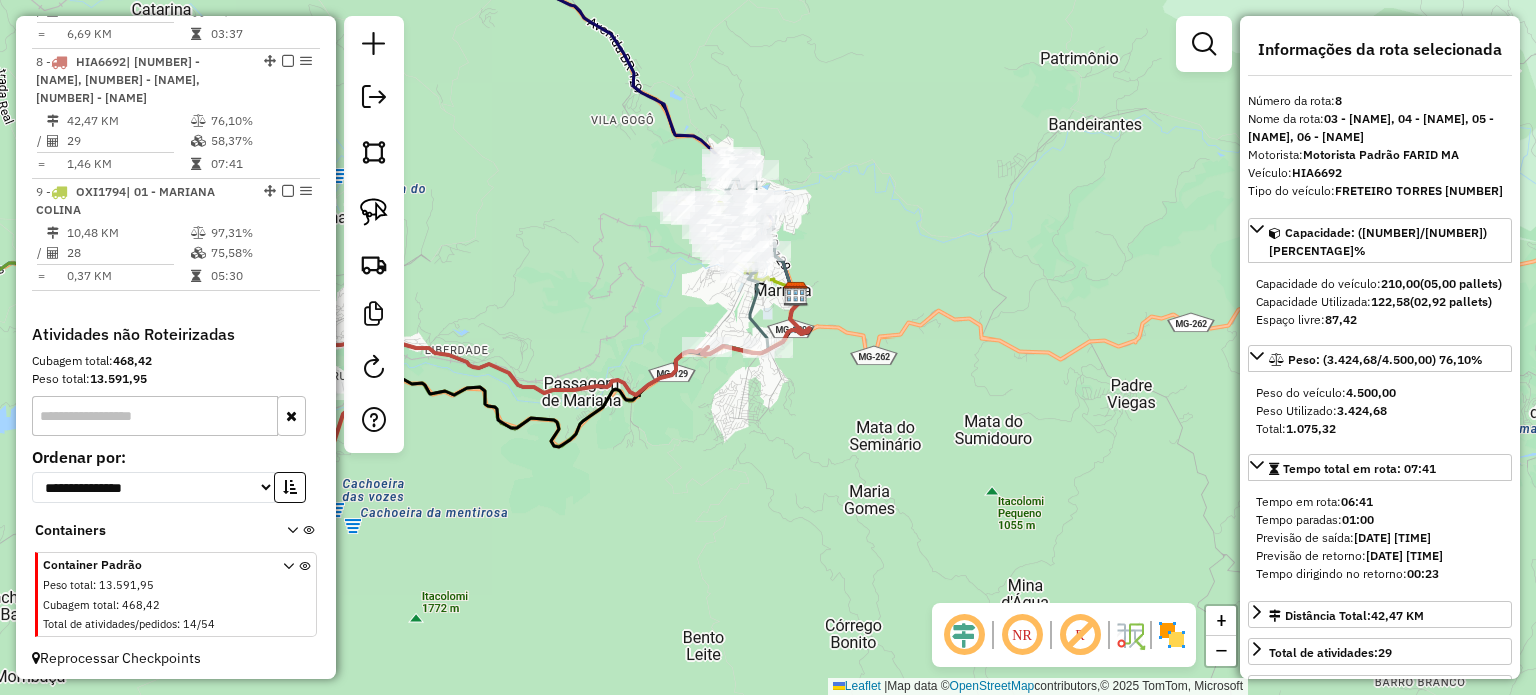 scroll, scrollTop: 1563, scrollLeft: 0, axis: vertical 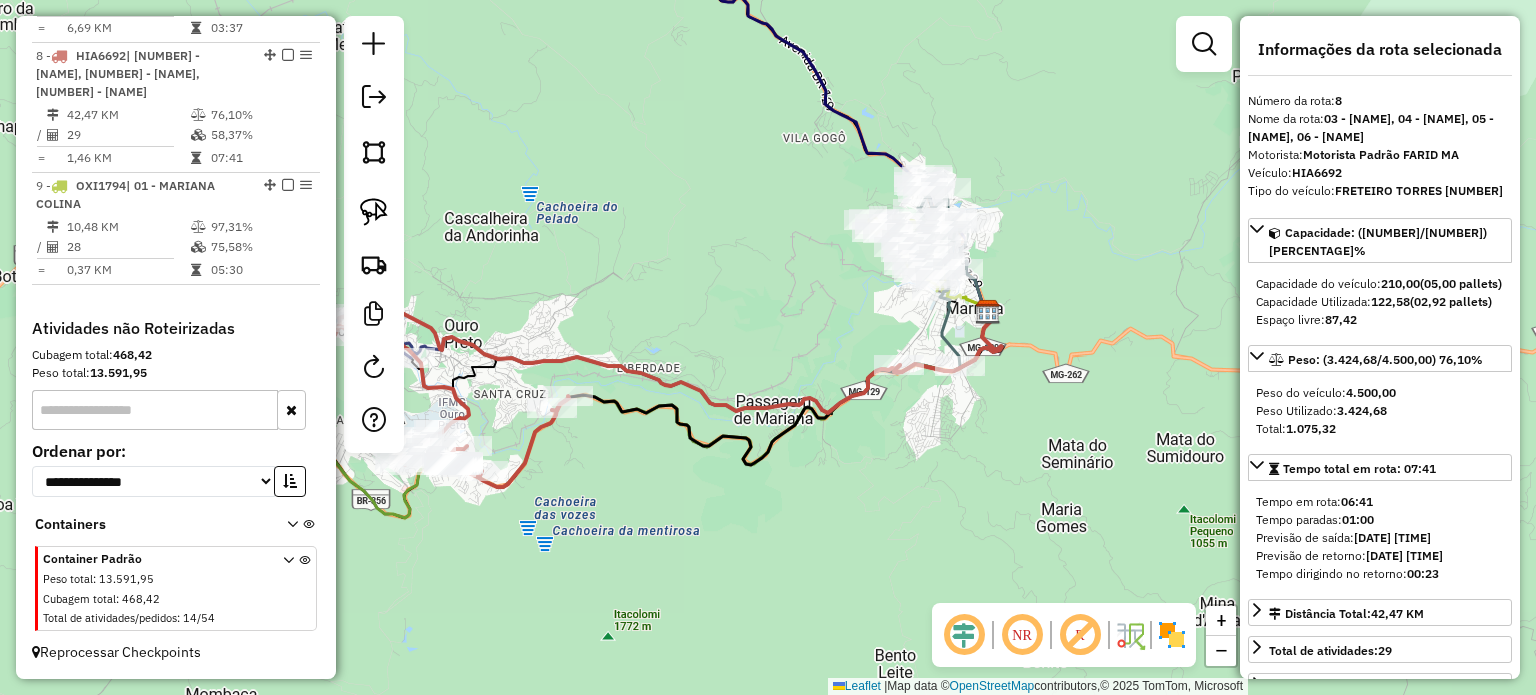 drag, startPoint x: 780, startPoint y: 431, endPoint x: 871, endPoint y: 432, distance: 91.00549 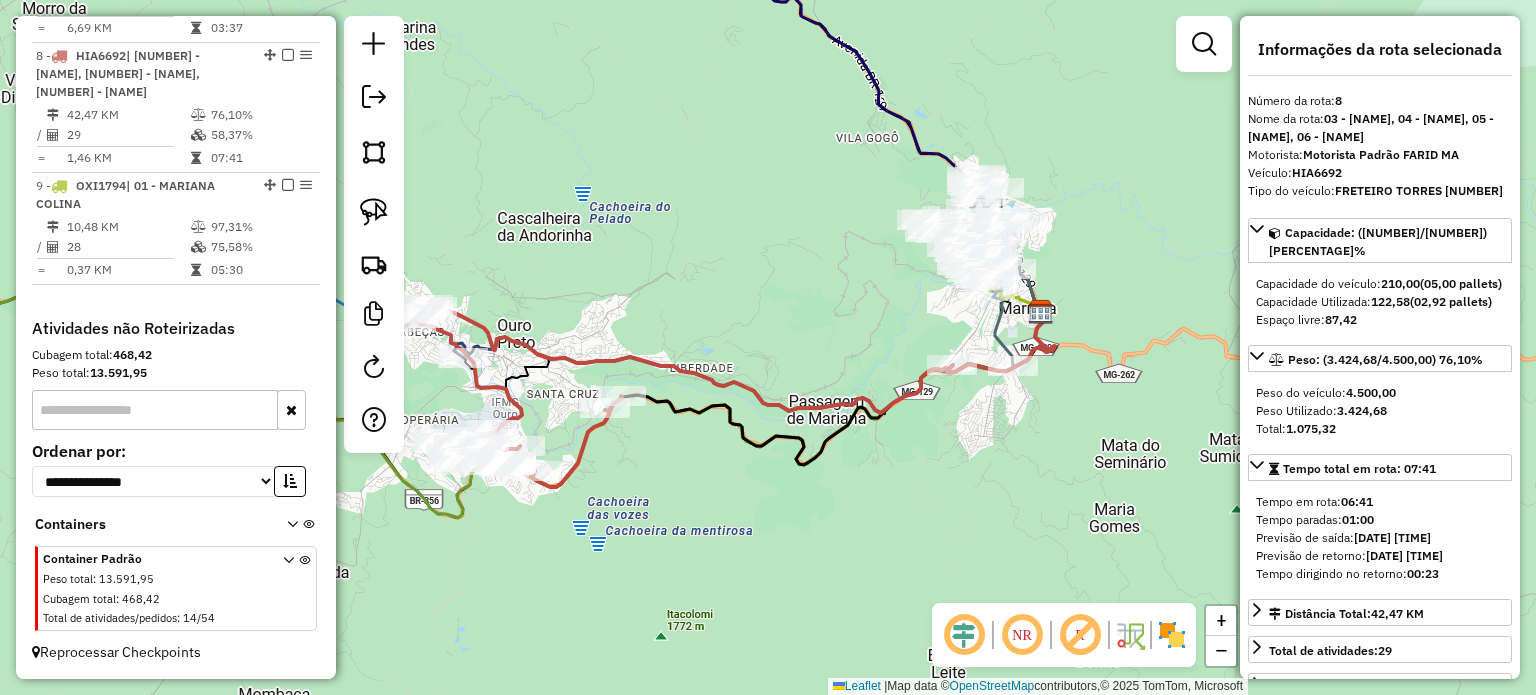 click on "Janela de atendimento Grade de atendimento Capacidade Transportadoras Veículos Cliente Pedidos  Rotas Selecione os dias de semana para filtrar as janelas de atendimento  Seg   Ter   Qua   Qui   Sex   Sáb   Dom  Informe o período da janela de atendimento: De: Até:  Filtrar exatamente a janela do cliente  Considerar janela de atendimento padrão  Selecione os dias de semana para filtrar as grades de atendimento  Seg   Ter   Qua   Qui   Sex   Sáb   Dom   Considerar clientes sem dia de atendimento cadastrado  Clientes fora do dia de atendimento selecionado Filtrar as atividades entre os valores definidos abaixo:  Peso mínimo:   Peso máximo:   Cubagem mínima:   Cubagem máxima:   De:   Até:  Filtrar as atividades entre o tempo de atendimento definido abaixo:  De:   Até:   Considerar capacidade total dos clientes não roteirizados Transportadora: Selecione um ou mais itens Tipo de veículo: Selecione um ou mais itens Veículo: Selecione um ou mais itens Motorista: Selecione um ou mais itens Nome: Rótulo:" 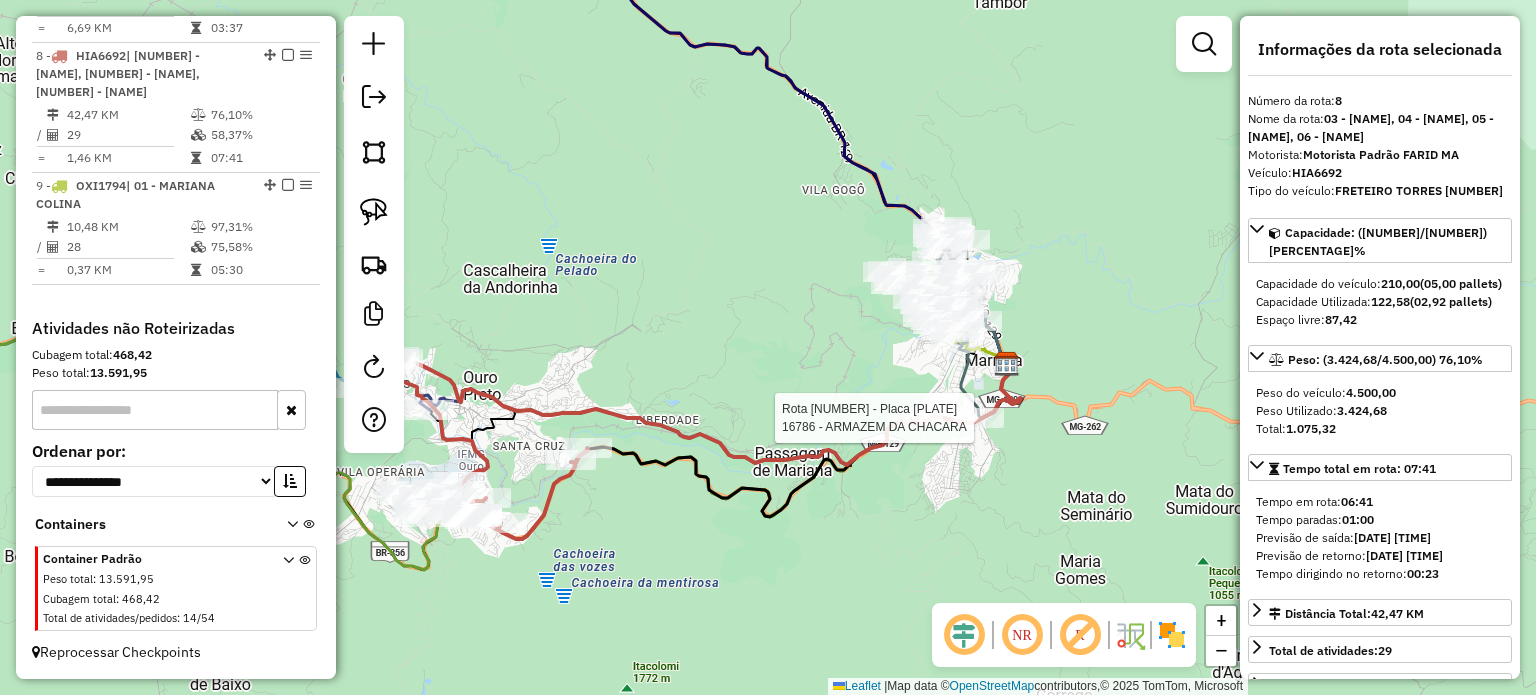click 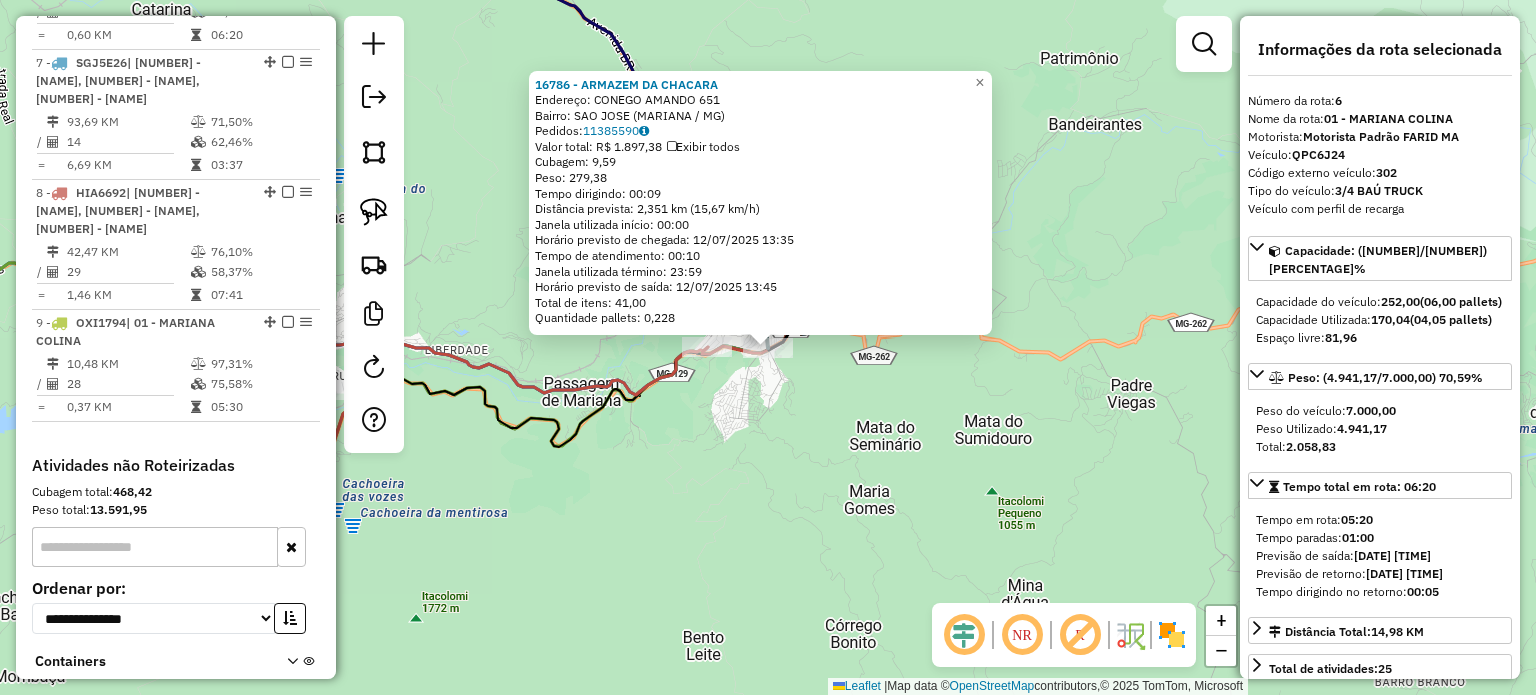 scroll, scrollTop: 1322, scrollLeft: 0, axis: vertical 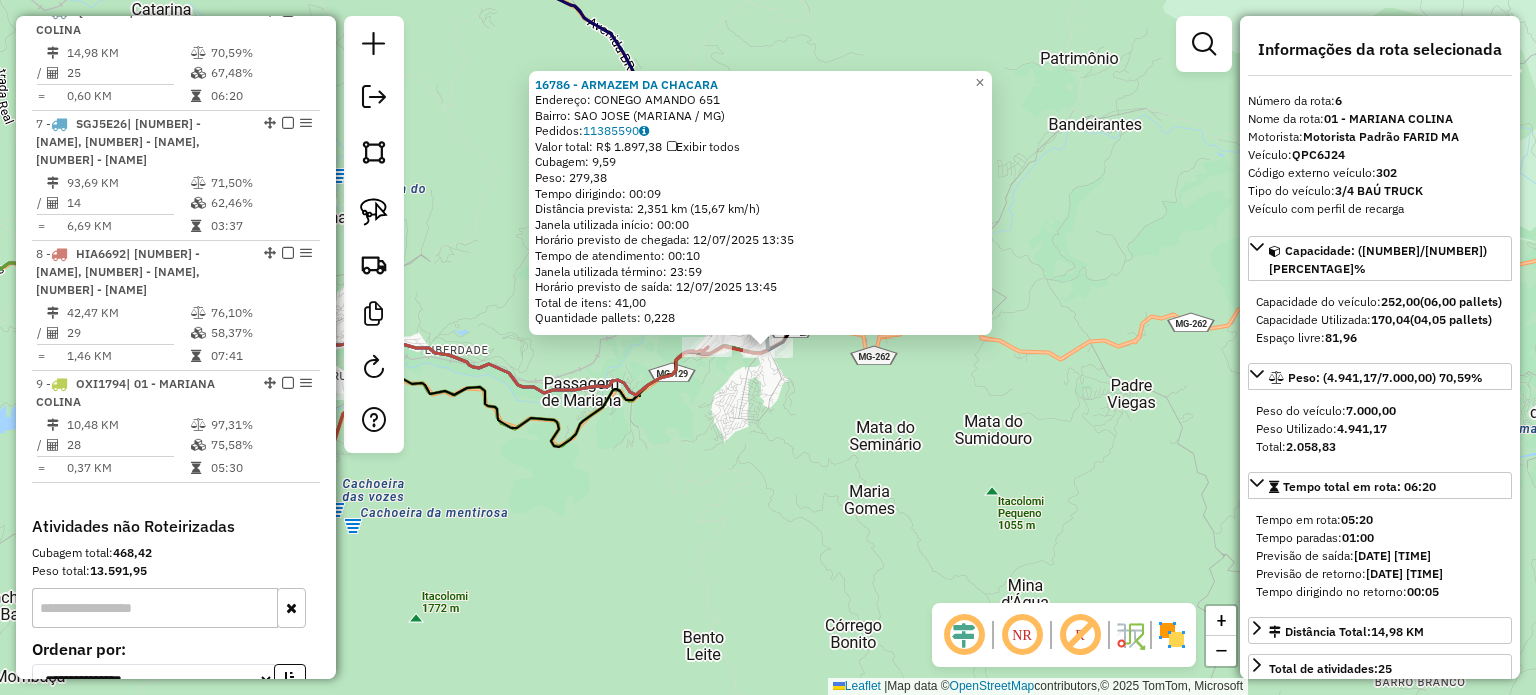 click on "[NUMBER] - [SUPPLIER]  Endereço:  [STREET] [NUMBER]   Bairro: [BAIRRO] ([CIDADE] / [STATE])   Pedidos:  [NUMBER]   Valor total: [CURRENCY] [PRICE]   Exibir todos   Cubagem: [PRICE]  Peso: [PRICE]  Tempo dirigindo: [TIME]   Distância prevista: [PRICE] km ([PRICE] km/h)   Janela utilizada início: [TIME]   Horário previsto de chegada: [DATE] [TIME]   Tempo de atendimento: [TIME]   Janela utilizada término: [TIME]   Horário previsto de saída: [DATE] [TIME]   Total de itens: [PRICE]   Quantidade pallets: [PRICE]  × Janela de atendimento Grade de atendimento Capacidade Transportadoras Veículos Cliente Pedidos  Rotas Selecione os dias de semana para filtrar as janelas de atendimento  Seg   Ter   Qua   Qui   Sex   Sáb   Dom  Informe o período da janela de atendimento: De: Até:  Filtrar exatamente a janela do cliente  Considerar janela de atendimento padrão  Selecione os dias de semana para filtrar as grades de atendimento  Seg   Ter   Qua   Qui   Sex   Sáb   Dom   Considerar clientes sem dia de atendimento cadastrado De:" 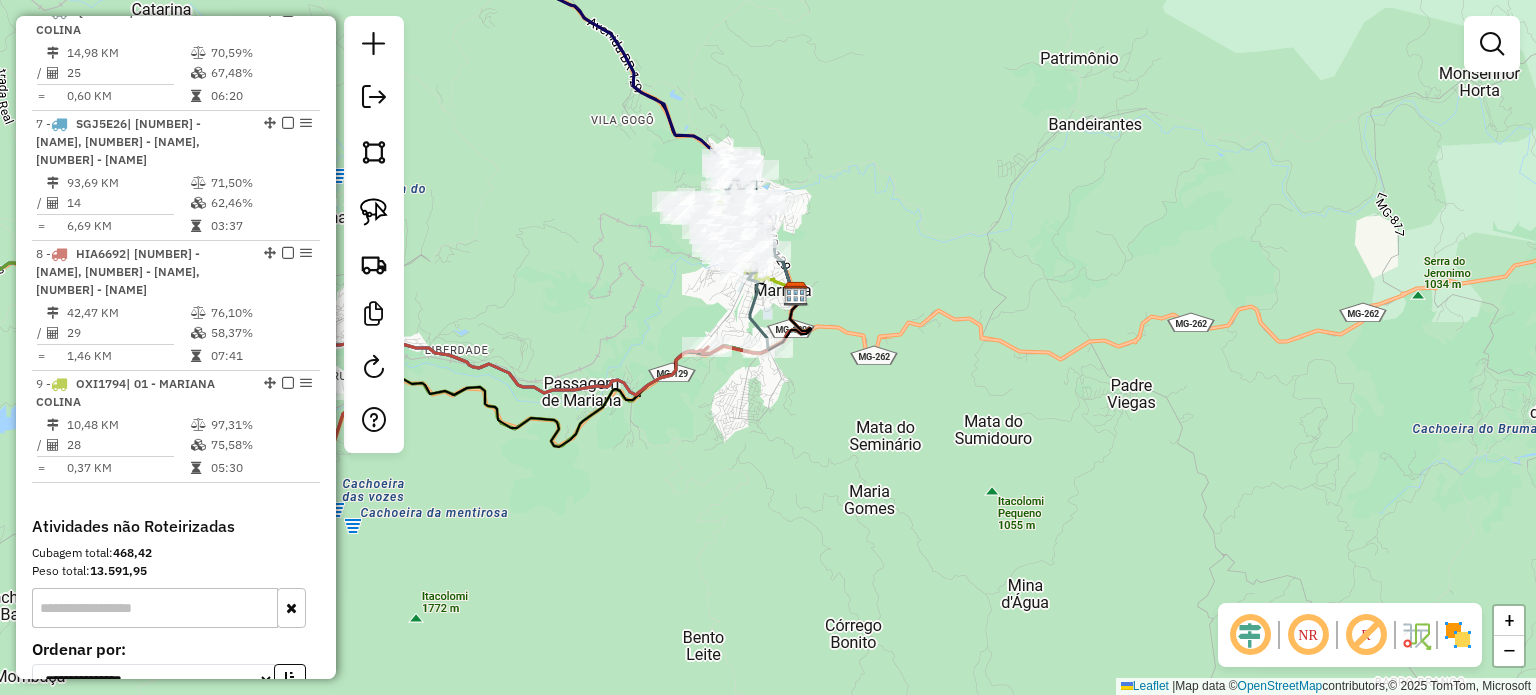 click on "Janela de atendimento Grade de atendimento Capacidade Transportadoras Veículos Cliente Pedidos  Rotas Selecione os dias de semana para filtrar as janelas de atendimento  Seg   Ter   Qua   Qui   Sex   Sáb   Dom  Informe o período da janela de atendimento: De: Até:  Filtrar exatamente a janela do cliente  Considerar janela de atendimento padrão  Selecione os dias de semana para filtrar as grades de atendimento  Seg   Ter   Qua   Qui   Sex   Sáb   Dom   Considerar clientes sem dia de atendimento cadastrado  Clientes fora do dia de atendimento selecionado Filtrar as atividades entre os valores definidos abaixo:  Peso mínimo:   Peso máximo:   Cubagem mínima:   Cubagem máxima:   De:   Até:  Filtrar as atividades entre o tempo de atendimento definido abaixo:  De:   Até:   Considerar capacidade total dos clientes não roteirizados Transportadora: Selecione um ou mais itens Tipo de veículo: Selecione um ou mais itens Veículo: Selecione um ou mais itens Motorista: Selecione um ou mais itens Nome: Rótulo:" 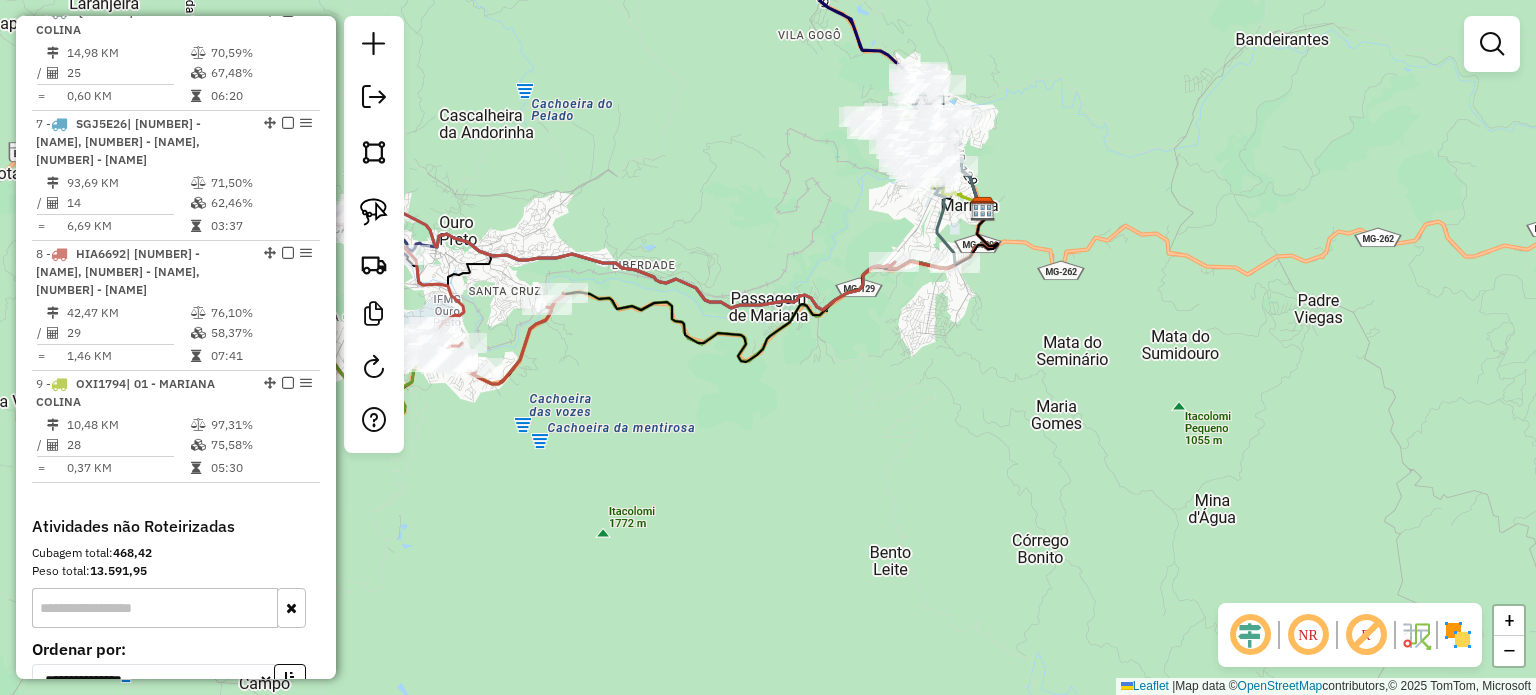 drag, startPoint x: 1049, startPoint y: 338, endPoint x: 1083, endPoint y: 327, distance: 35.735138 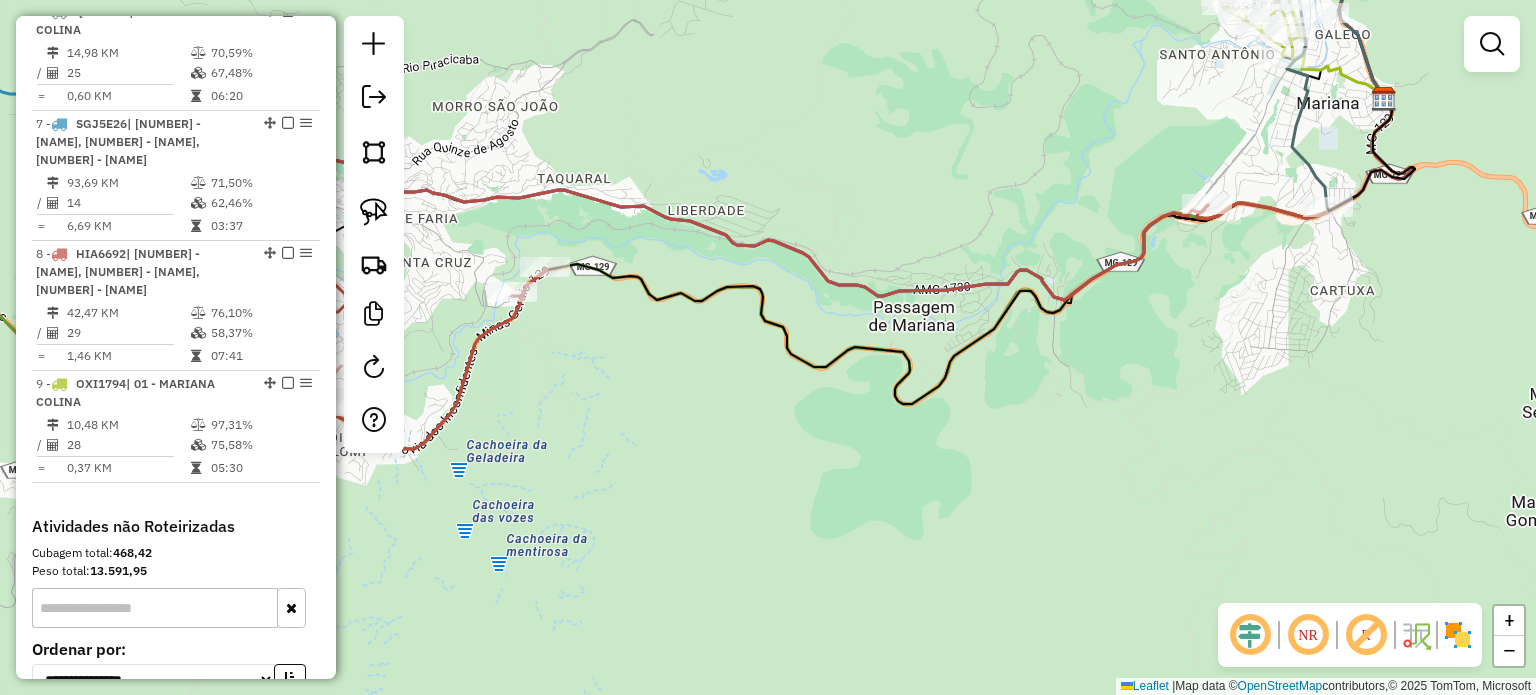 drag, startPoint x: 666, startPoint y: 319, endPoint x: 676, endPoint y: 318, distance: 10.049875 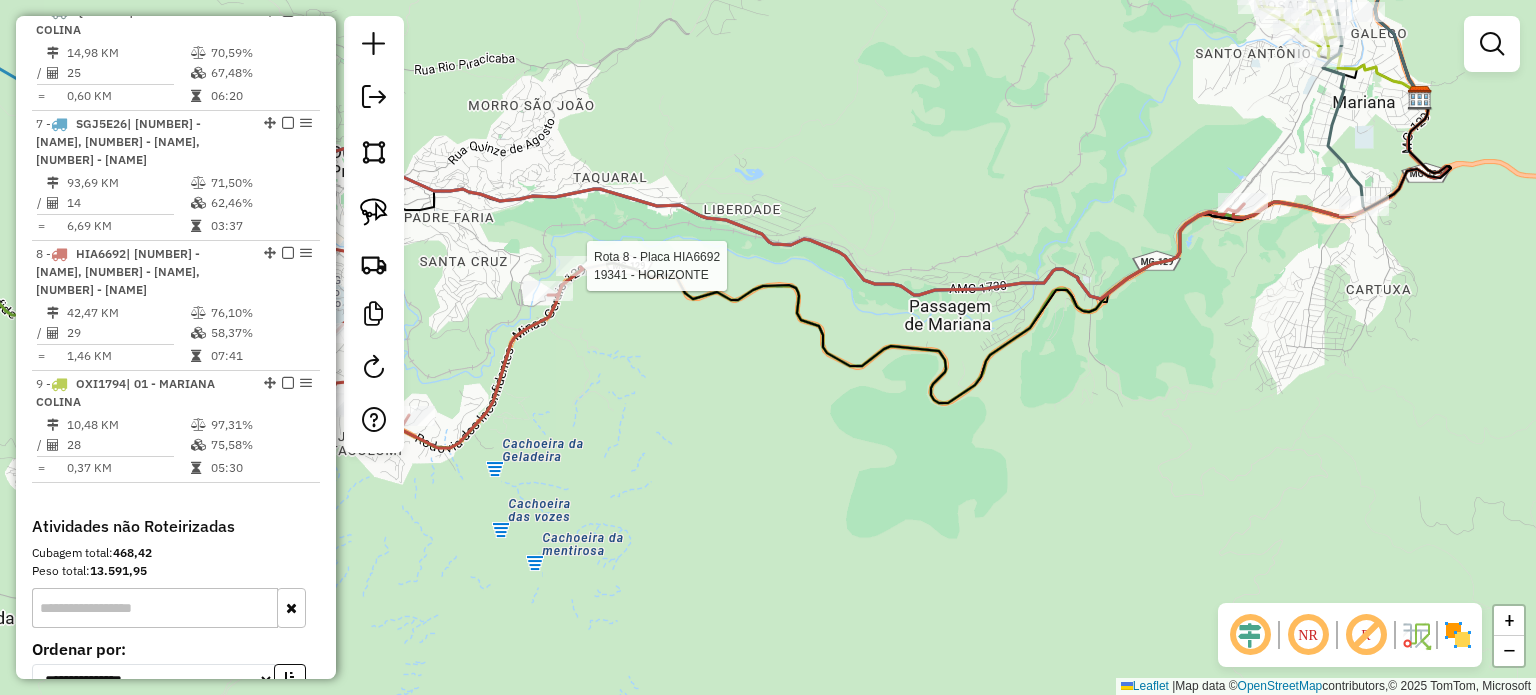 select on "**********" 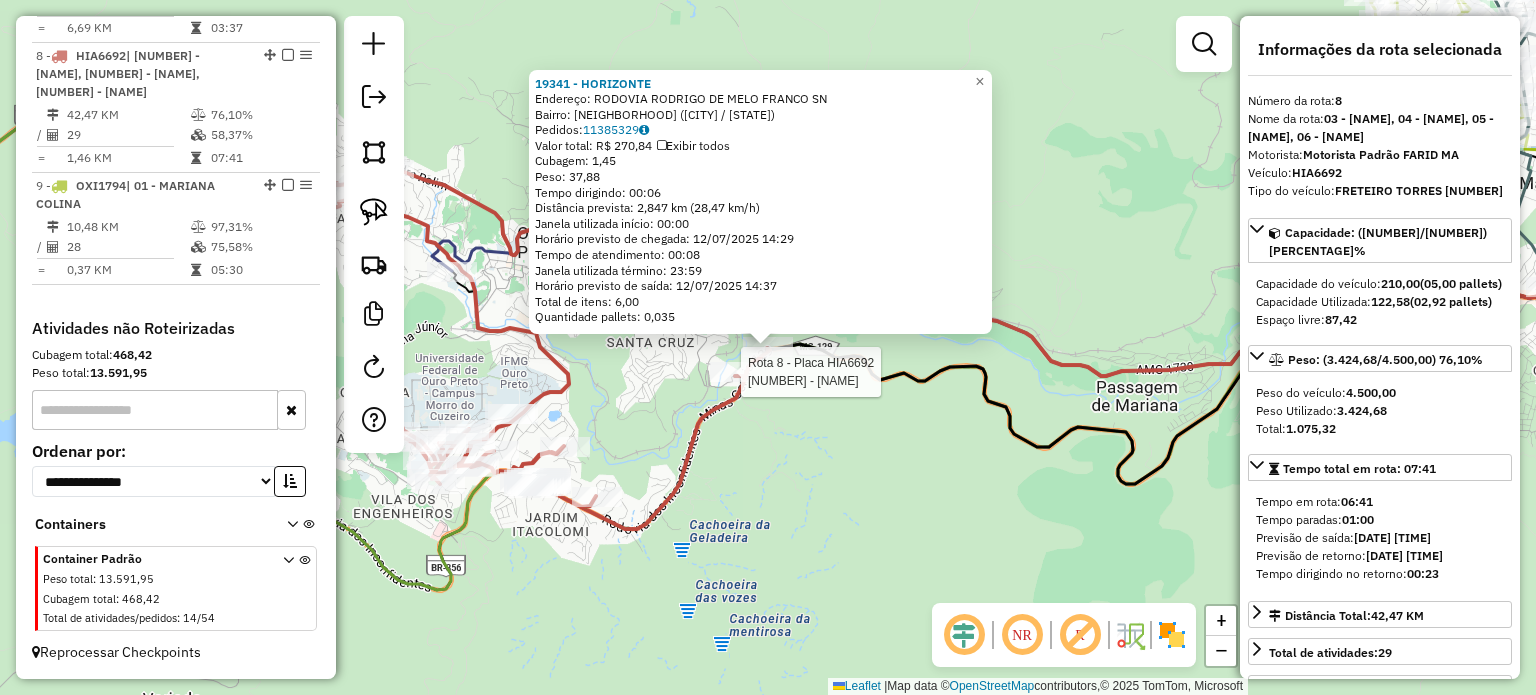 scroll, scrollTop: 1563, scrollLeft: 0, axis: vertical 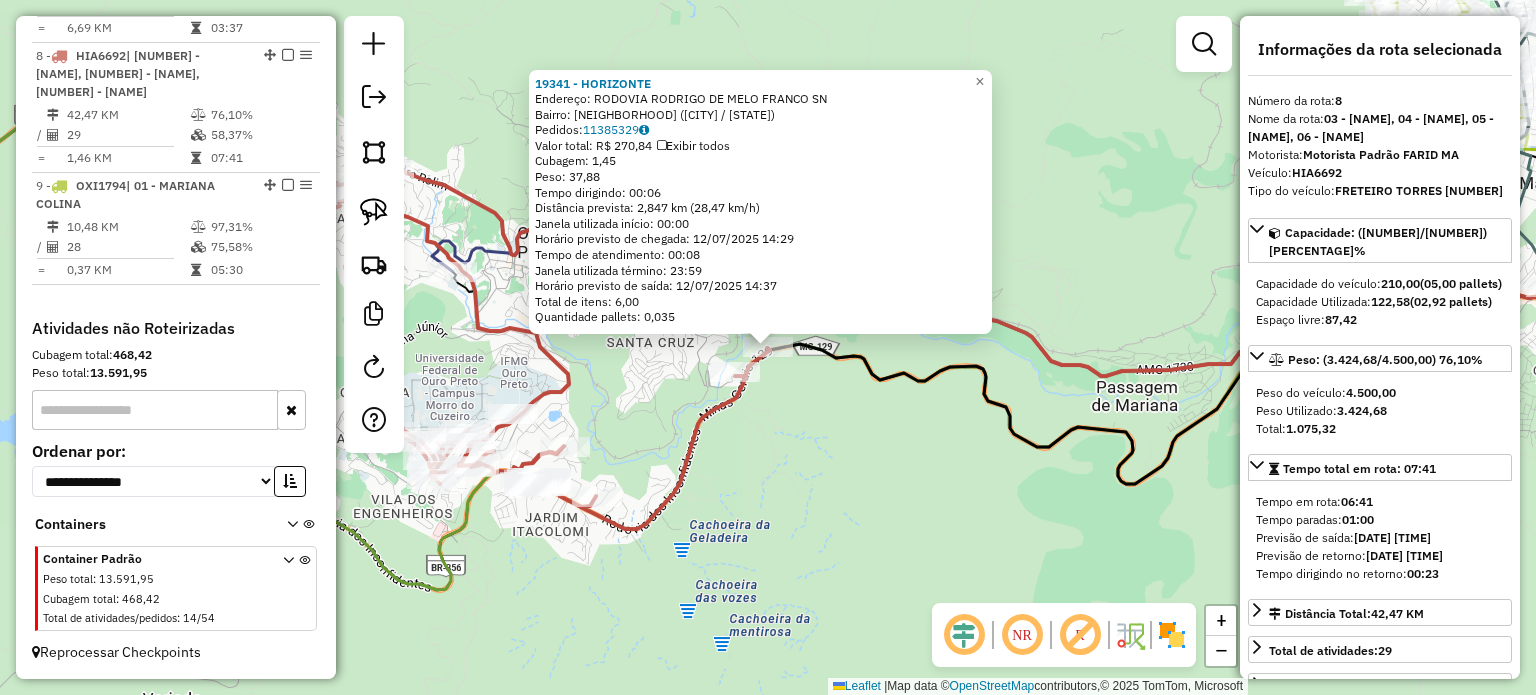 click on "19341 - HORIZONTE  Endereço:  RODOVIA RODRIGO DE MELO FRANCO SN   Bairro: CENTRO ([CITY] / [STATE])   Pedidos:  11385329   Valor total: R$ 270,84   Exibir todos   Cubagem: 1,45  Peso: 37,88  Tempo dirigindo: 00:06   Distância prevista: 2,847 km (28,47 km/h)   Janela utilizada início: 00:00   Horário previsto de chegada: 12/07/2025 14:29   Tempo de atendimento: 00:08   Janela utilizada término: 23:59   Horário previsto de saída: 12/07/2025 14:37   Total de itens: 6,00   Quantidade pallets: 0,035  × Janela de atendimento Grade de atendimento Capacidade Transportadoras Veículos Cliente Pedidos  Rotas Selecione os dias de semana para filtrar as janelas de atendimento  Seg   Ter   Qua   Qui   Sex   Sáb   Dom  Informe o período da janela de atendimento: De: Até:  Filtrar exatamente a janela do cliente  Considerar janela de atendimento padrão  Selecione os dias de semana para filtrar as grades de atendimento  Seg   Ter   Qua   Qui   Sex   Sáb   Dom   Considerar clientes sem dia de atendimento cadastrado" 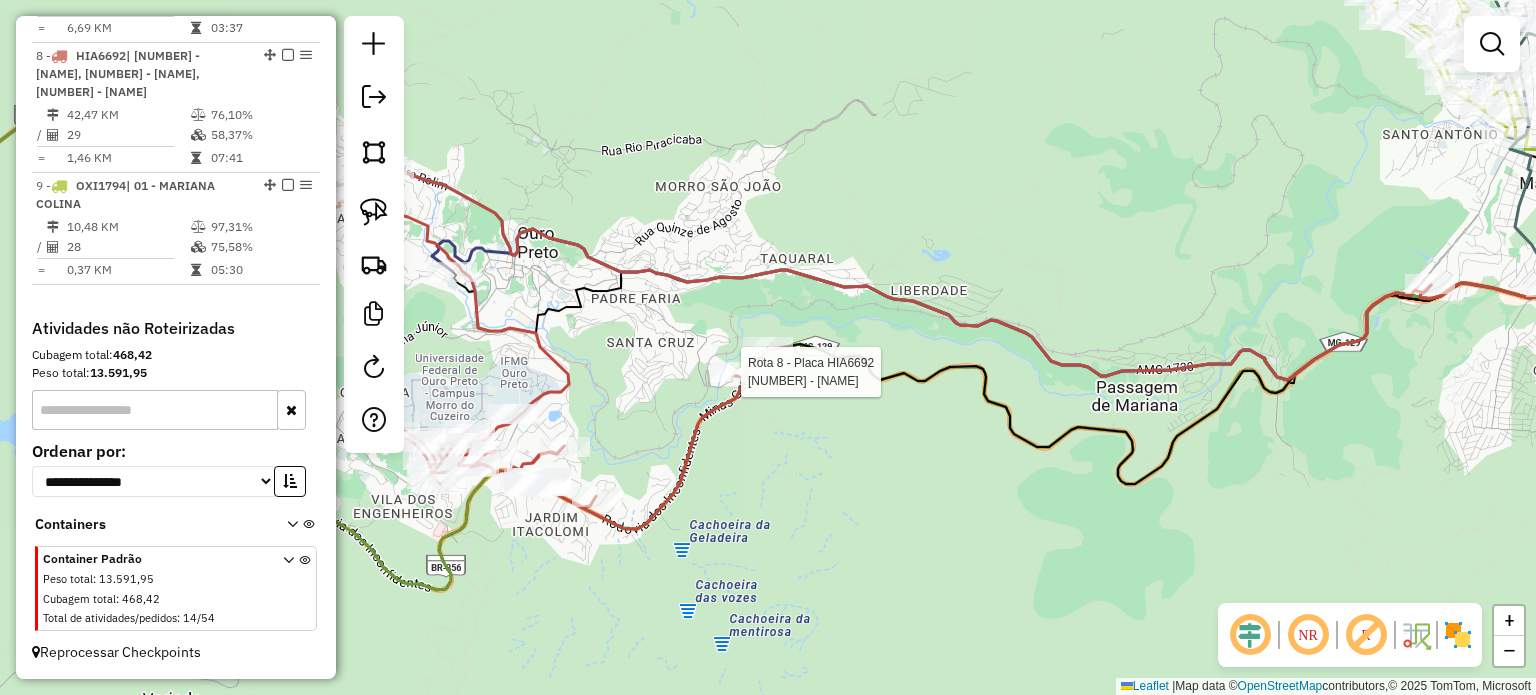 select on "**********" 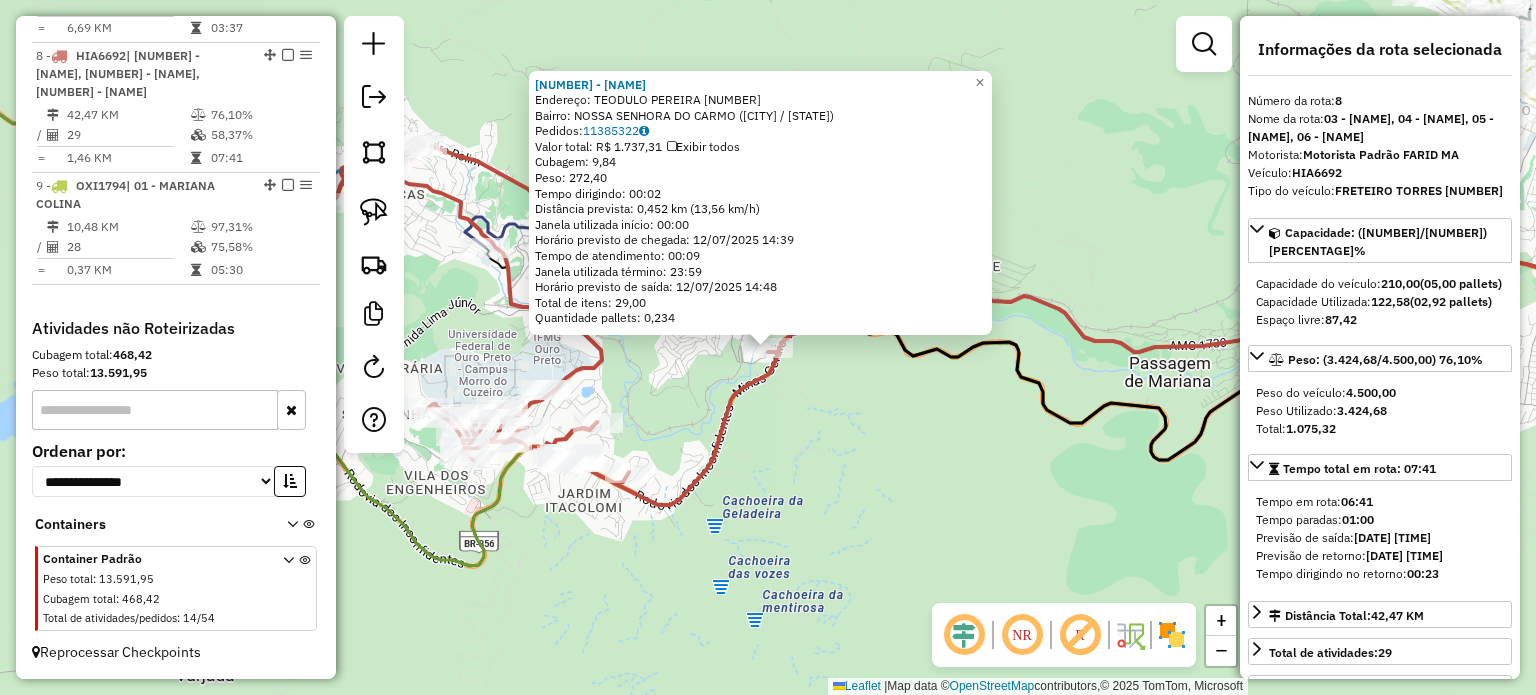 click on "[NUMBER] - [NAME]  Endereço:  [STREET] [NUMBER]   Bairro: [BAIRRO] ([CIDADE] / [STATE])   Pedidos:  [NUMBER]   Valor total: [CURRENCY] [PRICE]   Exibir todos   Cubagem: [PRICE]  Peso: [PRICE]  Tempo dirigindo: [TIME]   Distância prevista: [PRICE] km ([PRICE] km/h)   Janela utilizada início: [TIME]   Horário previsto de chegada: [DATE] [TIME]   Tempo de atendimento: [TIME]   Janela utilizada término: [TIME]   Horário previsto de saída: [DATE] [TIME]   Total de itens: [PRICE]   Quantidade pallets: [PRICE]  × Janela de atendimento Grade de atendimento Capacidade Transportadoras Veículos Cliente Pedidos  Rotas Selecione os dias de semana para filtrar as janelas de atendimento  Seg   Ter   Qua   Qui   Sex   Sáb   Dom  Informe o período da janela de atendimento: De: Até:  Filtrar exatamente a janela do cliente  Considerar janela de atendimento padrão  Selecione os dias de semana para filtrar as grades de atendimento  Seg   Ter   Qua   Qui   Sex   Sáb   Dom   Peso mínimo:   Peso máximo:   De:  De:" 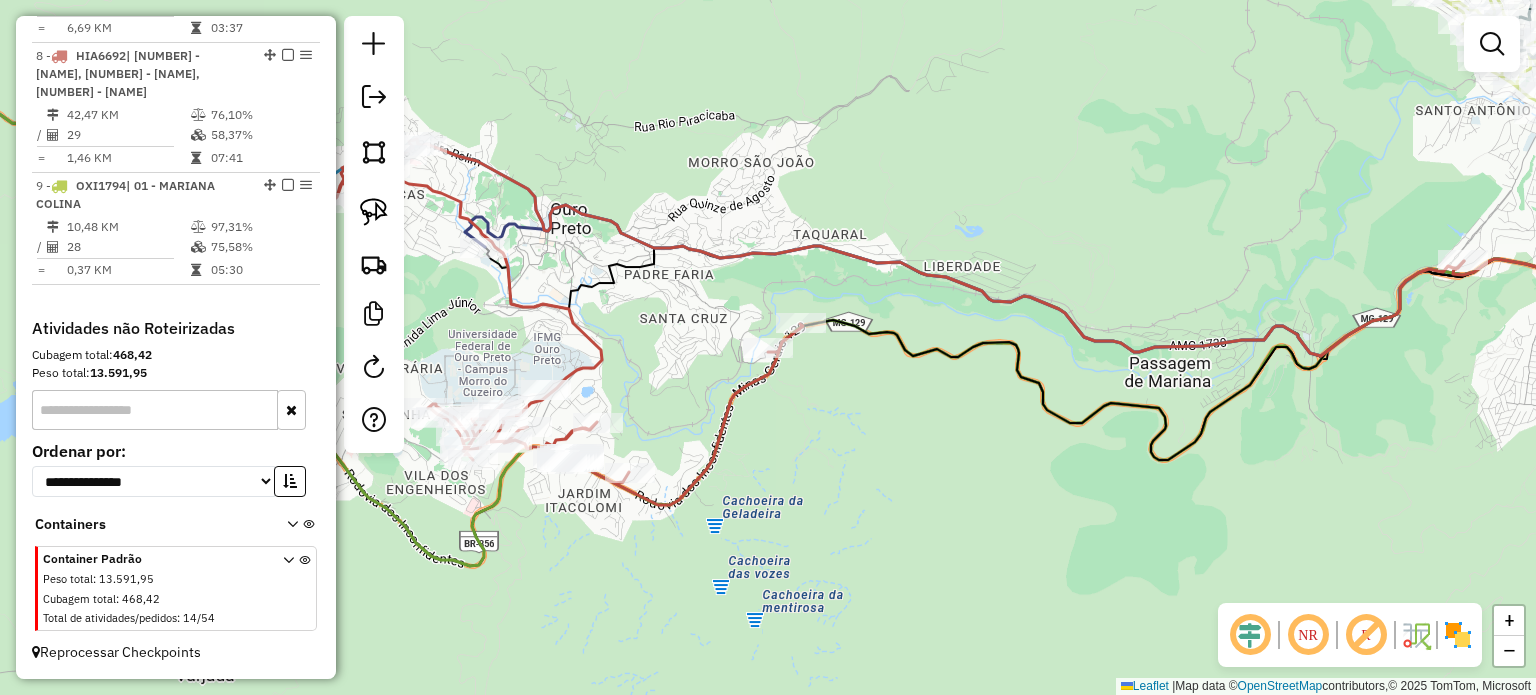 click on "Janela de atendimento Grade de atendimento Capacidade Transportadoras Veículos Cliente Pedidos  Rotas Selecione os dias de semana para filtrar as janelas de atendimento  Seg   Ter   Qua   Qui   Sex   Sáb   Dom  Informe o período da janela de atendimento: De: Até:  Filtrar exatamente a janela do cliente  Considerar janela de atendimento padrão  Selecione os dias de semana para filtrar as grades de atendimento  Seg   Ter   Qua   Qui   Sex   Sáb   Dom   Considerar clientes sem dia de atendimento cadastrado  Clientes fora do dia de atendimento selecionado Filtrar as atividades entre os valores definidos abaixo:  Peso mínimo:   Peso máximo:   Cubagem mínima:   Cubagem máxima:   De:   Até:  Filtrar as atividades entre o tempo de atendimento definido abaixo:  De:   Até:   Considerar capacidade total dos clientes não roteirizados Transportadora: Selecione um ou mais itens Tipo de veículo: Selecione um ou mais itens Veículo: Selecione um ou mais itens Motorista: Selecione um ou mais itens Nome: Rótulo:" 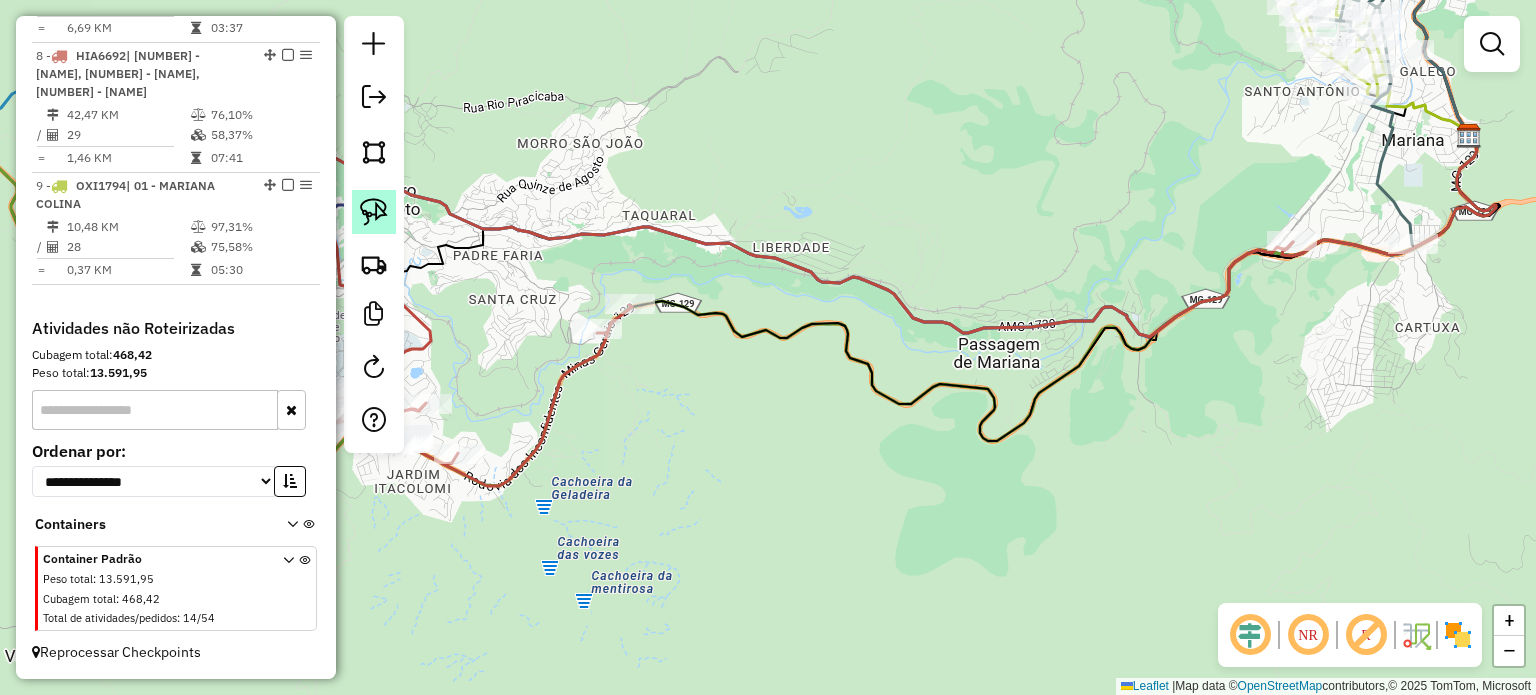 click 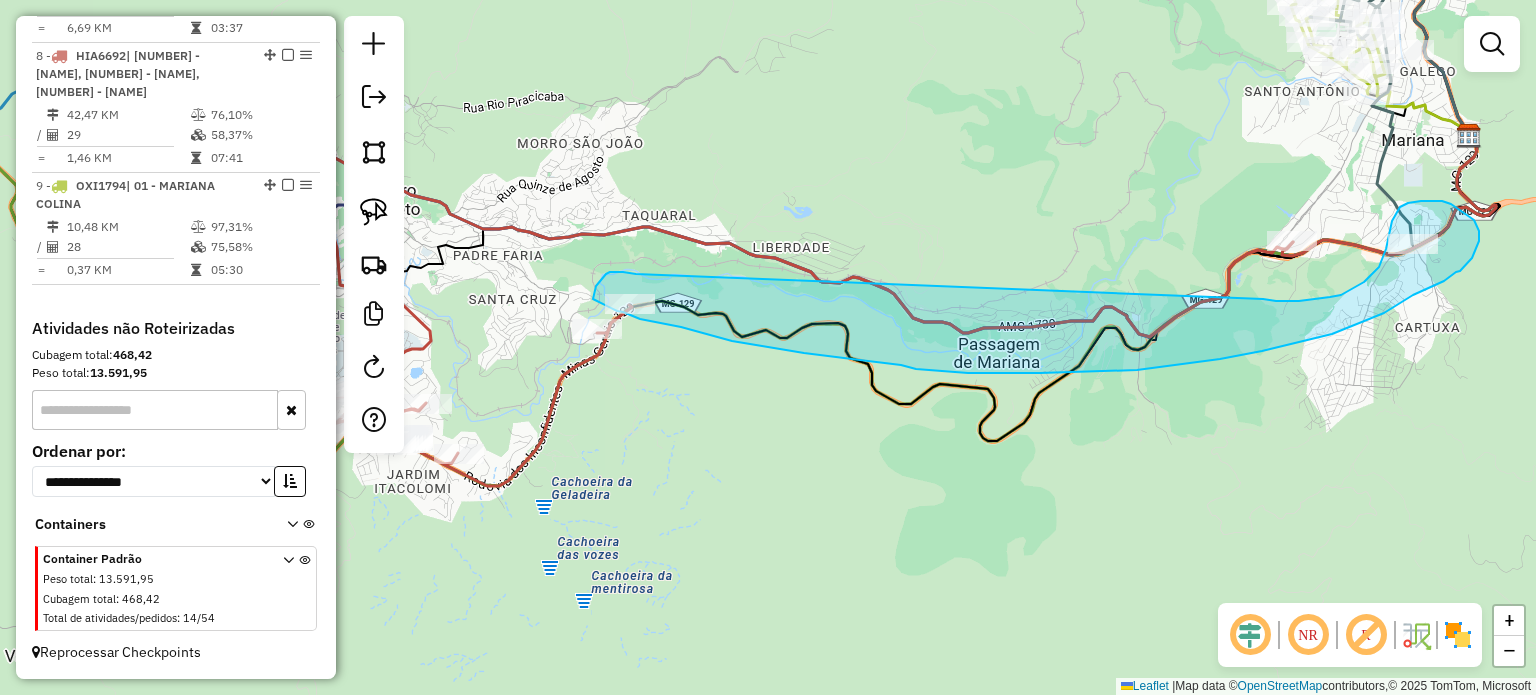 drag, startPoint x: 636, startPoint y: 274, endPoint x: 1263, endPoint y: 299, distance: 627.4982 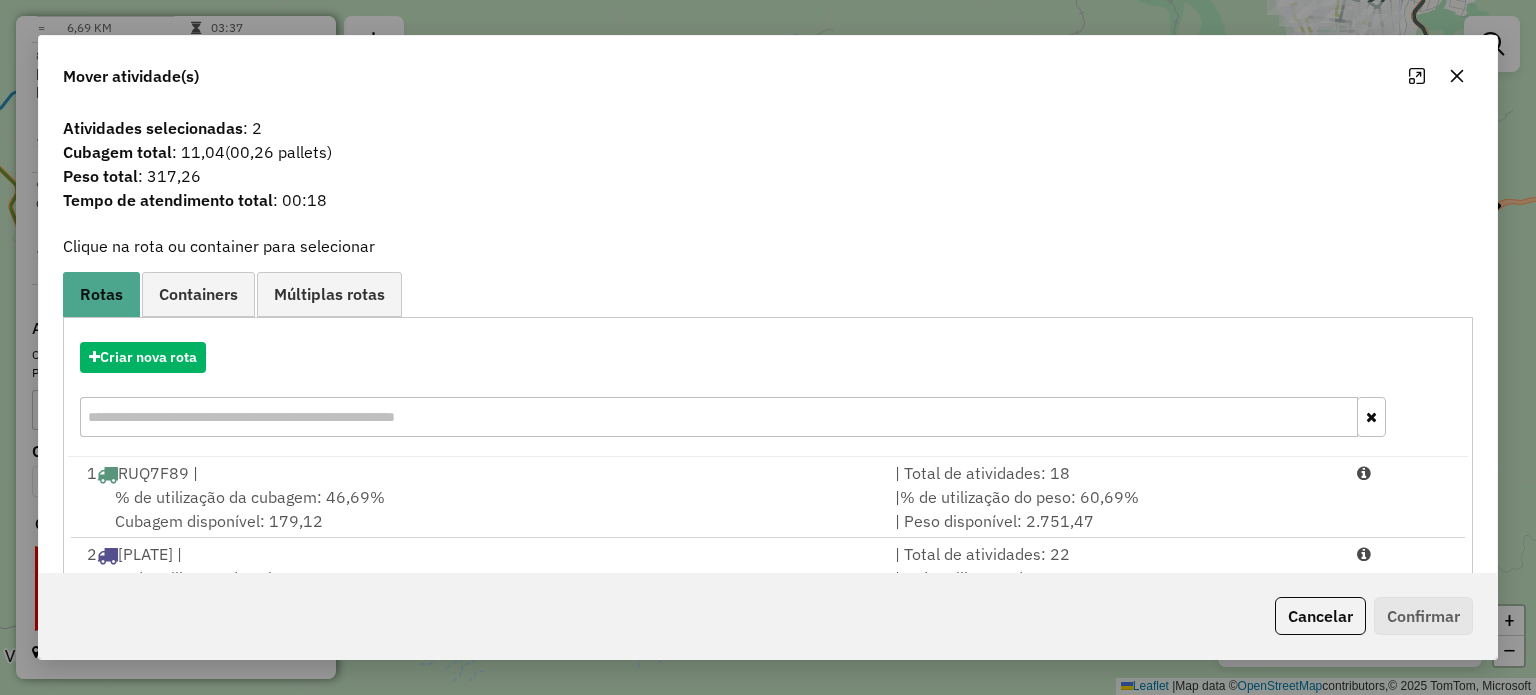 click 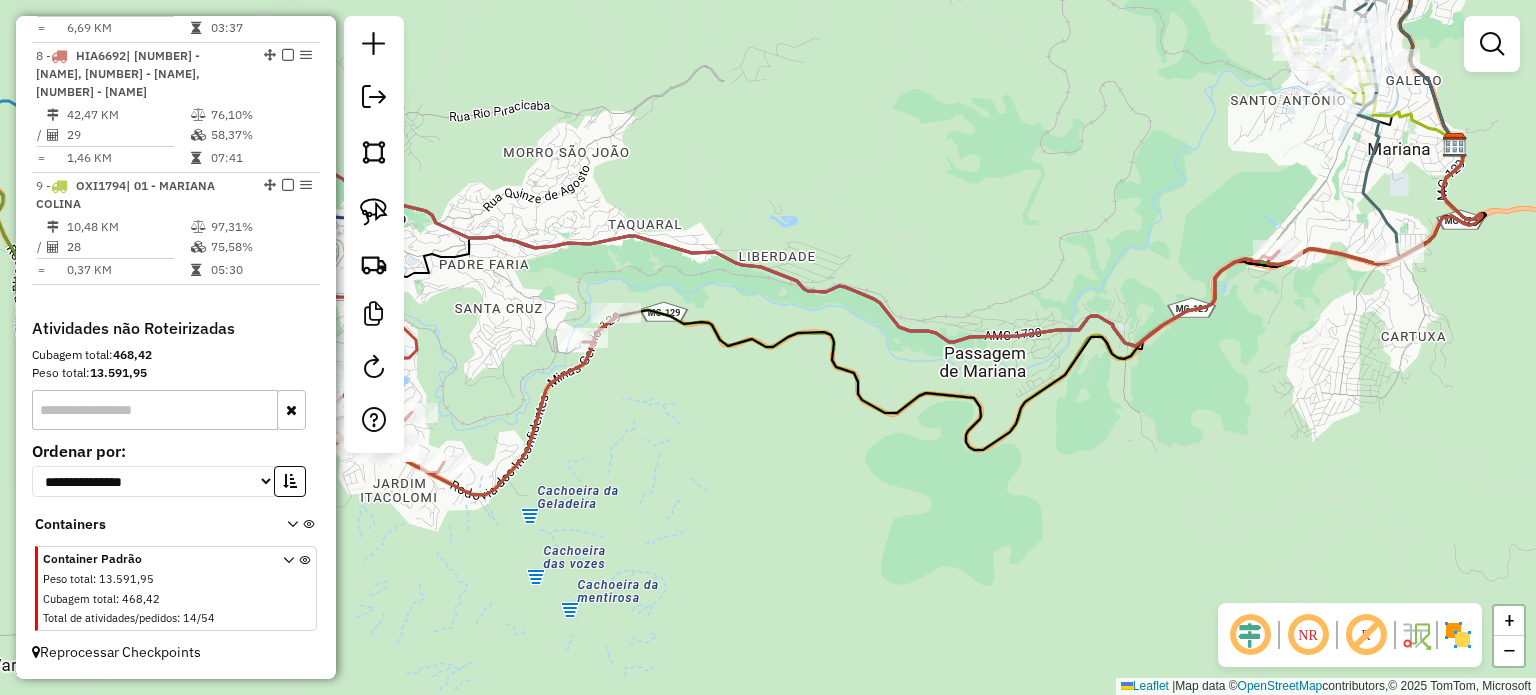 drag, startPoint x: 1284, startPoint y: 212, endPoint x: 1234, endPoint y: 243, distance: 58.830265 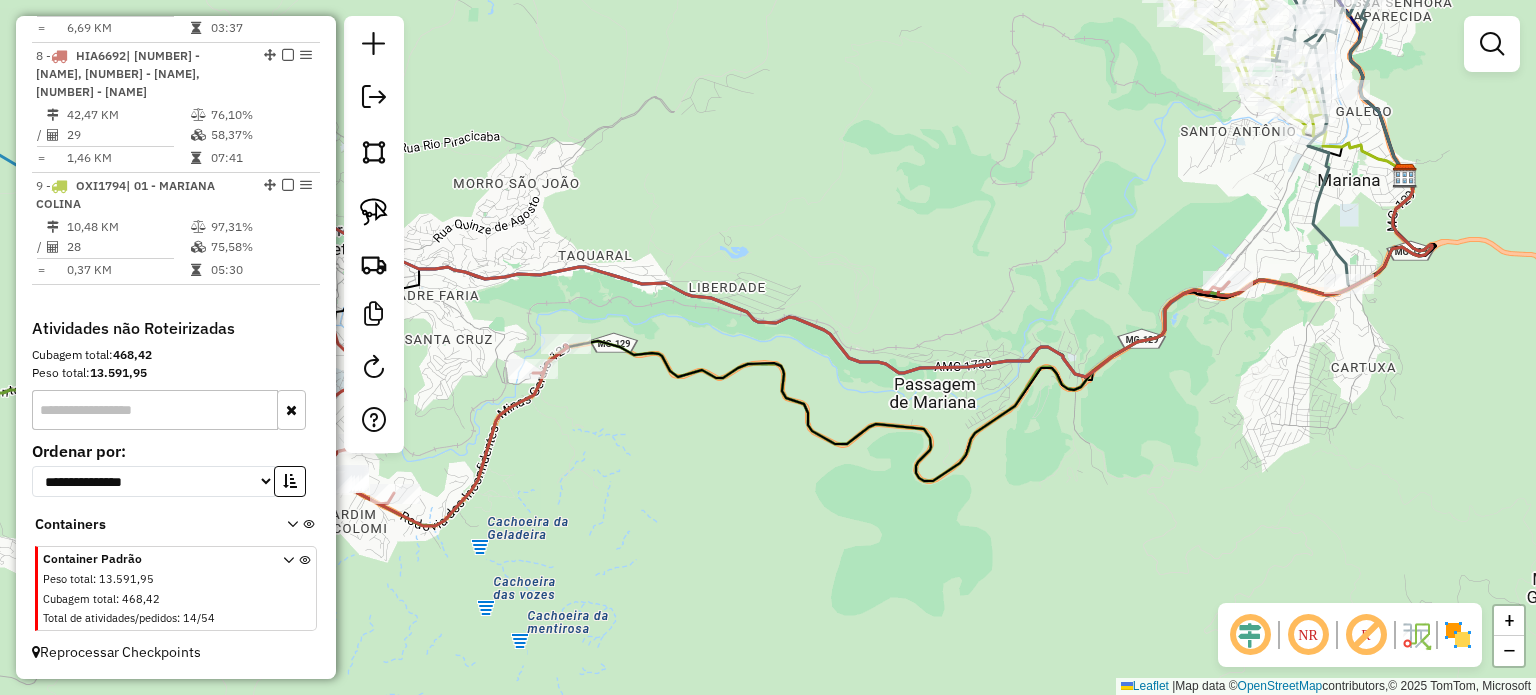 click 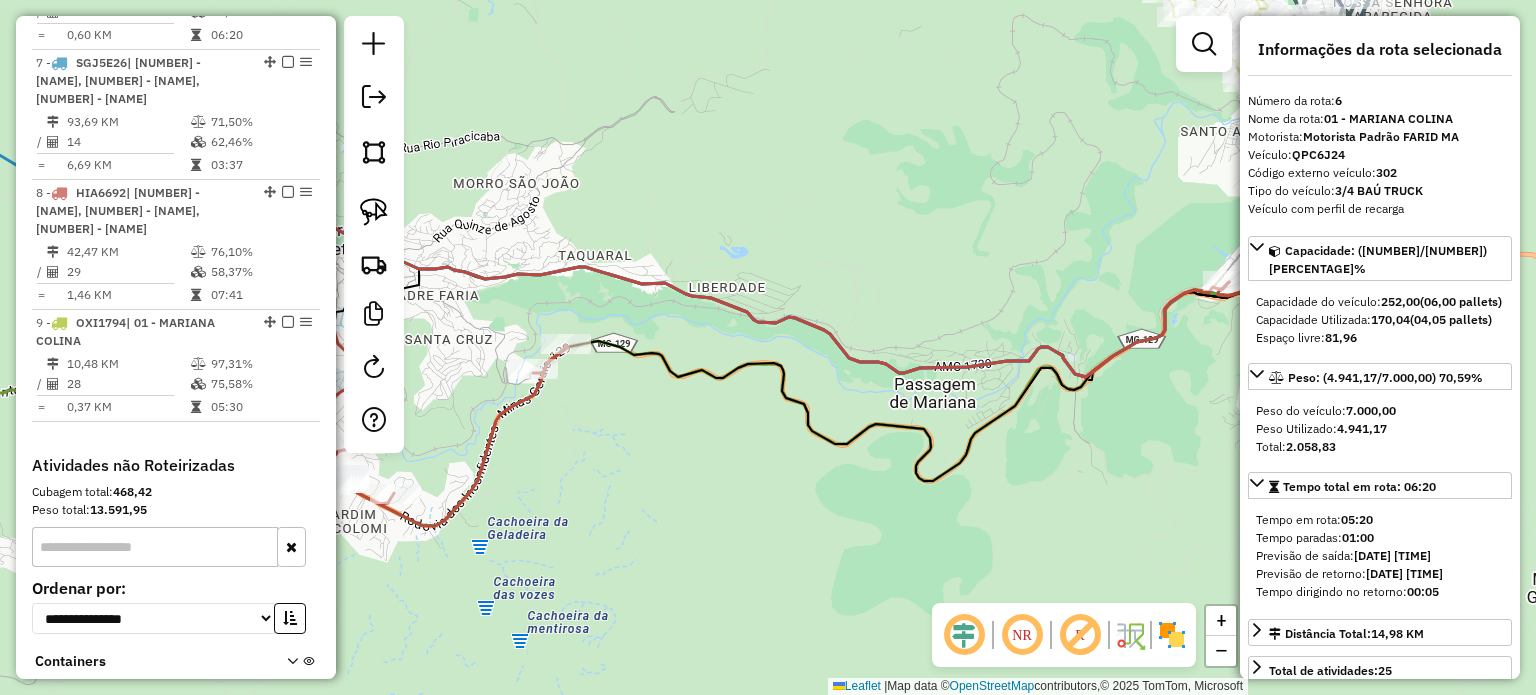 scroll, scrollTop: 1322, scrollLeft: 0, axis: vertical 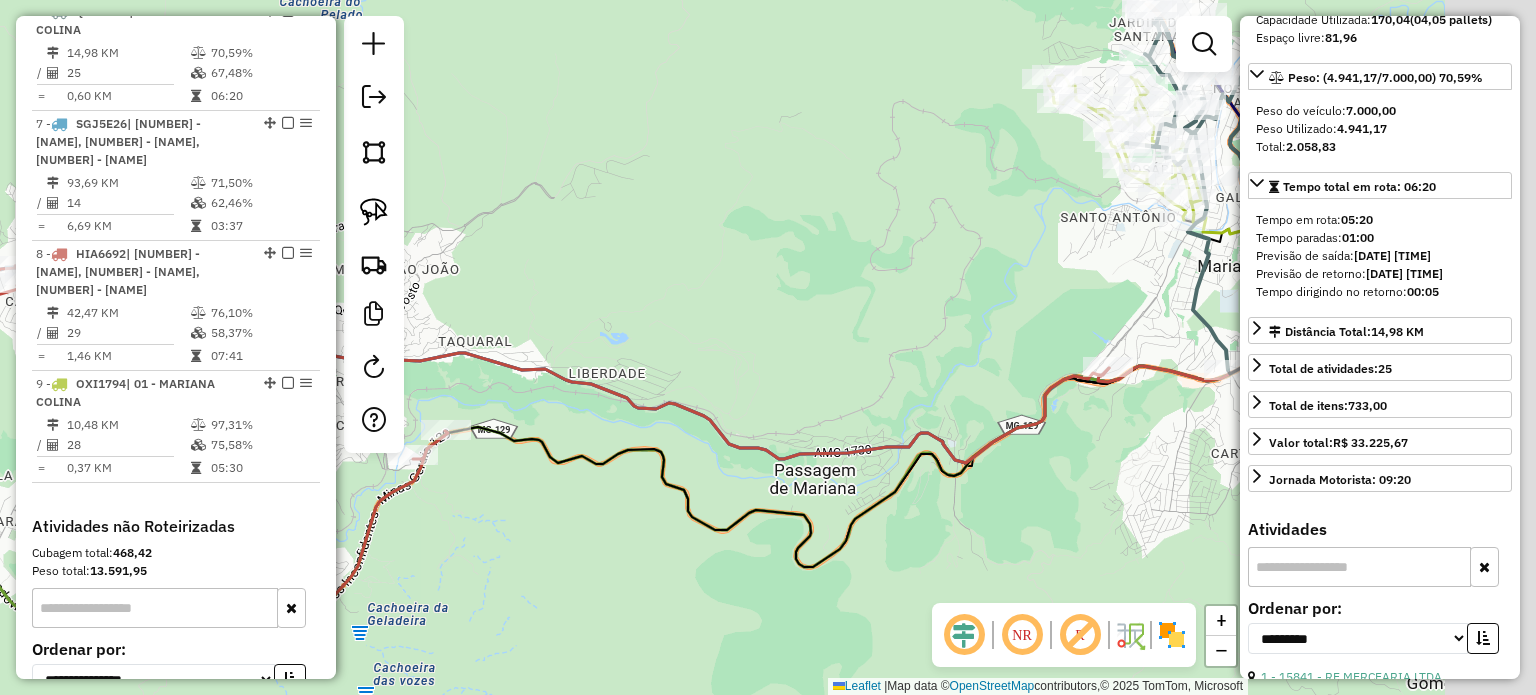 drag, startPoint x: 1089, startPoint y: 235, endPoint x: 716, endPoint y: 319, distance: 382.34146 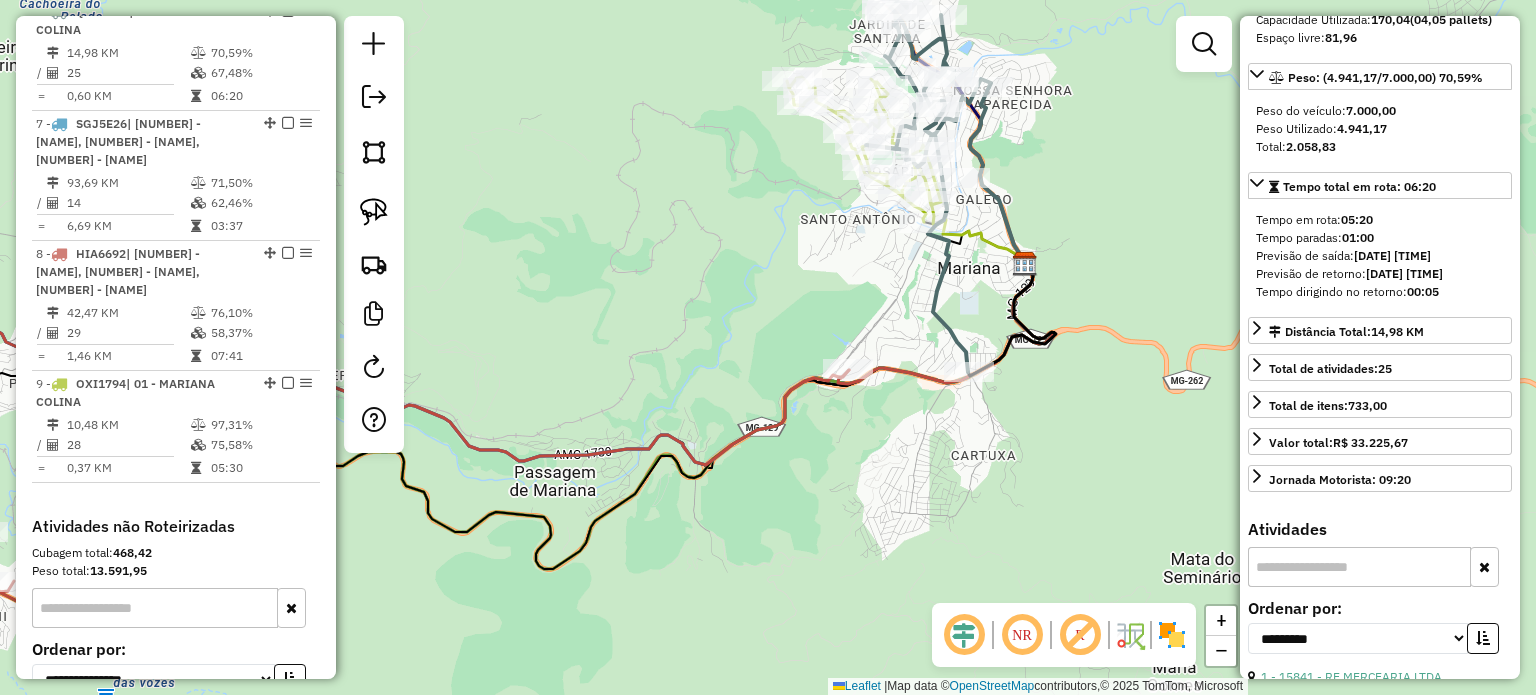 click on "Janela de atendimento Grade de atendimento Capacidade Transportadoras Veículos Cliente Pedidos  Rotas Selecione os dias de semana para filtrar as janelas de atendimento  Seg   Ter   Qua   Qui   Sex   Sáb   Dom  Informe o período da janela de atendimento: De: Até:  Filtrar exatamente a janela do cliente  Considerar janela de atendimento padrão  Selecione os dias de semana para filtrar as grades de atendimento  Seg   Ter   Qua   Qui   Sex   Sáb   Dom   Considerar clientes sem dia de atendimento cadastrado  Clientes fora do dia de atendimento selecionado Filtrar as atividades entre os valores definidos abaixo:  Peso mínimo:   Peso máximo:   Cubagem mínima:   Cubagem máxima:   De:   Até:  Filtrar as atividades entre o tempo de atendimento definido abaixo:  De:   Até:   Considerar capacidade total dos clientes não roteirizados Transportadora: Selecione um ou mais itens Tipo de veículo: Selecione um ou mais itens Veículo: Selecione um ou mais itens Motorista: Selecione um ou mais itens Nome: Rótulo:" 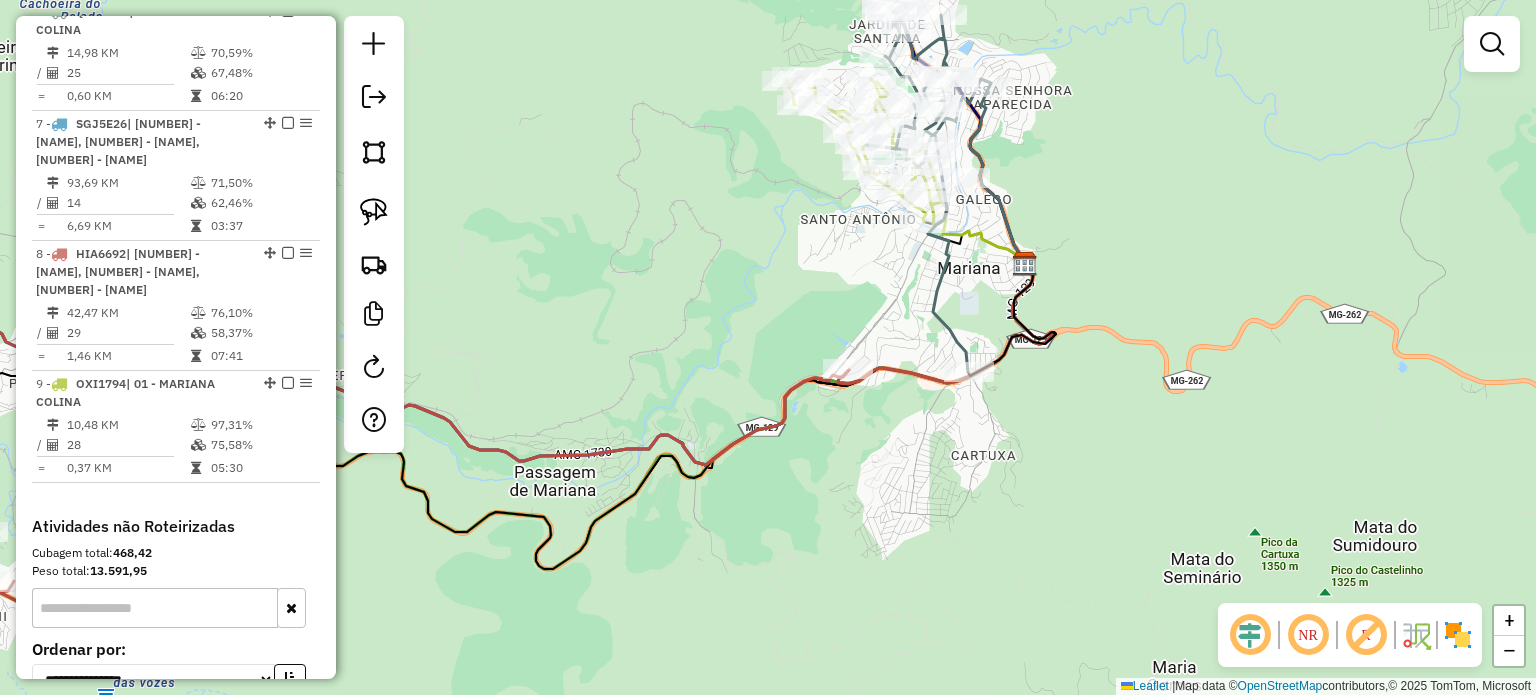 drag, startPoint x: 777, startPoint y: 343, endPoint x: 804, endPoint y: 307, distance: 45 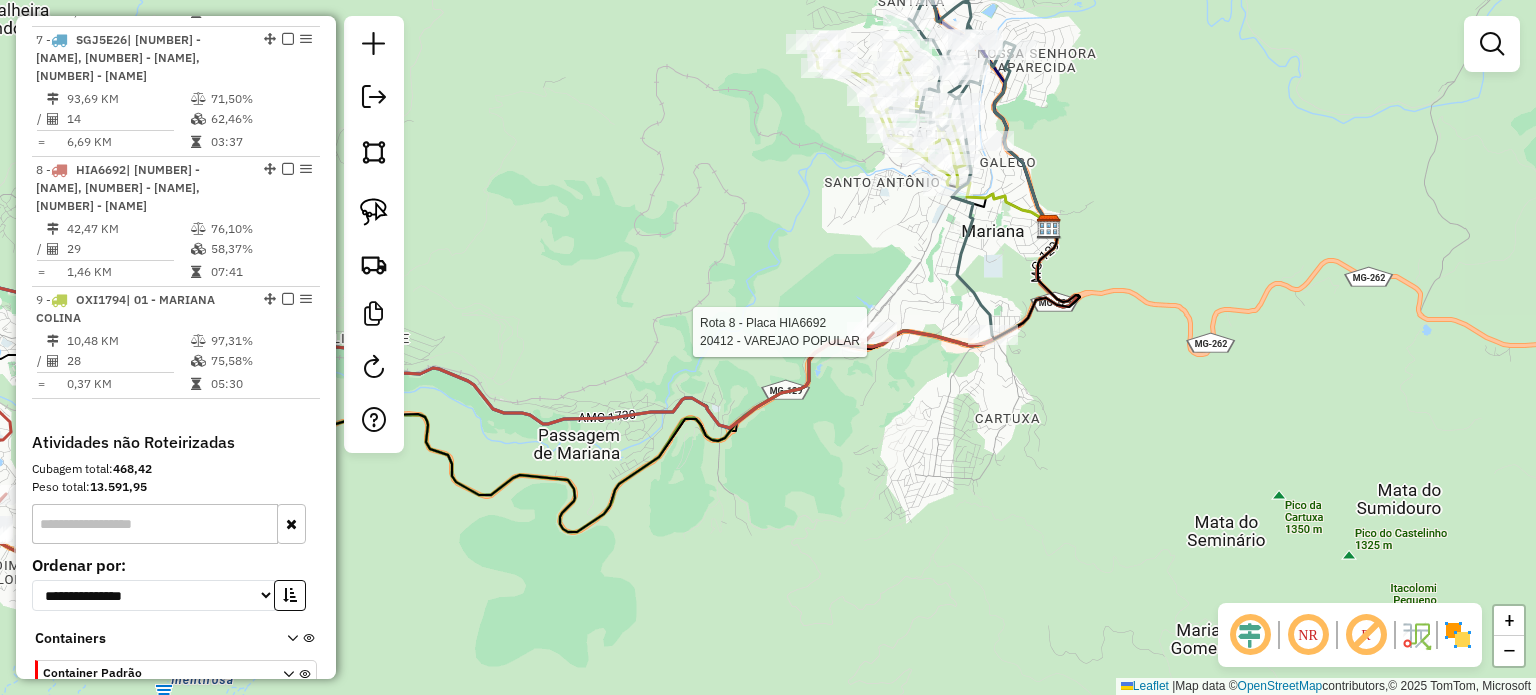 select on "**********" 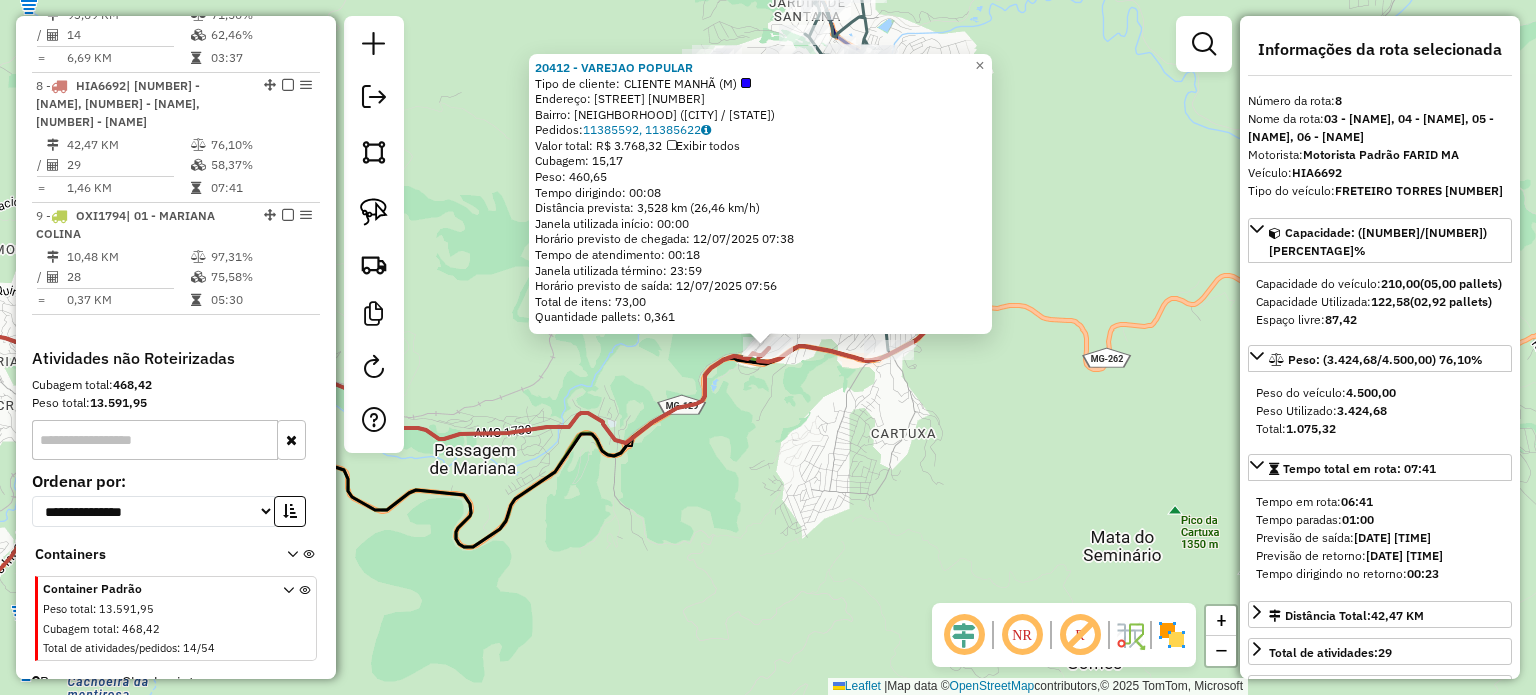 scroll, scrollTop: 1563, scrollLeft: 0, axis: vertical 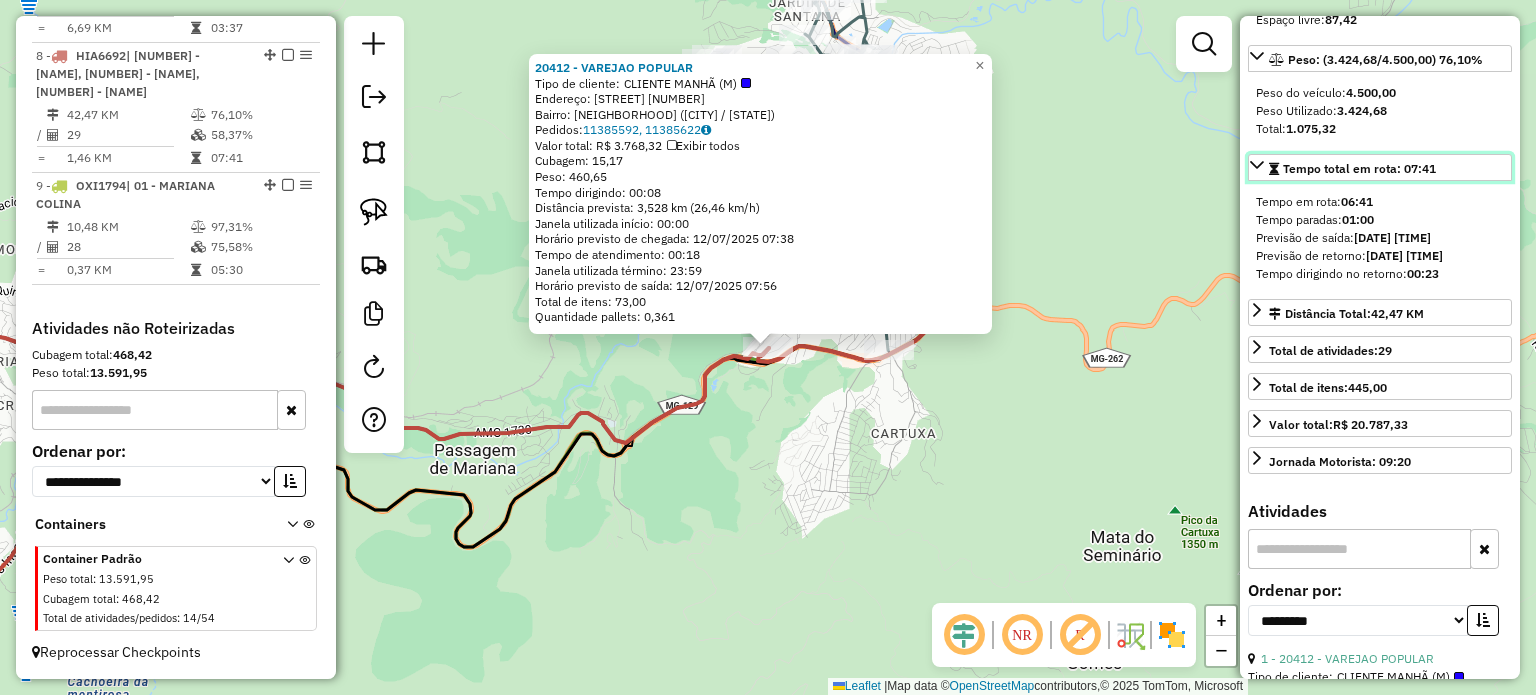 click 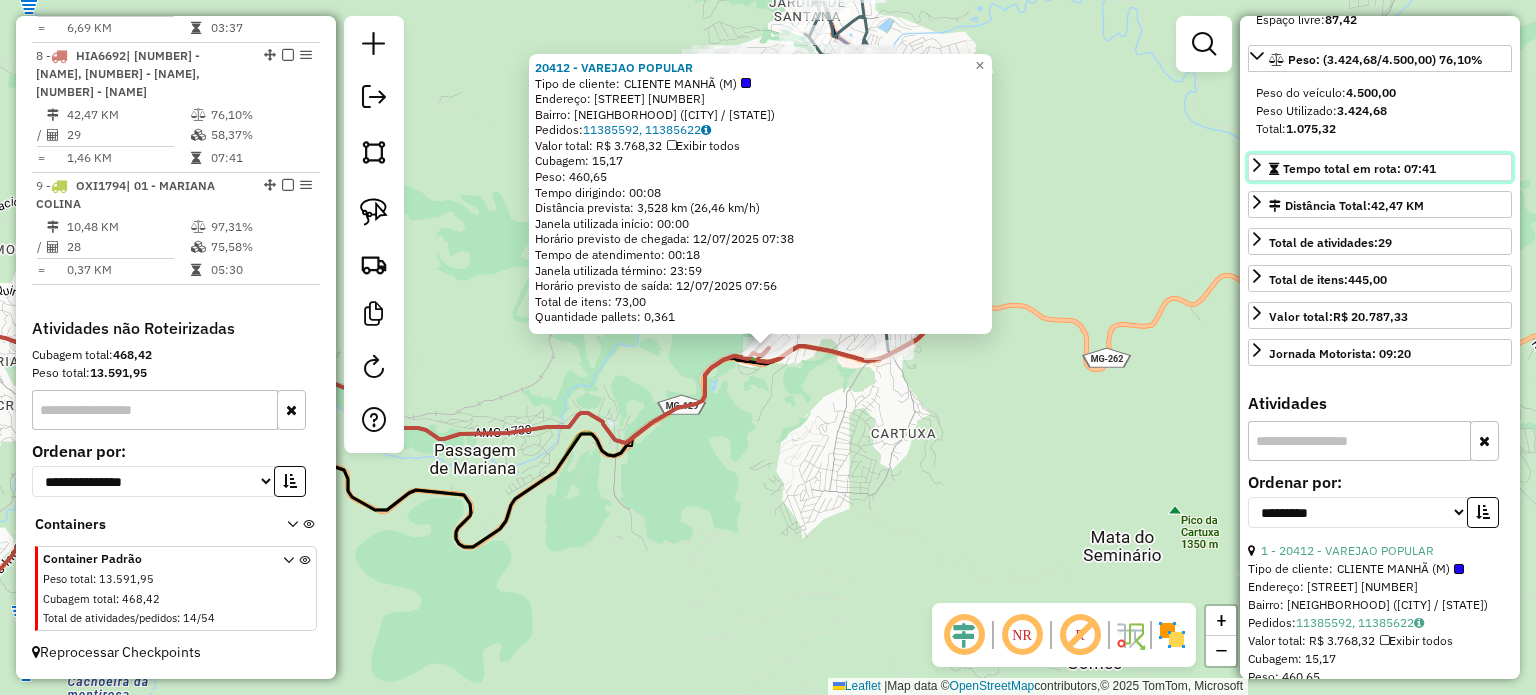 click 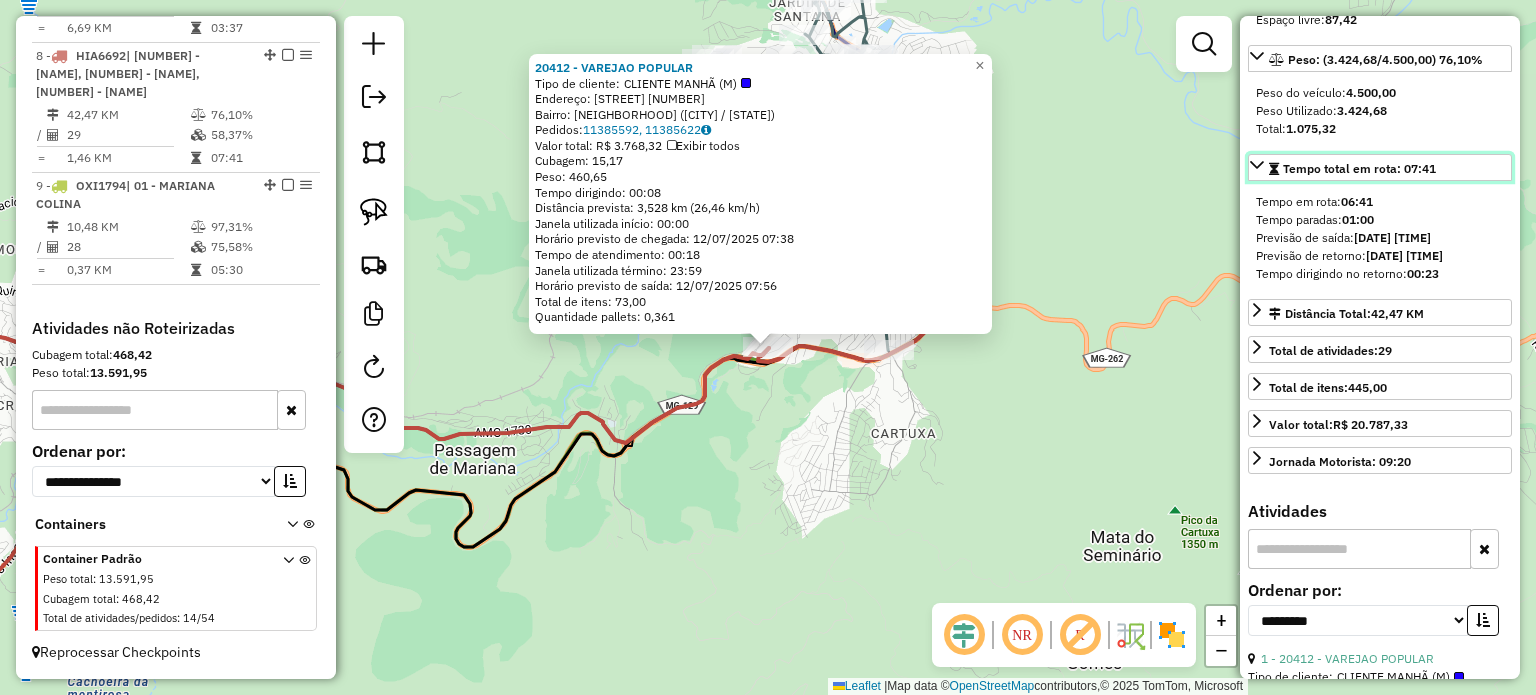 click 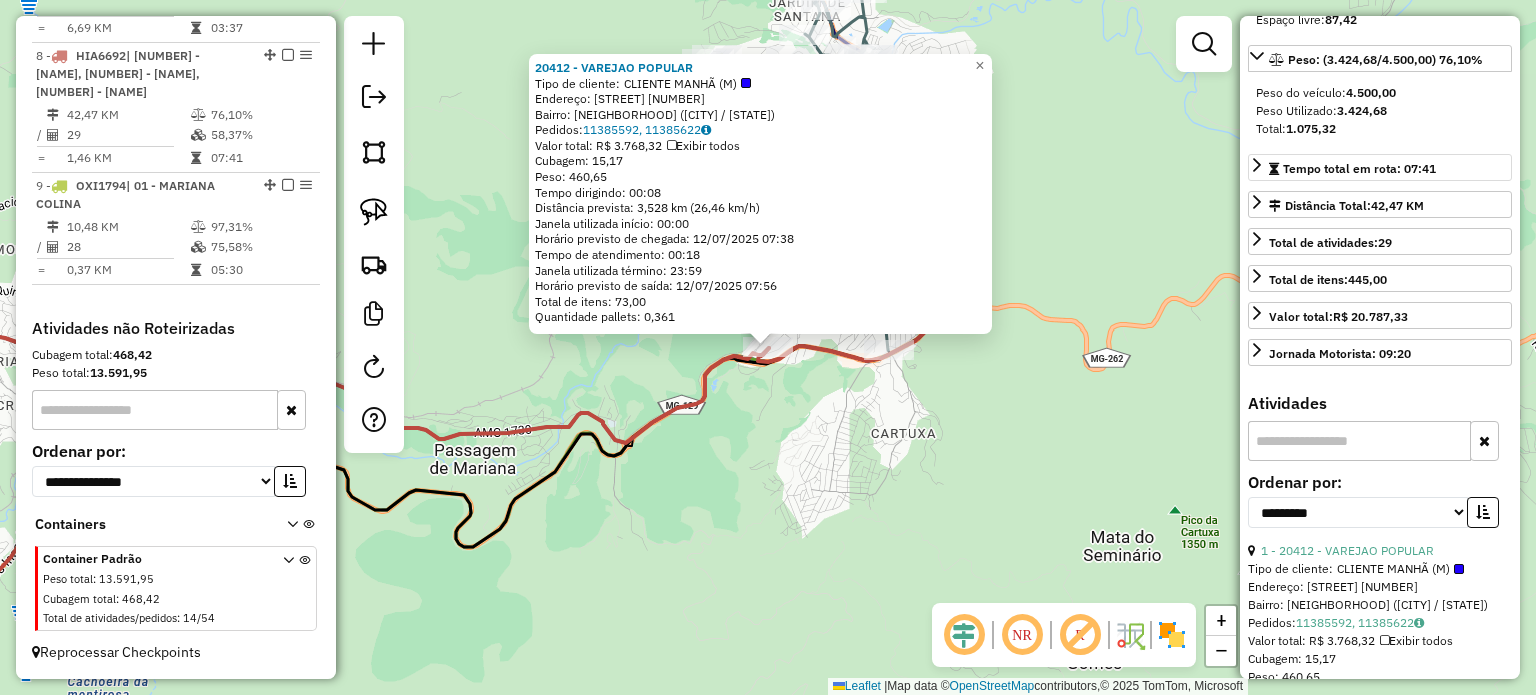 click on "[NUMBER] - [NAME]  Tipo de cliente:   CLIENTE MANHÃ (M)   Endereço:  [NAME] [NUMBER]   Bairro: [NEIGHBORHOOD] ([CITY] / [STATE])   Pedidos:  [ORDER_IDS]   Valor total: R$ [PRICE]   Exibir todos   Cubagem: [CUBAGE]  Peso: [WEIGHT]  Tempo dirigindo: [TIME]   Distância prevista: [DISTANCE] km ([SPEED] km/h)   Janela utilizada início: [TIME]   Horário previsto de chegada: [DATE] [TIME]   Tempo de atendimento: [TIME]   Janela utilizada término: [TIME]   Horário previsto de saída: [DATE] [TIME]   Total de itens: [ITEMS]   Quantidade pallets: [PALLETS]  × Janela de atendimento Grade de atendimento Capacidade Transportadoras Veículos Cliente Pedidos  Rotas Selecione os dias de semana para filtrar as janelas de atendimento  Seg   Ter   Qua   Qui   Sex   Sáb   Dom  Informe o período da janela de atendimento: De: Até:  Filtrar exatamente a janela do cliente  Considerar janela de atendimento padrão  Selecione os dias de semana para filtrar as grades de atendimento  Seg   Ter   Qua   Qui   Sex   Sáb  De:" 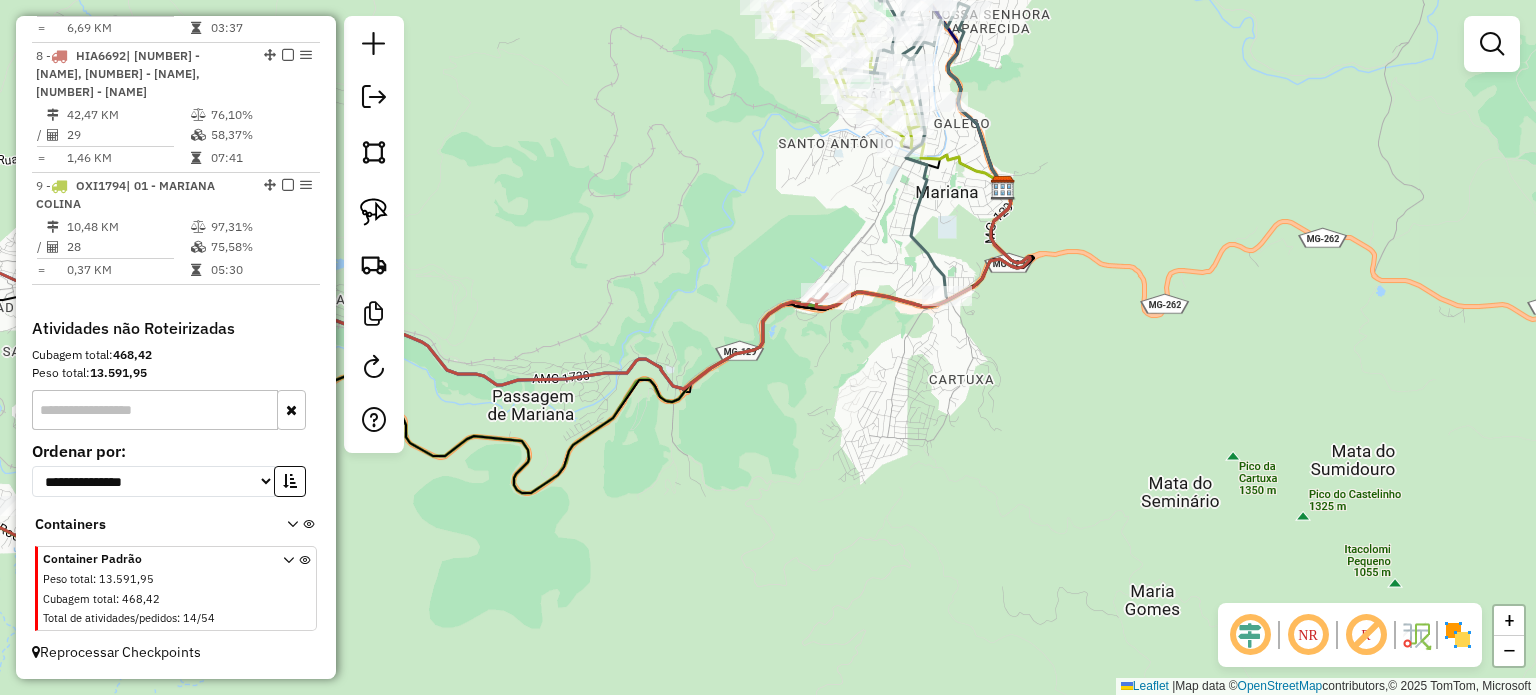 drag, startPoint x: 930, startPoint y: 432, endPoint x: 982, endPoint y: 397, distance: 62.681736 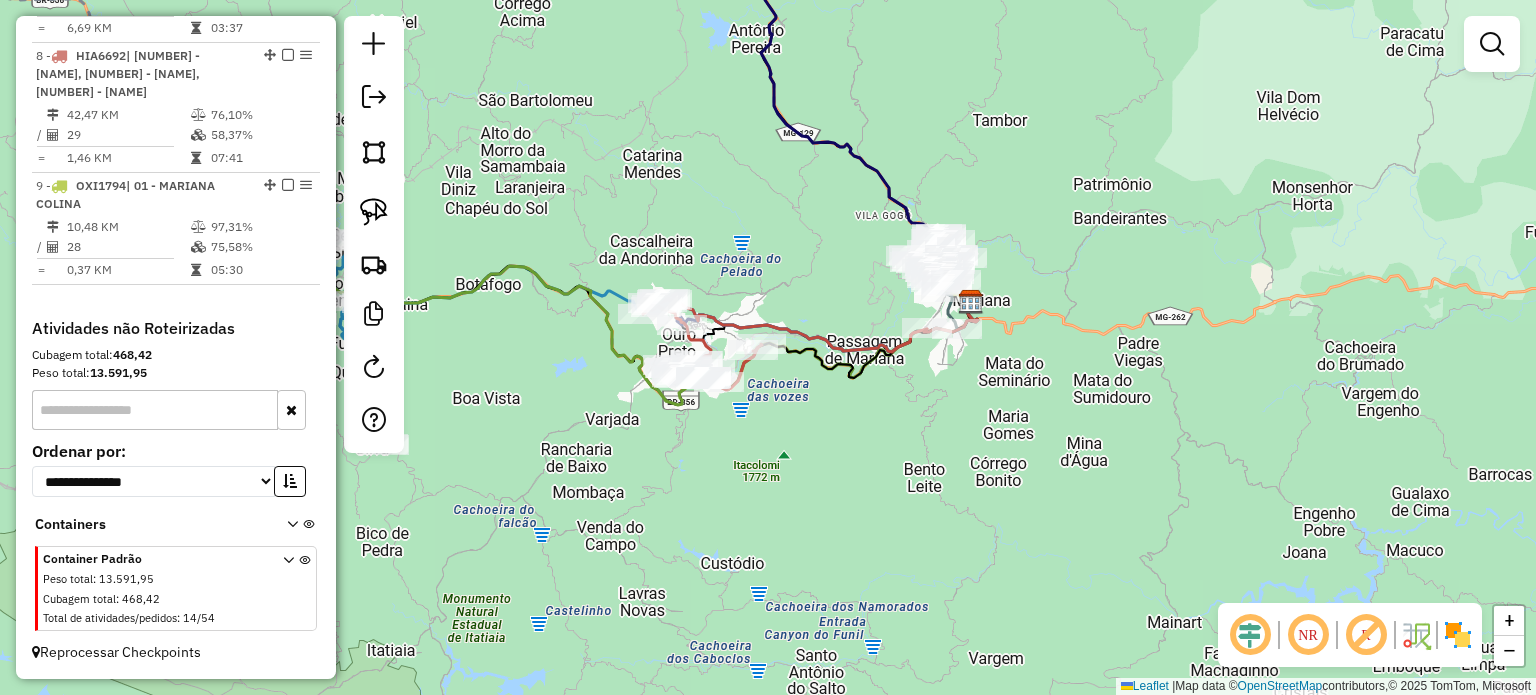 drag, startPoint x: 1093, startPoint y: 480, endPoint x: 1046, endPoint y: 478, distance: 47.042534 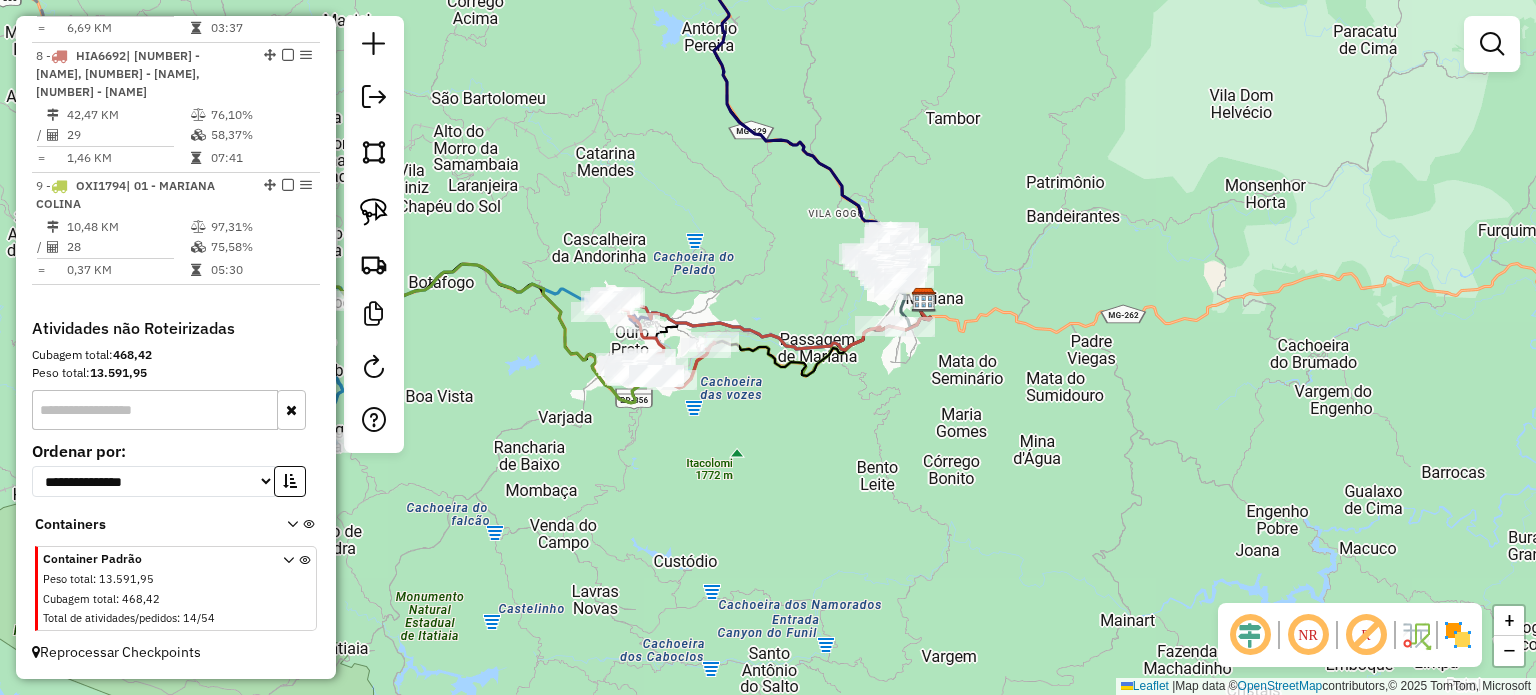 click on "Janela de atendimento Grade de atendimento Capacidade Transportadoras Veículos Cliente Pedidos  Rotas Selecione os dias de semana para filtrar as janelas de atendimento  Seg   Ter   Qua   Qui   Sex   Sáb   Dom  Informe o período da janela de atendimento: De: Até:  Filtrar exatamente a janela do cliente  Considerar janela de atendimento padrão  Selecione os dias de semana para filtrar as grades de atendimento  Seg   Ter   Qua   Qui   Sex   Sáb   Dom   Considerar clientes sem dia de atendimento cadastrado  Clientes fora do dia de atendimento selecionado Filtrar as atividades entre os valores definidos abaixo:  Peso mínimo:   Peso máximo:   Cubagem mínima:   Cubagem máxima:   De:   Até:  Filtrar as atividades entre o tempo de atendimento definido abaixo:  De:   Até:   Considerar capacidade total dos clientes não roteirizados Transportadora: Selecione um ou mais itens Tipo de veículo: Selecione um ou mais itens Veículo: Selecione um ou mais itens Motorista: Selecione um ou mais itens Nome: Rótulo:" 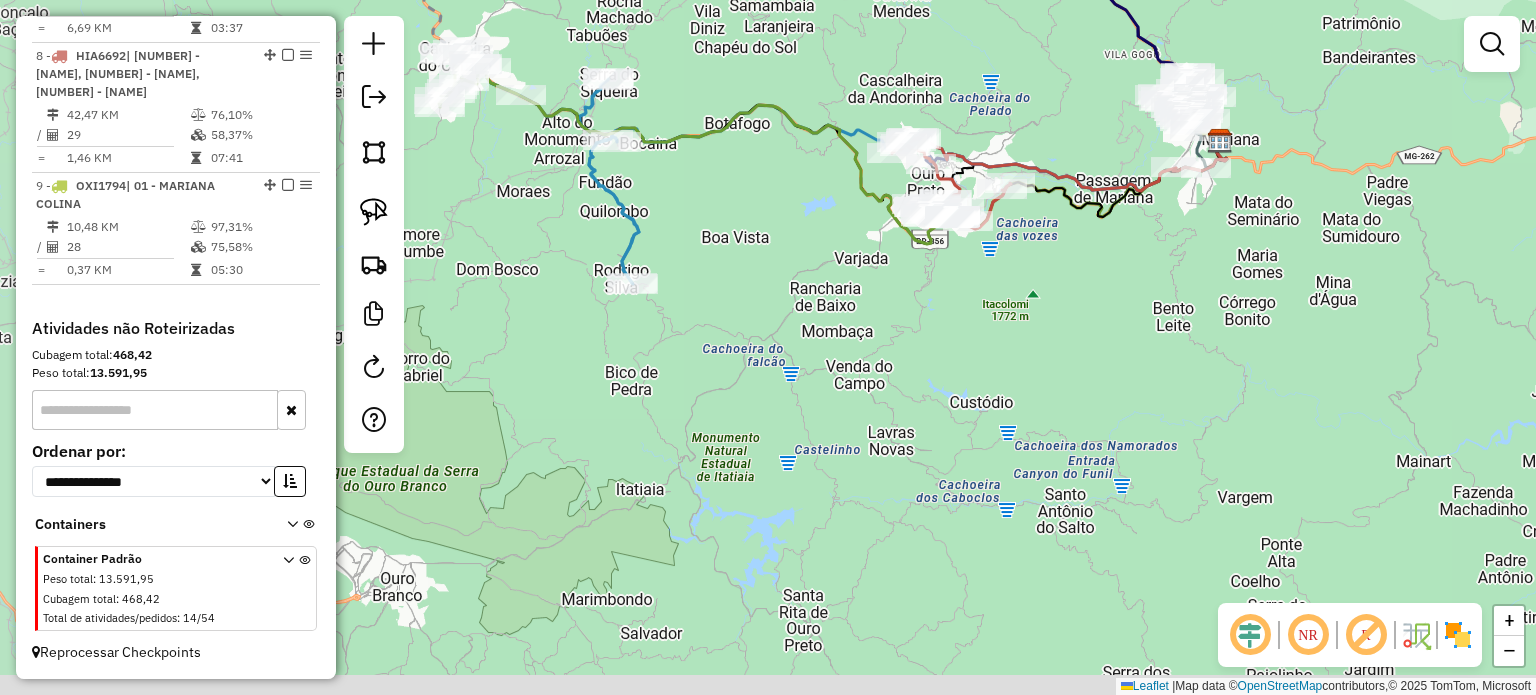 drag, startPoint x: 959, startPoint y: 395, endPoint x: 1177, endPoint y: 243, distance: 265.75928 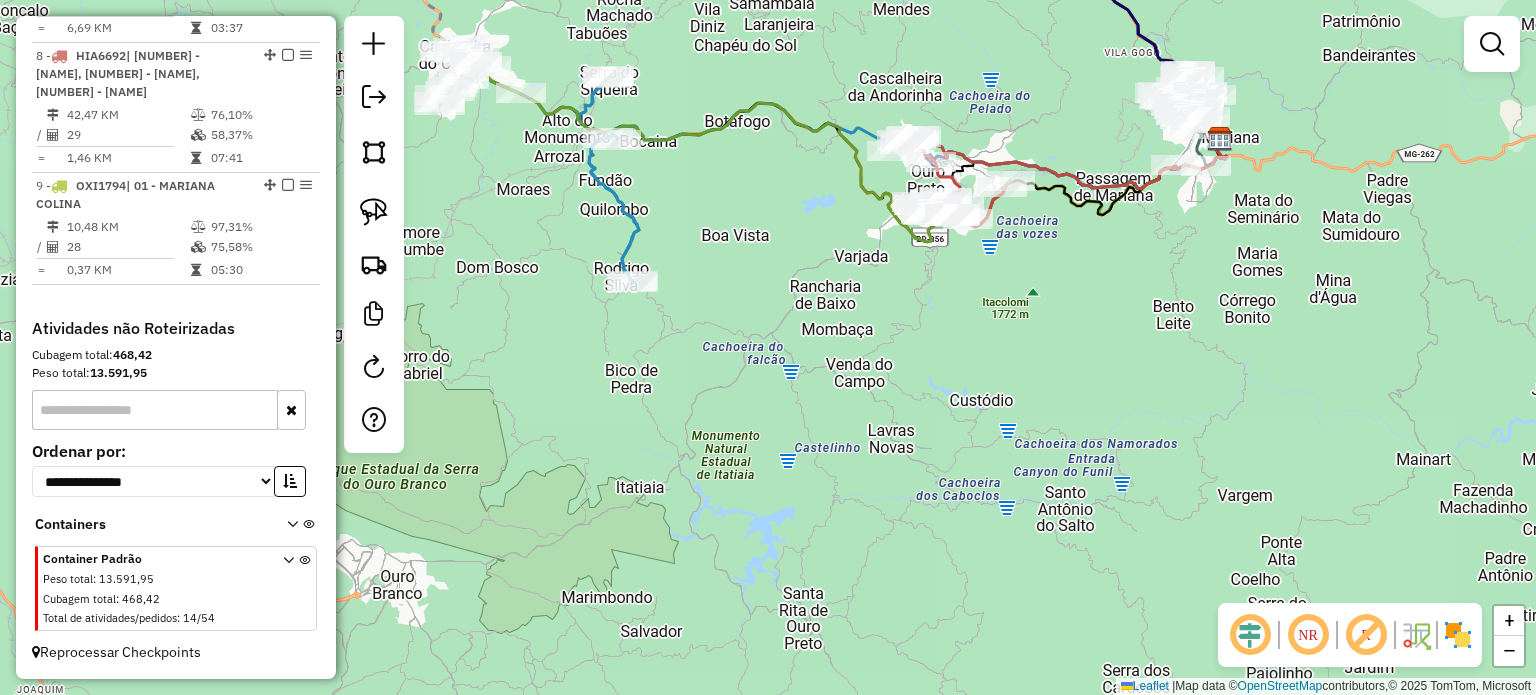click on "Janela de atendimento Grade de atendimento Capacidade Transportadoras Veículos Cliente Pedidos  Rotas Selecione os dias de semana para filtrar as janelas de atendimento  Seg   Ter   Qua   Qui   Sex   Sáb   Dom  Informe o período da janela de atendimento: De: Até:  Filtrar exatamente a janela do cliente  Considerar janela de atendimento padrão  Selecione os dias de semana para filtrar as grades de atendimento  Seg   Ter   Qua   Qui   Sex   Sáb   Dom   Considerar clientes sem dia de atendimento cadastrado  Clientes fora do dia de atendimento selecionado Filtrar as atividades entre os valores definidos abaixo:  Peso mínimo:   Peso máximo:   Cubagem mínima:   Cubagem máxima:   De:   Até:  Filtrar as atividades entre o tempo de atendimento definido abaixo:  De:   Até:   Considerar capacidade total dos clientes não roteirizados Transportadora: Selecione um ou mais itens Tipo de veículo: Selecione um ou mais itens Veículo: Selecione um ou mais itens Motorista: Selecione um ou mais itens Nome: Rótulo:" 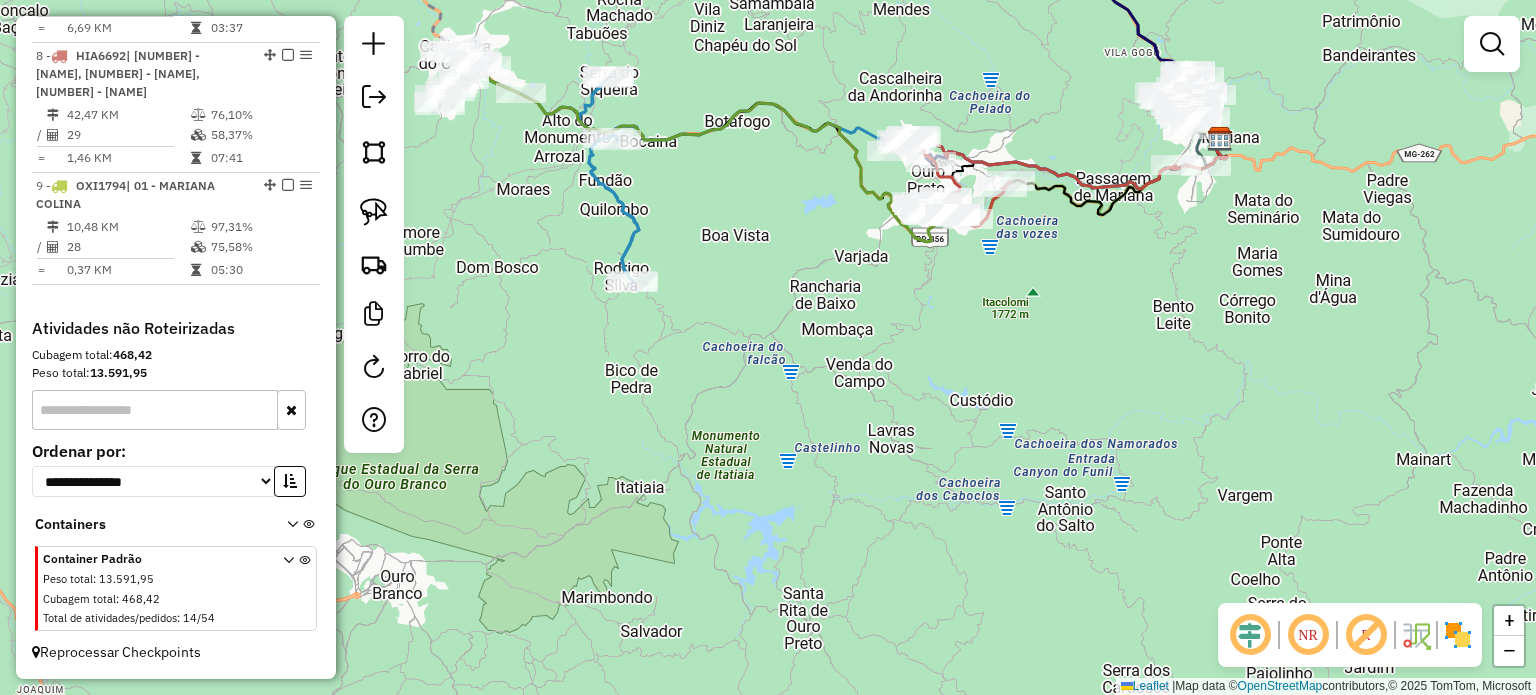 drag, startPoint x: 979, startPoint y: 263, endPoint x: 997, endPoint y: 299, distance: 40.24922 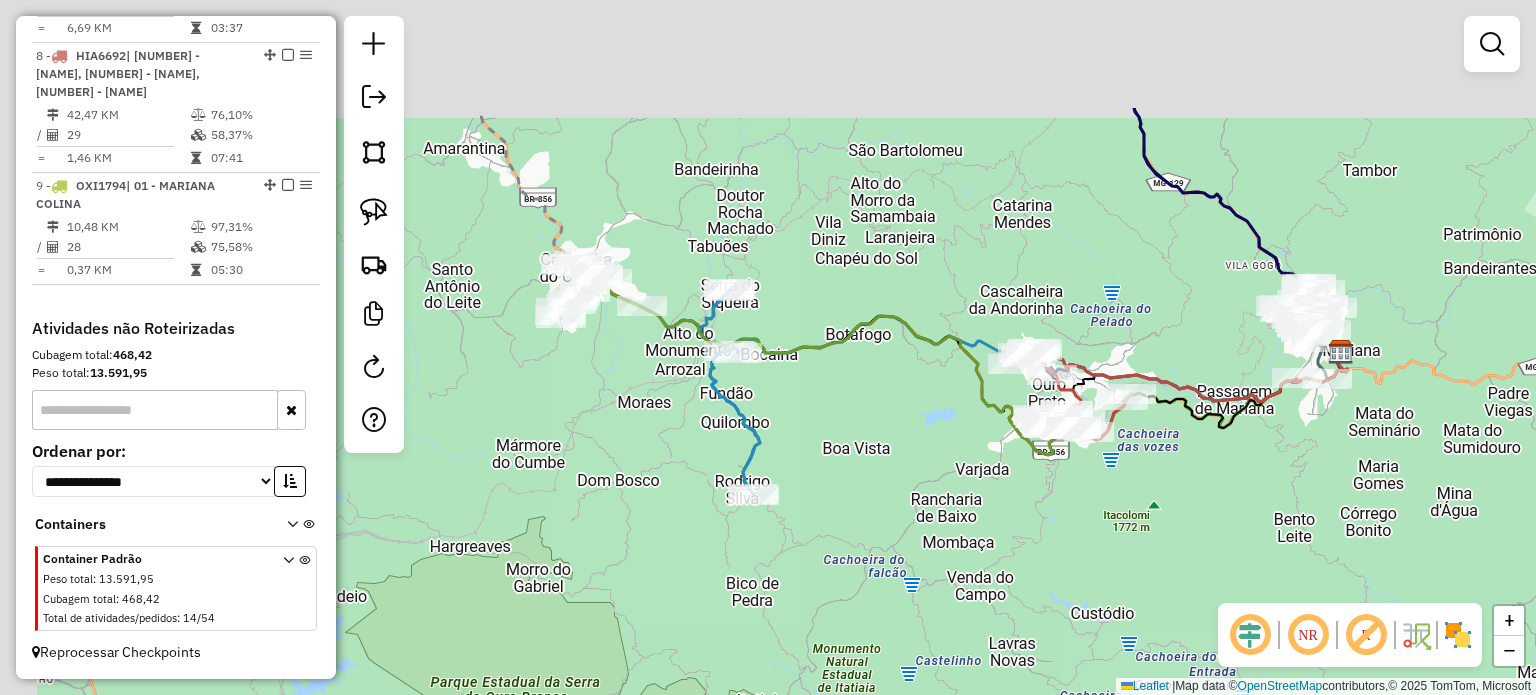 drag, startPoint x: 994, startPoint y: 299, endPoint x: 1097, endPoint y: 477, distance: 205.65262 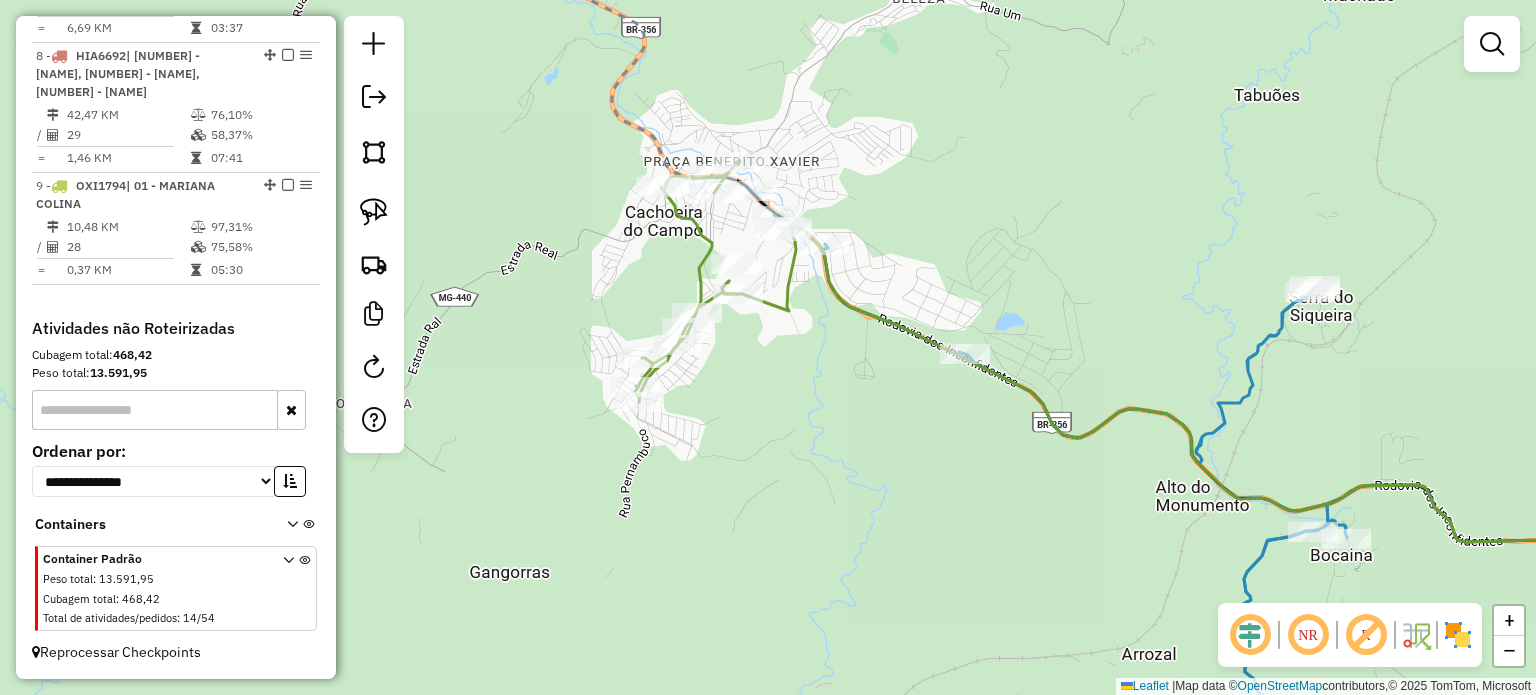 click 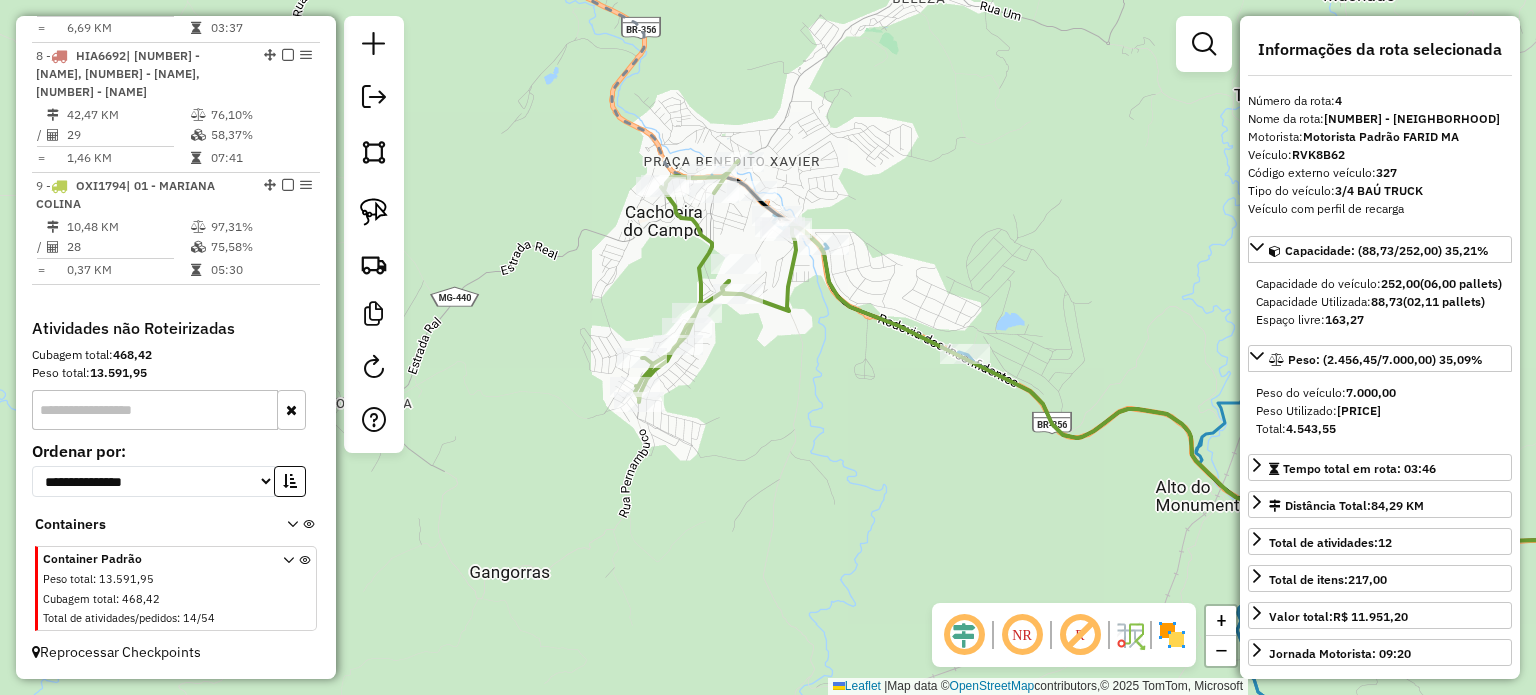 scroll, scrollTop: 1098, scrollLeft: 0, axis: vertical 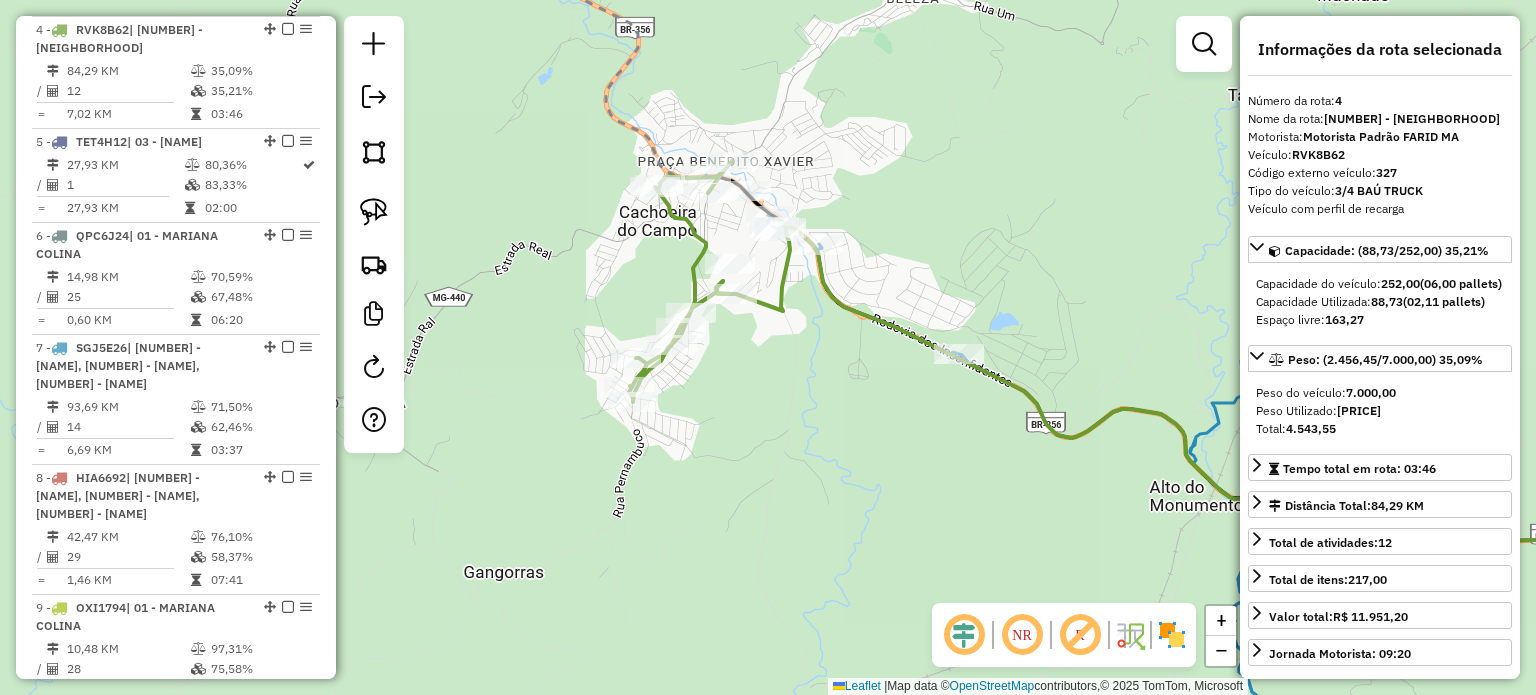 click on "Janela de atendimento Grade de atendimento Capacidade Transportadoras Veículos Cliente Pedidos  Rotas Selecione os dias de semana para filtrar as janelas de atendimento  Seg   Ter   Qua   Qui   Sex   Sáb   Dom  Informe o período da janela de atendimento: De: Até:  Filtrar exatamente a janela do cliente  Considerar janela de atendimento padrão  Selecione os dias de semana para filtrar as grades de atendimento  Seg   Ter   Qua   Qui   Sex   Sáb   Dom   Considerar clientes sem dia de atendimento cadastrado  Clientes fora do dia de atendimento selecionado Filtrar as atividades entre os valores definidos abaixo:  Peso mínimo:   Peso máximo:   Cubagem mínima:   Cubagem máxima:   De:   Até:  Filtrar as atividades entre o tempo de atendimento definido abaixo:  De:   Até:   Considerar capacidade total dos clientes não roteirizados Transportadora: Selecione um ou mais itens Tipo de veículo: Selecione um ou mais itens Veículo: Selecione um ou mais itens Motorista: Selecione um ou mais itens Nome: Rótulo:" 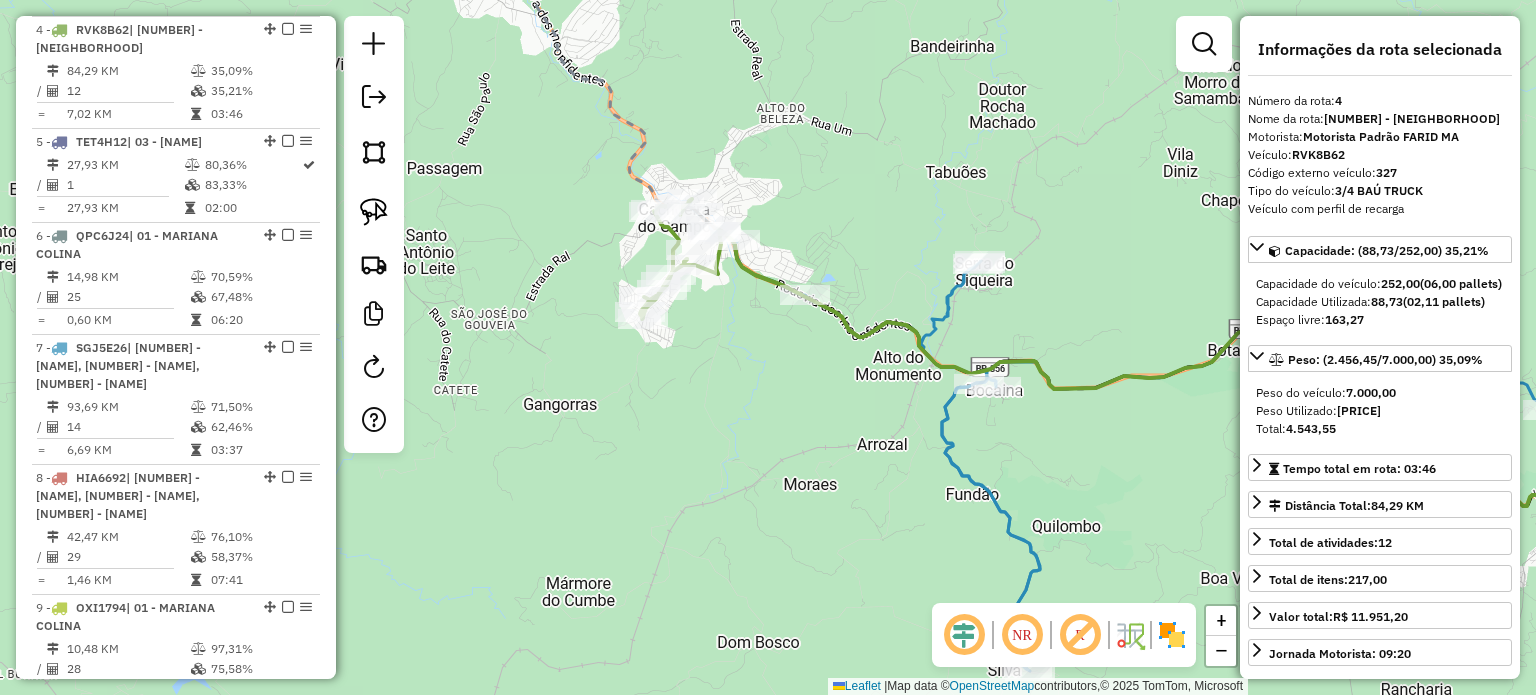 drag, startPoint x: 1149, startPoint y: 445, endPoint x: 748, endPoint y: 357, distance: 410.54233 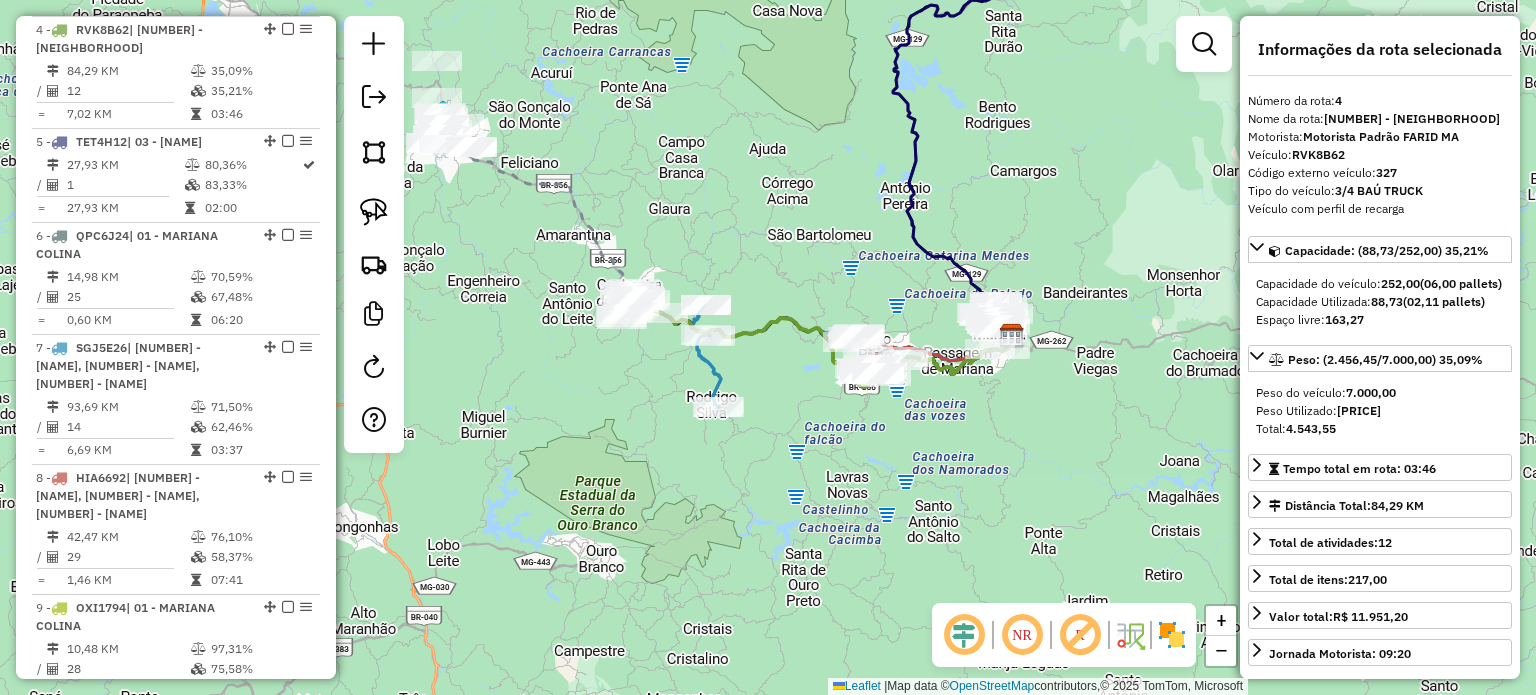 drag, startPoint x: 955, startPoint y: 468, endPoint x: 896, endPoint y: 476, distance: 59.5399 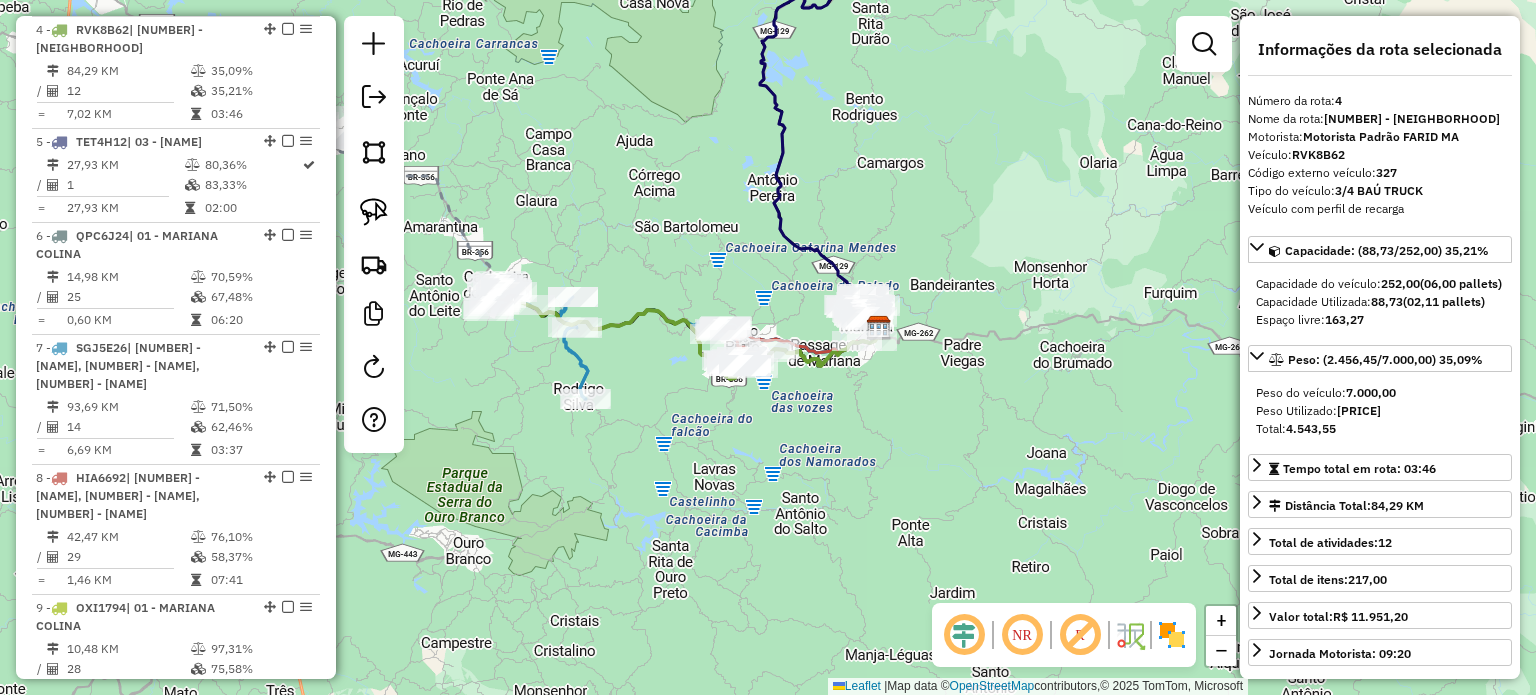 click on "Janela de atendimento Grade de atendimento Capacidade Transportadoras Veículos Cliente Pedidos  Rotas Selecione os dias de semana para filtrar as janelas de atendimento  Seg   Ter   Qua   Qui   Sex   Sáb   Dom  Informe o período da janela de atendimento: De: Até:  Filtrar exatamente a janela do cliente  Considerar janela de atendimento padrão  Selecione os dias de semana para filtrar as grades de atendimento  Seg   Ter   Qua   Qui   Sex   Sáb   Dom   Considerar clientes sem dia de atendimento cadastrado  Clientes fora do dia de atendimento selecionado Filtrar as atividades entre os valores definidos abaixo:  Peso mínimo:   Peso máximo:   Cubagem mínima:   Cubagem máxima:   De:   Até:  Filtrar as atividades entre o tempo de atendimento definido abaixo:  De:   Até:   Considerar capacidade total dos clientes não roteirizados Transportadora: Selecione um ou mais itens Tipo de veículo: Selecione um ou mais itens Veículo: Selecione um ou mais itens Motorista: Selecione um ou mais itens Nome: Rótulo:" 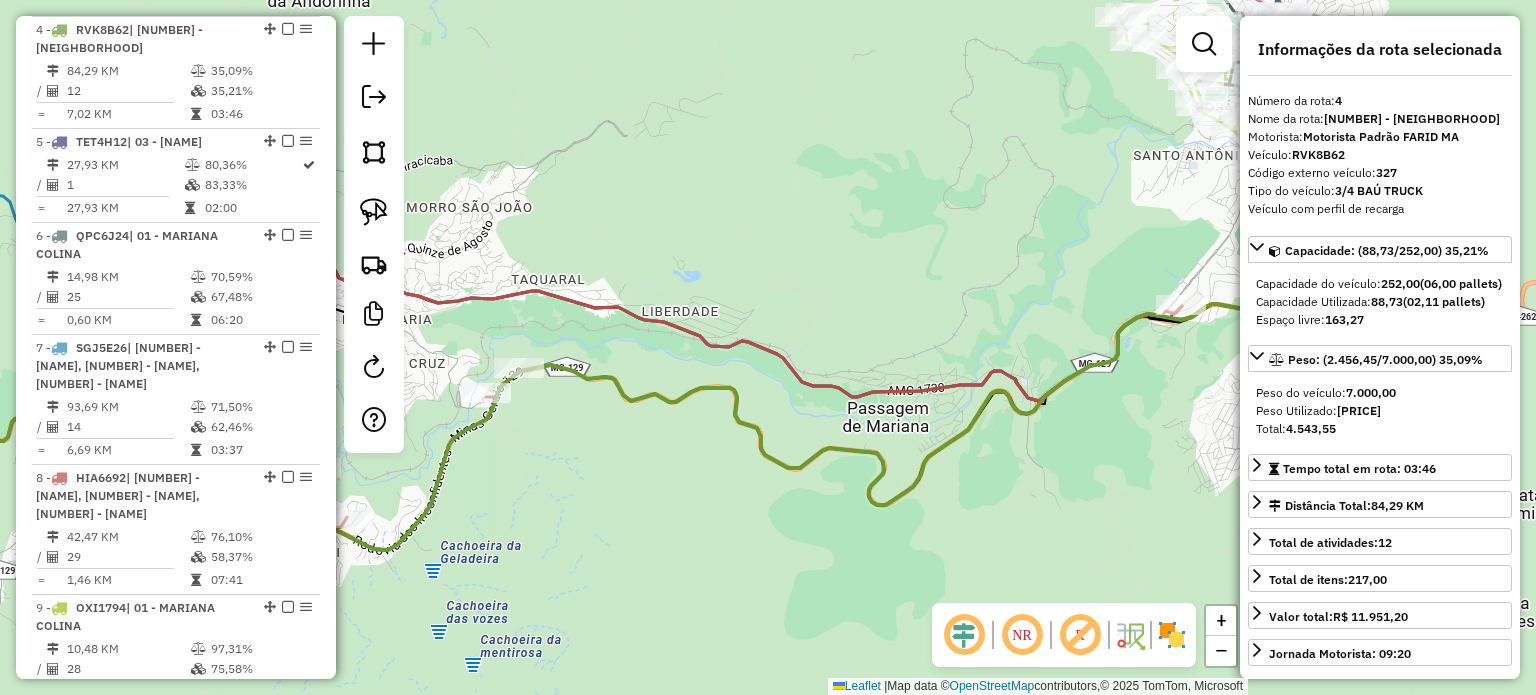 click on "Janela de atendimento Grade de atendimento Capacidade Transportadoras Veículos Cliente Pedidos  Rotas Selecione os dias de semana para filtrar as janelas de atendimento  Seg   Ter   Qua   Qui   Sex   Sáb   Dom  Informe o período da janela de atendimento: De: Até:  Filtrar exatamente a janela do cliente  Considerar janela de atendimento padrão  Selecione os dias de semana para filtrar as grades de atendimento  Seg   Ter   Qua   Qui   Sex   Sáb   Dom   Considerar clientes sem dia de atendimento cadastrado  Clientes fora do dia de atendimento selecionado Filtrar as atividades entre os valores definidos abaixo:  Peso mínimo:   Peso máximo:   Cubagem mínima:   Cubagem máxima:   De:   Até:  Filtrar as atividades entre o tempo de atendimento definido abaixo:  De:   Até:   Considerar capacidade total dos clientes não roteirizados Transportadora: Selecione um ou mais itens Tipo de veículo: Selecione um ou mais itens Veículo: Selecione um ou mais itens Motorista: Selecione um ou mais itens Nome: Rótulo:" 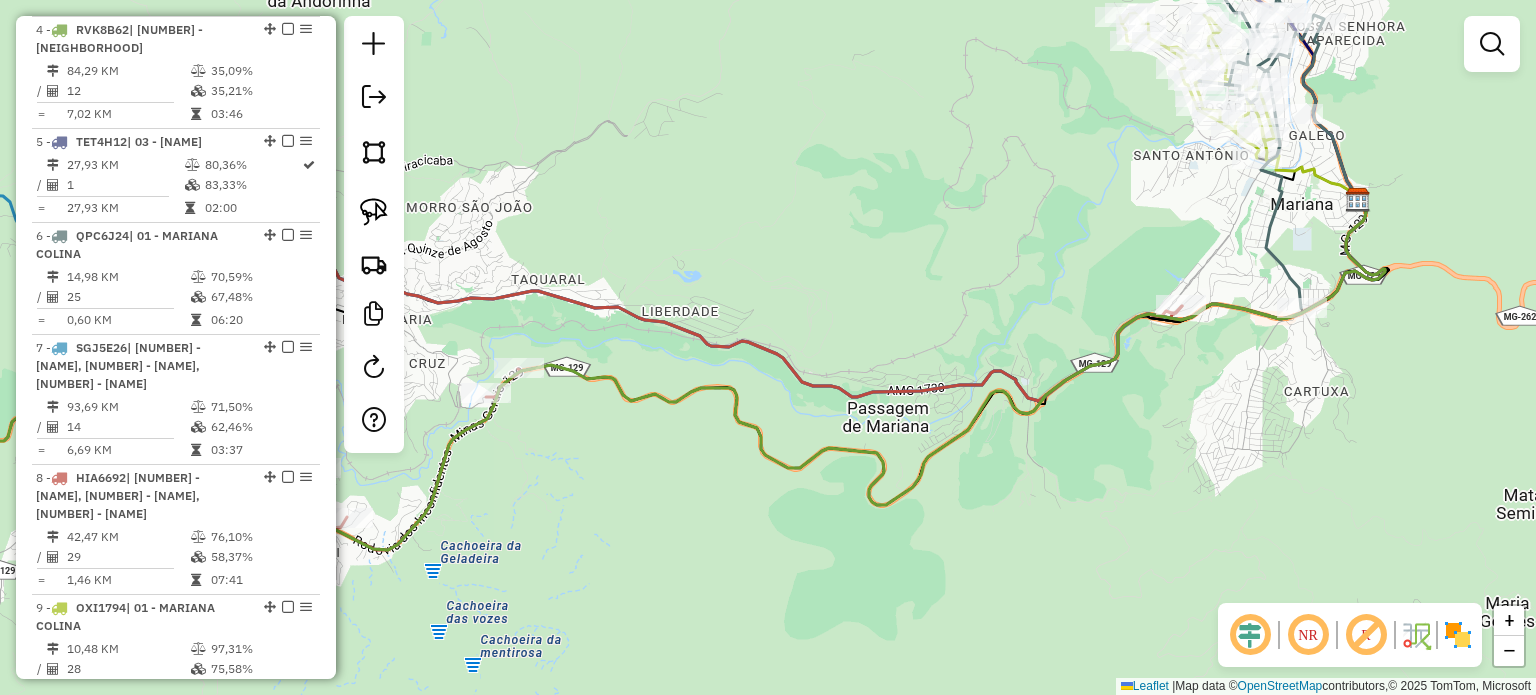 drag, startPoint x: 891, startPoint y: 417, endPoint x: 908, endPoint y: 431, distance: 22.022715 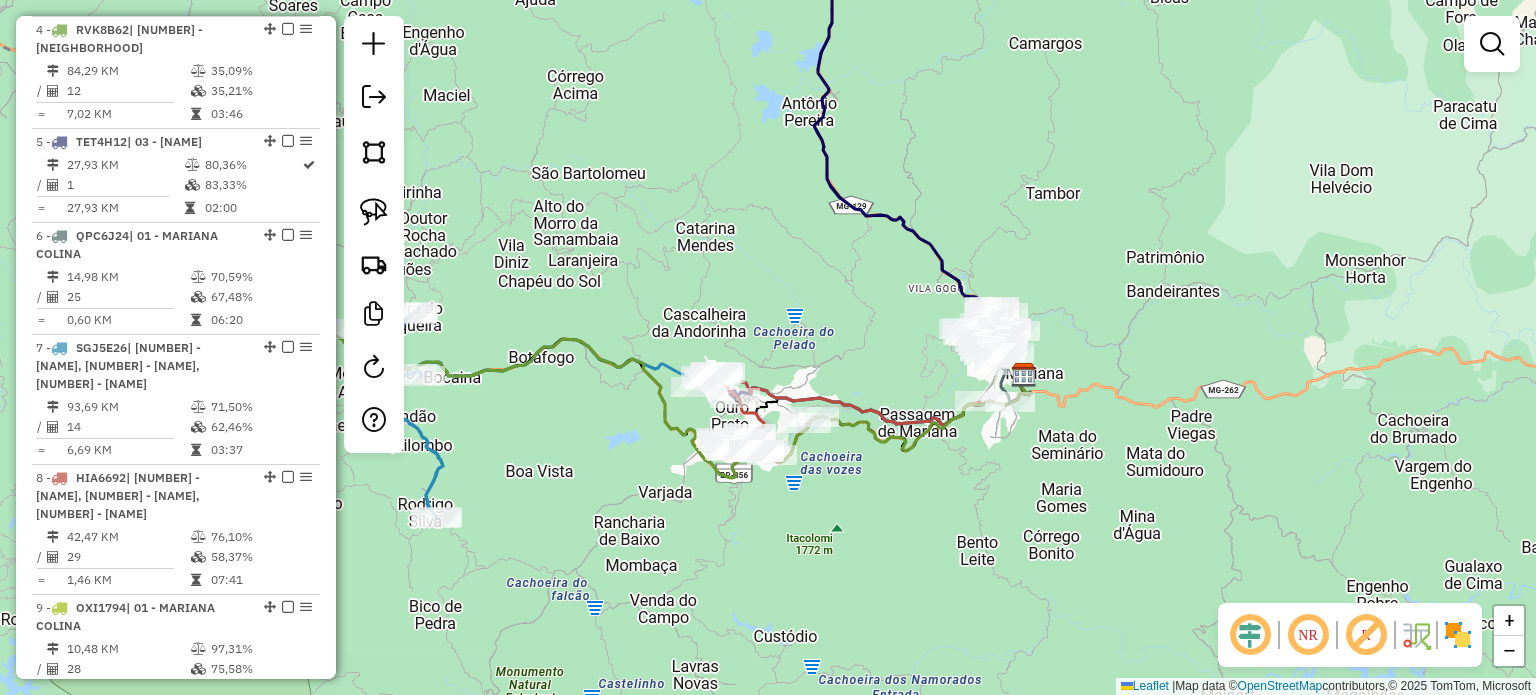 drag, startPoint x: 1056, startPoint y: 362, endPoint x: 1046, endPoint y: 370, distance: 12.806249 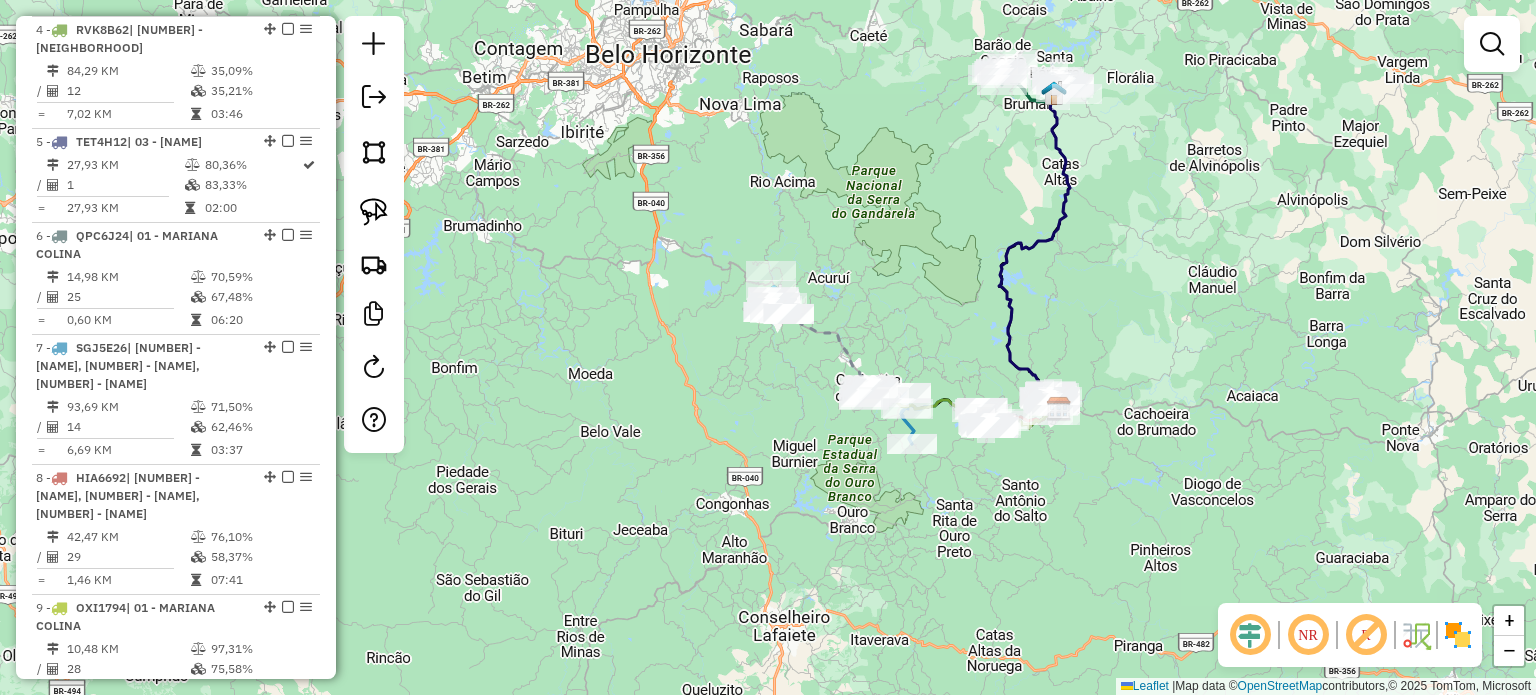 drag, startPoint x: 959, startPoint y: 257, endPoint x: 1067, endPoint y: 412, distance: 188.91533 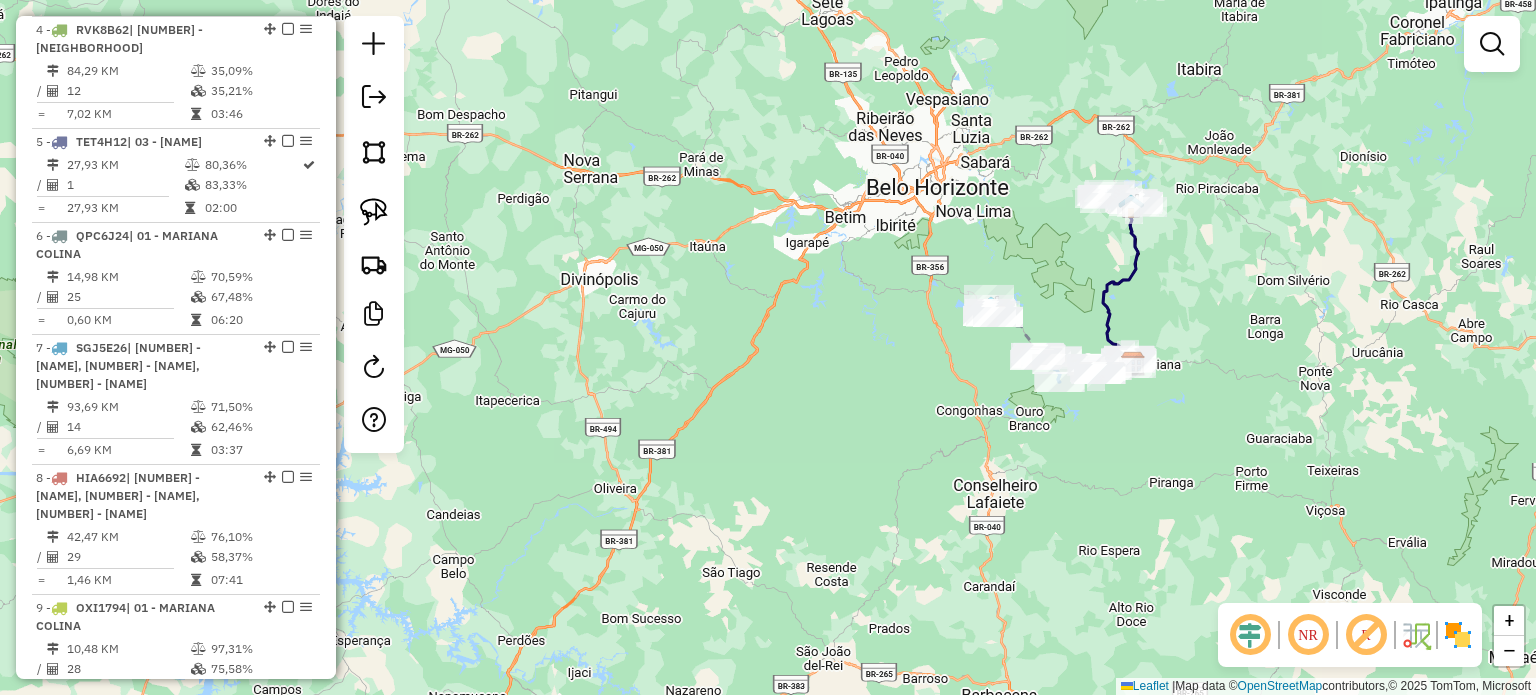 click 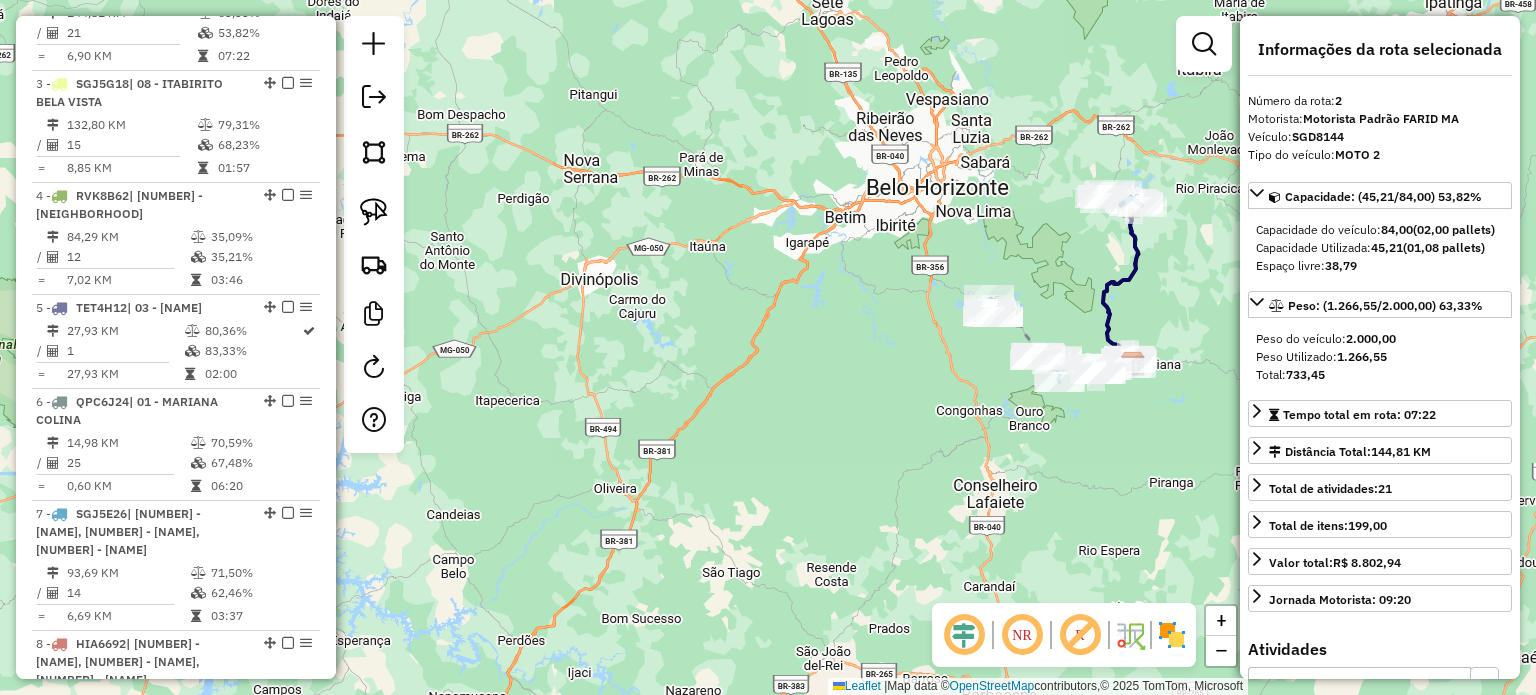 scroll, scrollTop: 892, scrollLeft: 0, axis: vertical 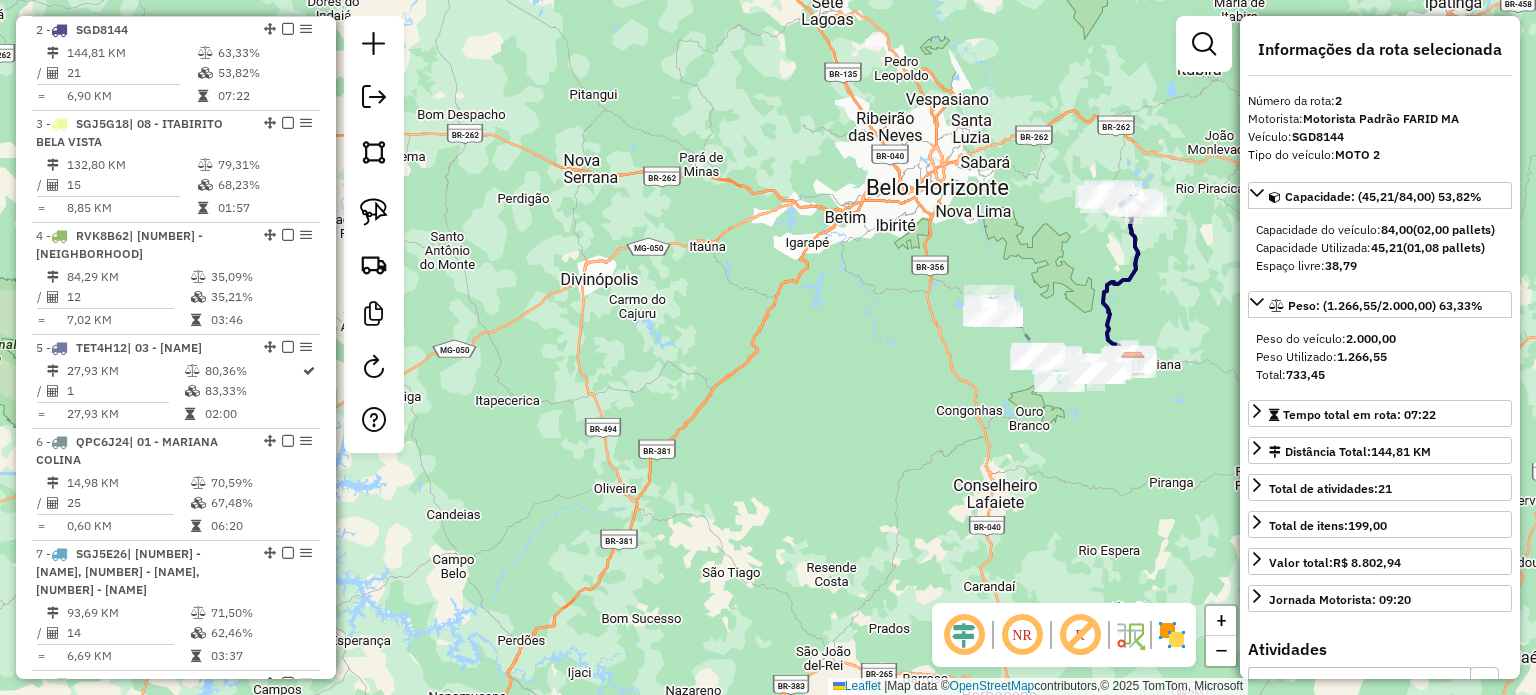click on "Janela de atendimento Grade de atendimento Capacidade Transportadoras Veículos Cliente Pedidos  Rotas Selecione os dias de semana para filtrar as janelas de atendimento  Seg   Ter   Qua   Qui   Sex   Sáb   Dom  Informe o período da janela de atendimento: De: Até:  Filtrar exatamente a janela do cliente  Considerar janela de atendimento padrão  Selecione os dias de semana para filtrar as grades de atendimento  Seg   Ter   Qua   Qui   Sex   Sáb   Dom   Considerar clientes sem dia de atendimento cadastrado  Clientes fora do dia de atendimento selecionado Filtrar as atividades entre os valores definidos abaixo:  Peso mínimo:   Peso máximo:   Cubagem mínima:   Cubagem máxima:   De:   Até:  Filtrar as atividades entre o tempo de atendimento definido abaixo:  De:   Até:   Considerar capacidade total dos clientes não roteirizados Transportadora: Selecione um ou mais itens Tipo de veículo: Selecione um ou mais itens Veículo: Selecione um ou mais itens Motorista: Selecione um ou mais itens Nome: Rótulo:" 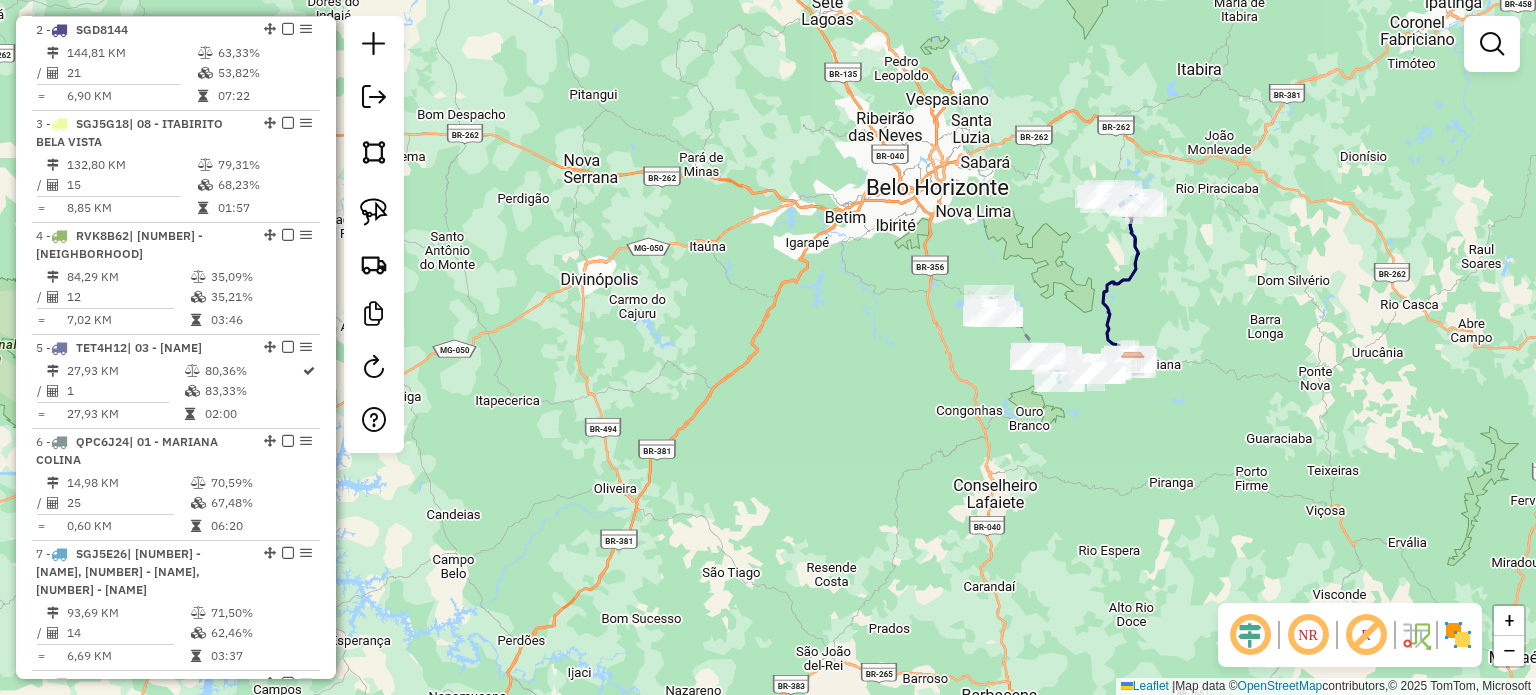 drag, startPoint x: 1214, startPoint y: 353, endPoint x: 1187, endPoint y: 347, distance: 27.658634 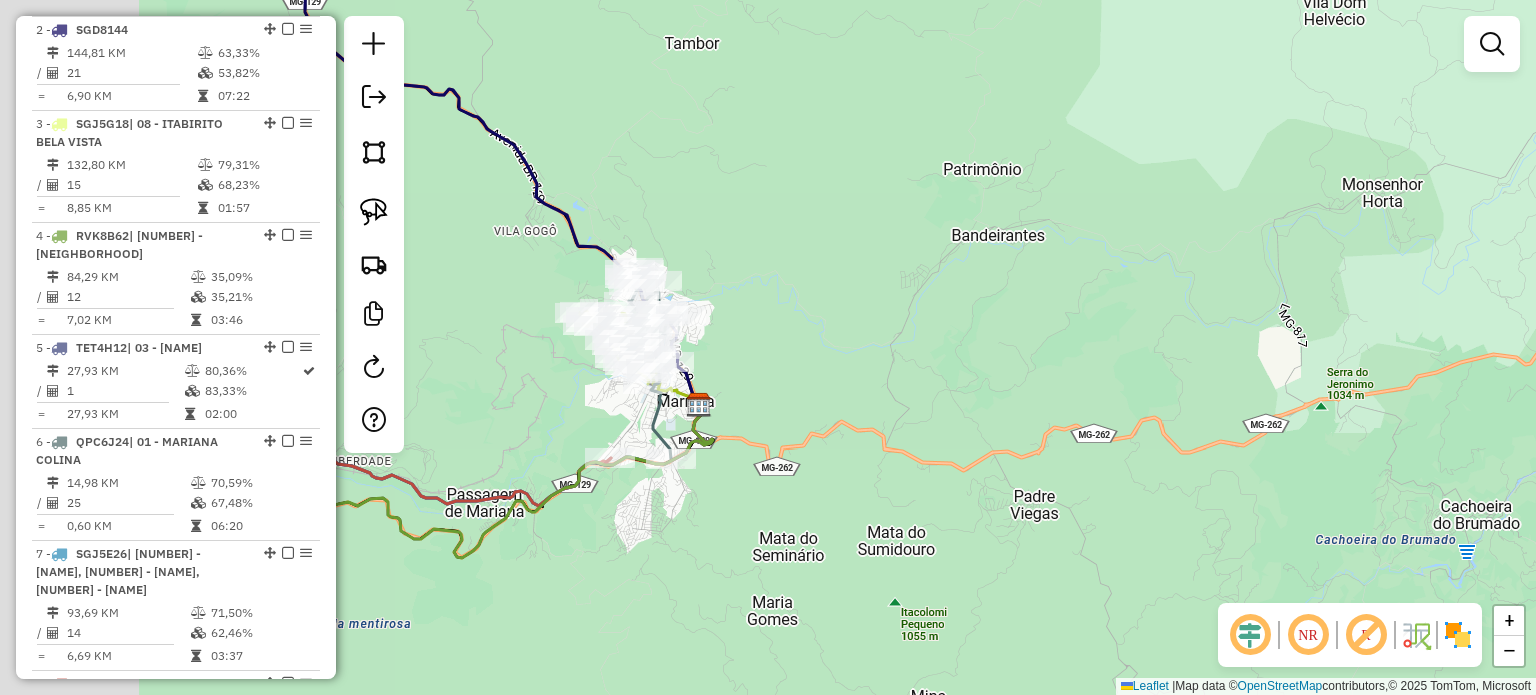 drag, startPoint x: 732, startPoint y: 355, endPoint x: 1057, endPoint y: 375, distance: 325.6148 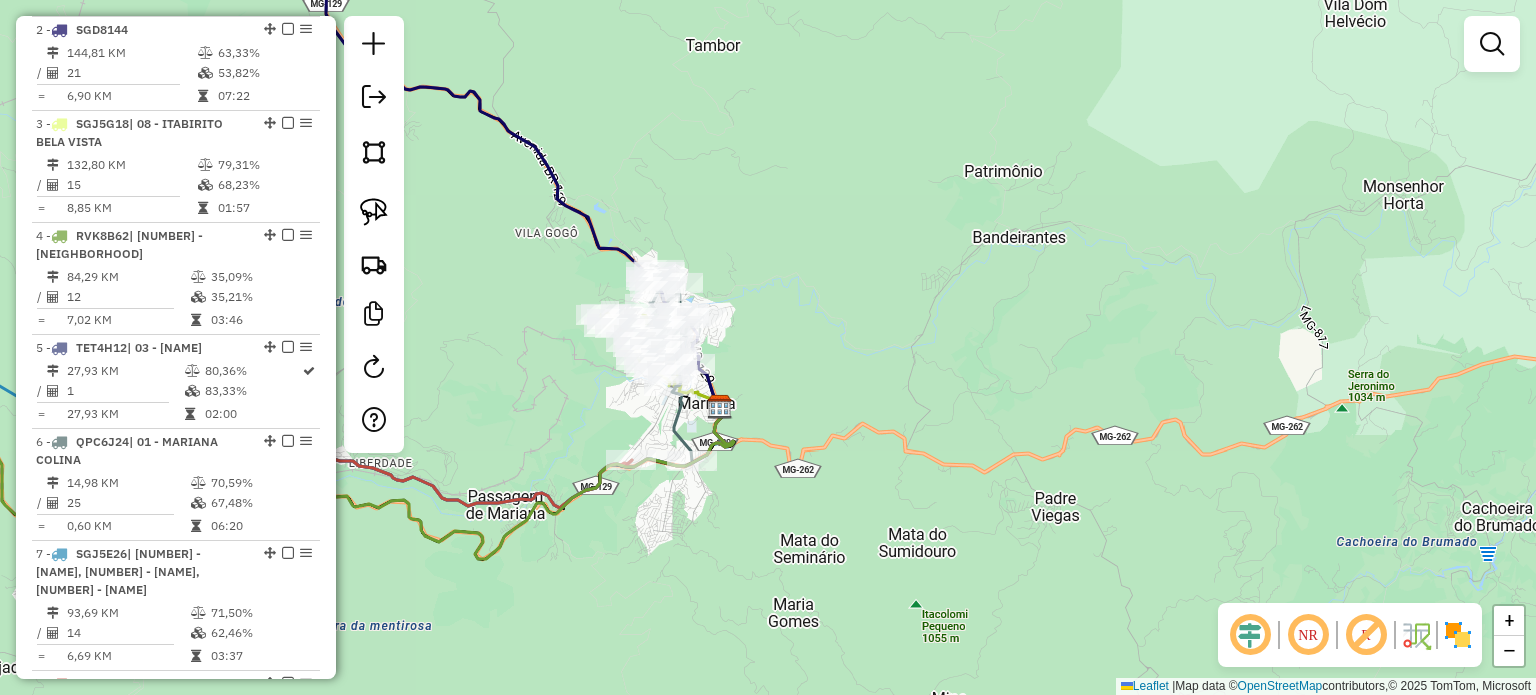 drag, startPoint x: 836, startPoint y: 410, endPoint x: 1010, endPoint y: 419, distance: 174.2326 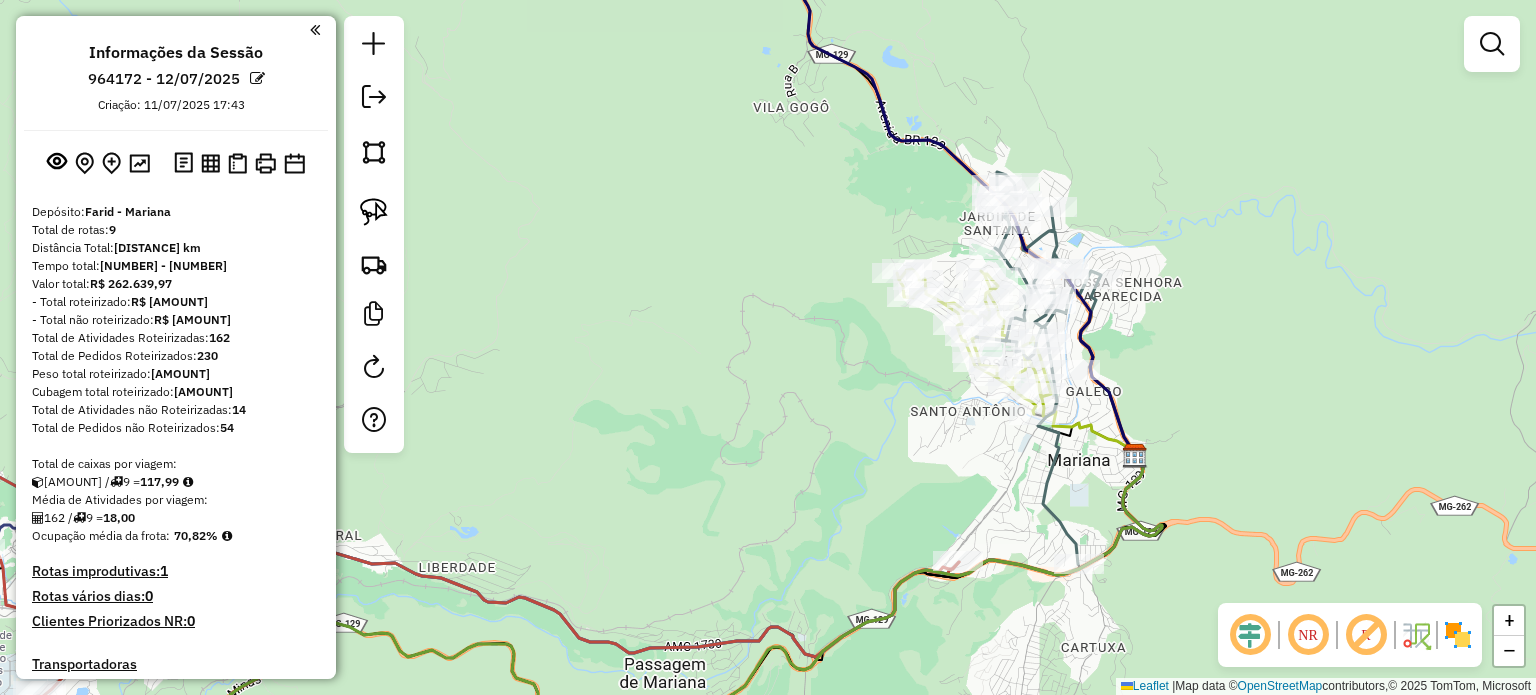 scroll, scrollTop: 0, scrollLeft: 0, axis: both 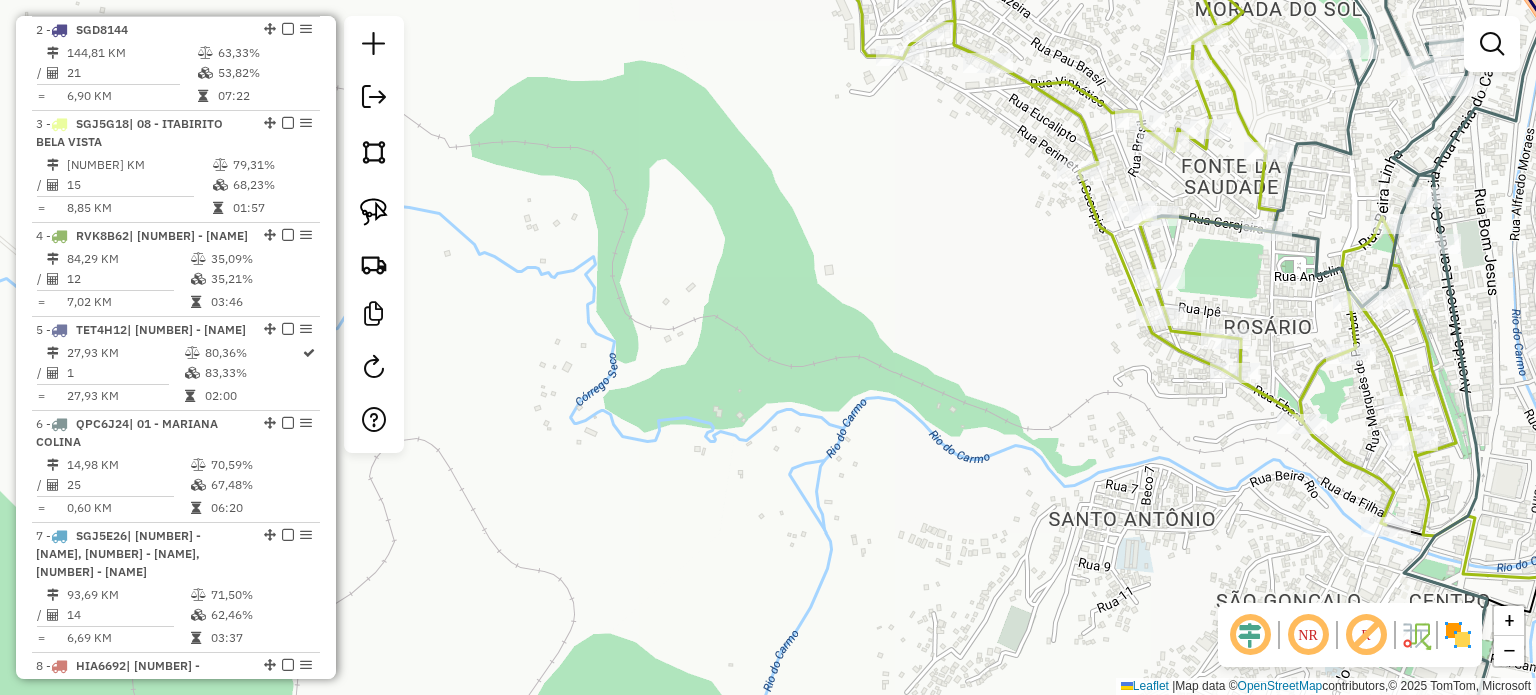 drag, startPoint x: 1252, startPoint y: 285, endPoint x: 1156, endPoint y: 336, distance: 108.706024 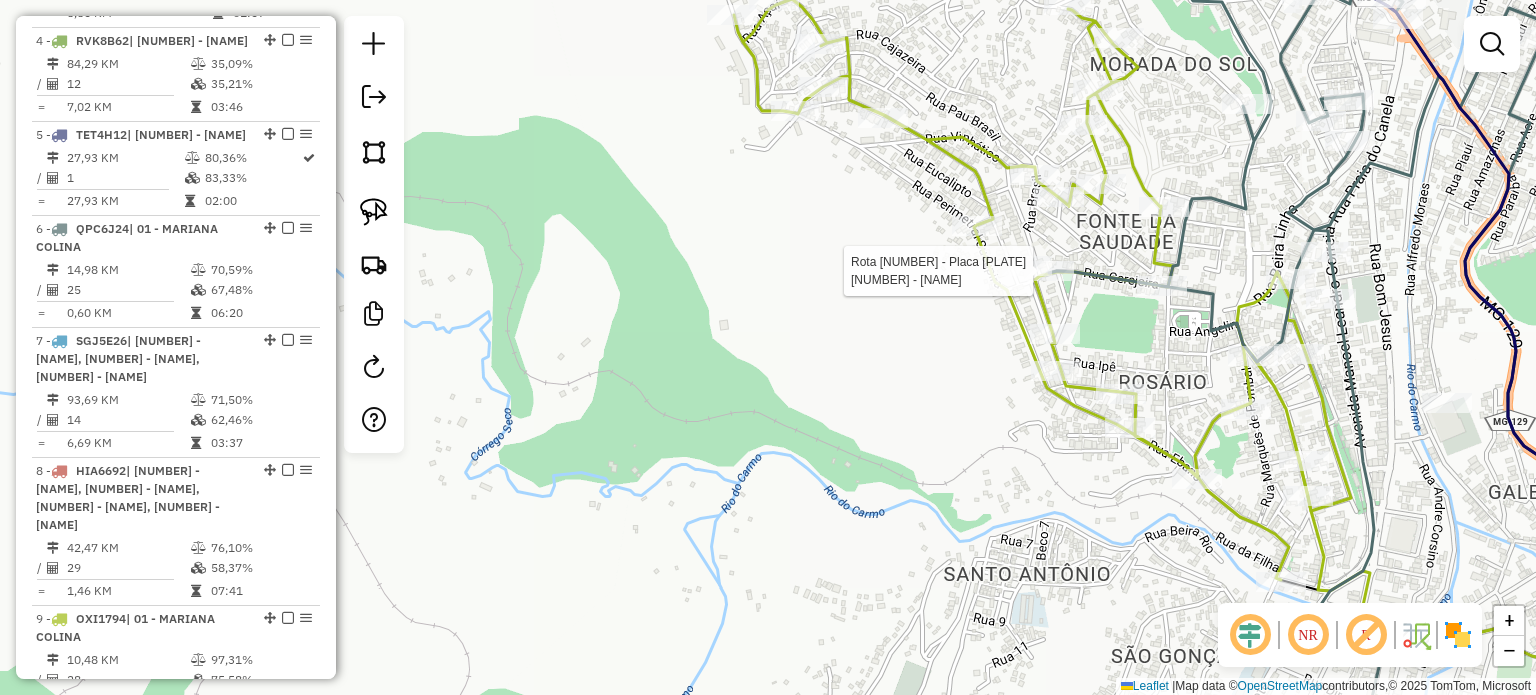 select on "**********" 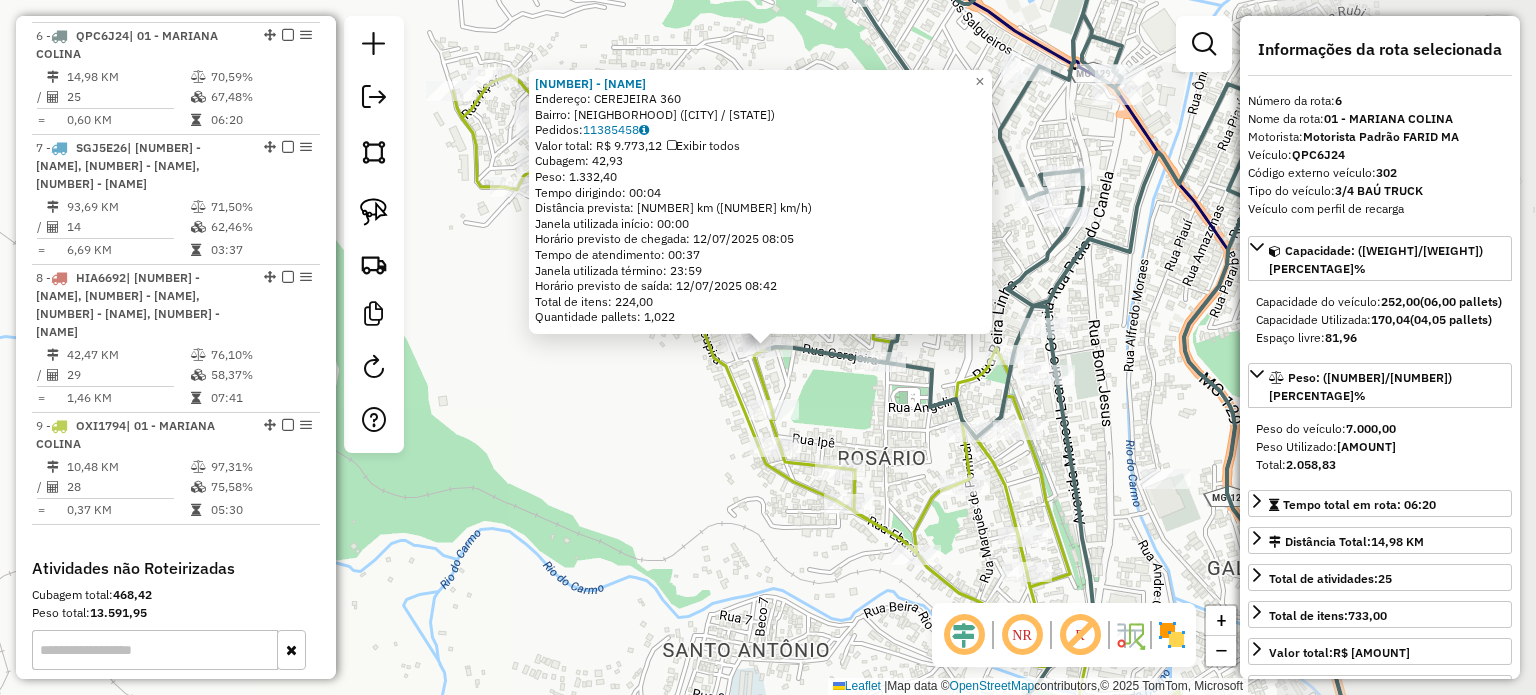 scroll, scrollTop: 1322, scrollLeft: 0, axis: vertical 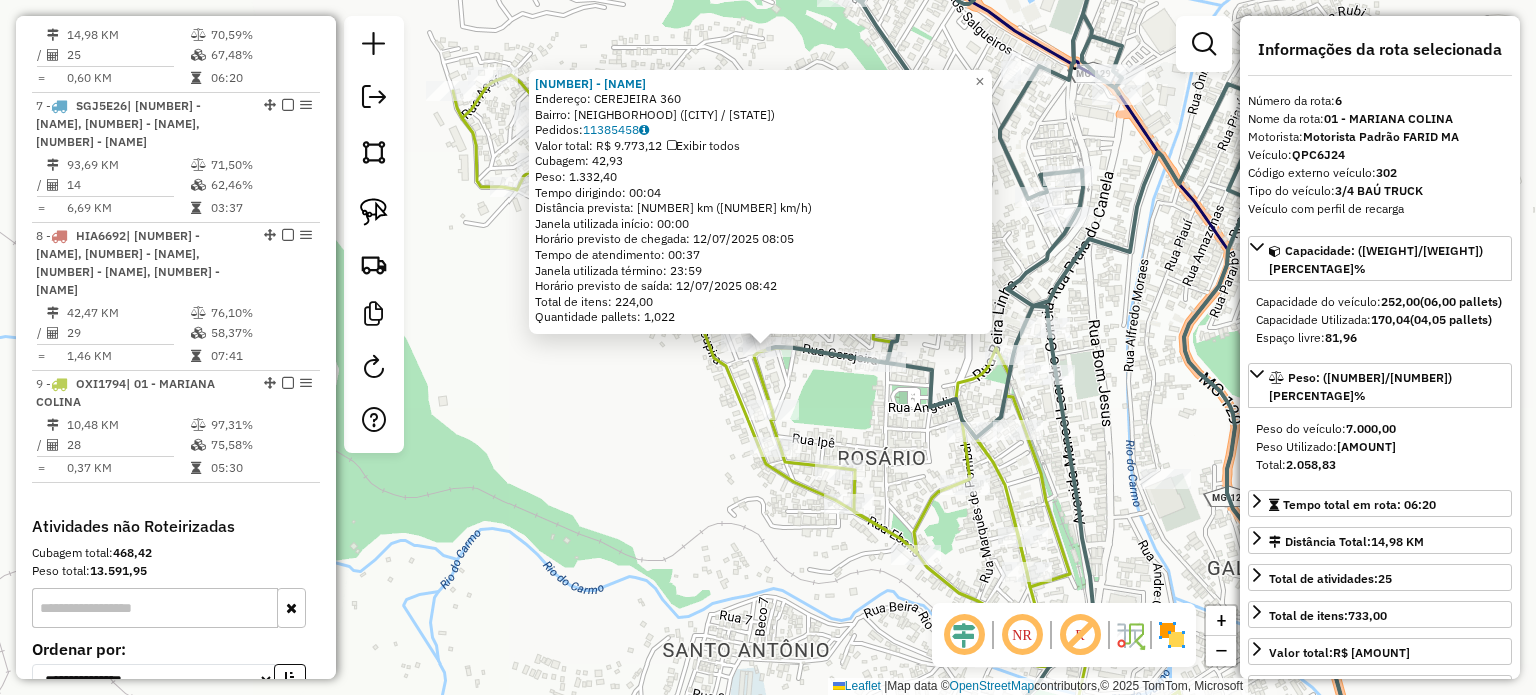 click on "71434 - COMERCIAL CEREJEIRA  Endereço:  CEREJEIRA [NUMBER]   Bairro: ROSARIO ([CITY] / [STATE])   Pedidos:  [PHONE]   Valor total: R$ 9.773,12   Exibir todos   Cubagem: 42,93  Peso: 1.332,40  Tempo dirigindo: 00:04   Distância prevista: 0,828 km (12,42 km/h)   Janela utilizada início: 00:00   Horário previsto de chegada: 12/07/2025 08:05   Tempo de atendimento: 00:37   Janela utilizada término: 23:59   Horário previsto de saída: 12/07/2025 08:42   Total de itens: 224,00   Quantidade pallets: 1,022  × Janela de atendimento Grade de atendimento Capacidade Transportadoras Veículos Cliente Pedidos  Rotas Selecione os dias de semana para filtrar as janelas de atendimento  Seg   Ter   Qua   Qui   Sex   Sáb   Dom  Informe o período da janela de atendimento: De: Até:  Filtrar exatamente a janela do cliente  Considerar janela de atendimento padrão  Selecione os dias de semana para filtrar as grades de atendimento  Seg   Ter   Qua   Qui   Sex   Sáb   Dom   Considerar clientes sem dia de atendimento cadastrado De:" 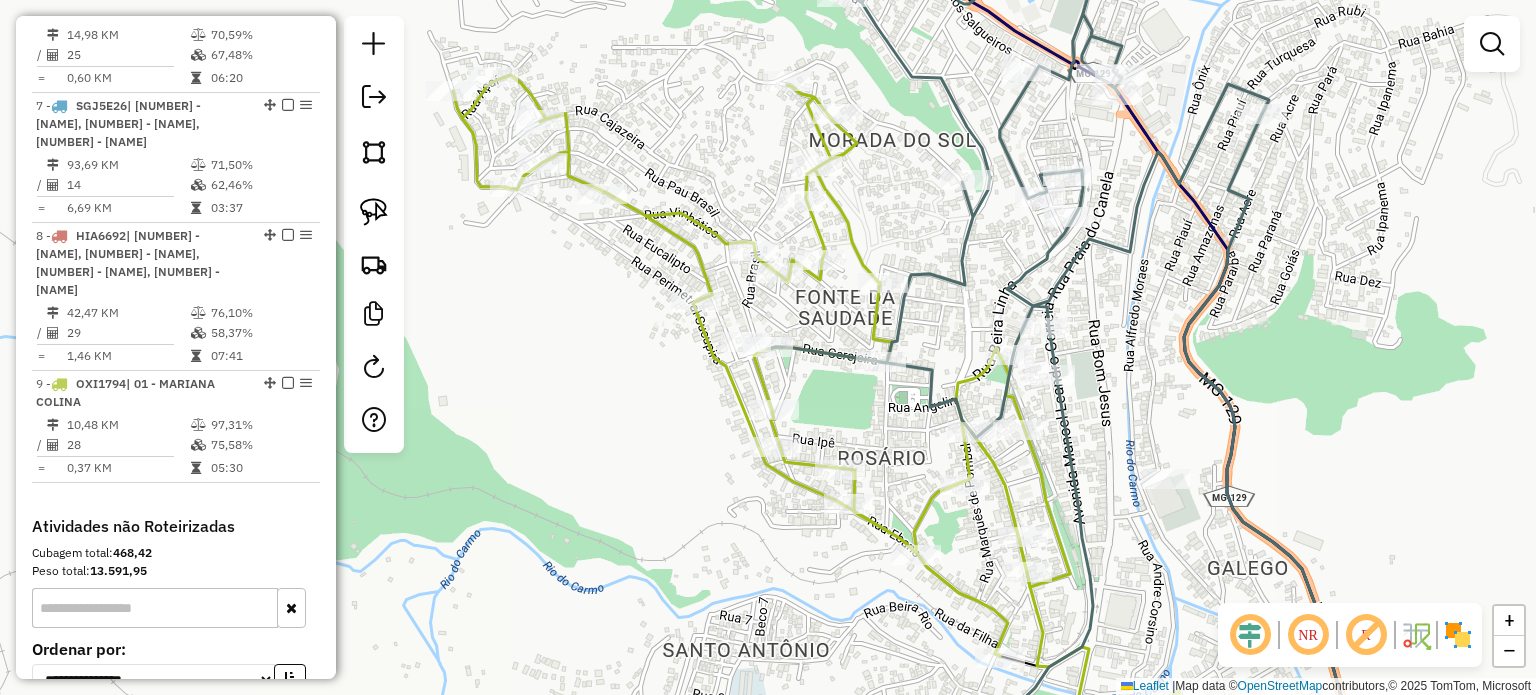 click 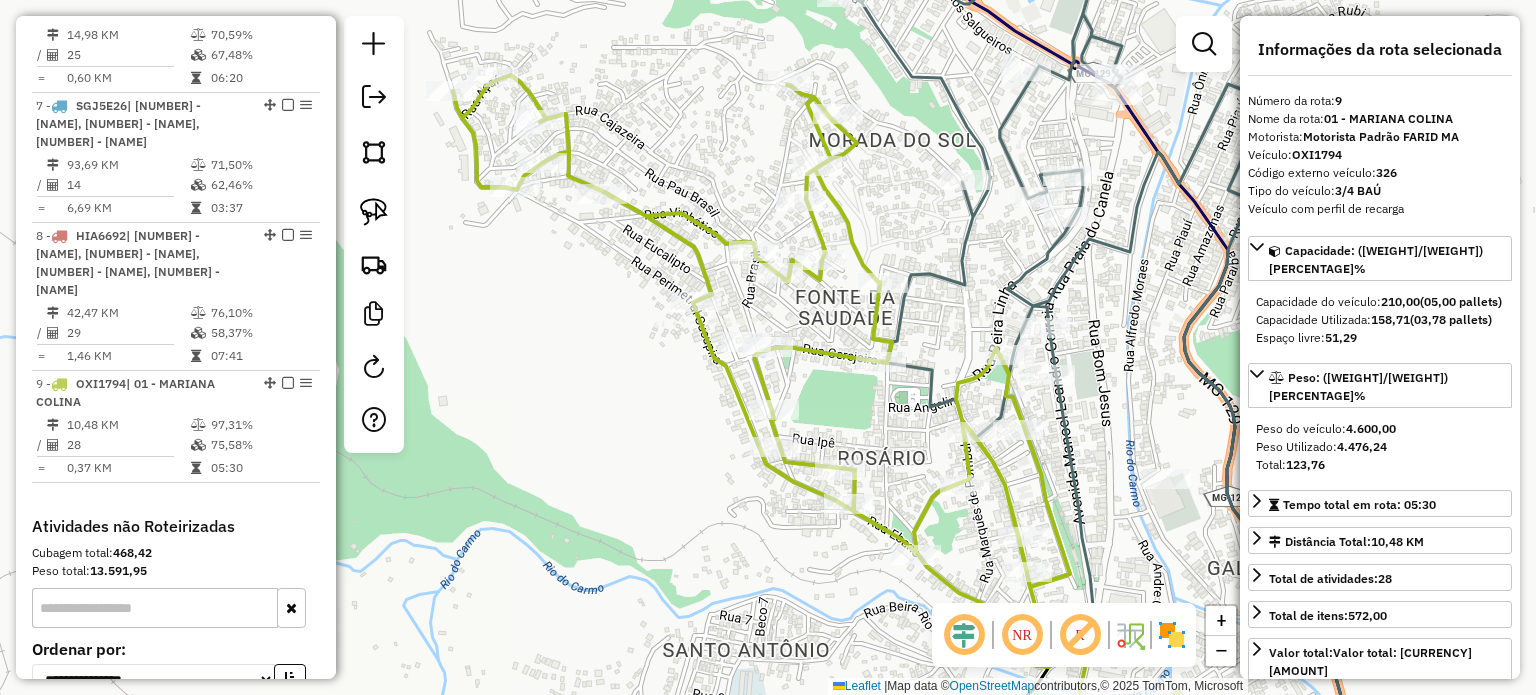 scroll, scrollTop: 1570, scrollLeft: 0, axis: vertical 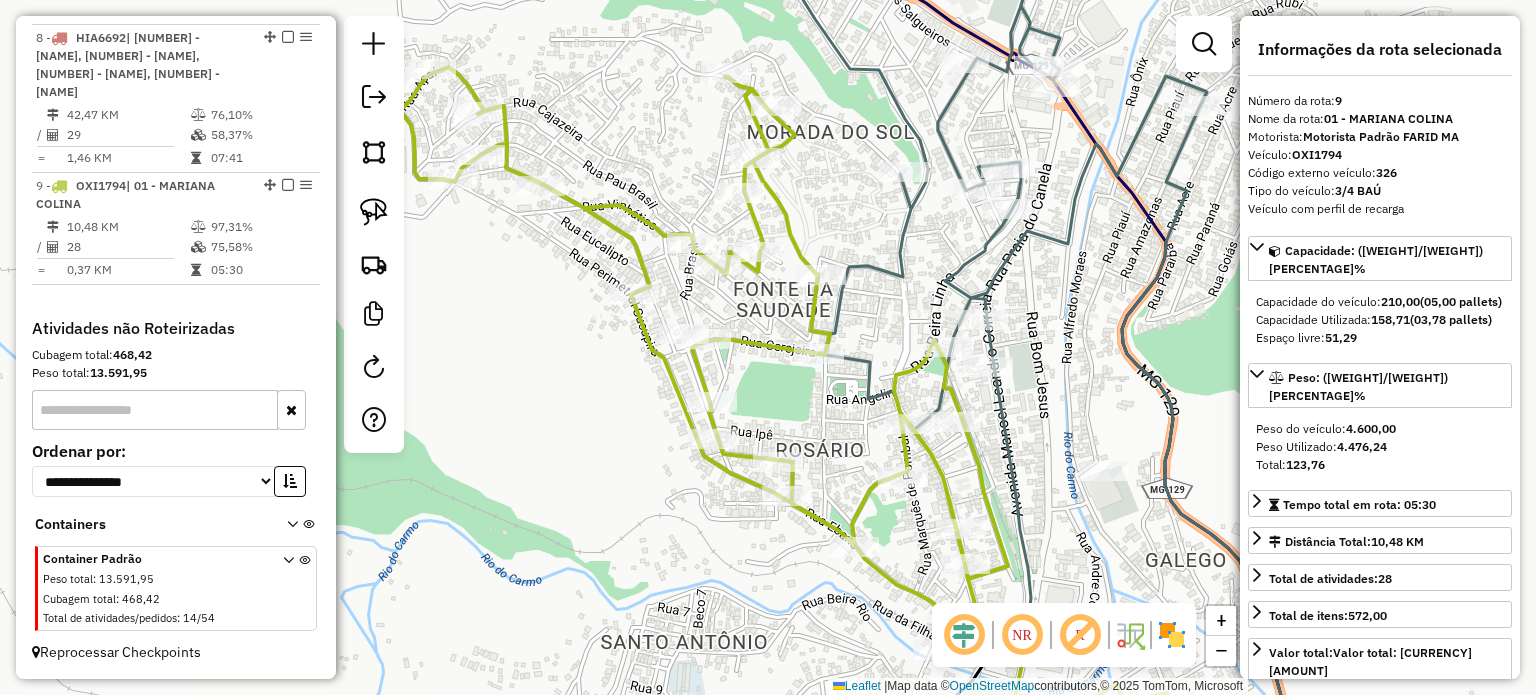 drag, startPoint x: 1007, startPoint y: 403, endPoint x: 976, endPoint y: 391, distance: 33.24154 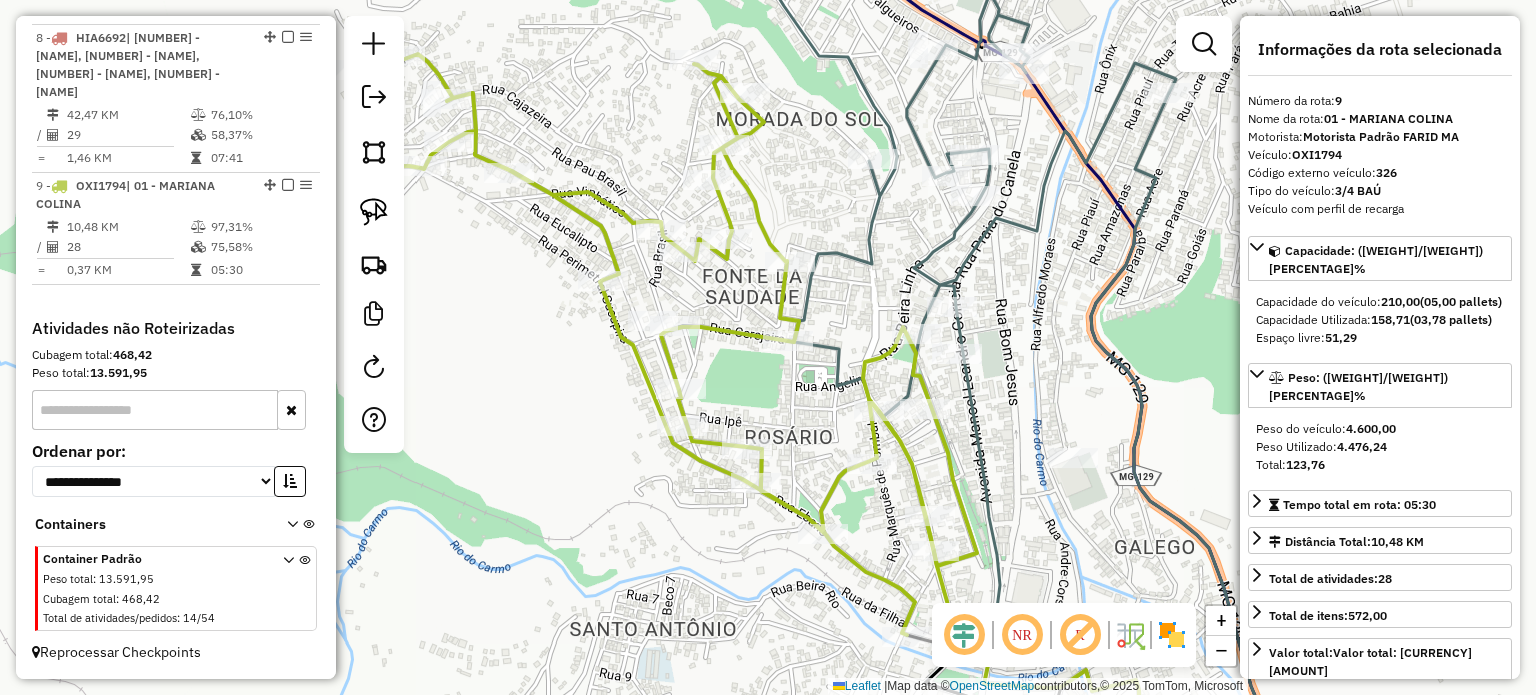 click 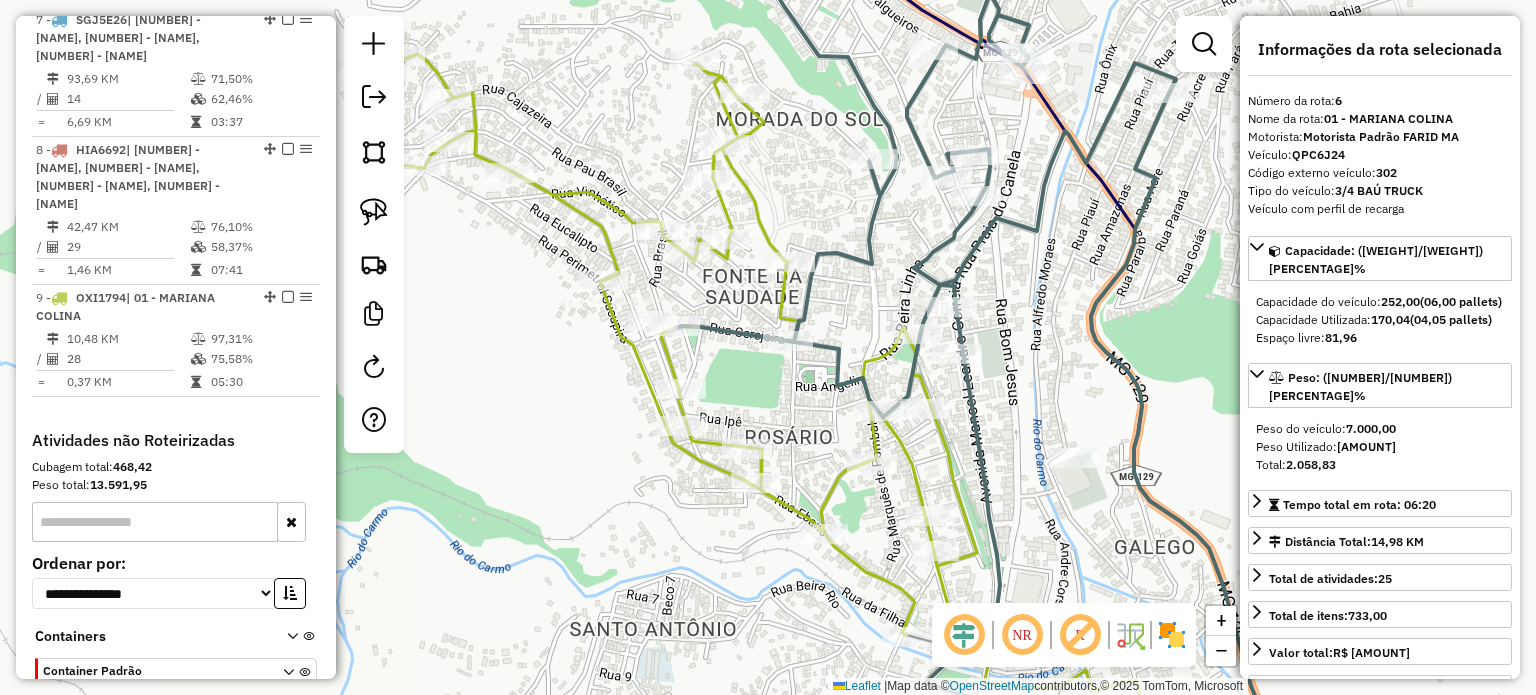 scroll, scrollTop: 1322, scrollLeft: 0, axis: vertical 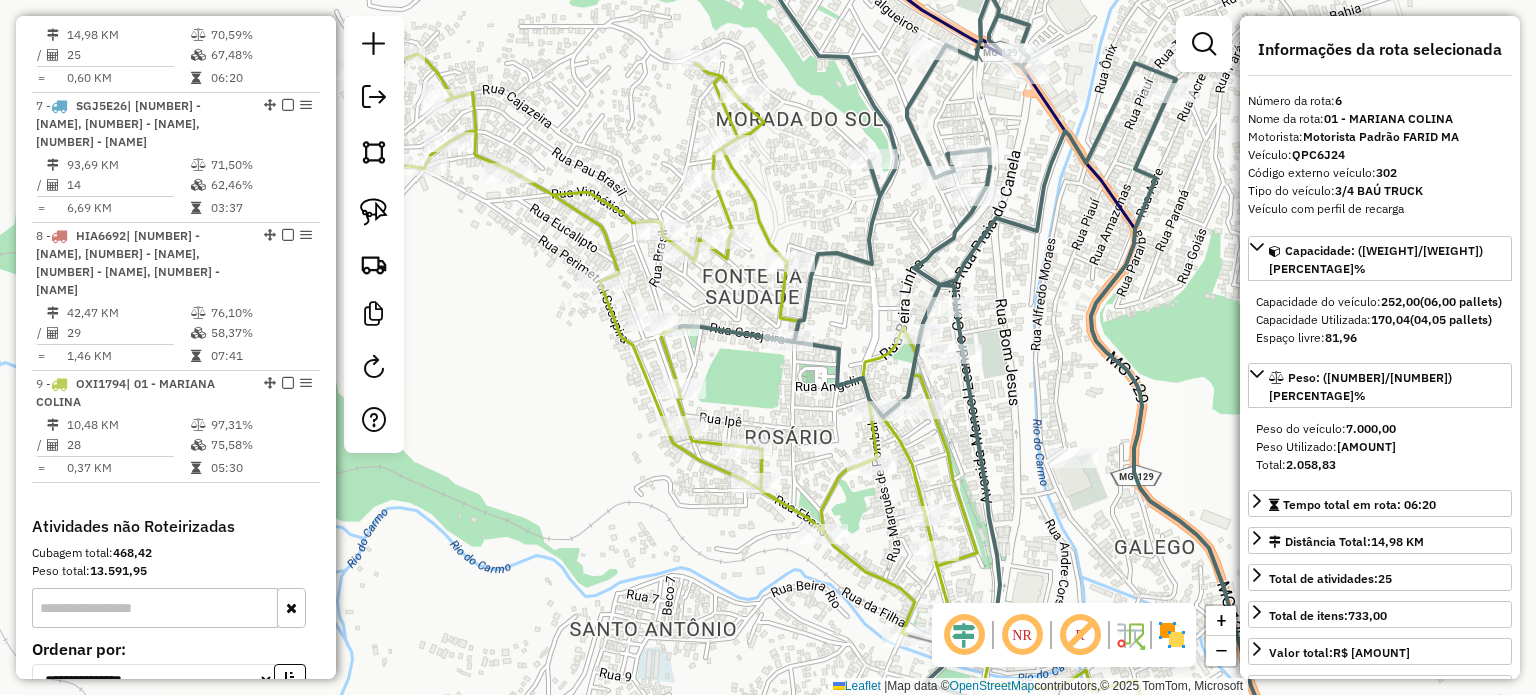 click on "Janela de atendimento Grade de atendimento Capacidade Transportadoras Veículos Cliente Pedidos  Rotas Selecione os dias de semana para filtrar as janelas de atendimento  Seg   Ter   Qua   Qui   Sex   Sáb   Dom  Informe o período da janela de atendimento: De: Até:  Filtrar exatamente a janela do cliente  Considerar janela de atendimento padrão  Selecione os dias de semana para filtrar as grades de atendimento  Seg   Ter   Qua   Qui   Sex   Sáb   Dom   Considerar clientes sem dia de atendimento cadastrado  Clientes fora do dia de atendimento selecionado Filtrar as atividades entre os valores definidos abaixo:  Peso mínimo:   Peso máximo:   Cubagem mínima:   Cubagem máxima:   De:   Até:  Filtrar as atividades entre o tempo de atendimento definido abaixo:  De:   Até:   Considerar capacidade total dos clientes não roteirizados Transportadora: Selecione um ou mais itens Tipo de veículo: Selecione um ou mais itens Veículo: Selecione um ou mais itens Motorista: Selecione um ou mais itens Nome: Rótulo:" 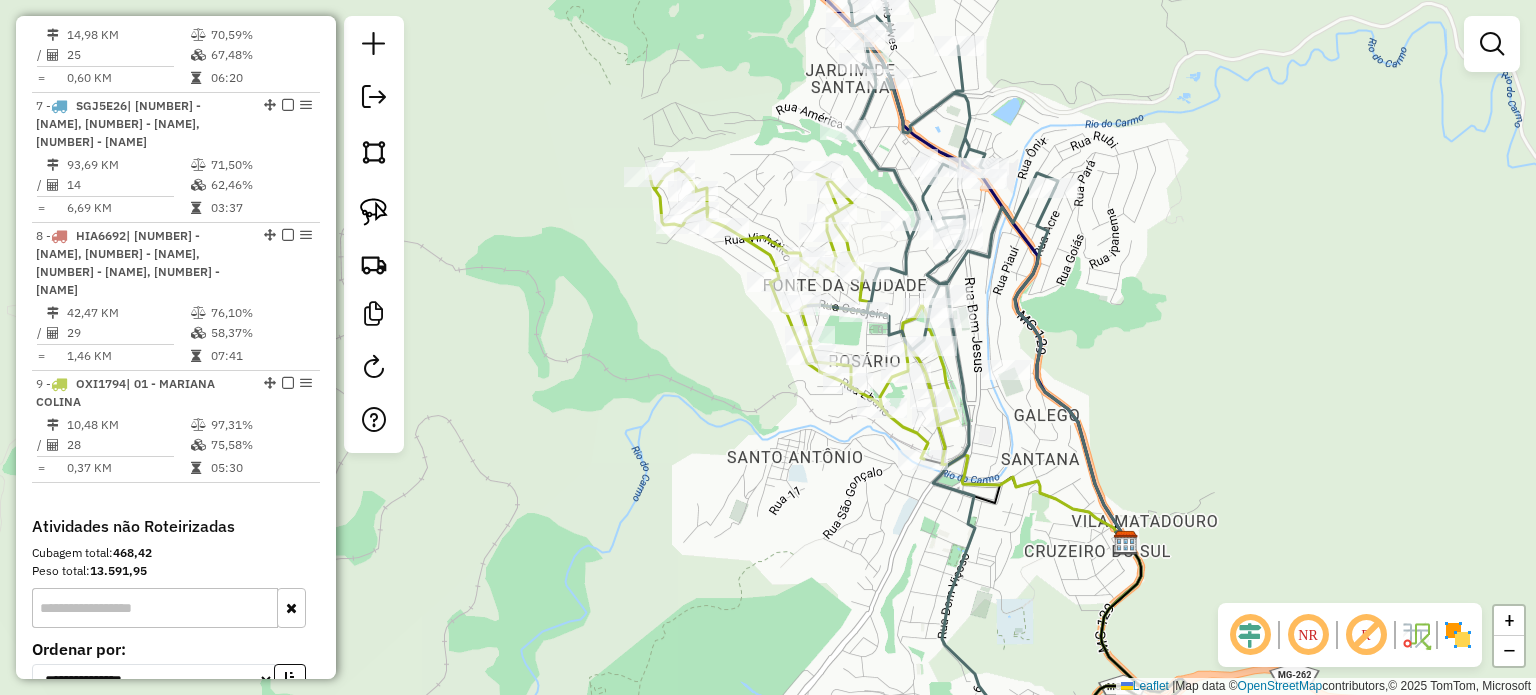 drag, startPoint x: 1338, startPoint y: 361, endPoint x: 1266, endPoint y: 363, distance: 72.02777 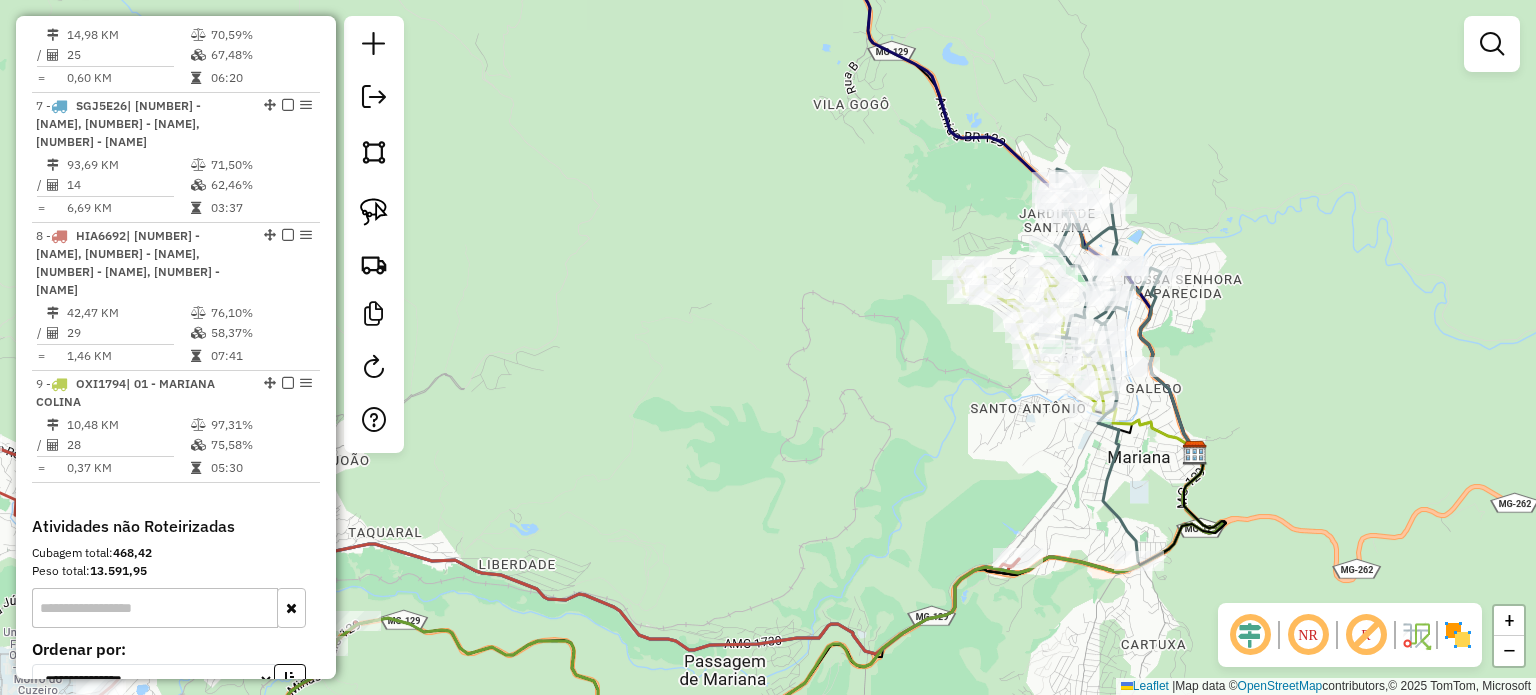 drag, startPoint x: 1272, startPoint y: 371, endPoint x: 1216, endPoint y: 238, distance: 144.3087 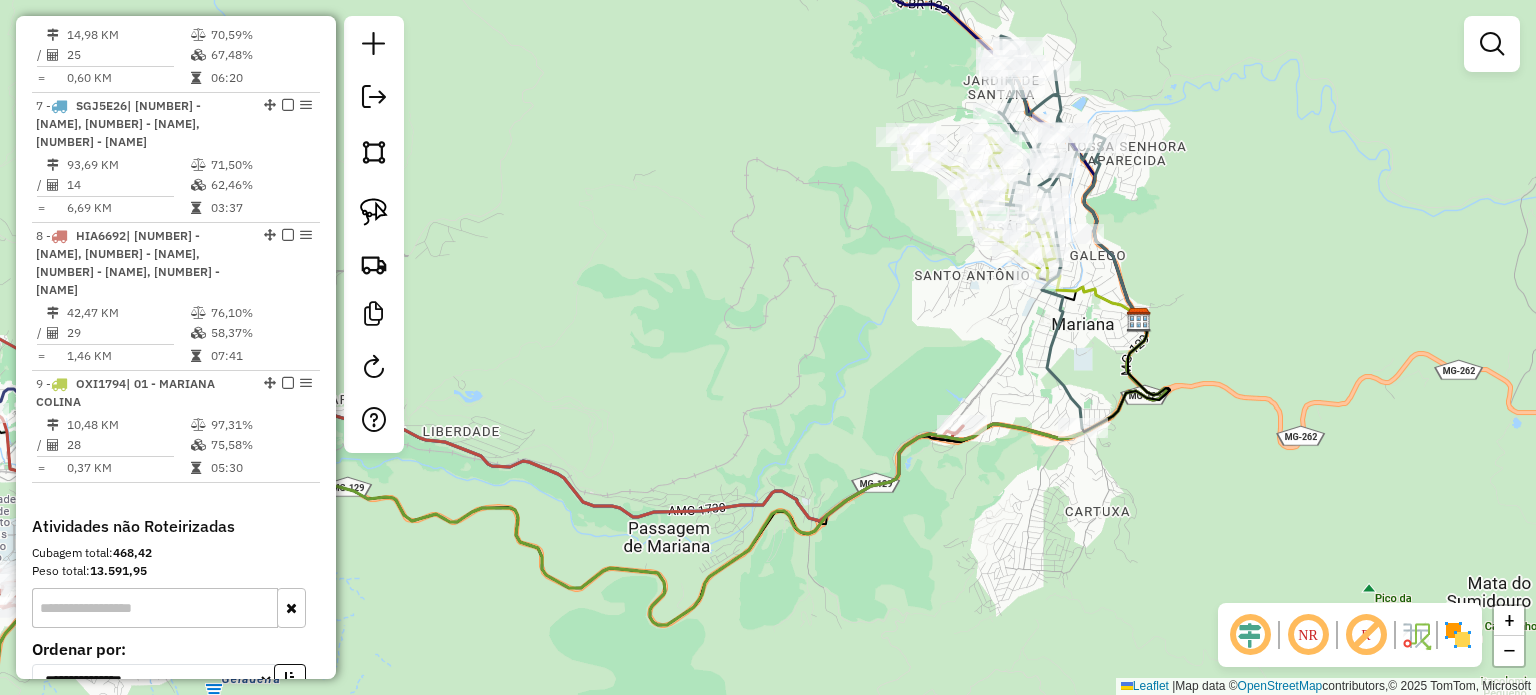 click 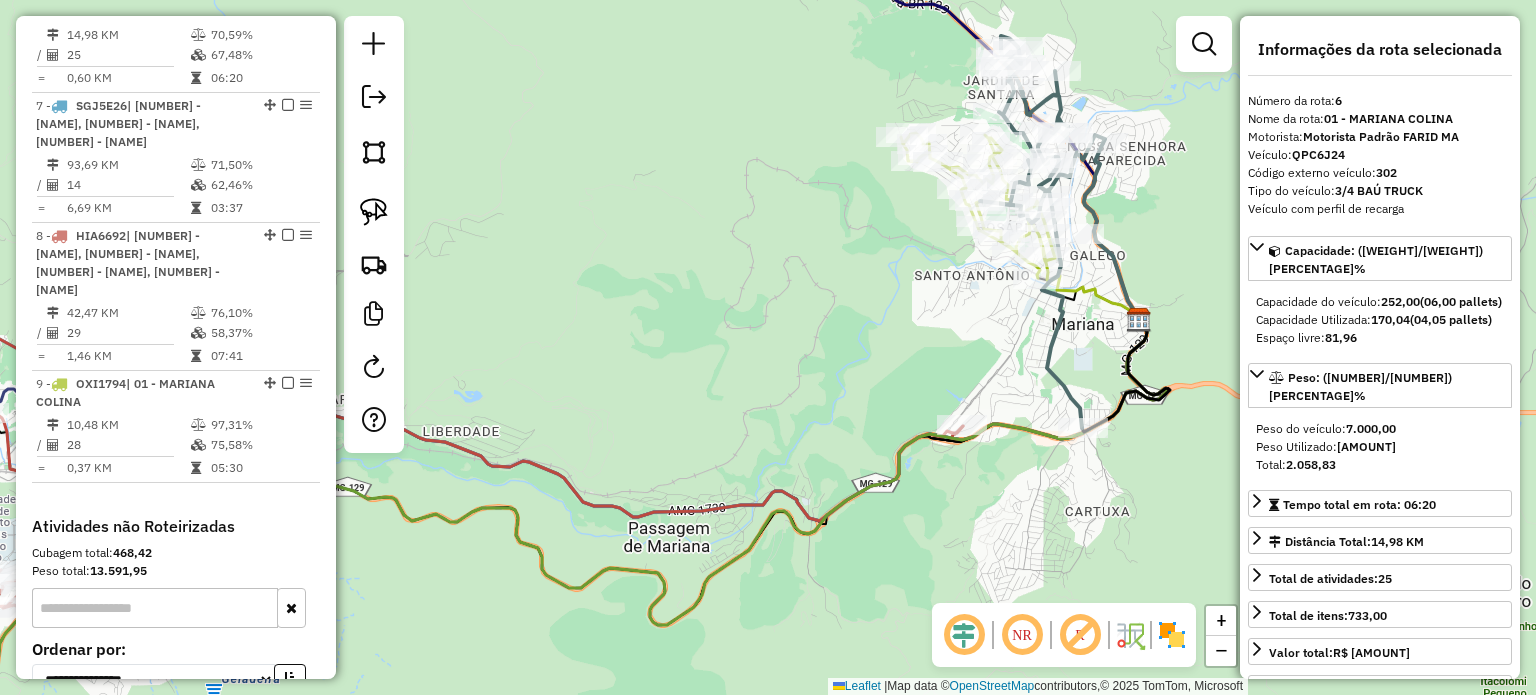 click on "Janela de atendimento Grade de atendimento Capacidade Transportadoras Veículos Cliente Pedidos  Rotas Selecione os dias de semana para filtrar as janelas de atendimento  Seg   Ter   Qua   Qui   Sex   Sáb   Dom  Informe o período da janela de atendimento: De: Até:  Filtrar exatamente a janela do cliente  Considerar janela de atendimento padrão  Selecione os dias de semana para filtrar as grades de atendimento  Seg   Ter   Qua   Qui   Sex   Sáb   Dom   Considerar clientes sem dia de atendimento cadastrado  Clientes fora do dia de atendimento selecionado Filtrar as atividades entre os valores definidos abaixo:  Peso mínimo:   Peso máximo:   Cubagem mínima:   Cubagem máxima:   De:   Até:  Filtrar as atividades entre o tempo de atendimento definido abaixo:  De:   Até:   Considerar capacidade total dos clientes não roteirizados Transportadora: Selecione um ou mais itens Tipo de veículo: Selecione um ou mais itens Veículo: Selecione um ou mais itens Motorista: Selecione um ou mais itens Nome: Rótulo:" 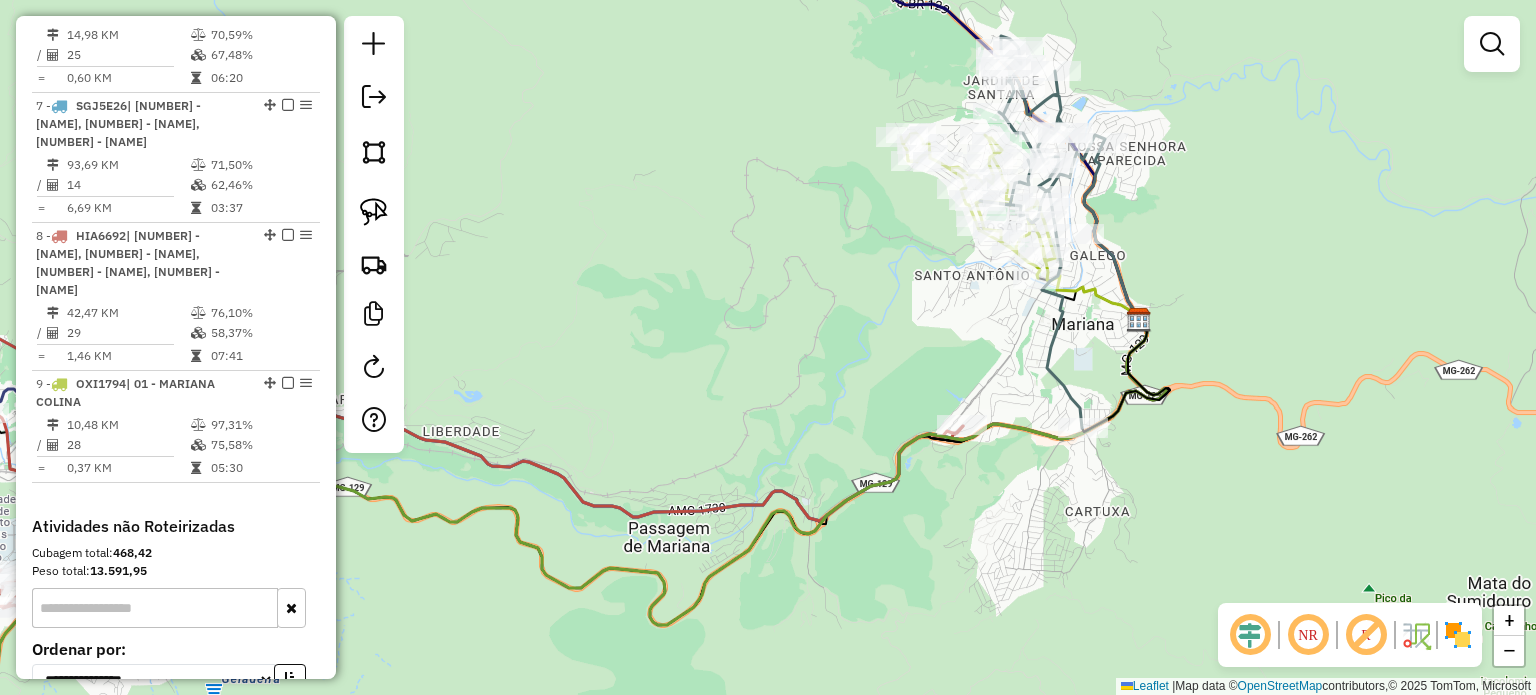 click on "Janela de atendimento Grade de atendimento Capacidade Transportadoras Veículos Cliente Pedidos  Rotas Selecione os dias de semana para filtrar as janelas de atendimento  Seg   Ter   Qua   Qui   Sex   Sáb   Dom  Informe o período da janela de atendimento: De: Até:  Filtrar exatamente a janela do cliente  Considerar janela de atendimento padrão  Selecione os dias de semana para filtrar as grades de atendimento  Seg   Ter   Qua   Qui   Sex   Sáb   Dom   Considerar clientes sem dia de atendimento cadastrado  Clientes fora do dia de atendimento selecionado Filtrar as atividades entre os valores definidos abaixo:  Peso mínimo:   Peso máximo:   Cubagem mínima:   Cubagem máxima:   De:   Até:  Filtrar as atividades entre o tempo de atendimento definido abaixo:  De:   Até:   Considerar capacidade total dos clientes não roteirizados Transportadora: Selecione um ou mais itens Tipo de veículo: Selecione um ou mais itens Veículo: Selecione um ou mais itens Motorista: Selecione um ou mais itens Nome: Rótulo:" 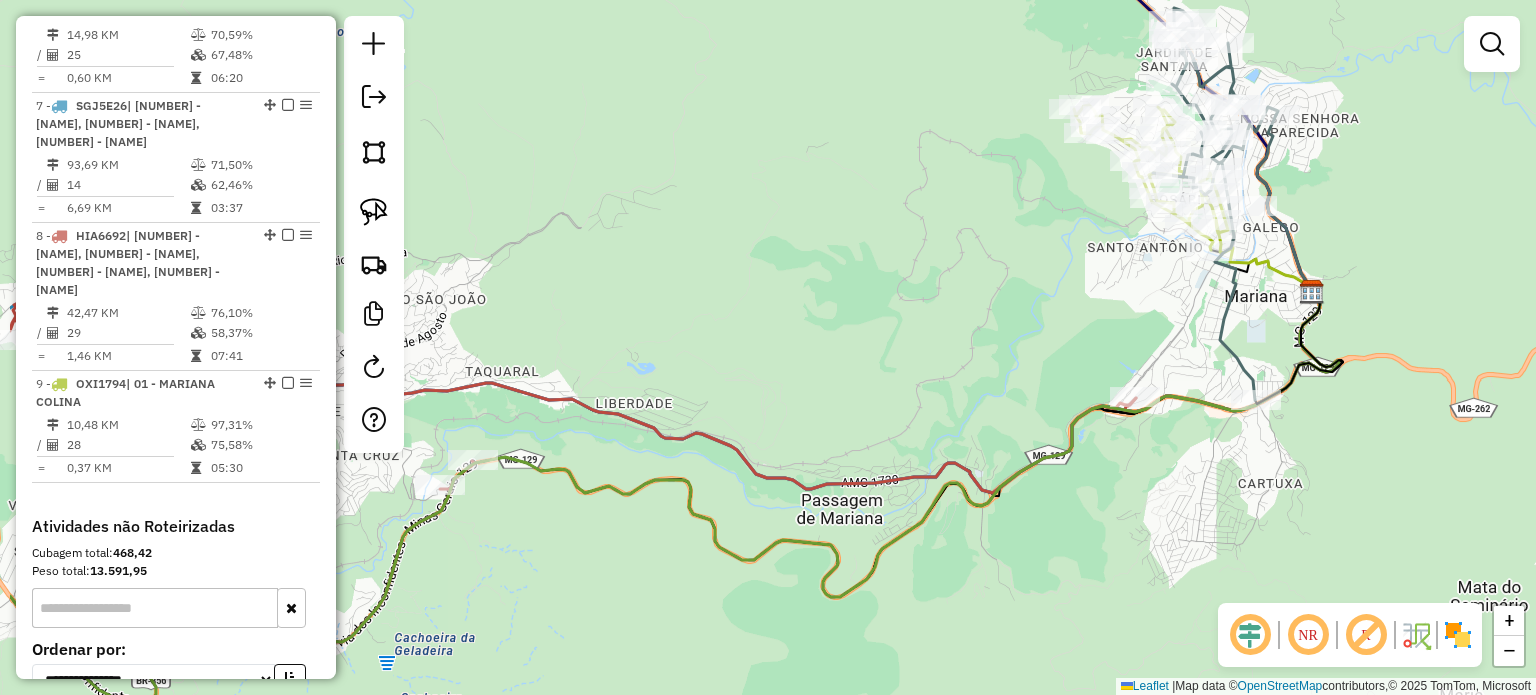 drag, startPoint x: 992, startPoint y: 595, endPoint x: 1177, endPoint y: 559, distance: 188.47015 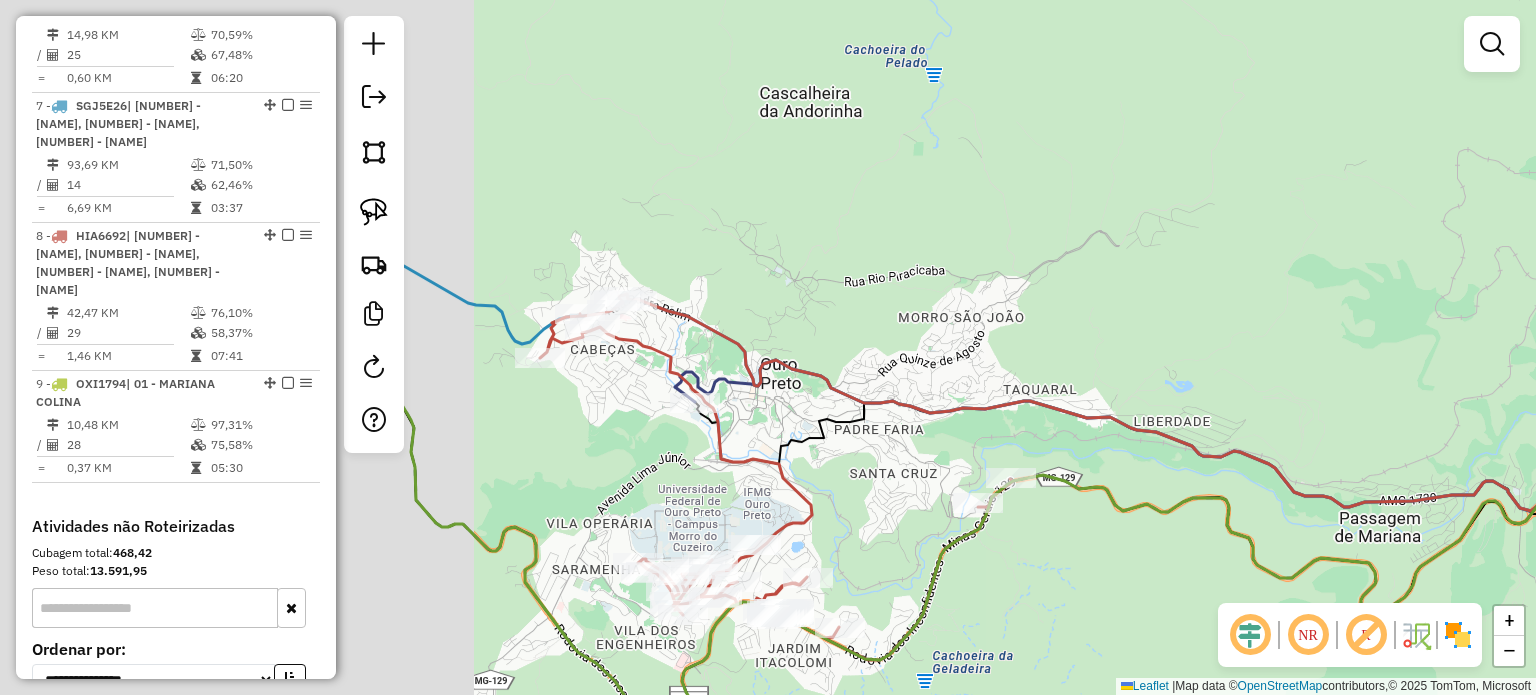 drag, startPoint x: 1260, startPoint y: 517, endPoint x: 1296, endPoint y: 511, distance: 36.496574 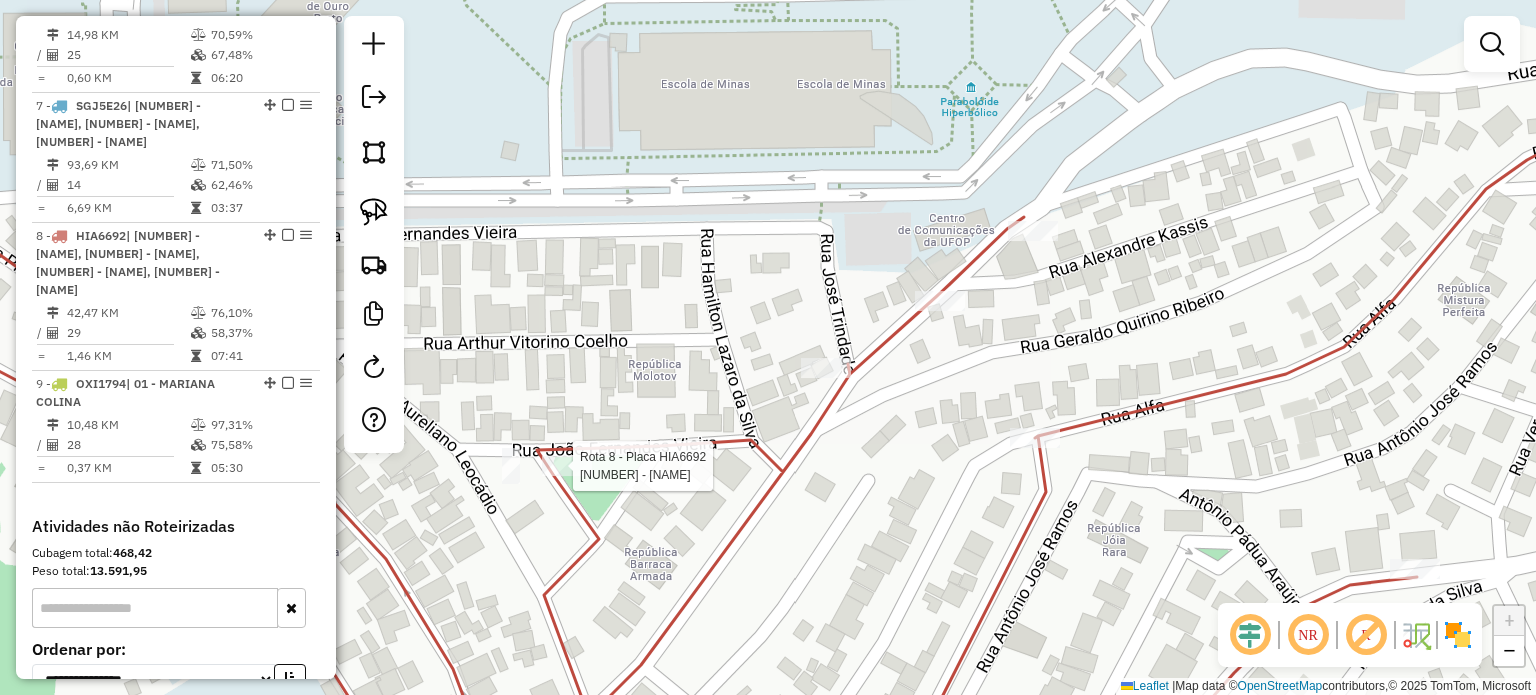 select on "**********" 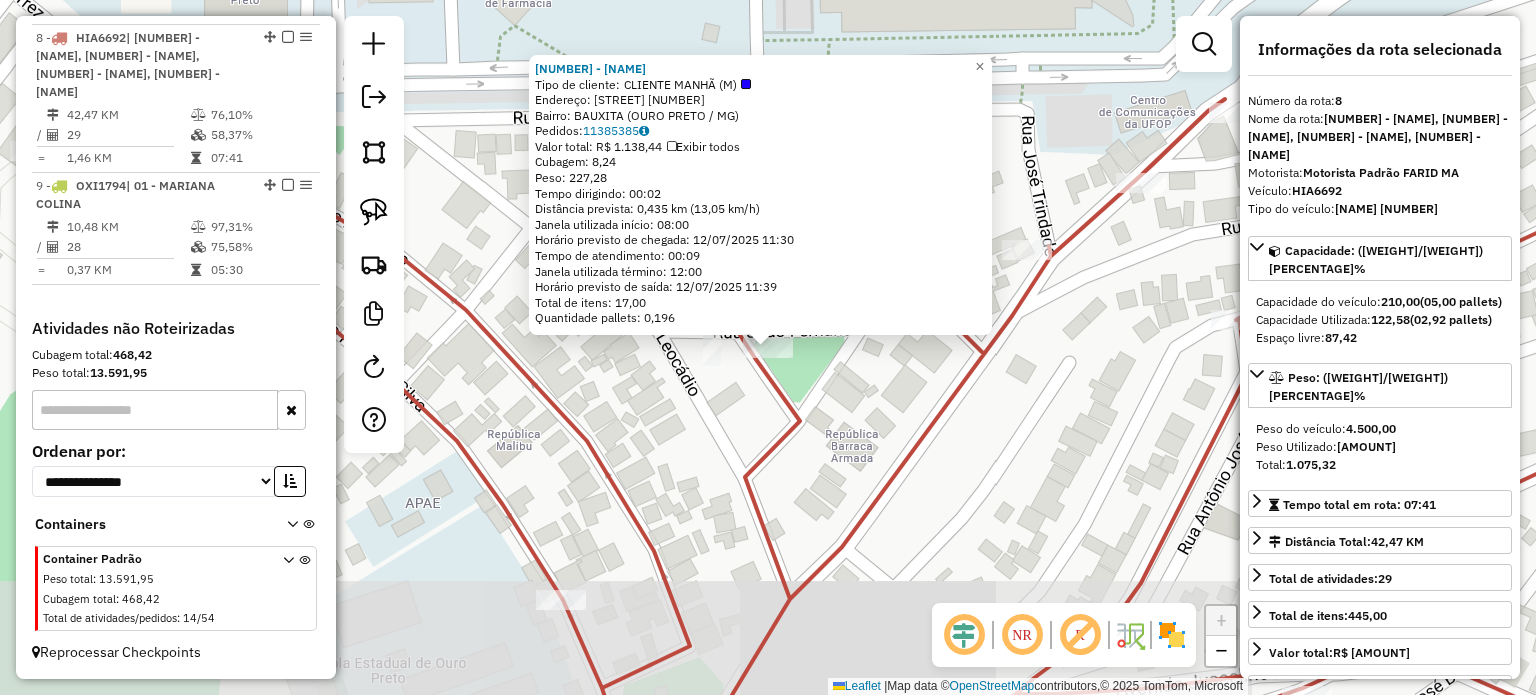 scroll, scrollTop: 1563, scrollLeft: 0, axis: vertical 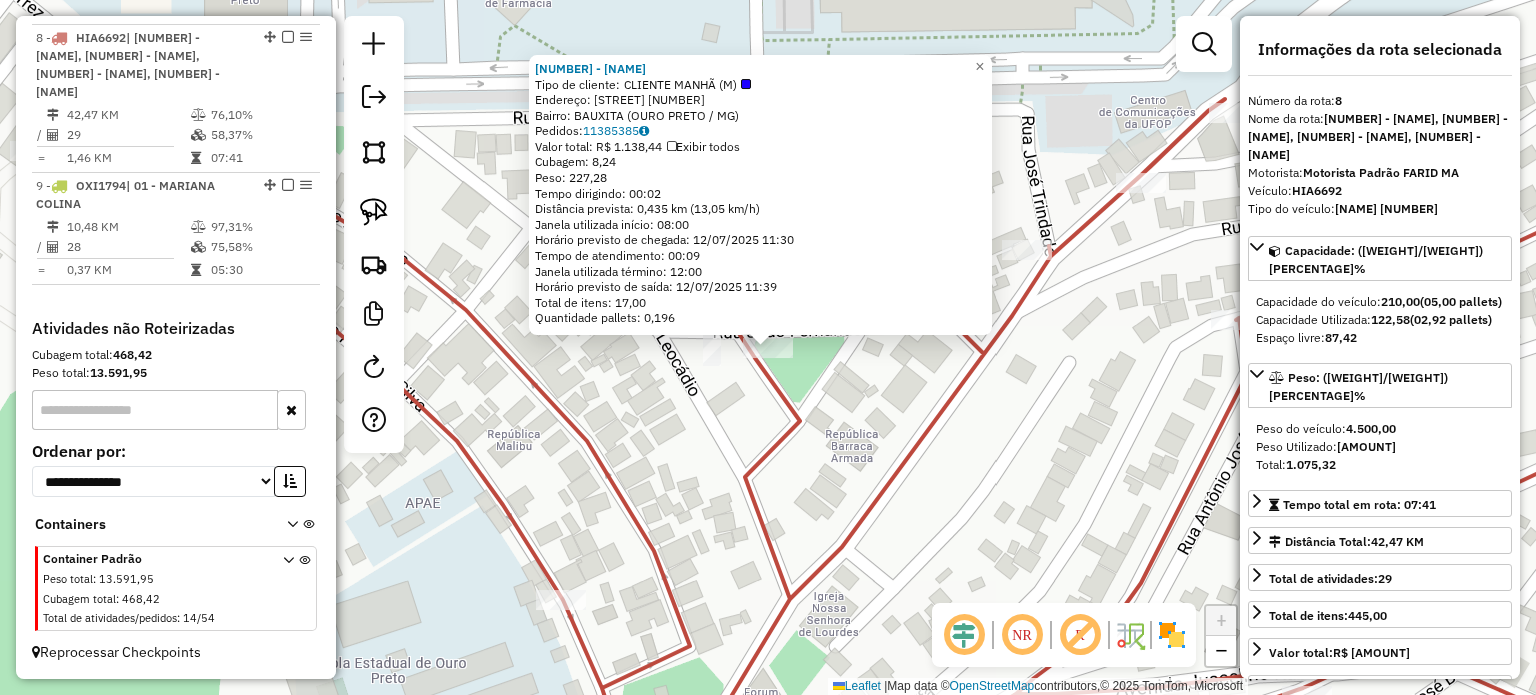 click 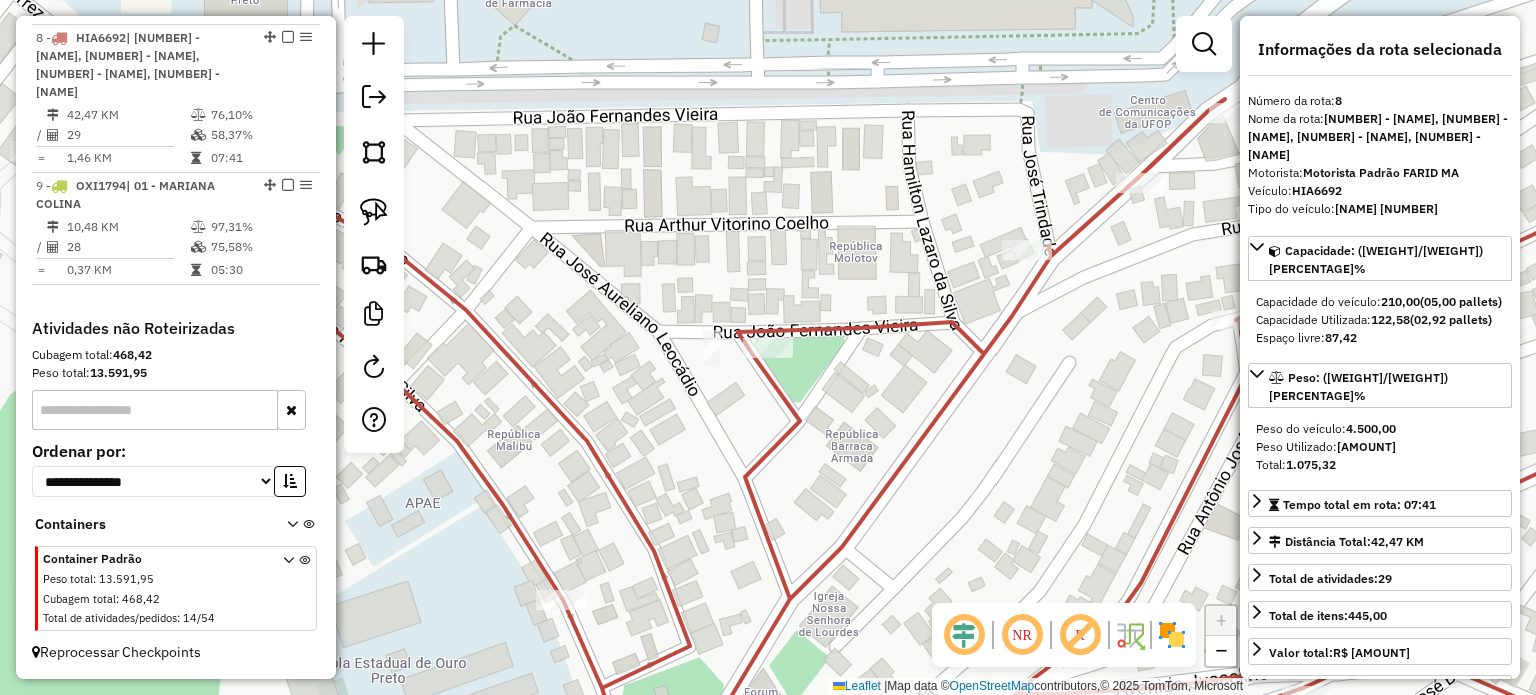 click on "Janela de atendimento Grade de atendimento Capacidade Transportadoras Veículos Cliente Pedidos  Rotas Selecione os dias de semana para filtrar as janelas de atendimento  Seg   Ter   Qua   Qui   Sex   Sáb   Dom  Informe o período da janela de atendimento: De: Até:  Filtrar exatamente a janela do cliente  Considerar janela de atendimento padrão  Selecione os dias de semana para filtrar as grades de atendimento  Seg   Ter   Qua   Qui   Sex   Sáb   Dom   Considerar clientes sem dia de atendimento cadastrado  Clientes fora do dia de atendimento selecionado Filtrar as atividades entre os valores definidos abaixo:  Peso mínimo:   Peso máximo:   Cubagem mínima:   Cubagem máxima:   De:   Até:  Filtrar as atividades entre o tempo de atendimento definido abaixo:  De:   Até:   Considerar capacidade total dos clientes não roteirizados Transportadora: Selecione um ou mais itens Tipo de veículo: Selecione um ou mais itens Veículo: Selecione um ou mais itens Motorista: Selecione um ou mais itens Nome: Rótulo:" 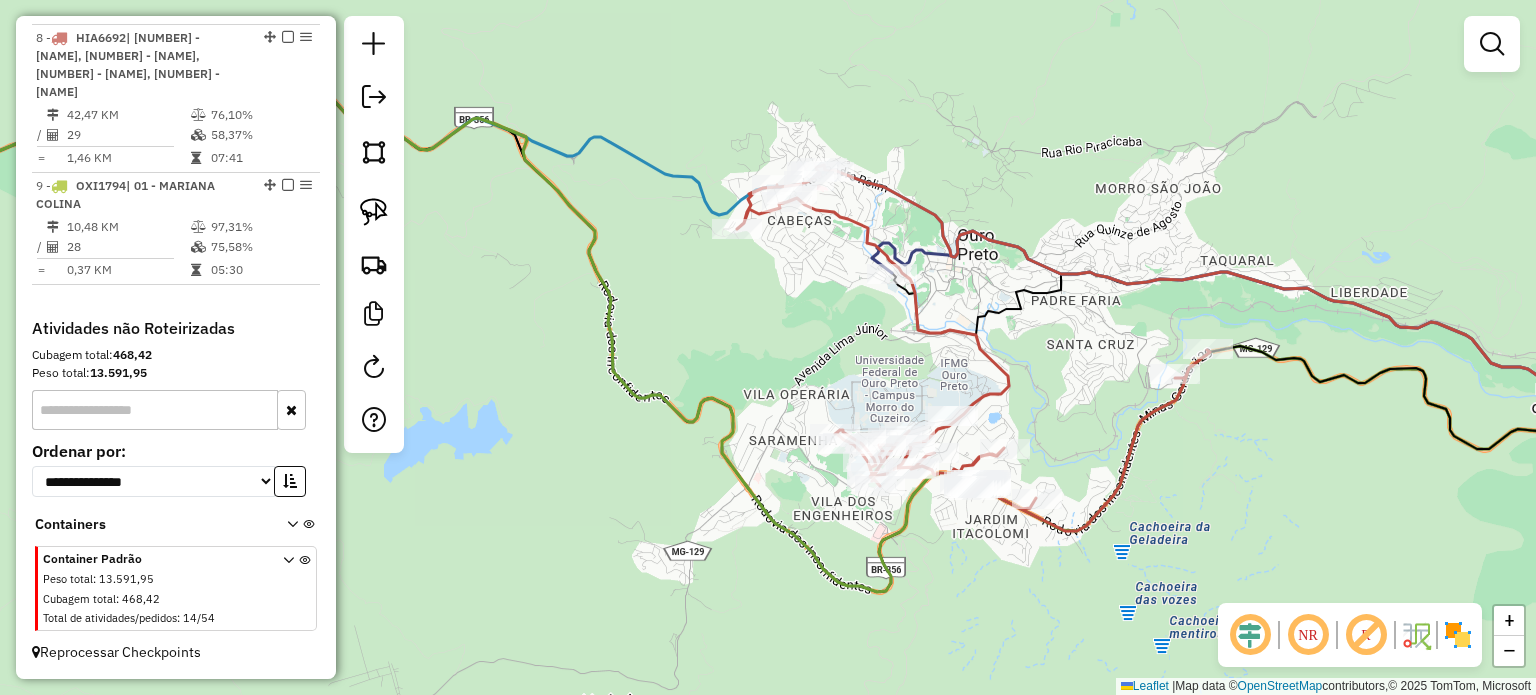 click 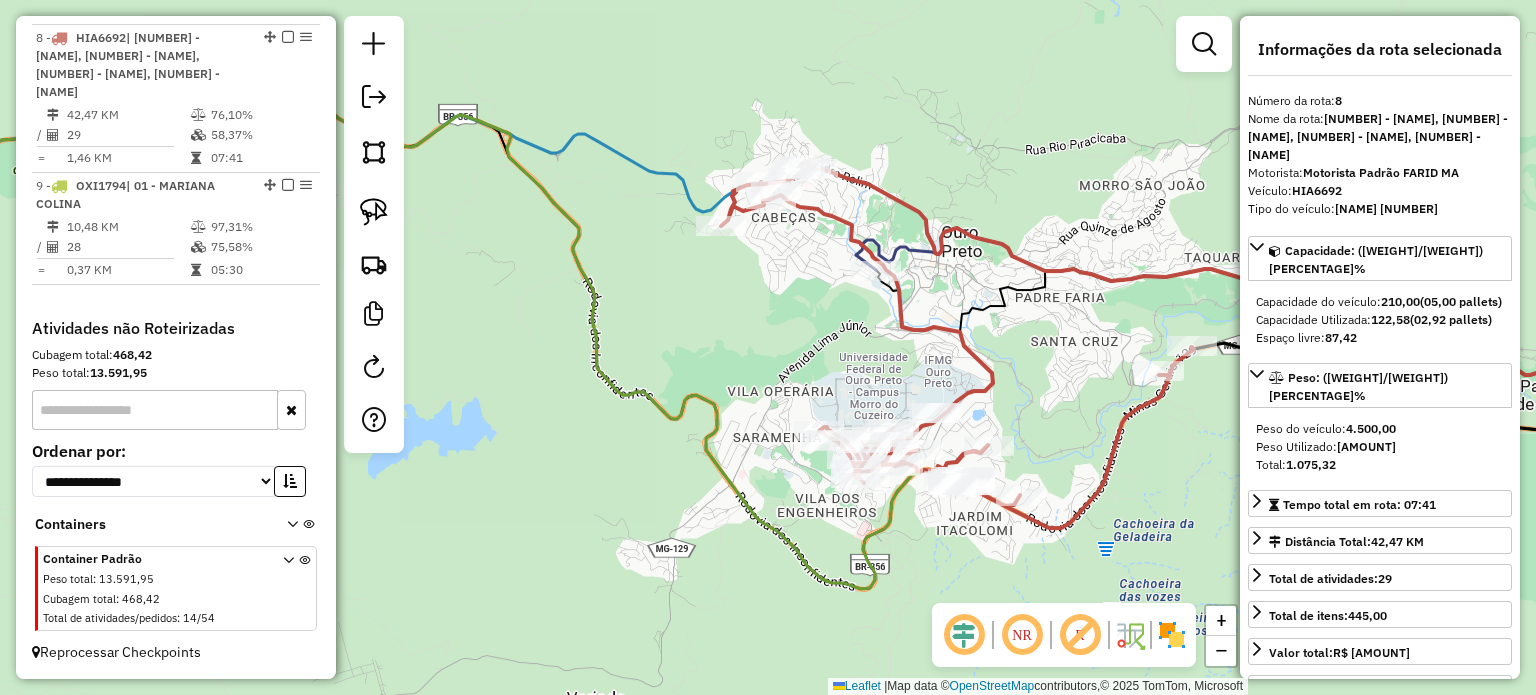 drag, startPoint x: 1092, startPoint y: 397, endPoint x: 997, endPoint y: 395, distance: 95.02105 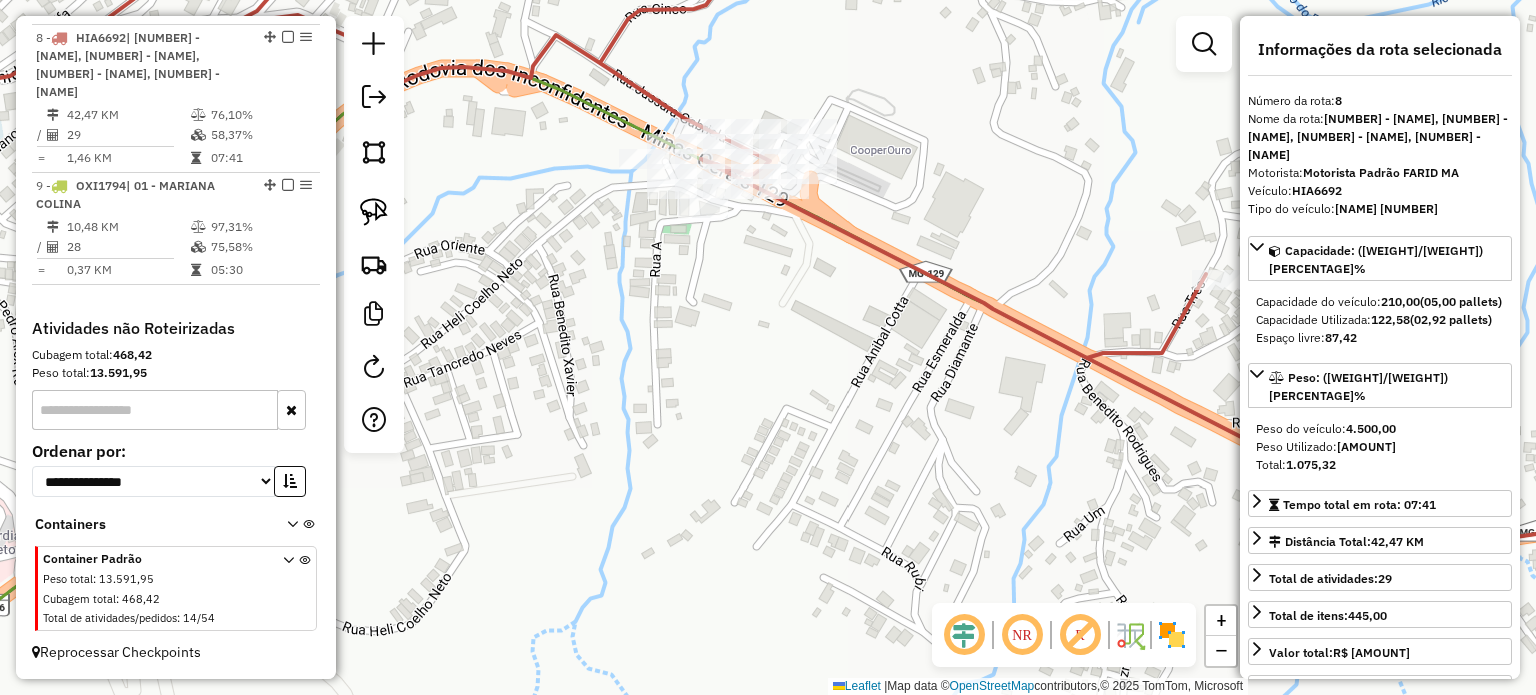 drag, startPoint x: 785, startPoint y: 508, endPoint x: 875, endPoint y: 568, distance: 108.16654 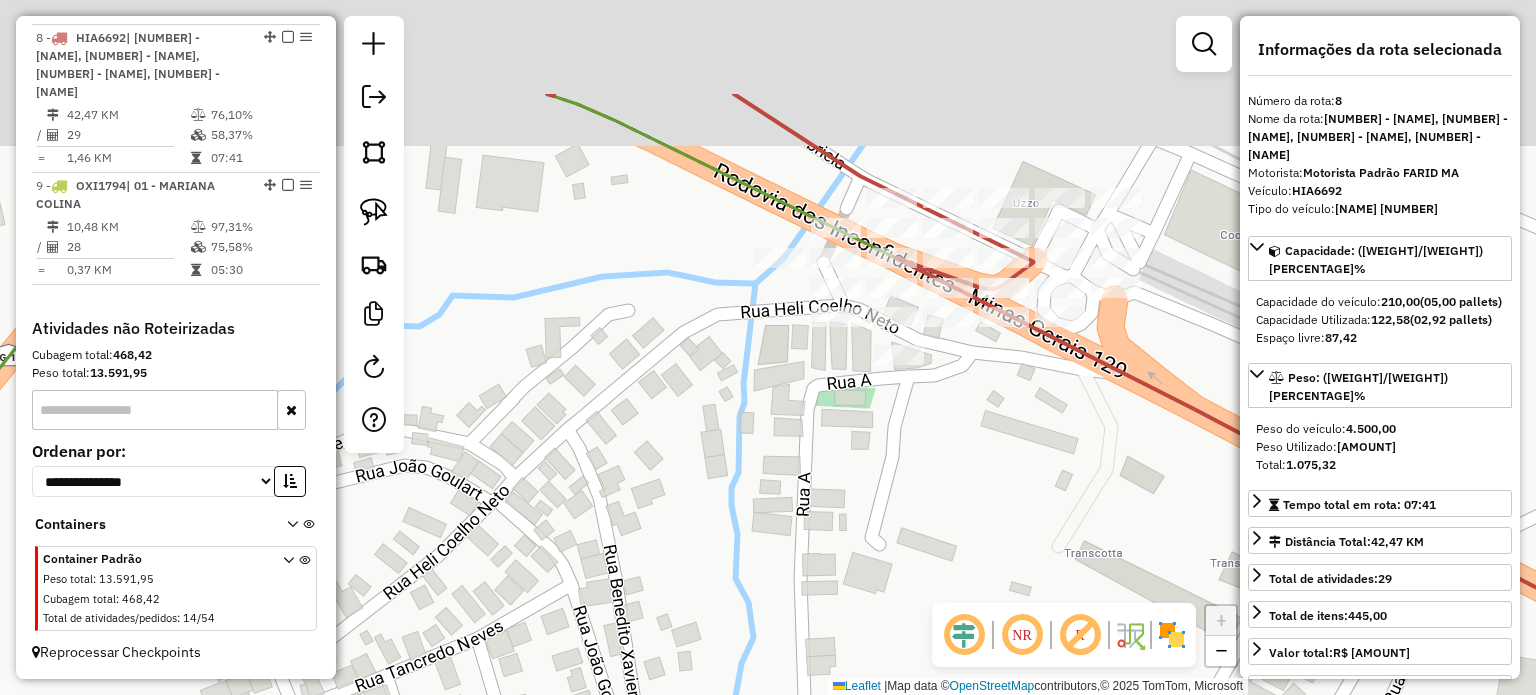 drag, startPoint x: 842, startPoint y: 418, endPoint x: 965, endPoint y: 582, distance: 205 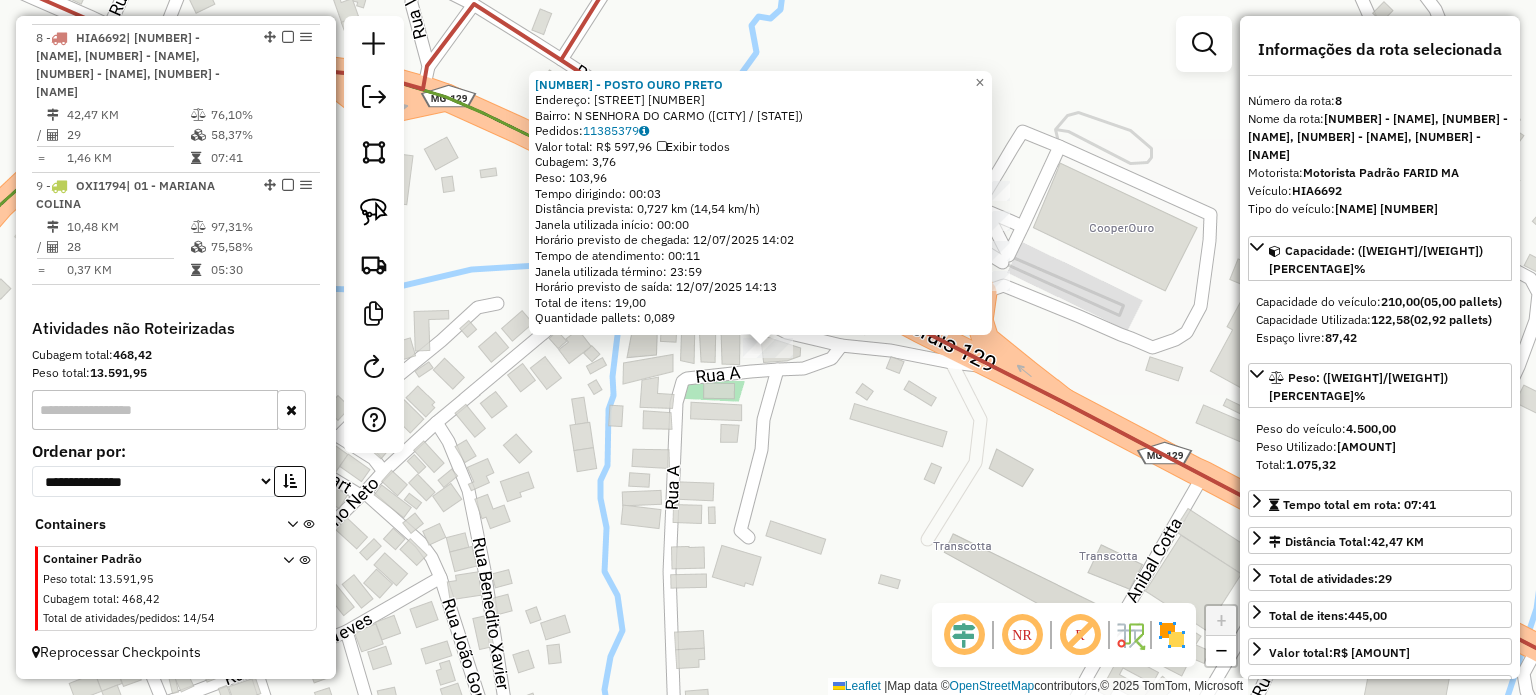 click on "[NUMBER] - [NAME] Endereço: [STREET] [NUMBER] Bairro: [NAME] ([CITY] / [STATE]) Pedidos: [NUMBER] Valor total: [CURRENCY] [NUMBER] Exibir todos Cubagem: [NUMBER] Peso: [NUMBER] Tempo dirigindo: [TIME] Distância prevista: [NUMBER] km ([NUMBER] km/h) Janela utilizada início: [TIME] Horário previsto de chegada: [DATE] [TIME] Tempo de atendimento: [TIME] Janela utilizada término: [TIME] Horário previsto de saída: [DATE] [TIME] Total de itens: [NUMBER] Quantidade pallets: [NUMBER] × Janela de atendimento Grade de atendimento Capacidade Transportadoras Veículos Cliente Pedidos Rotas Selecione os dias de semana para filtrar as janelas de atendimento Seg Ter Qua Qui Sex Sáb Dom Informe o período da janela de atendimento: De: Até: Filtrar exatamente a janela do cliente Considerar janela de atendimento padrão Selecione os dias de semana para filtrar as grades de atendimento Seg Ter Qua Qui Sex Sáb Dom Peso mínimo: Peso máximo:" 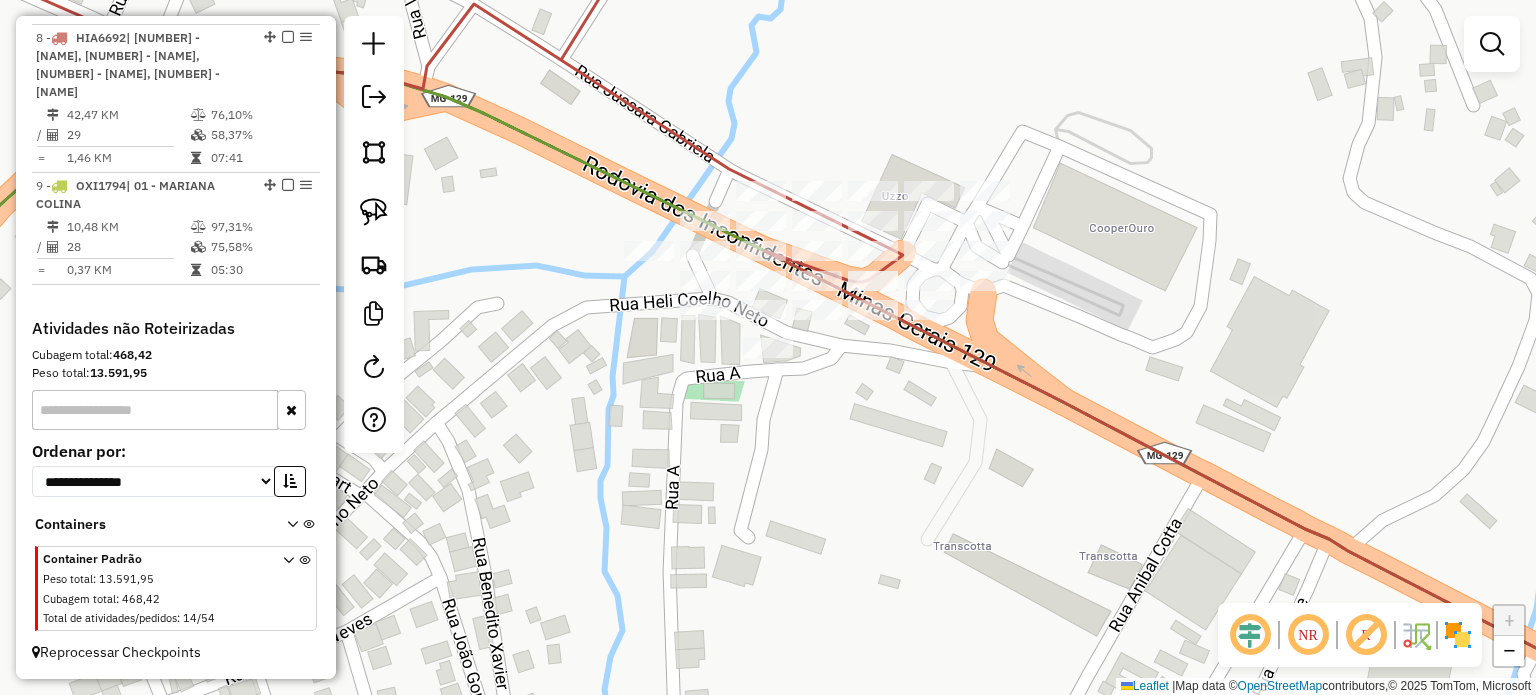 click 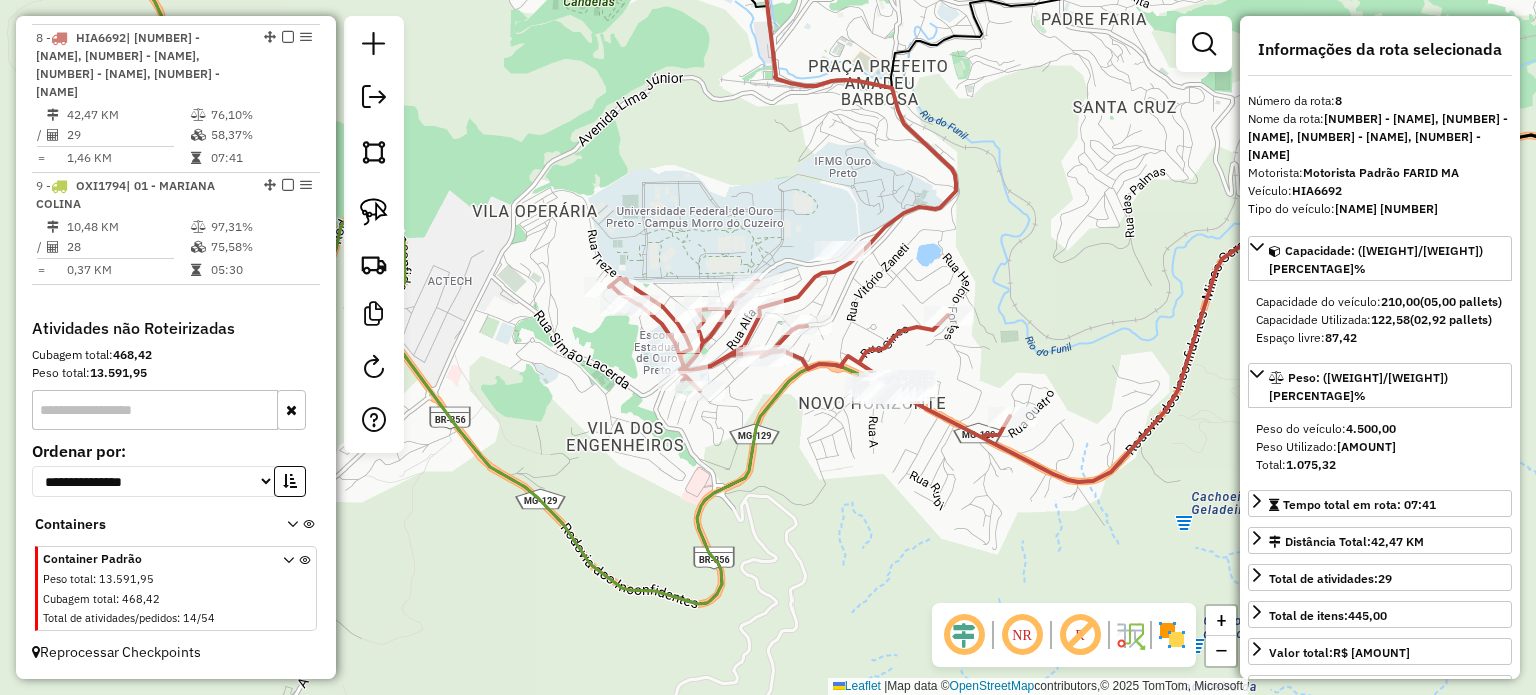 drag, startPoint x: 1104, startPoint y: 330, endPoint x: 860, endPoint y: 379, distance: 248.87146 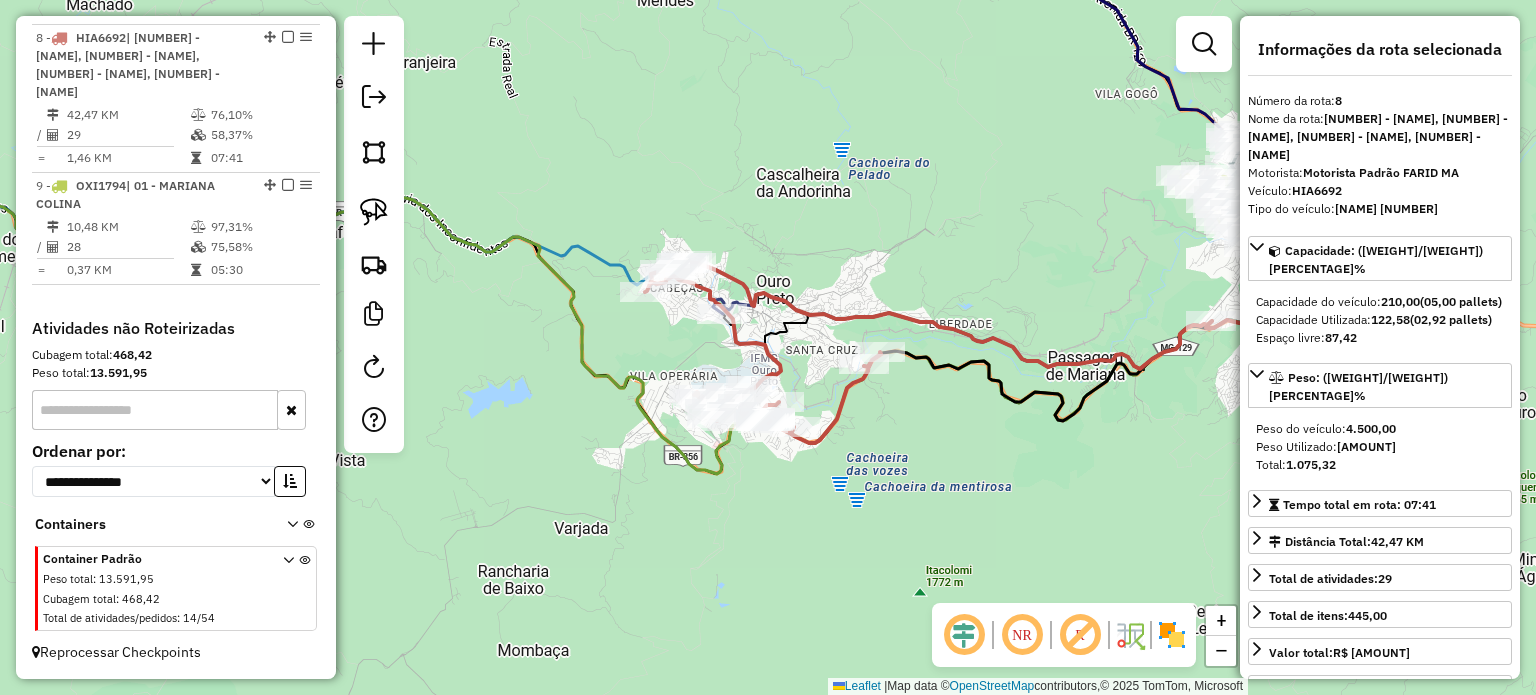 drag, startPoint x: 1113, startPoint y: 391, endPoint x: 998, endPoint y: 460, distance: 134.1119 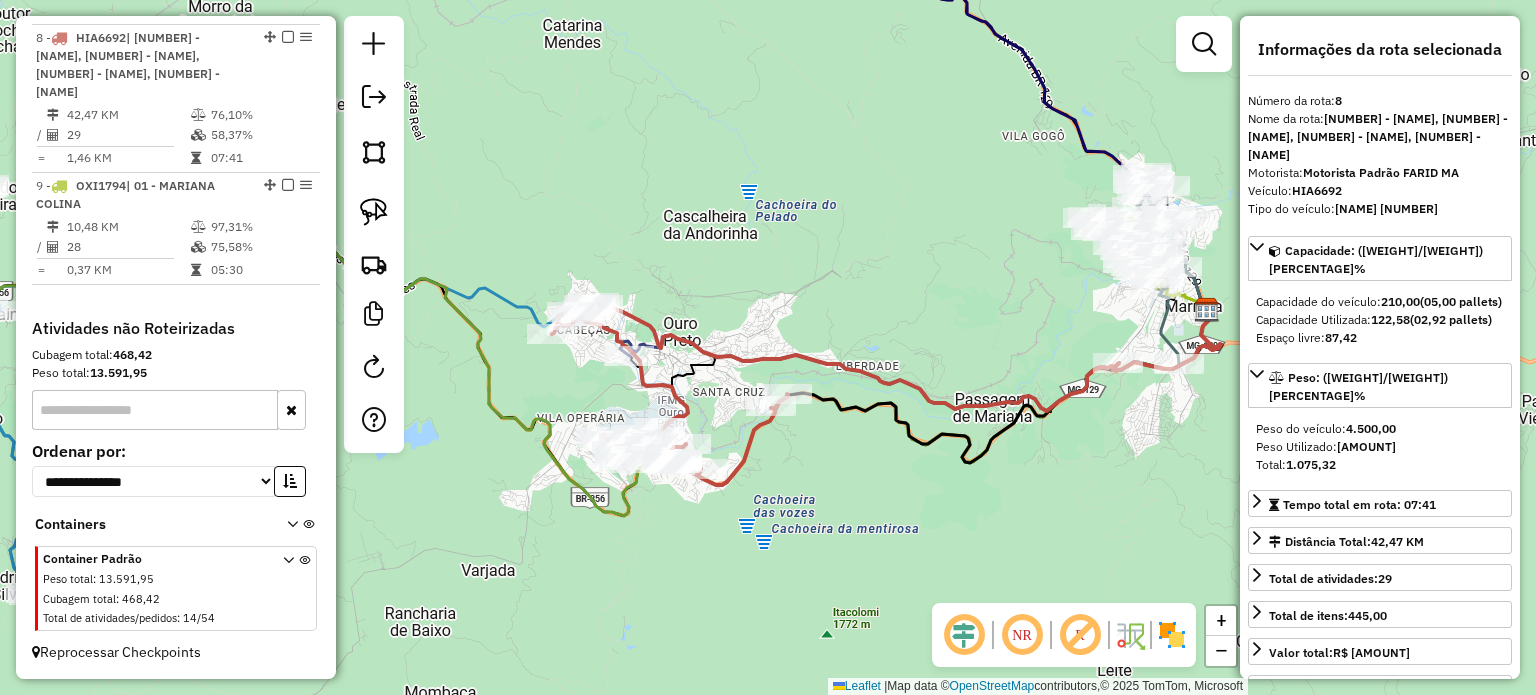 click on "Janela de atendimento Grade de atendimento Capacidade Transportadoras Veículos Cliente Pedidos  Rotas Selecione os dias de semana para filtrar as janelas de atendimento  Seg   Ter   Qua   Qui   Sex   Sáb   Dom  Informe o período da janela de atendimento: De: Até:  Filtrar exatamente a janela do cliente  Considerar janela de atendimento padrão  Selecione os dias de semana para filtrar as grades de atendimento  Seg   Ter   Qua   Qui   Sex   Sáb   Dom   Considerar clientes sem dia de atendimento cadastrado  Clientes fora do dia de atendimento selecionado Filtrar as atividades entre os valores definidos abaixo:  Peso mínimo:   Peso máximo:   Cubagem mínima:   Cubagem máxima:   De:   Até:  Filtrar as atividades entre o tempo de atendimento definido abaixo:  De:   Até:   Considerar capacidade total dos clientes não roteirizados Transportadora: Selecione um ou mais itens Tipo de veículo: Selecione um ou mais itens Veículo: Selecione um ou mais itens Motorista: Selecione um ou mais itens Nome: Rótulo:" 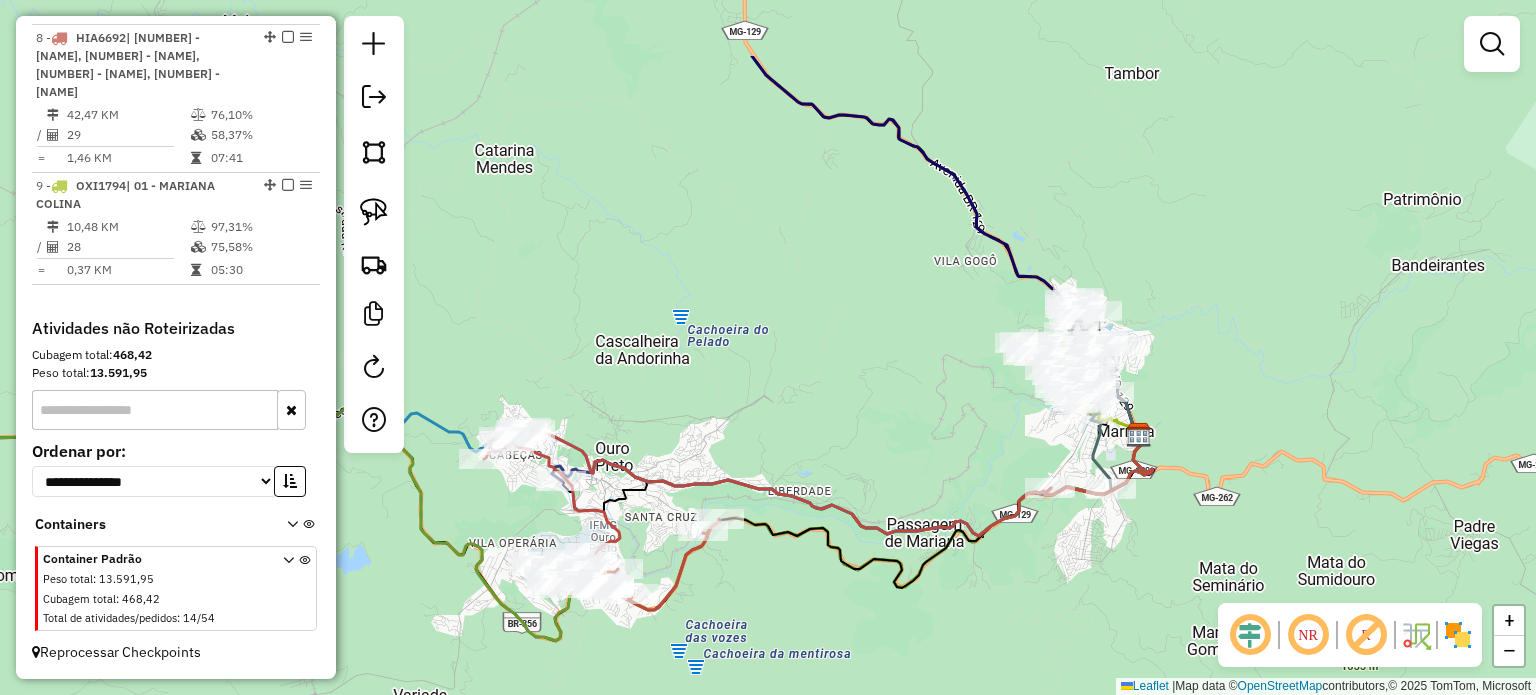 drag, startPoint x: 1123, startPoint y: 319, endPoint x: 1054, endPoint y: 445, distance: 143.65584 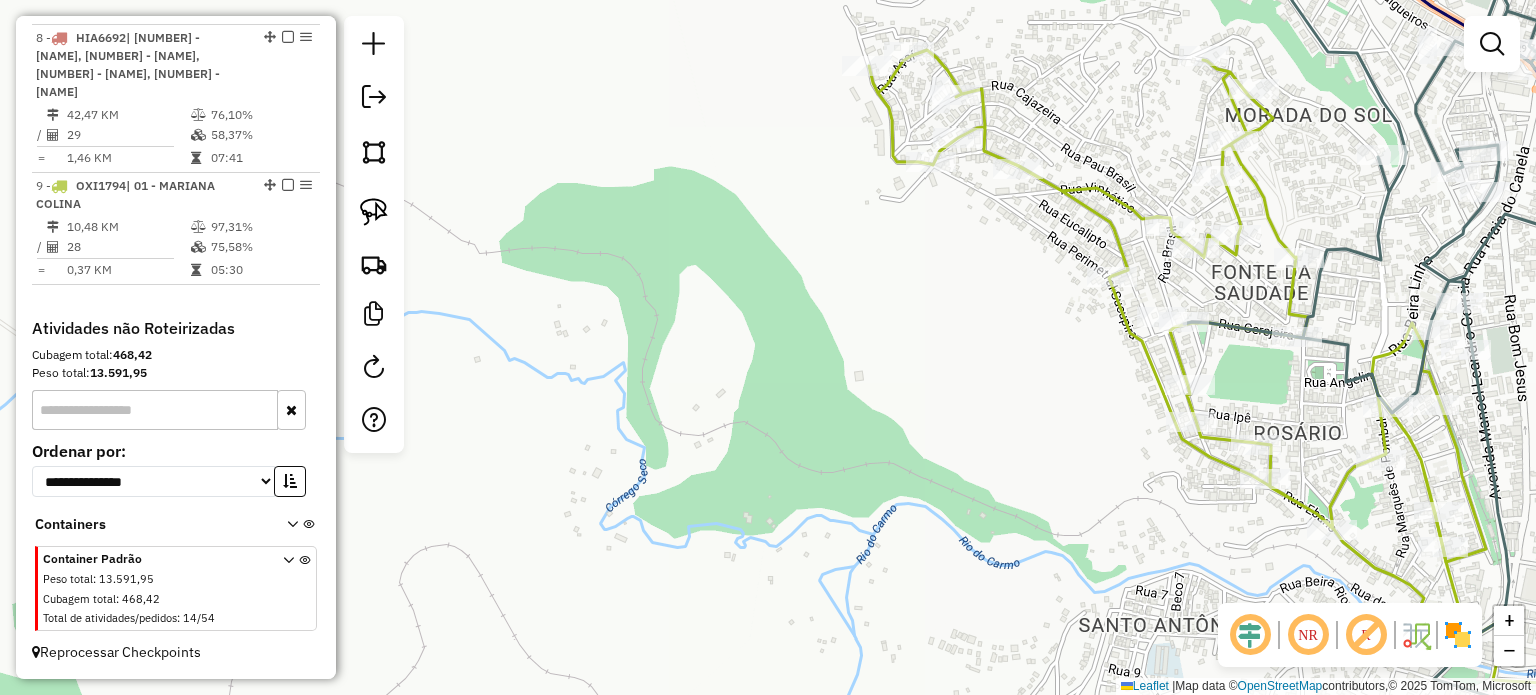 click 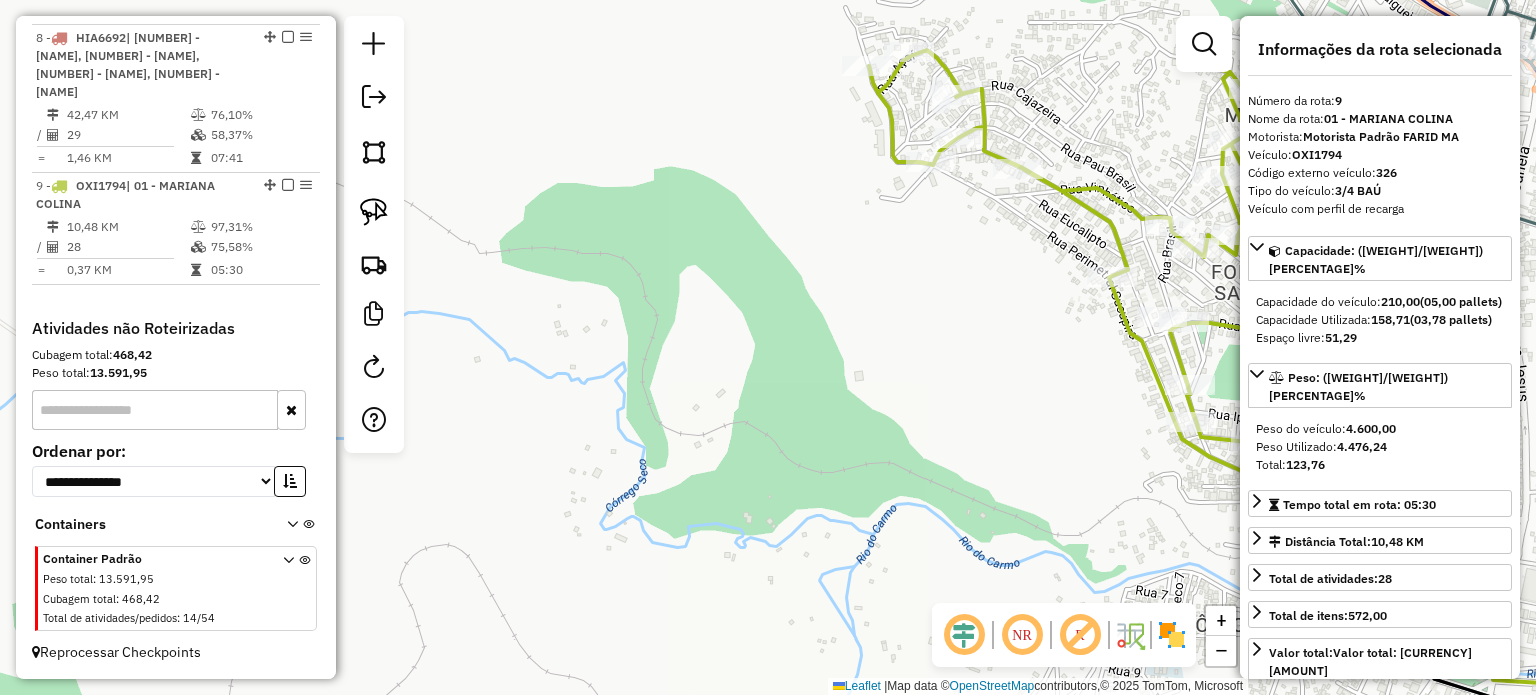 scroll, scrollTop: 1570, scrollLeft: 0, axis: vertical 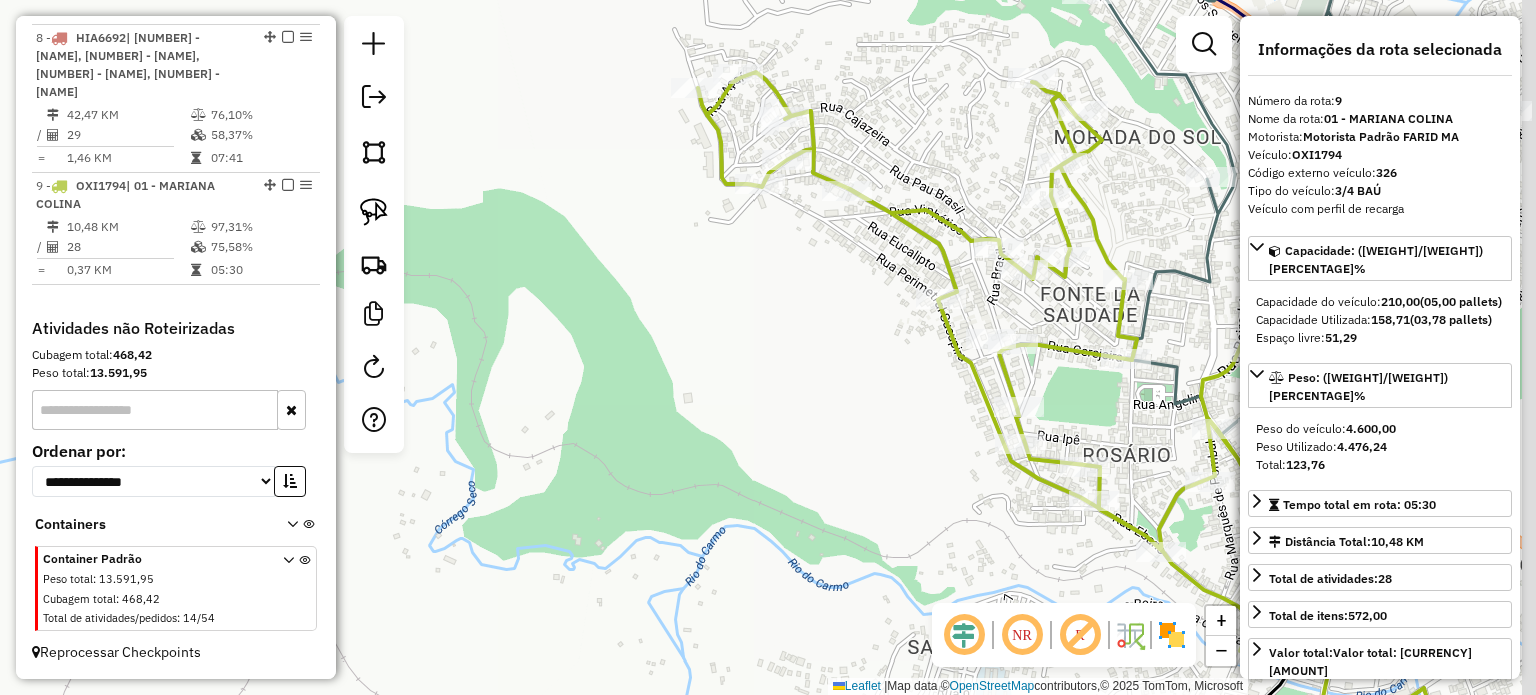 drag, startPoint x: 946, startPoint y: 399, endPoint x: 676, endPoint y: 427, distance: 271.44797 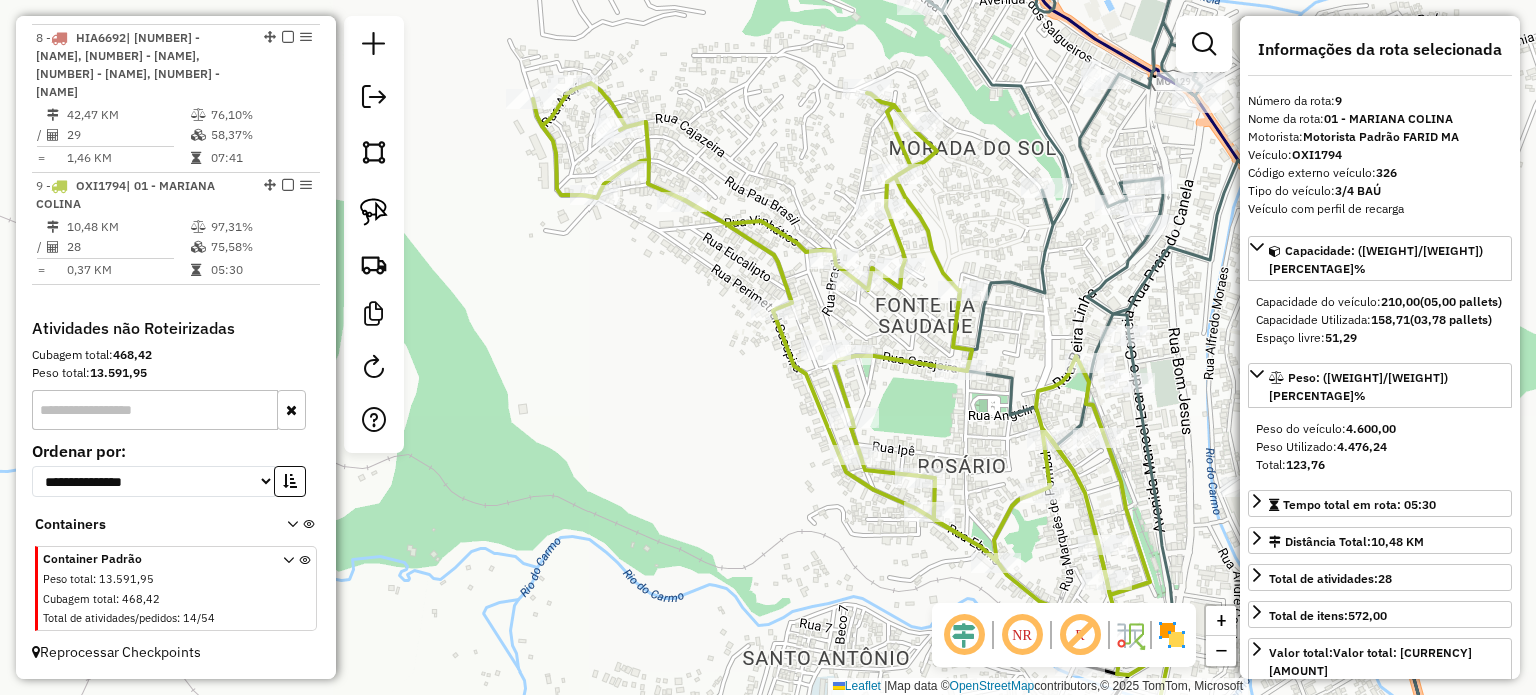 click 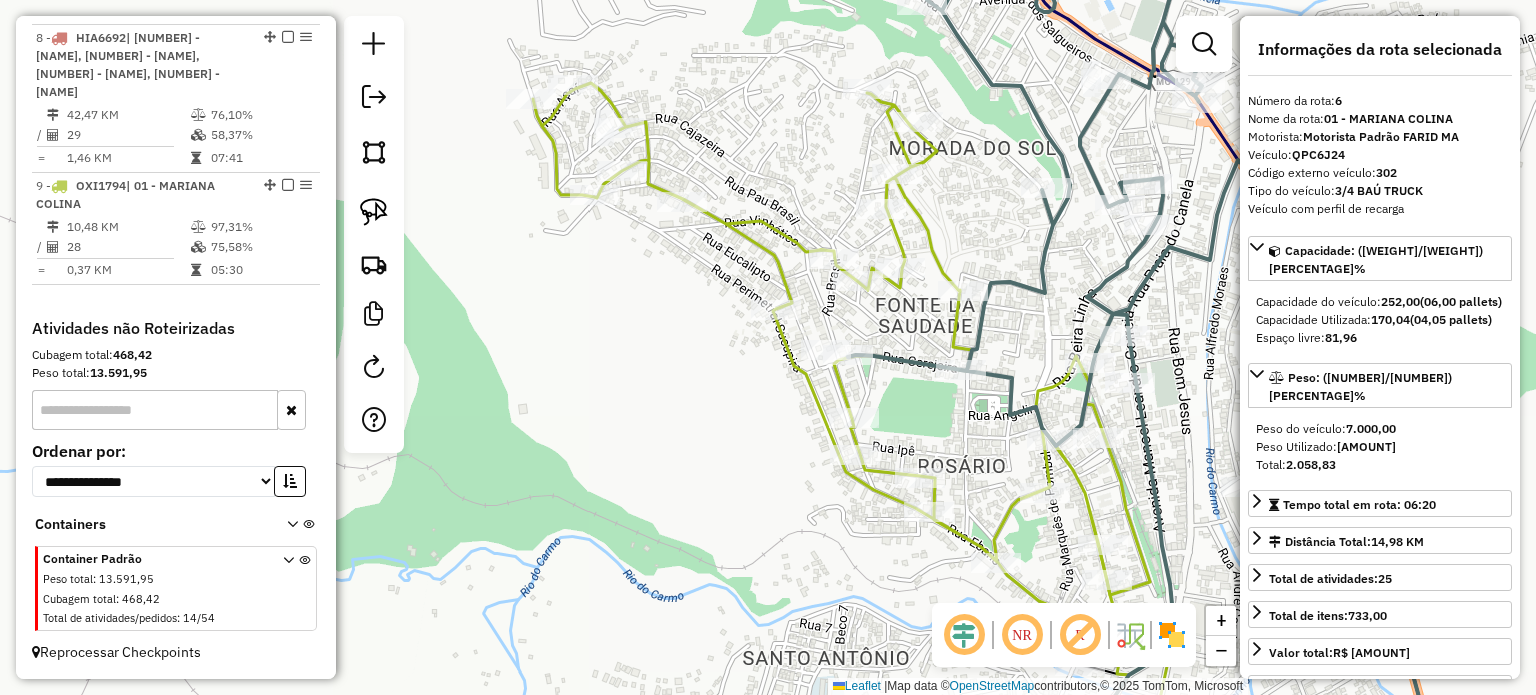 scroll, scrollTop: 1322, scrollLeft: 0, axis: vertical 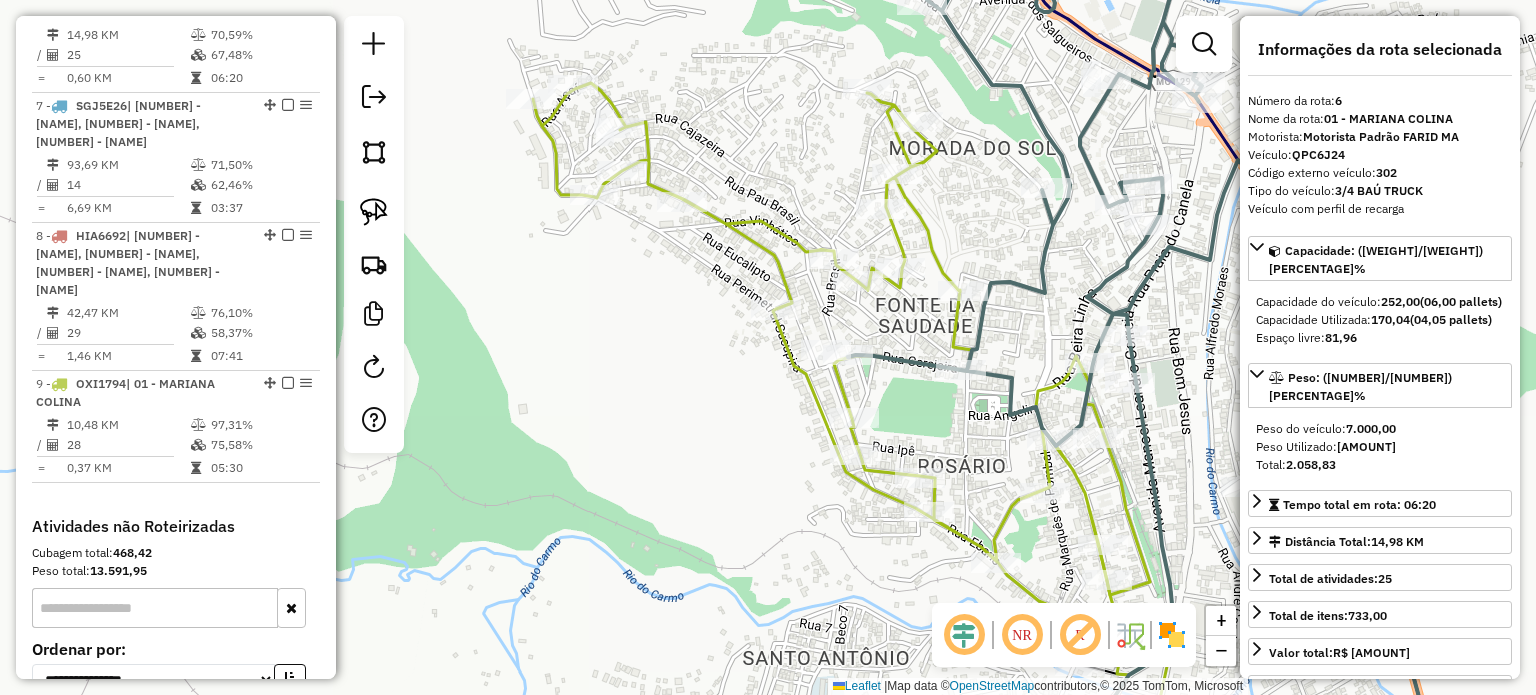 drag, startPoint x: 1069, startPoint y: 255, endPoint x: 1049, endPoint y: 255, distance: 20 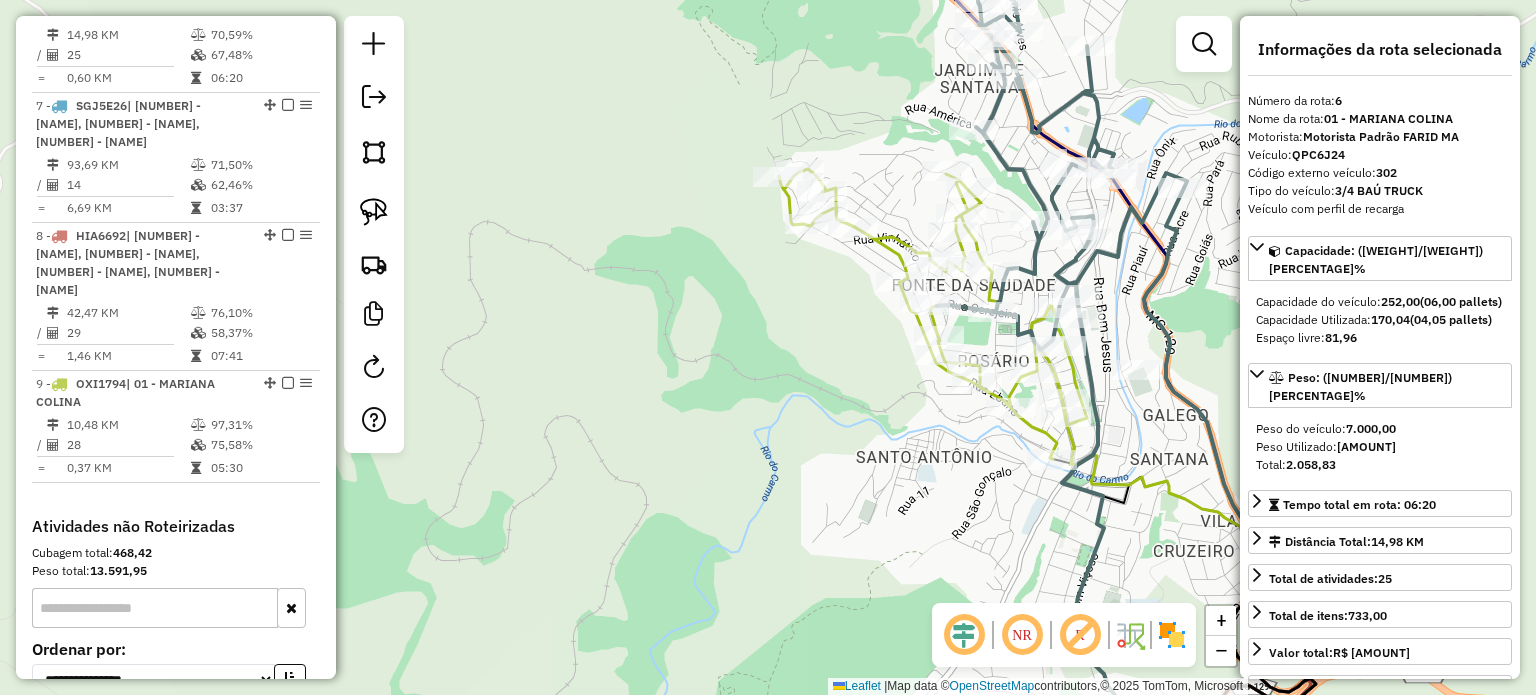 click on "Janela de atendimento Grade de atendimento Capacidade Transportadoras Veículos Cliente Pedidos  Rotas Selecione os dias de semana para filtrar as janelas de atendimento  Seg   Ter   Qua   Qui   Sex   Sáb   Dom  Informe o período da janela de atendimento: De: Até:  Filtrar exatamente a janela do cliente  Considerar janela de atendimento padrão  Selecione os dias de semana para filtrar as grades de atendimento  Seg   Ter   Qua   Qui   Sex   Sáb   Dom   Considerar clientes sem dia de atendimento cadastrado  Clientes fora do dia de atendimento selecionado Filtrar as atividades entre os valores definidos abaixo:  Peso mínimo:   Peso máximo:   Cubagem mínima:   Cubagem máxima:   De:   Até:  Filtrar as atividades entre o tempo de atendimento definido abaixo:  De:   Até:   Considerar capacidade total dos clientes não roteirizados Transportadora: Selecione um ou mais itens Tipo de veículo: Selecione um ou mais itens Veículo: Selecione um ou mais itens Motorista: Selecione um ou mais itens Nome: Rótulo:" 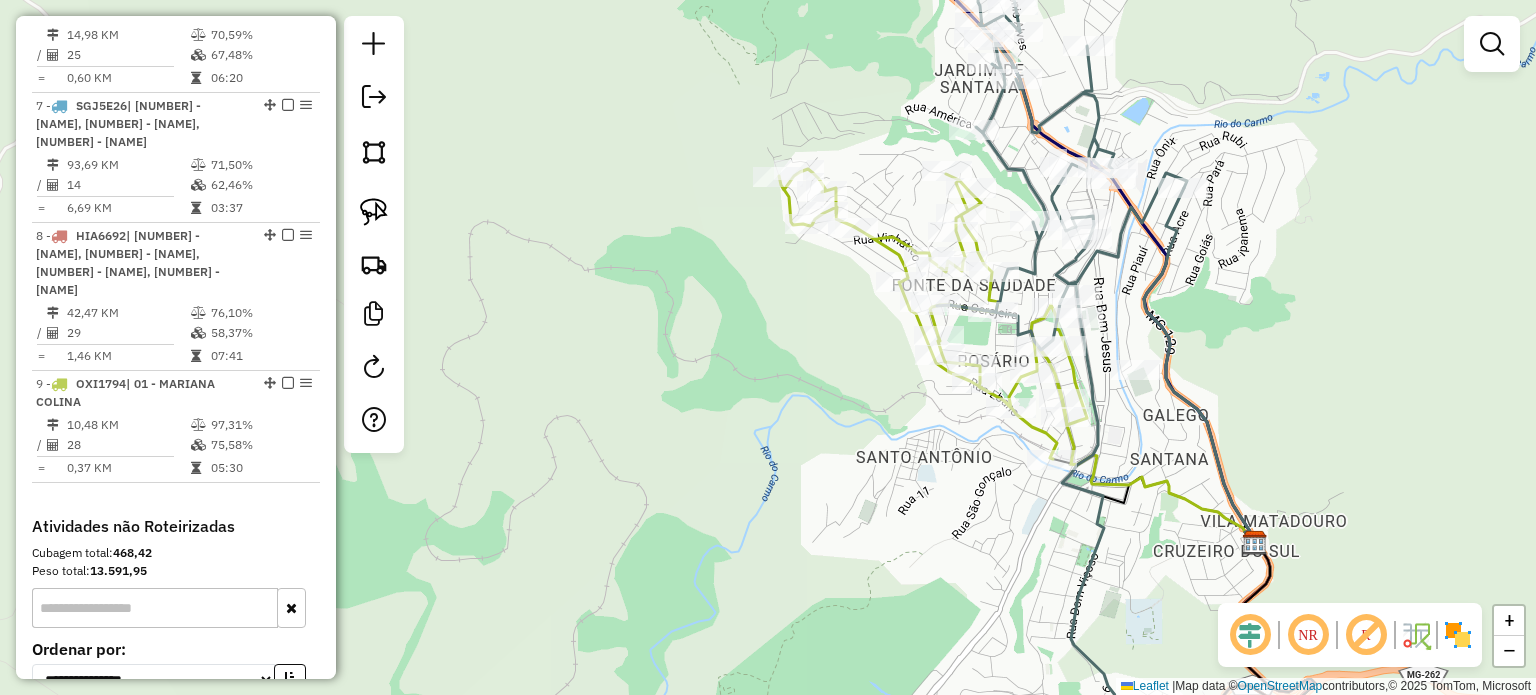 click on "Janela de atendimento Grade de atendimento Capacidade Transportadoras Veículos Cliente Pedidos  Rotas Selecione os dias de semana para filtrar as janelas de atendimento  Seg   Ter   Qua   Qui   Sex   Sáb   Dom  Informe o período da janela de atendimento: De: Até:  Filtrar exatamente a janela do cliente  Considerar janela de atendimento padrão  Selecione os dias de semana para filtrar as grades de atendimento  Seg   Ter   Qua   Qui   Sex   Sáb   Dom   Considerar clientes sem dia de atendimento cadastrado  Clientes fora do dia de atendimento selecionado Filtrar as atividades entre os valores definidos abaixo:  Peso mínimo:   Peso máximo:   Cubagem mínima:   Cubagem máxima:   De:   Até:  Filtrar as atividades entre o tempo de atendimento definido abaixo:  De:   Até:   Considerar capacidade total dos clientes não roteirizados Transportadora: Selecione um ou mais itens Tipo de veículo: Selecione um ou mais itens Veículo: Selecione um ou mais itens Motorista: Selecione um ou mais itens Nome: Rótulo:" 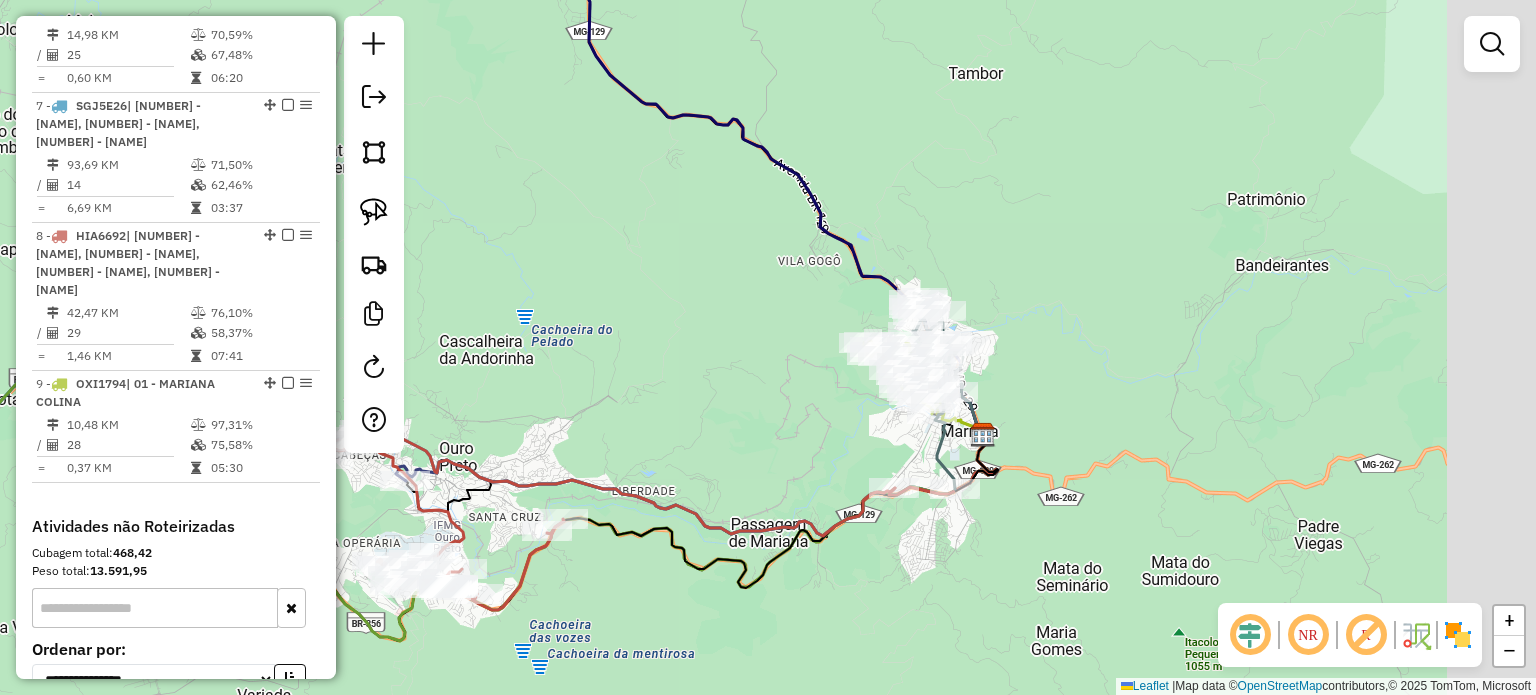 drag, startPoint x: 1334, startPoint y: 331, endPoint x: 1097, endPoint y: 383, distance: 242.63759 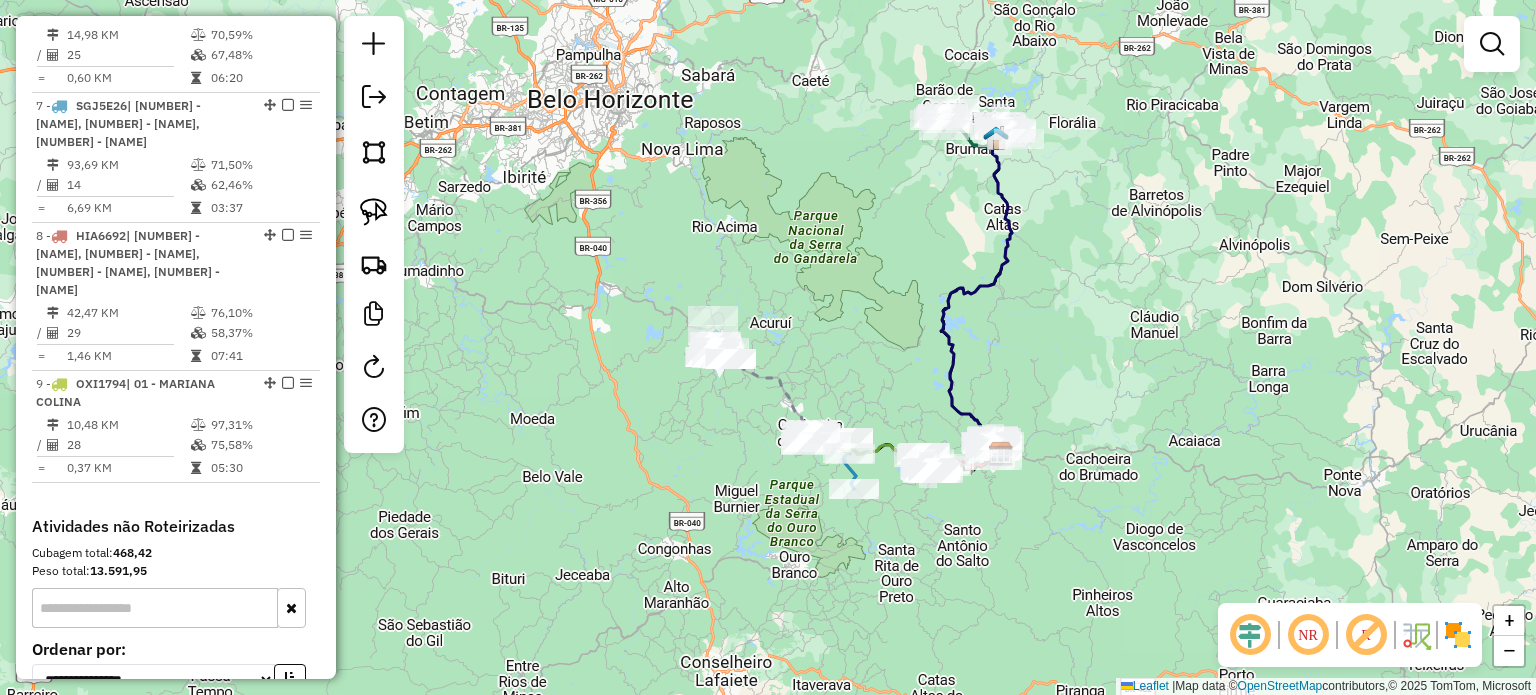 drag, startPoint x: 1251, startPoint y: 327, endPoint x: 1088, endPoint y: 391, distance: 175.11424 